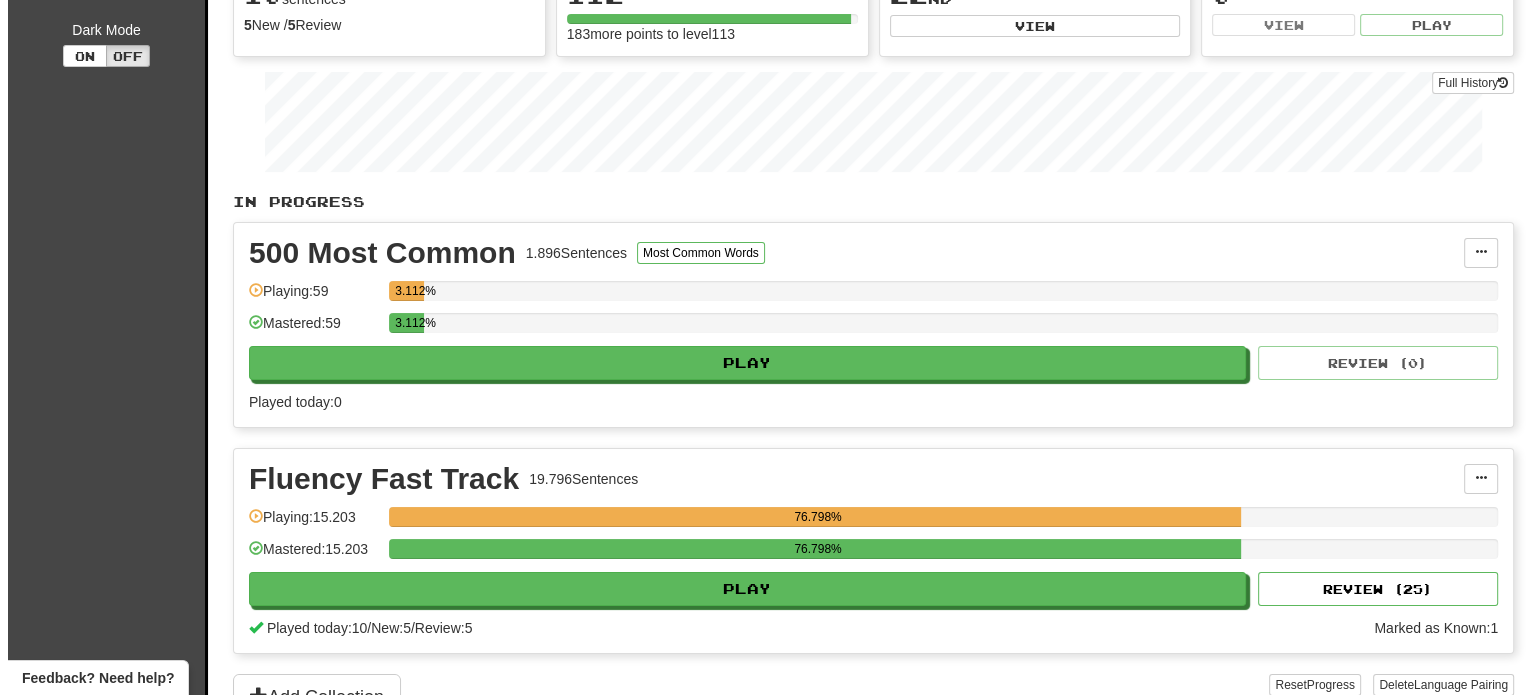 scroll, scrollTop: 400, scrollLeft: 0, axis: vertical 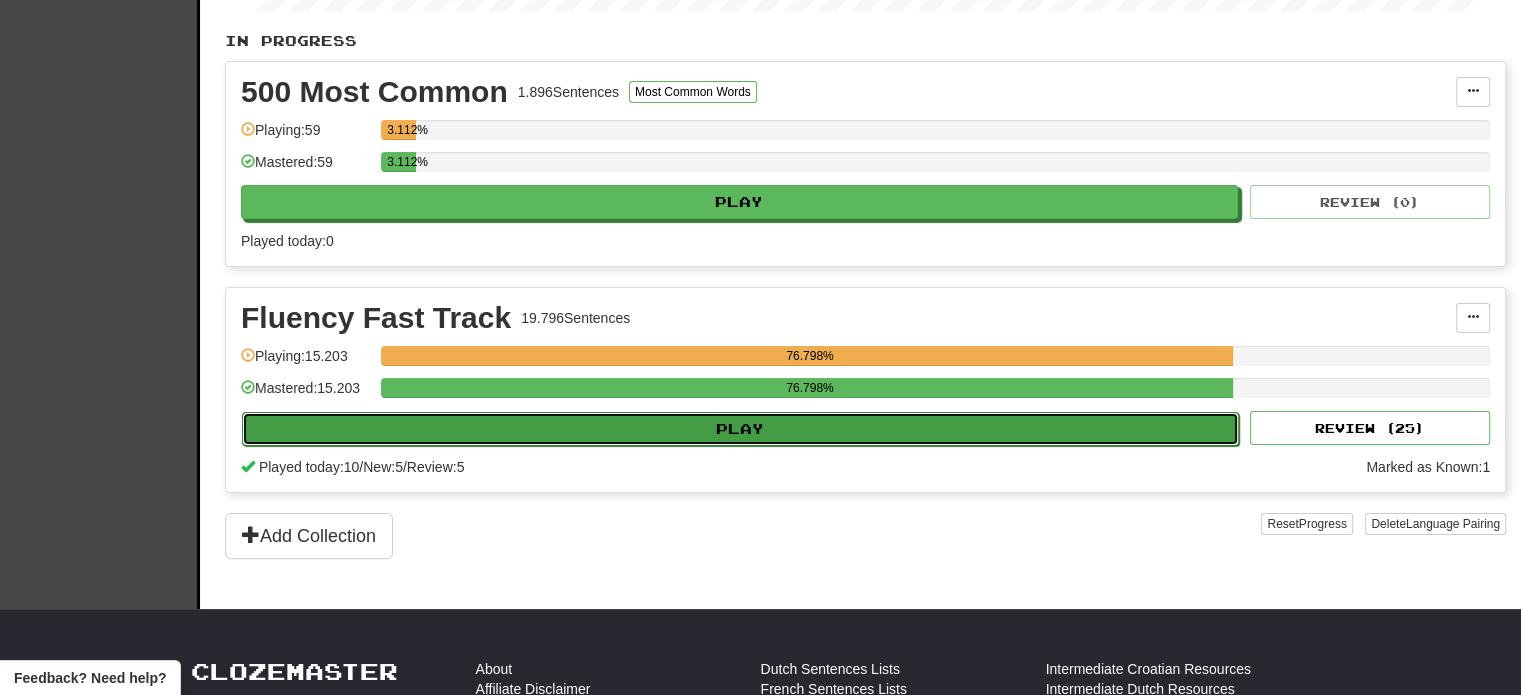 click on "Play" at bounding box center (740, 429) 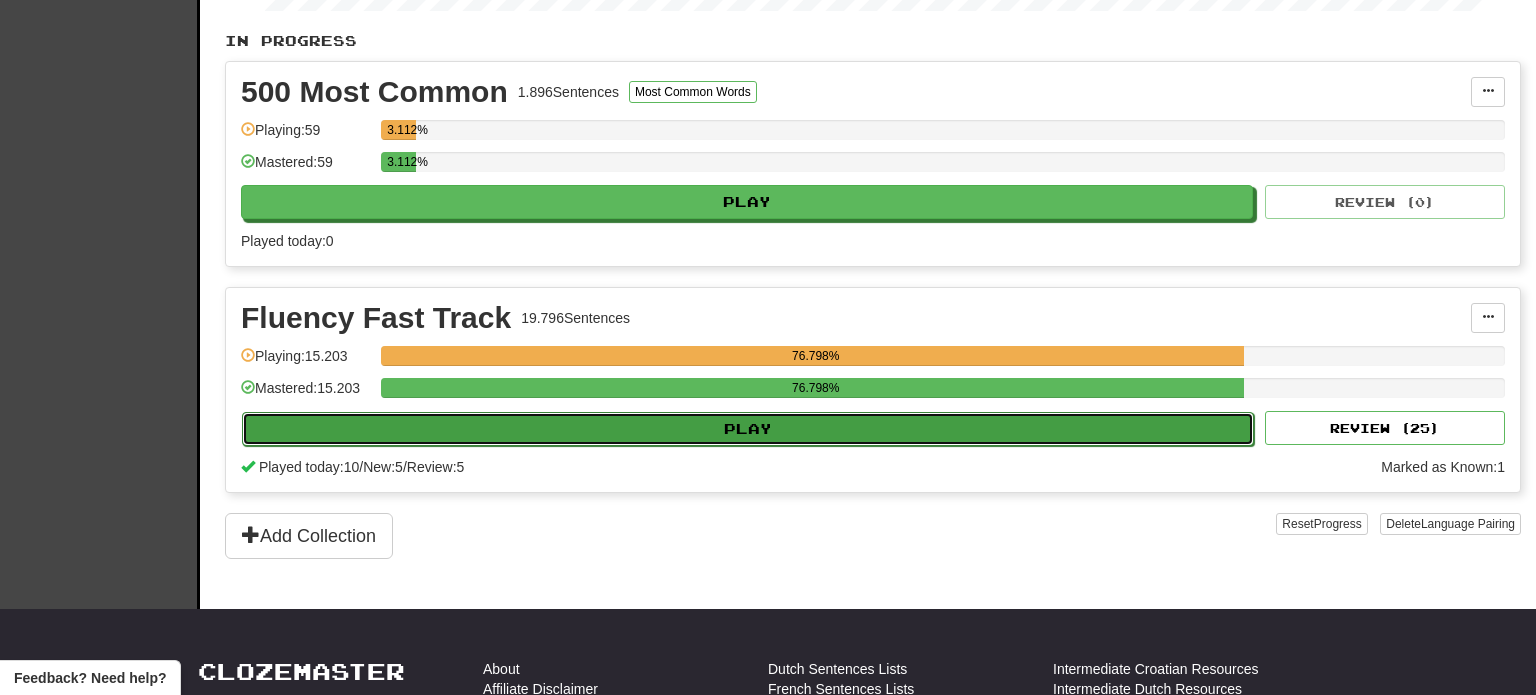 select on "**" 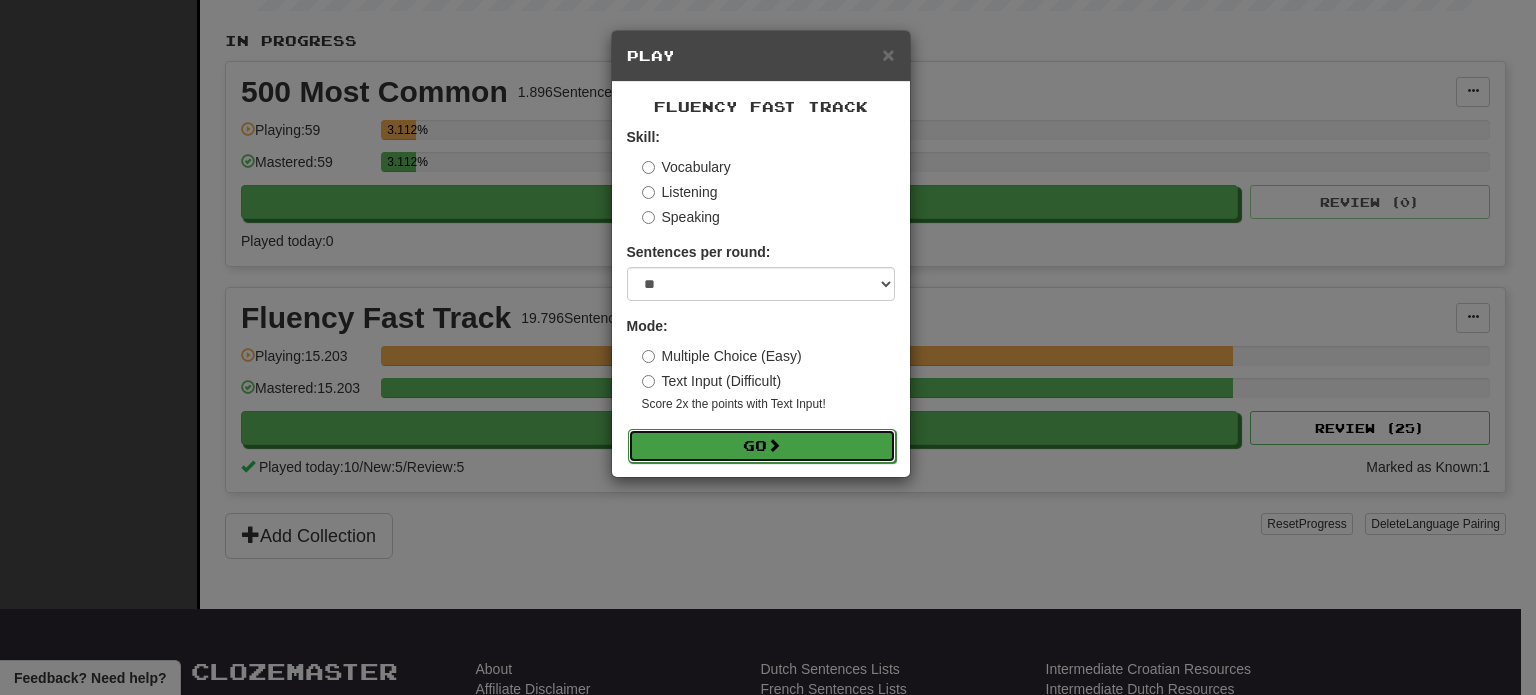 click on "Go" at bounding box center (762, 446) 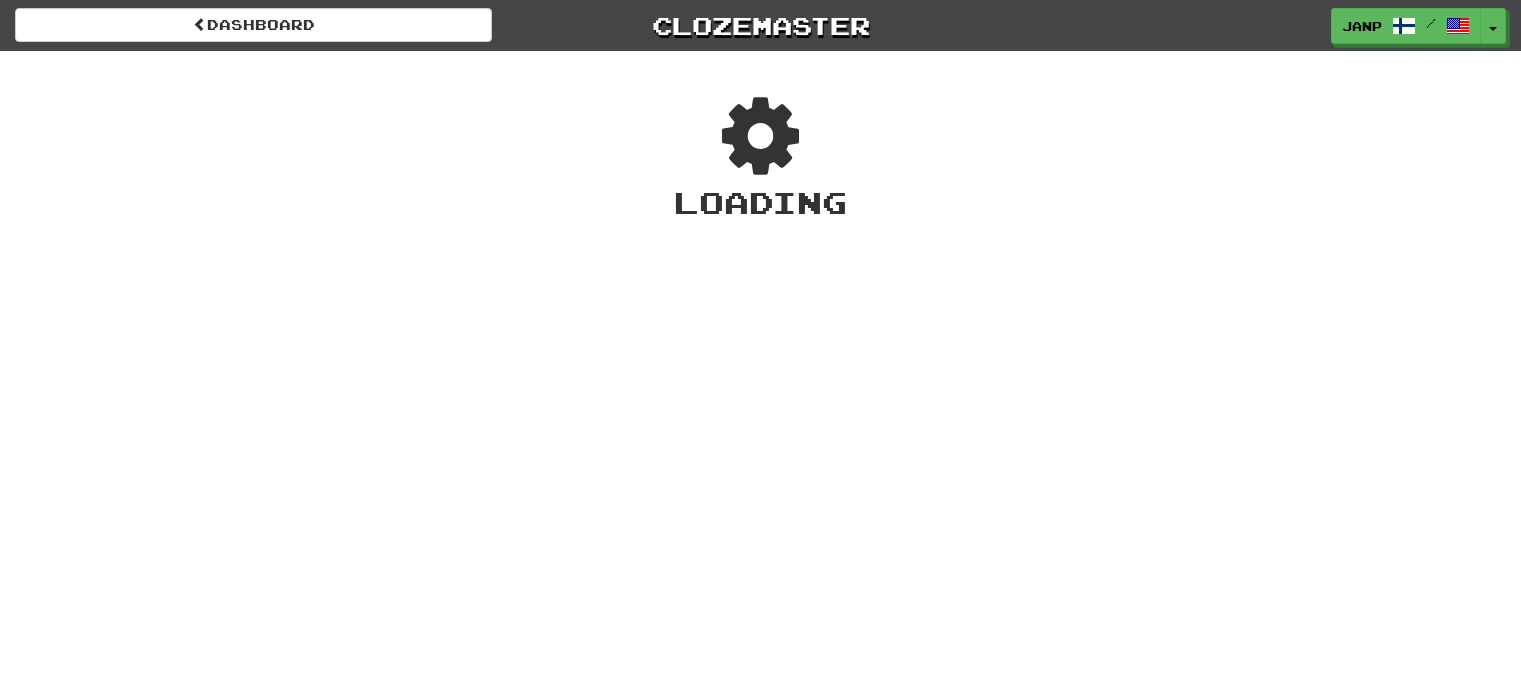 scroll, scrollTop: 0, scrollLeft: 0, axis: both 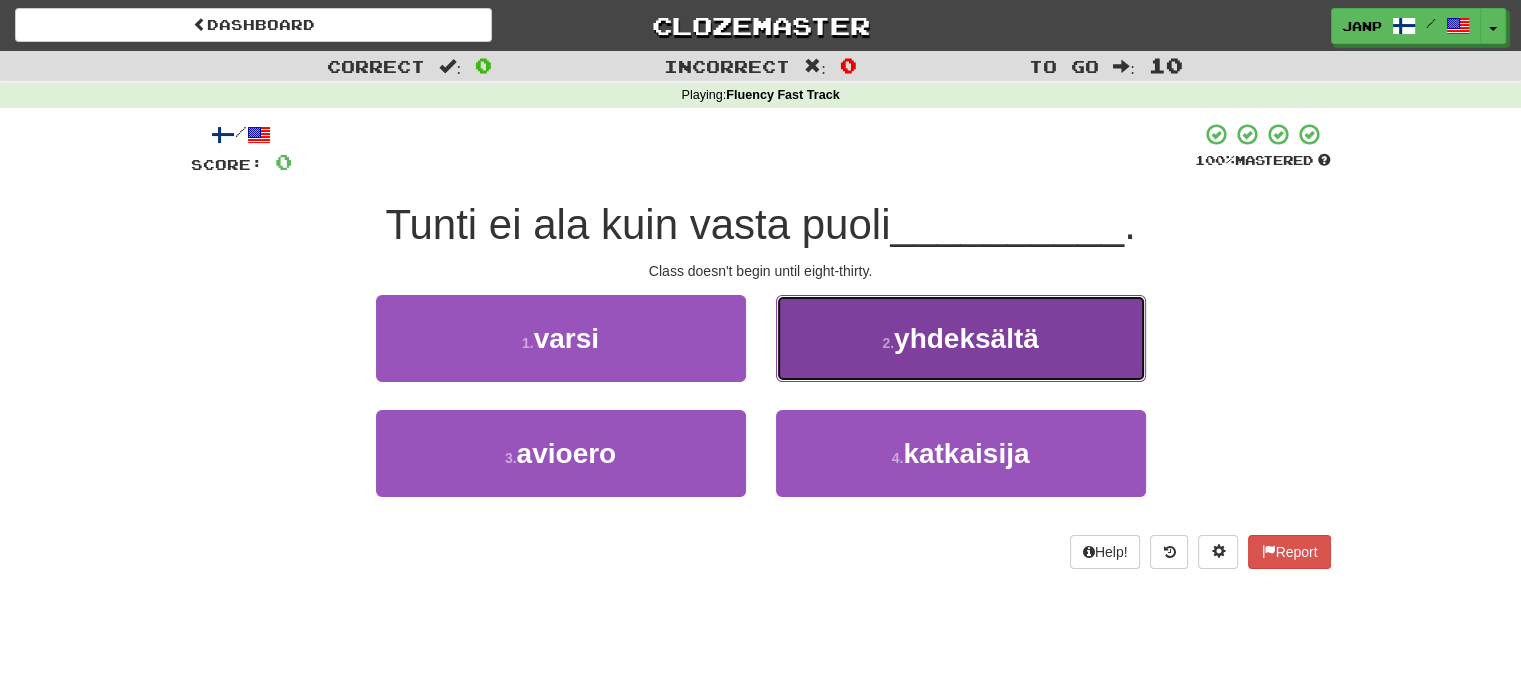 click on "2 .  yhdeksältä" at bounding box center (961, 338) 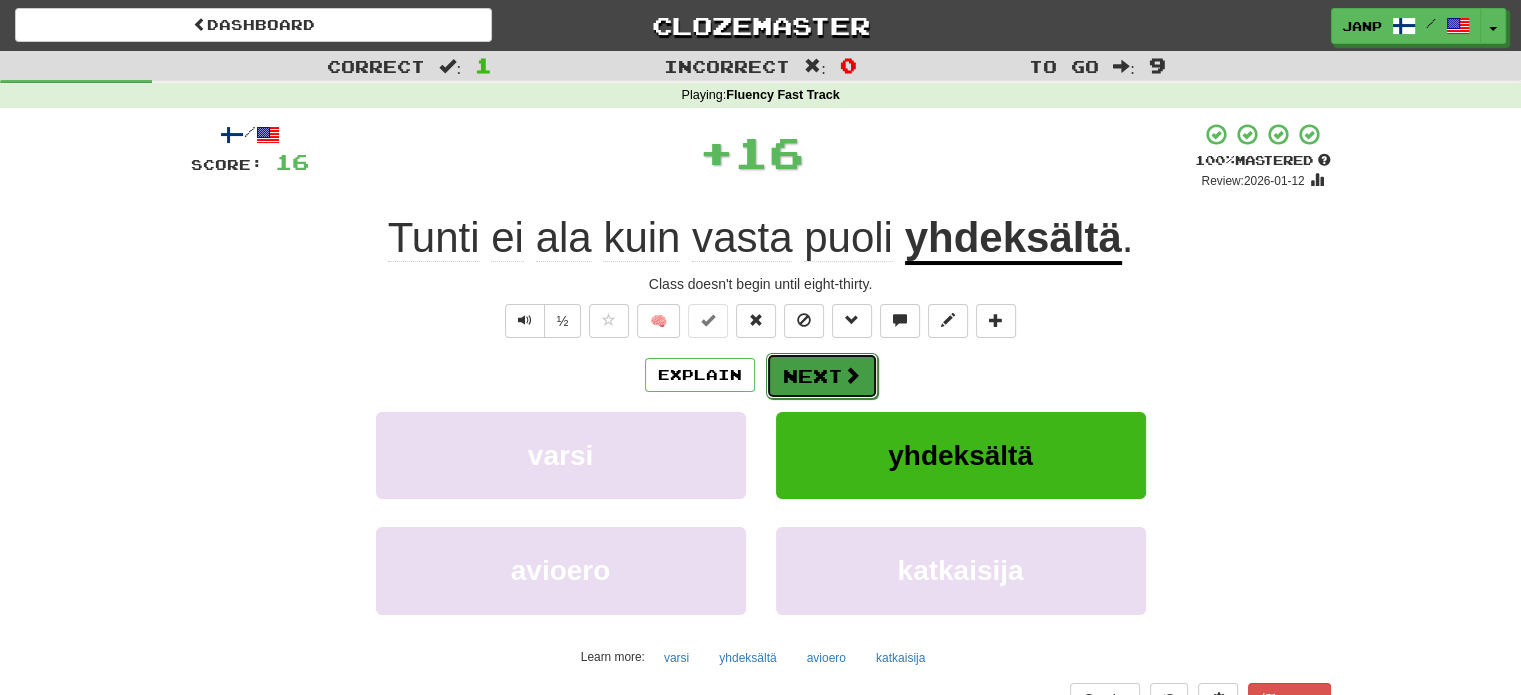 click on "Next" at bounding box center [822, 376] 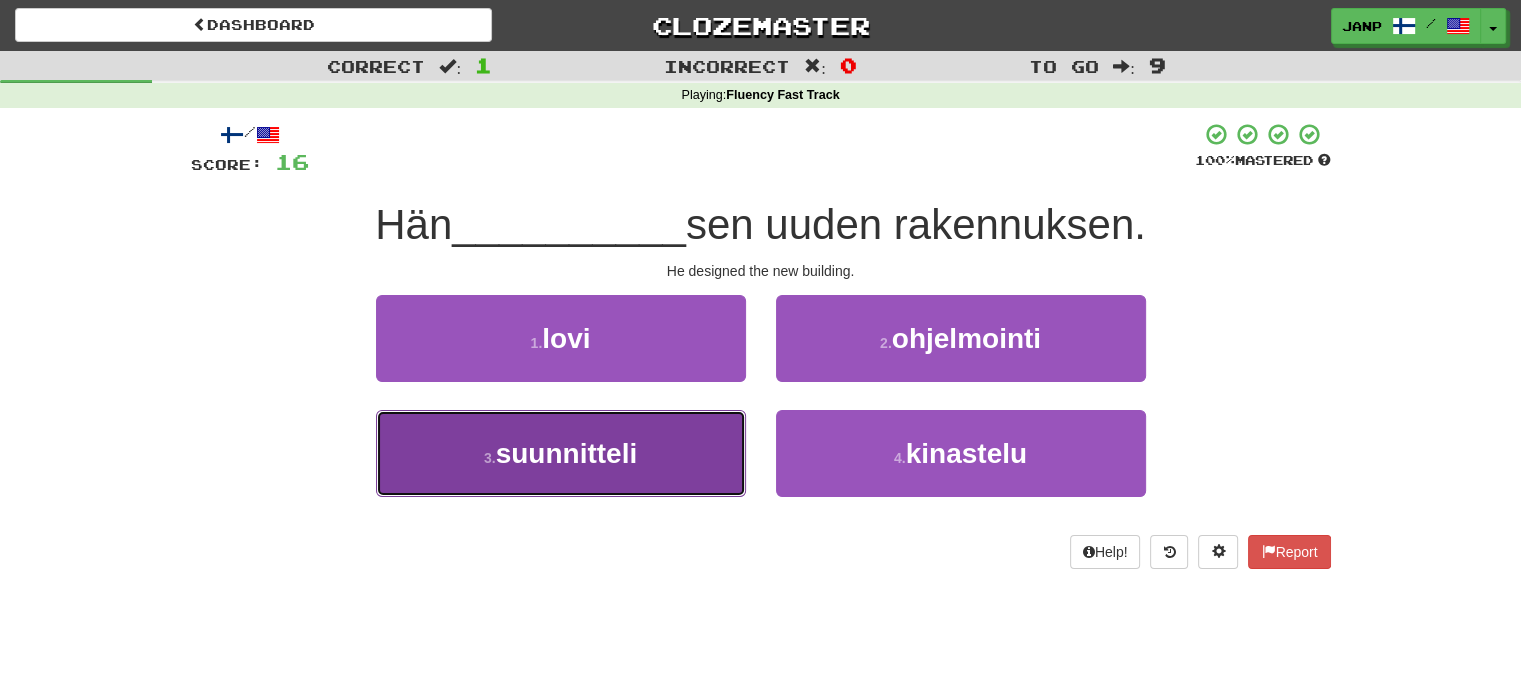 click on "3 .  suunnitteli" at bounding box center [561, 453] 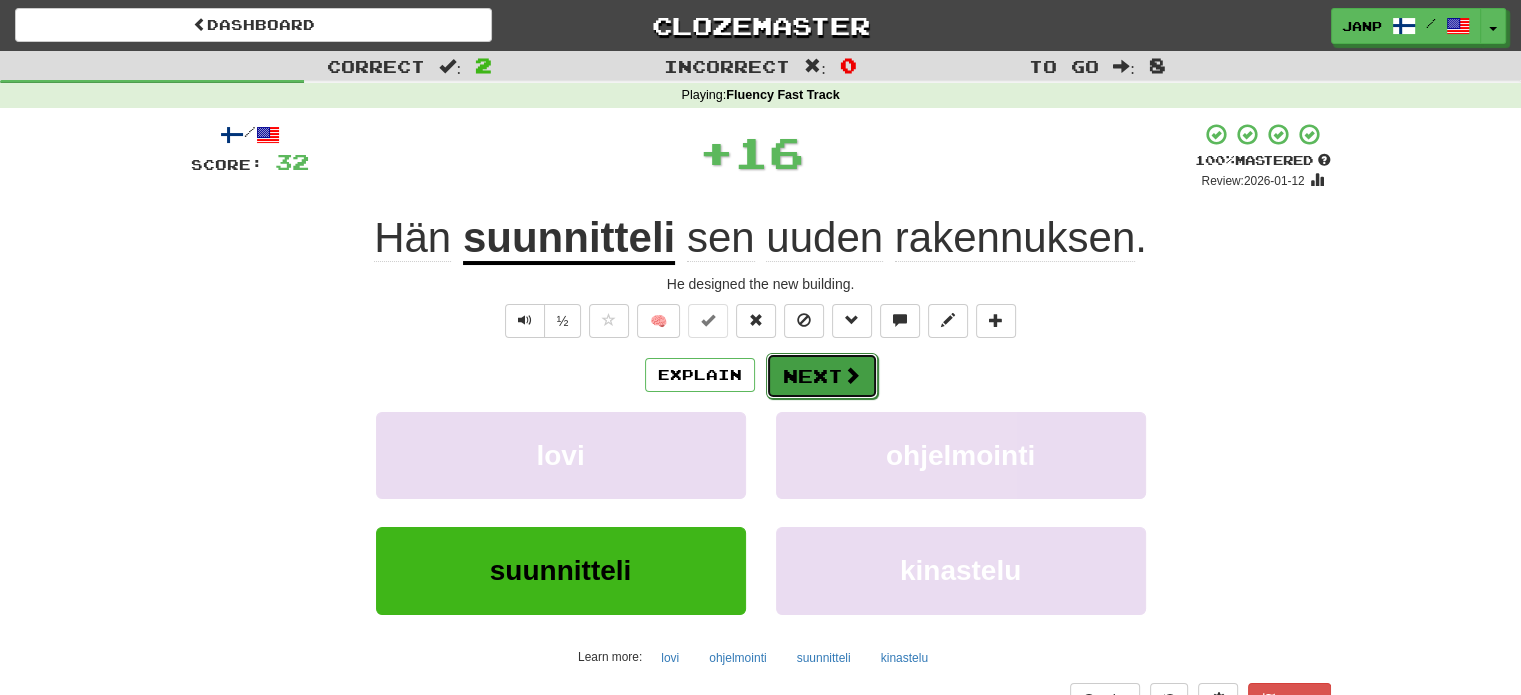 click on "Next" at bounding box center [822, 376] 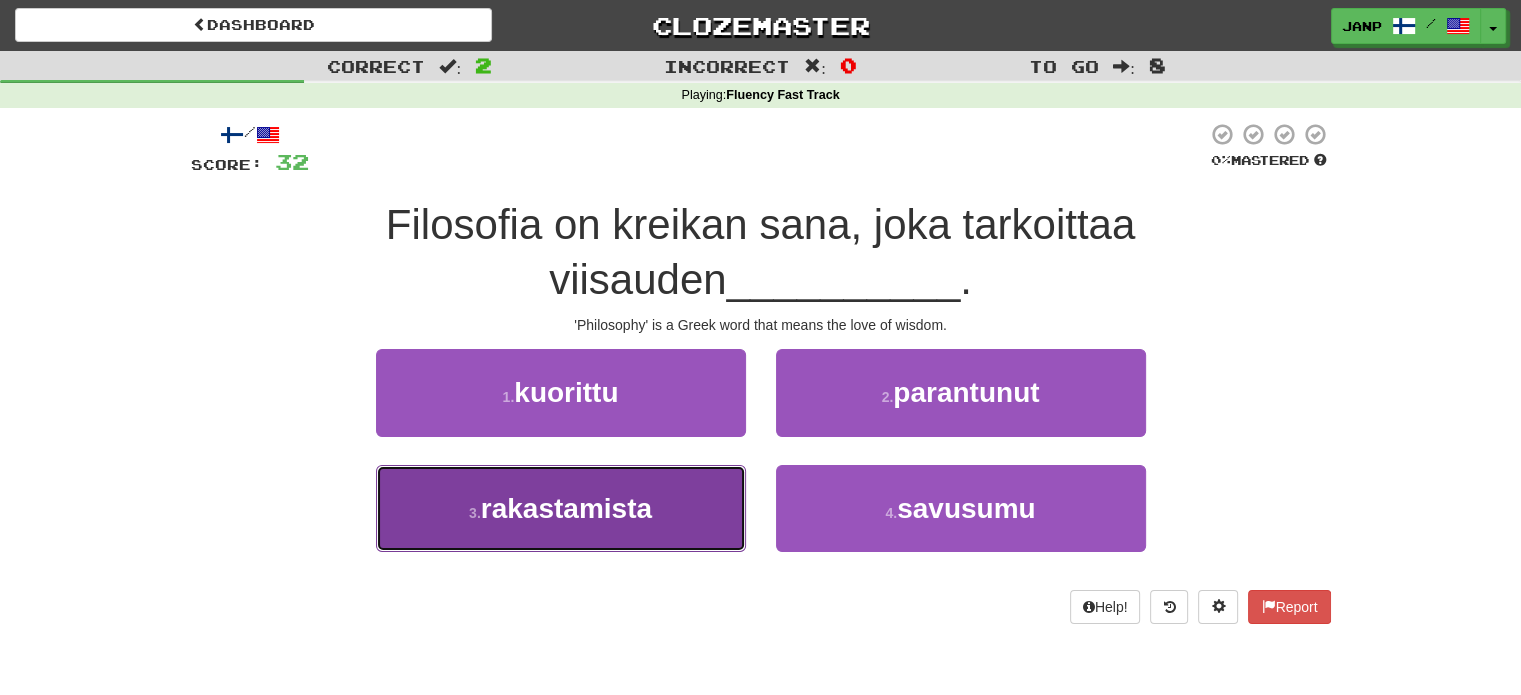 click on "3 .  rakastamista" at bounding box center [561, 508] 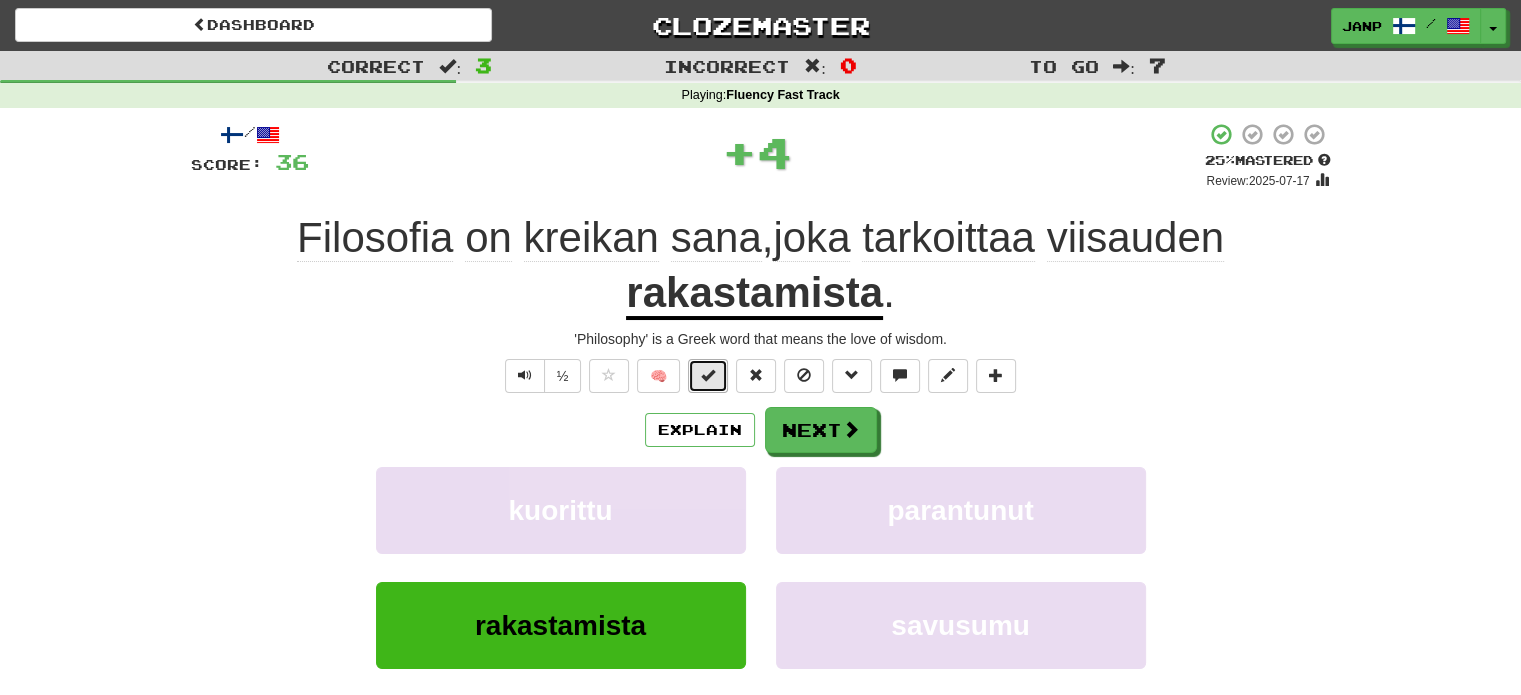 click at bounding box center (708, 375) 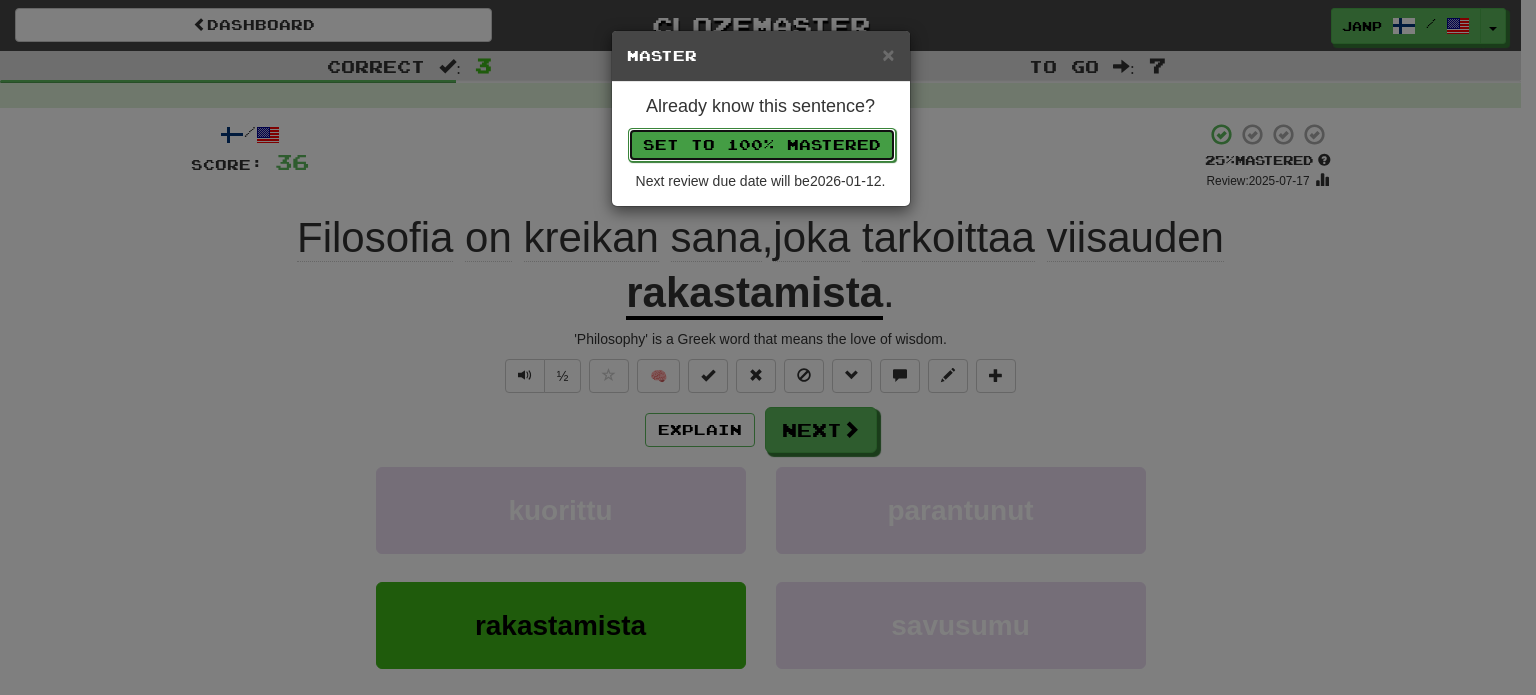 click on "Set to 100% Mastered" at bounding box center [762, 145] 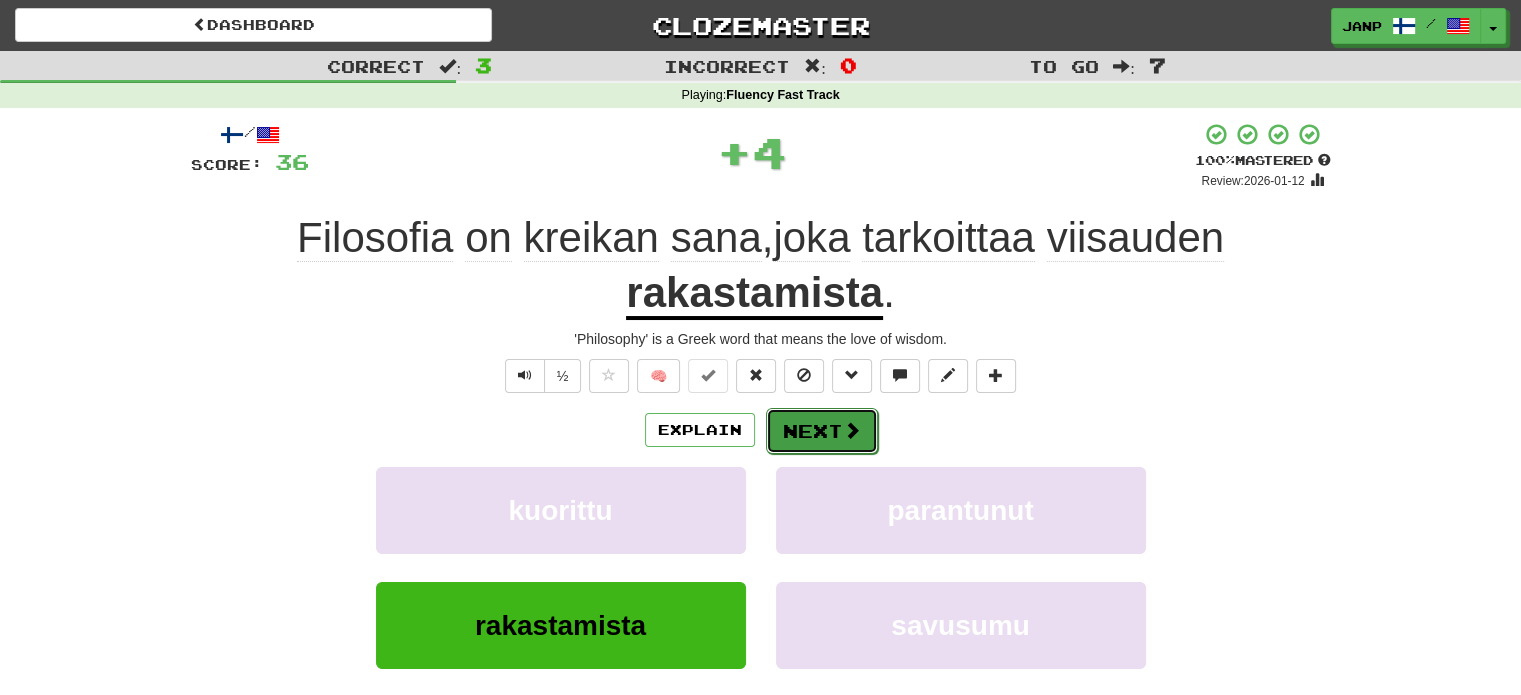 click on "Next" at bounding box center (822, 431) 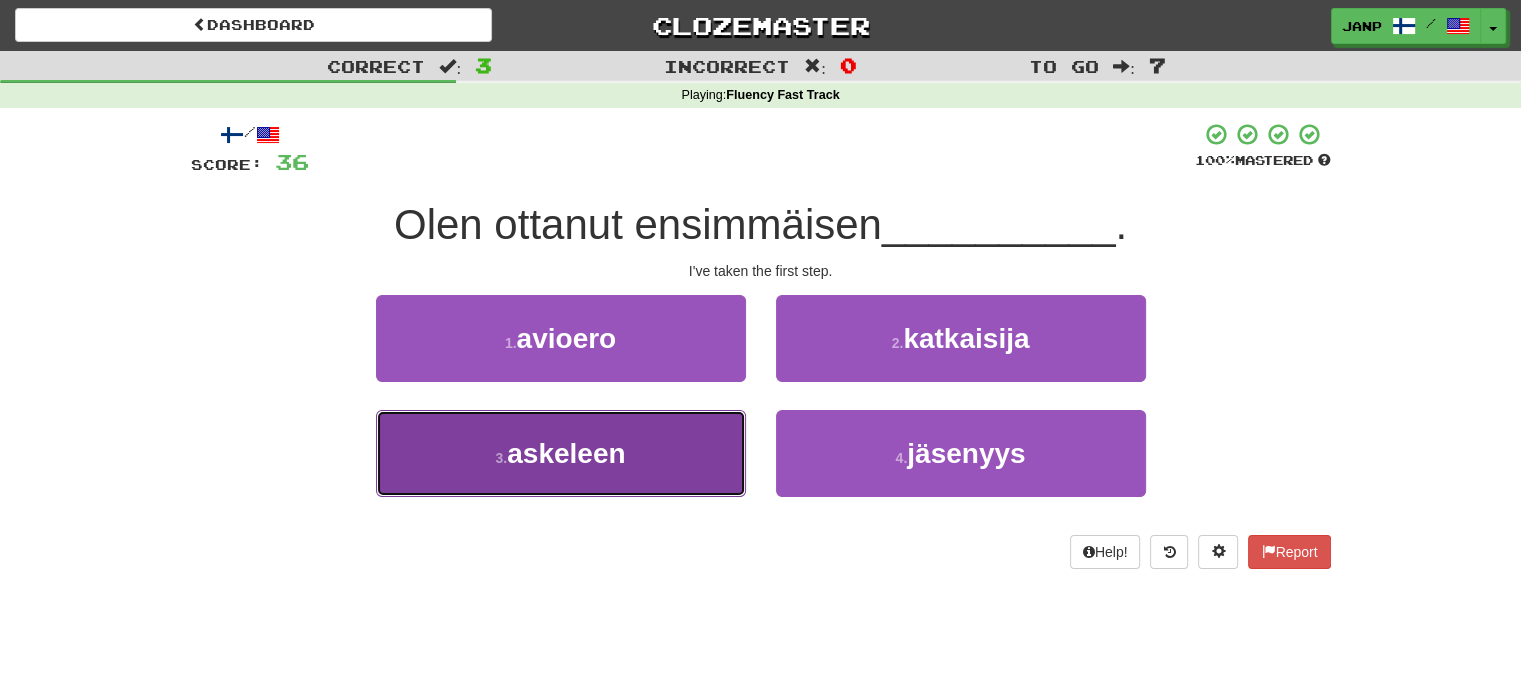 click on "3 .  askeleen" at bounding box center (561, 453) 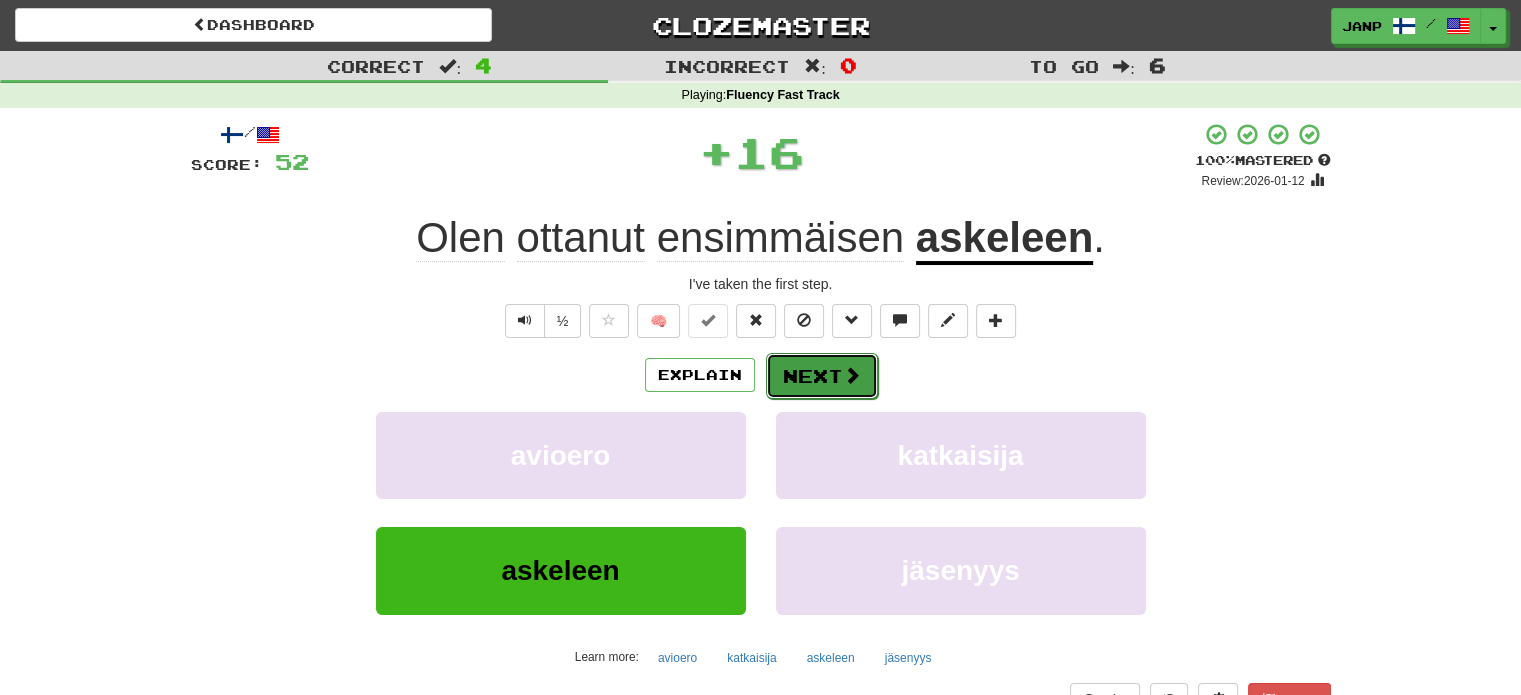 click on "Next" at bounding box center [822, 376] 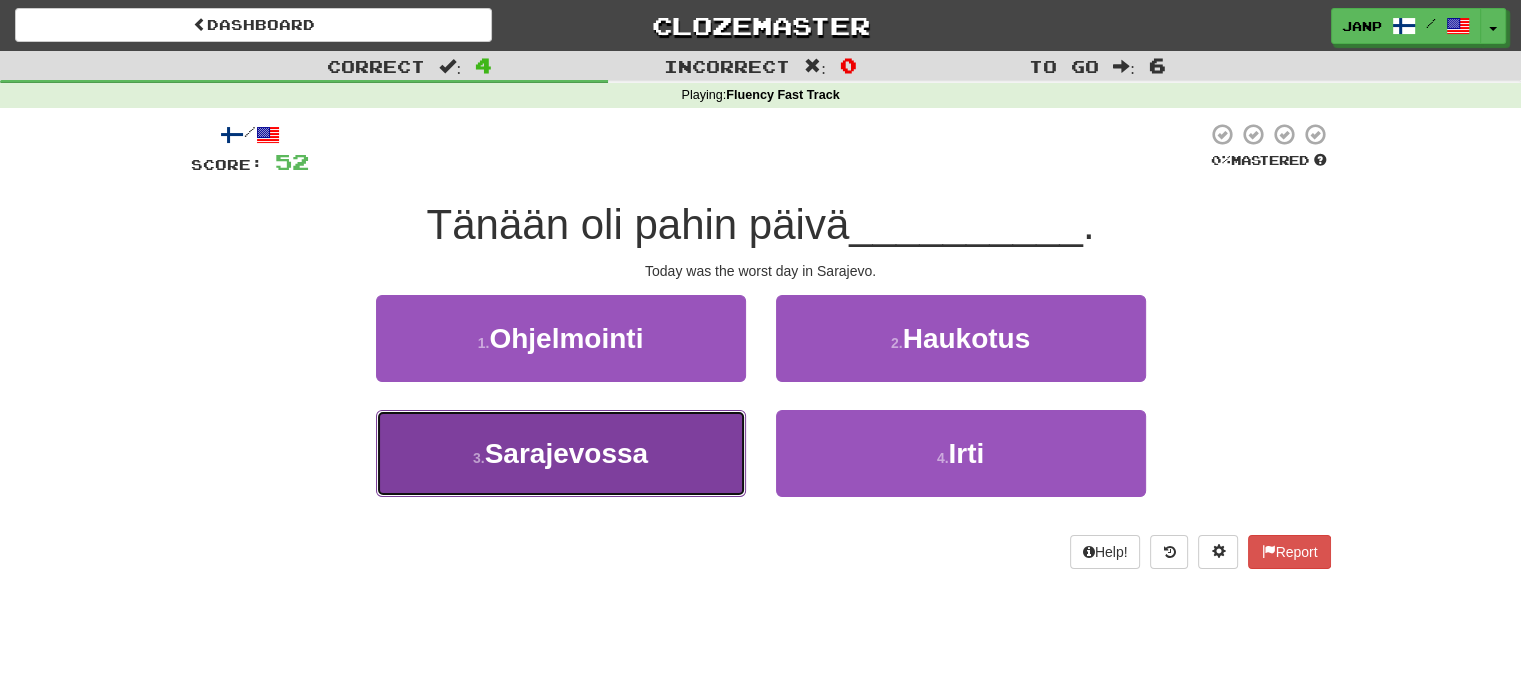 click on "3 .  Sarajevossa" at bounding box center (561, 453) 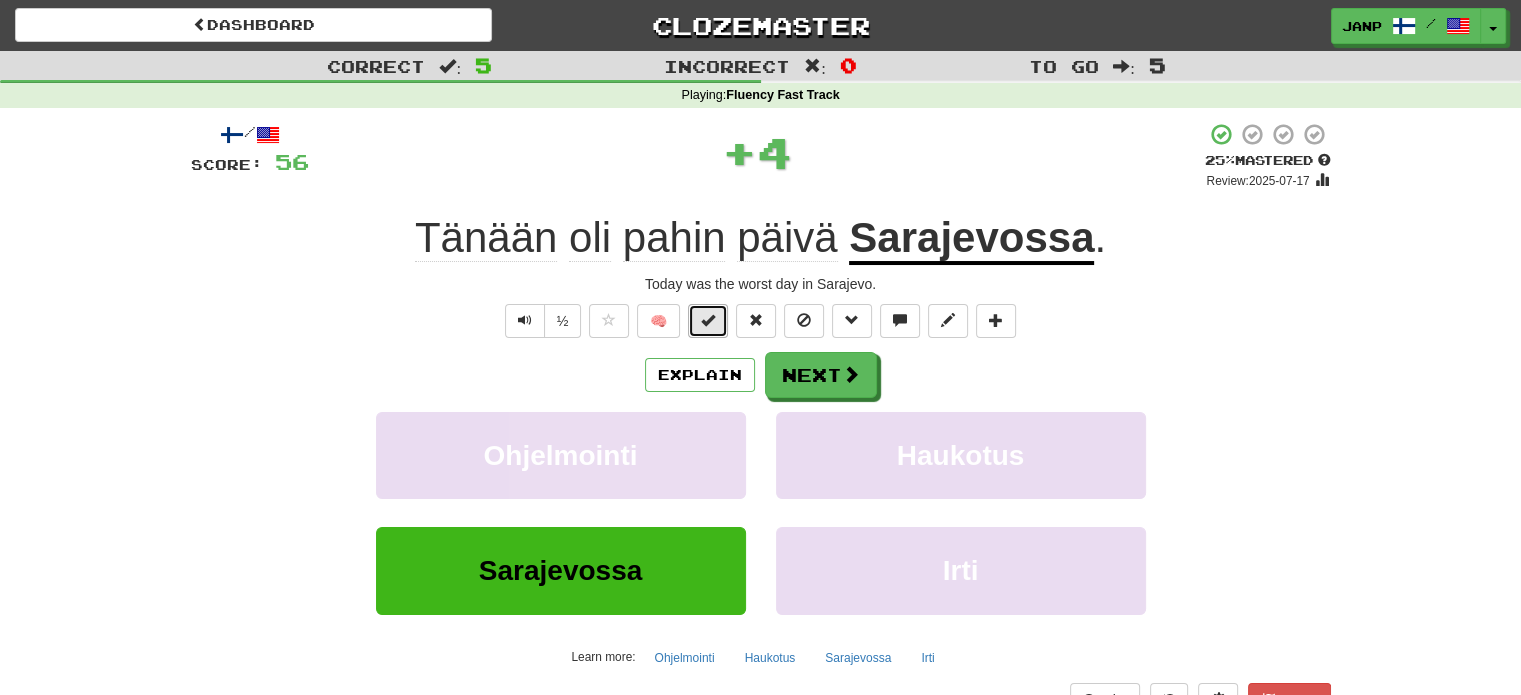 click at bounding box center (708, 321) 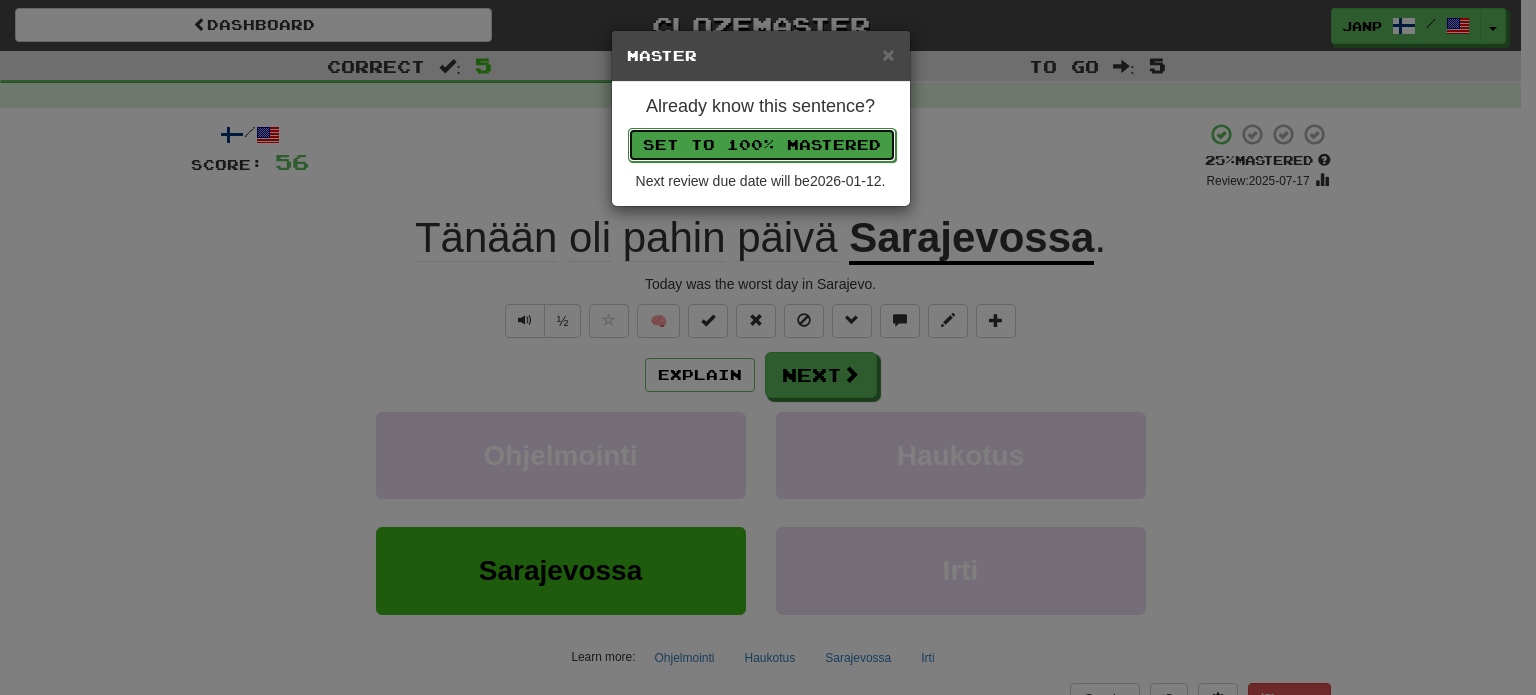 click on "Set to 100% Mastered" at bounding box center [762, 145] 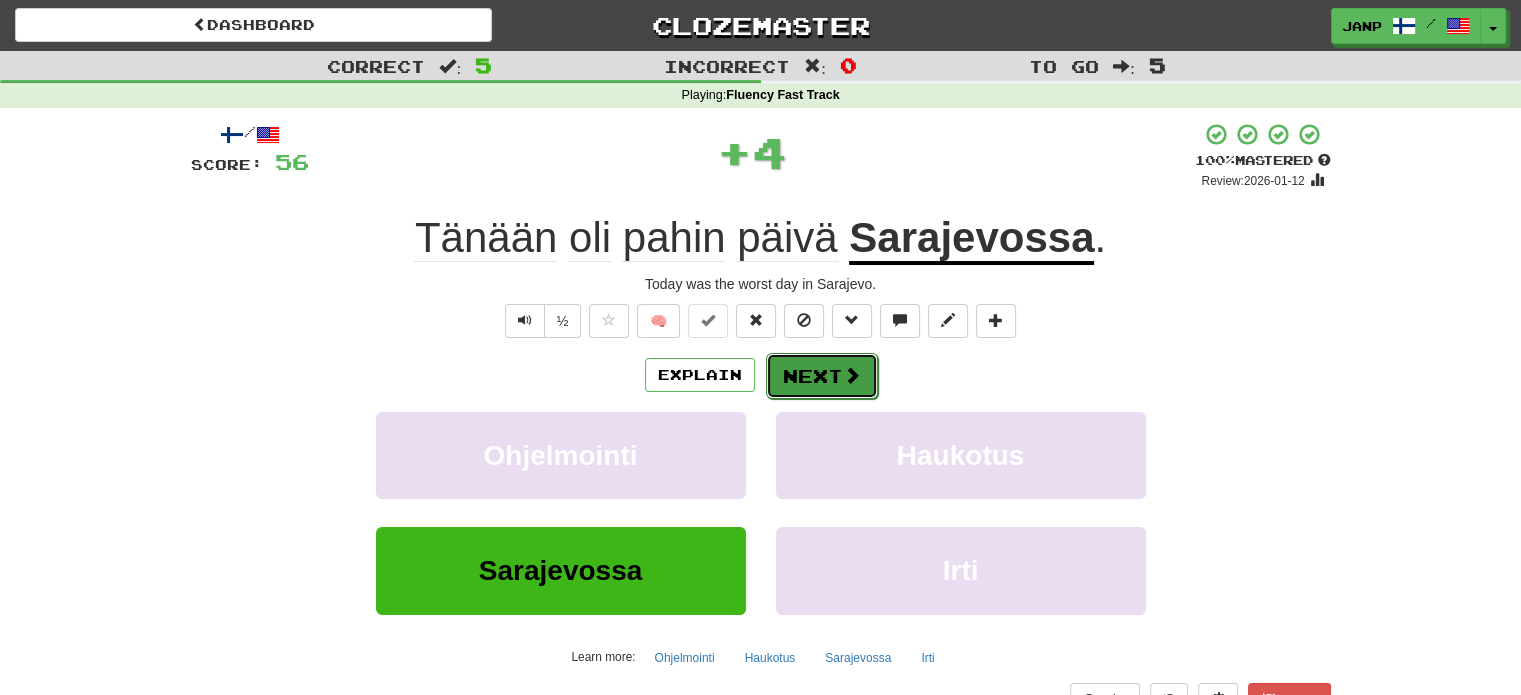 click on "Next" at bounding box center [822, 376] 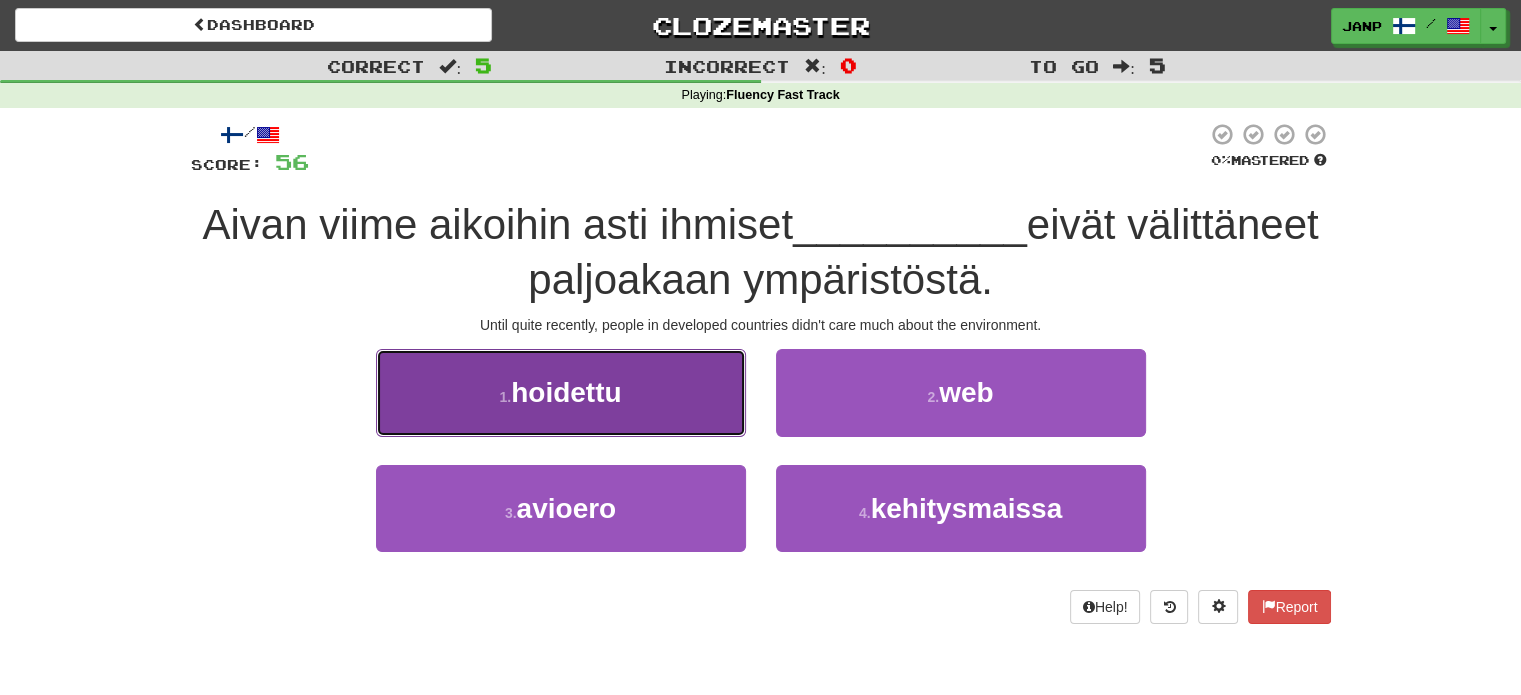 click on "1 .  hoidettu" at bounding box center [561, 392] 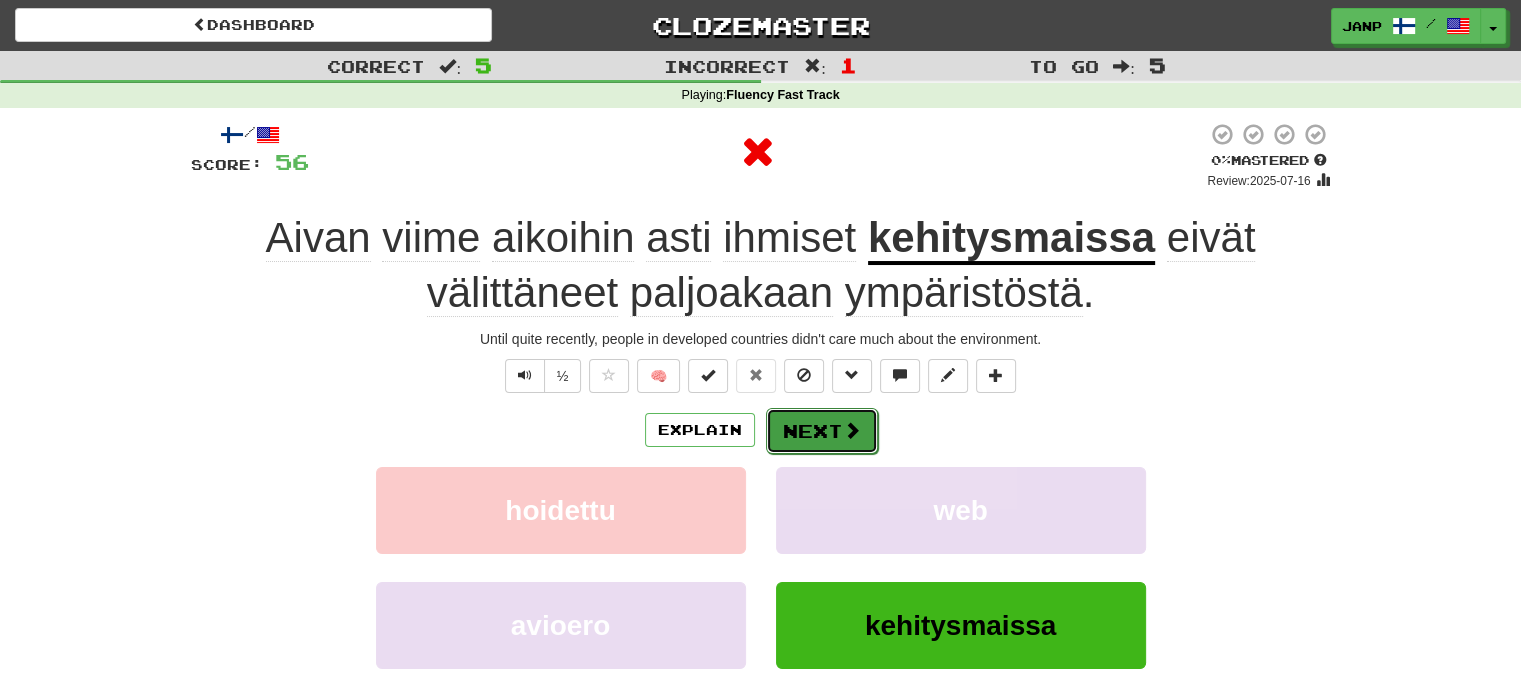 click on "Next" at bounding box center [822, 431] 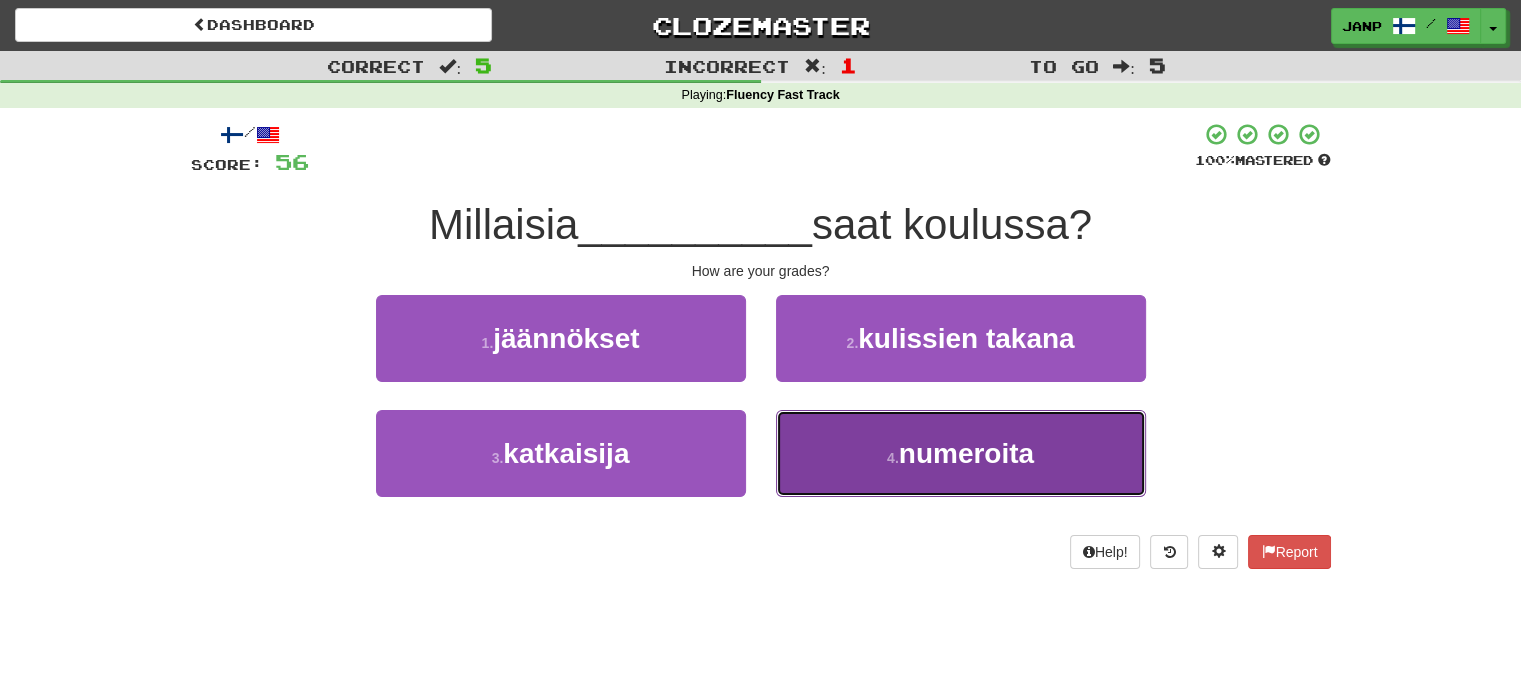 click on "4 .  numeroita" at bounding box center (961, 453) 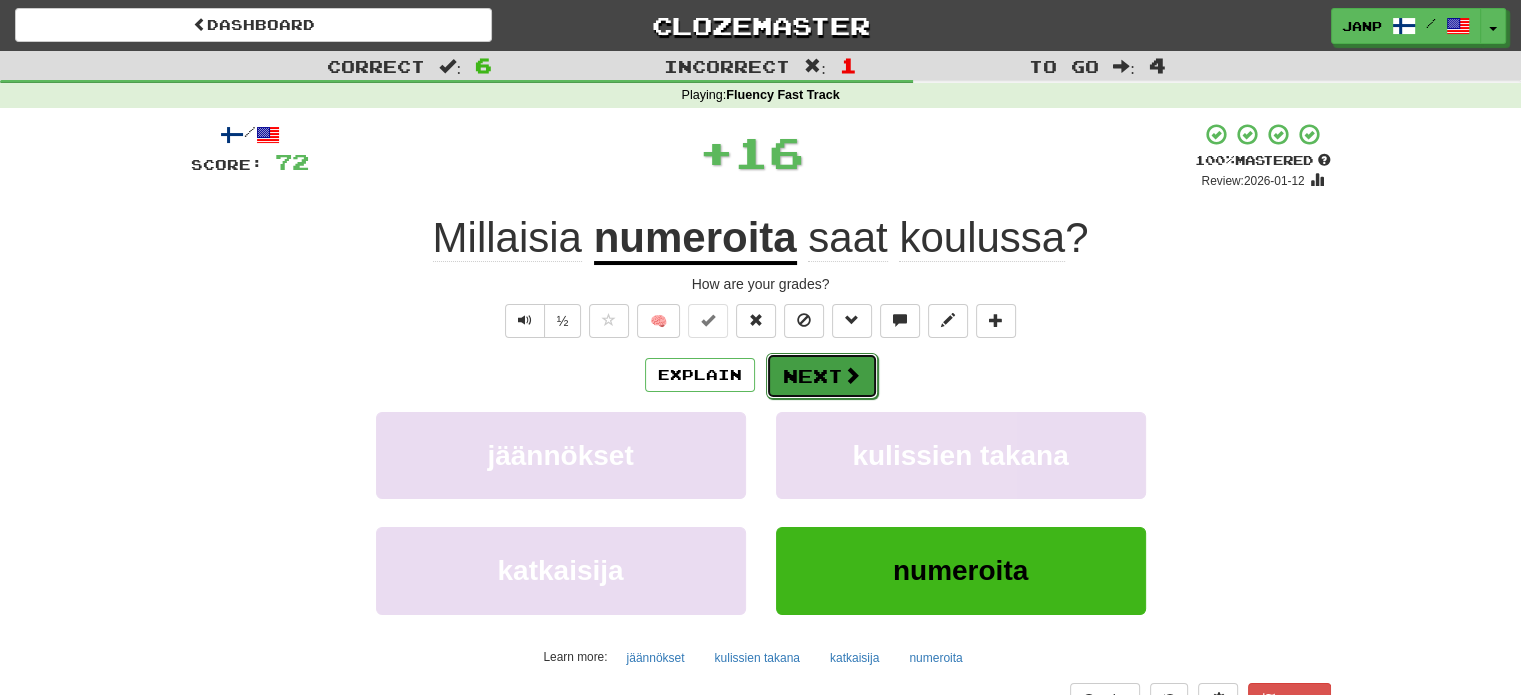 click on "Next" at bounding box center [822, 376] 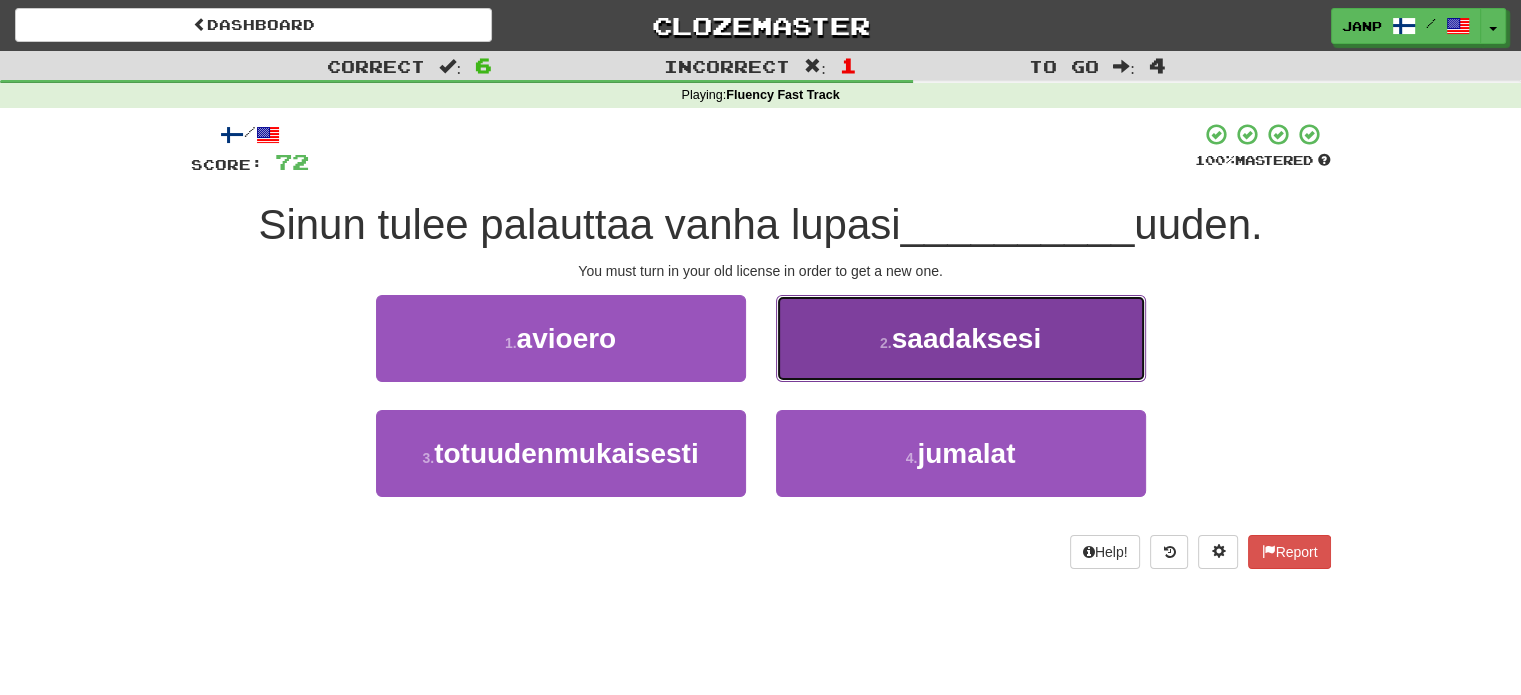 click on "2 .  saadaksesi" at bounding box center [961, 338] 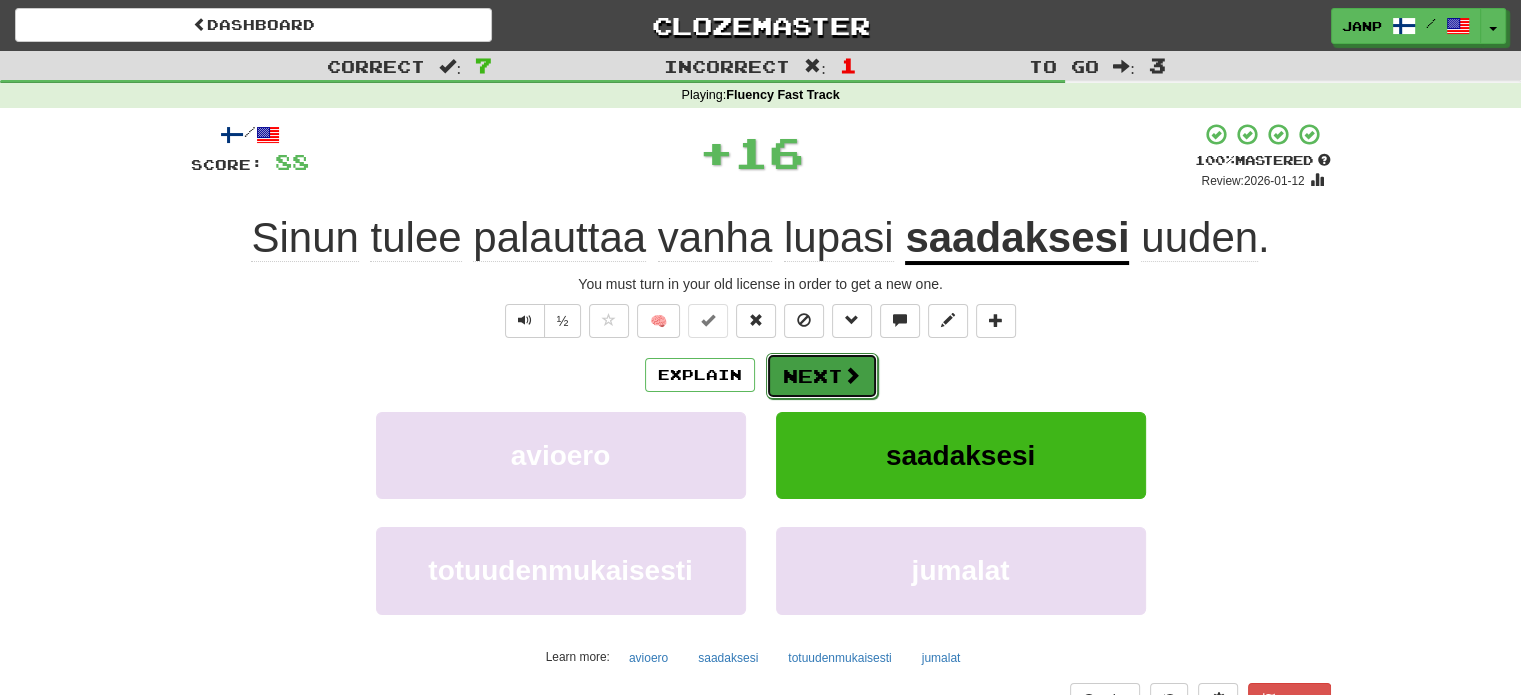 click on "Next" at bounding box center [822, 376] 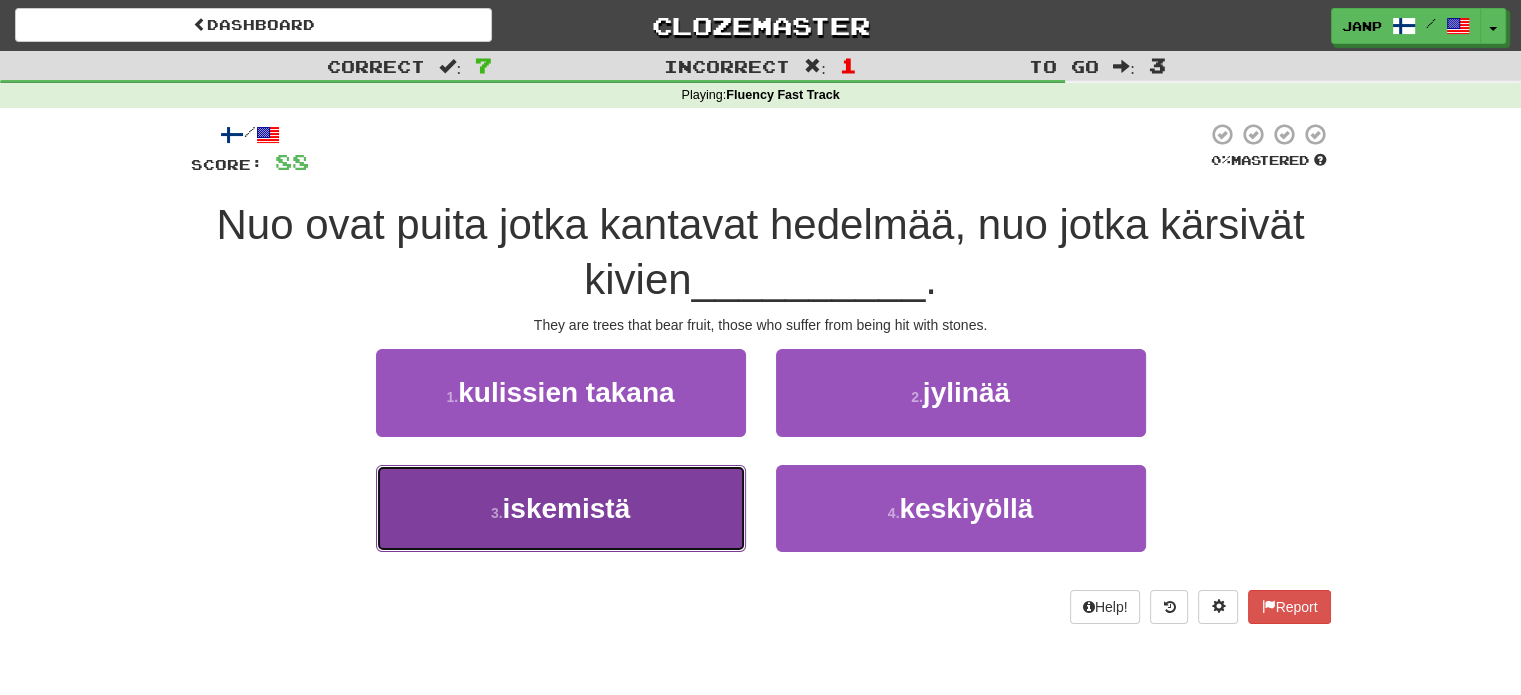 click on "3 .  iskemistä" at bounding box center (561, 508) 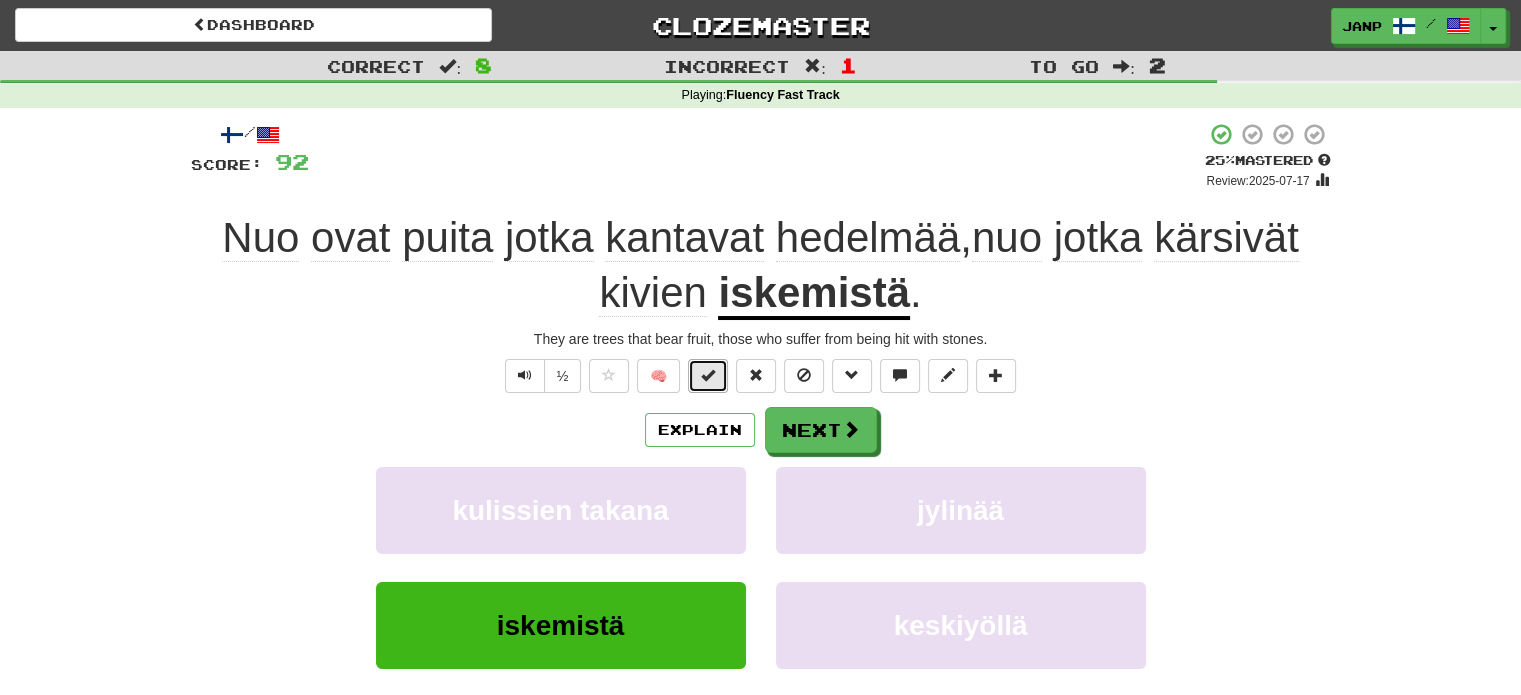 click at bounding box center [708, 375] 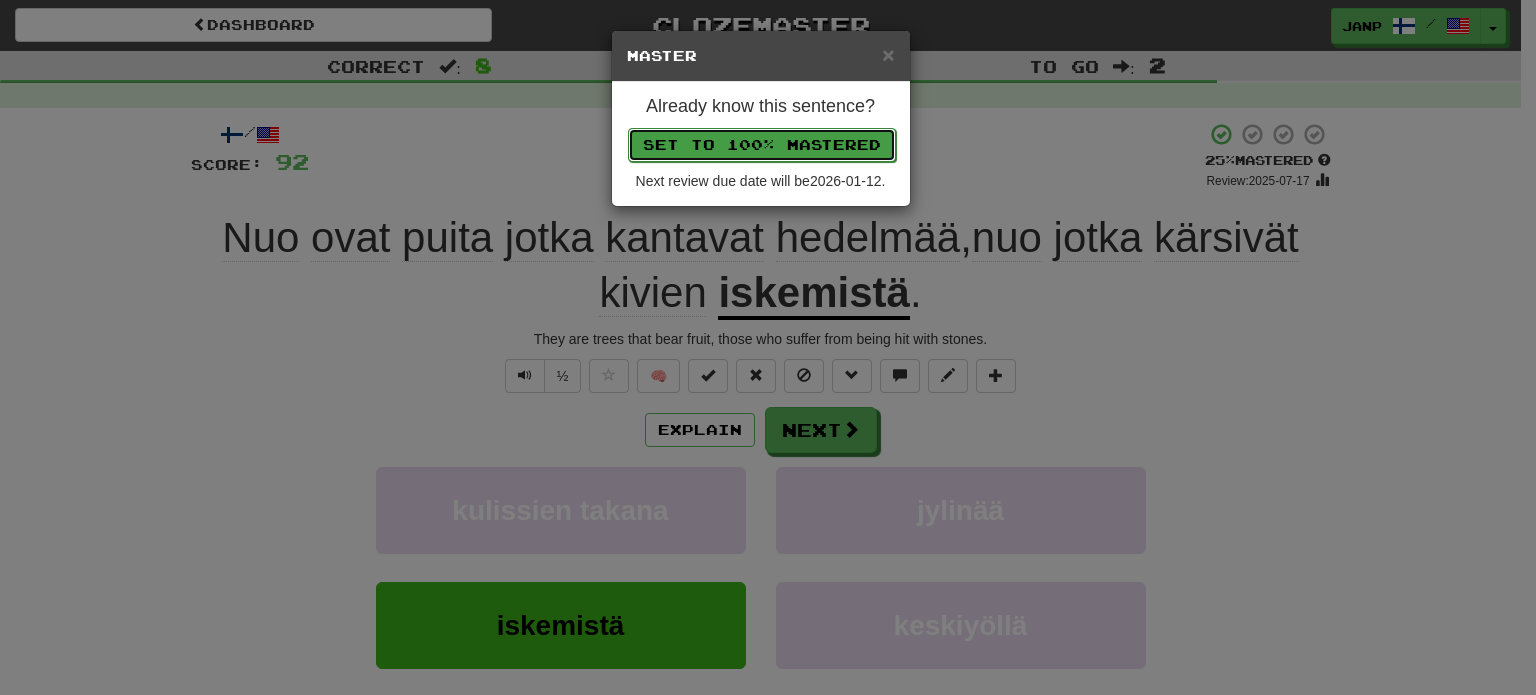 click on "Set to 100% Mastered" at bounding box center (762, 145) 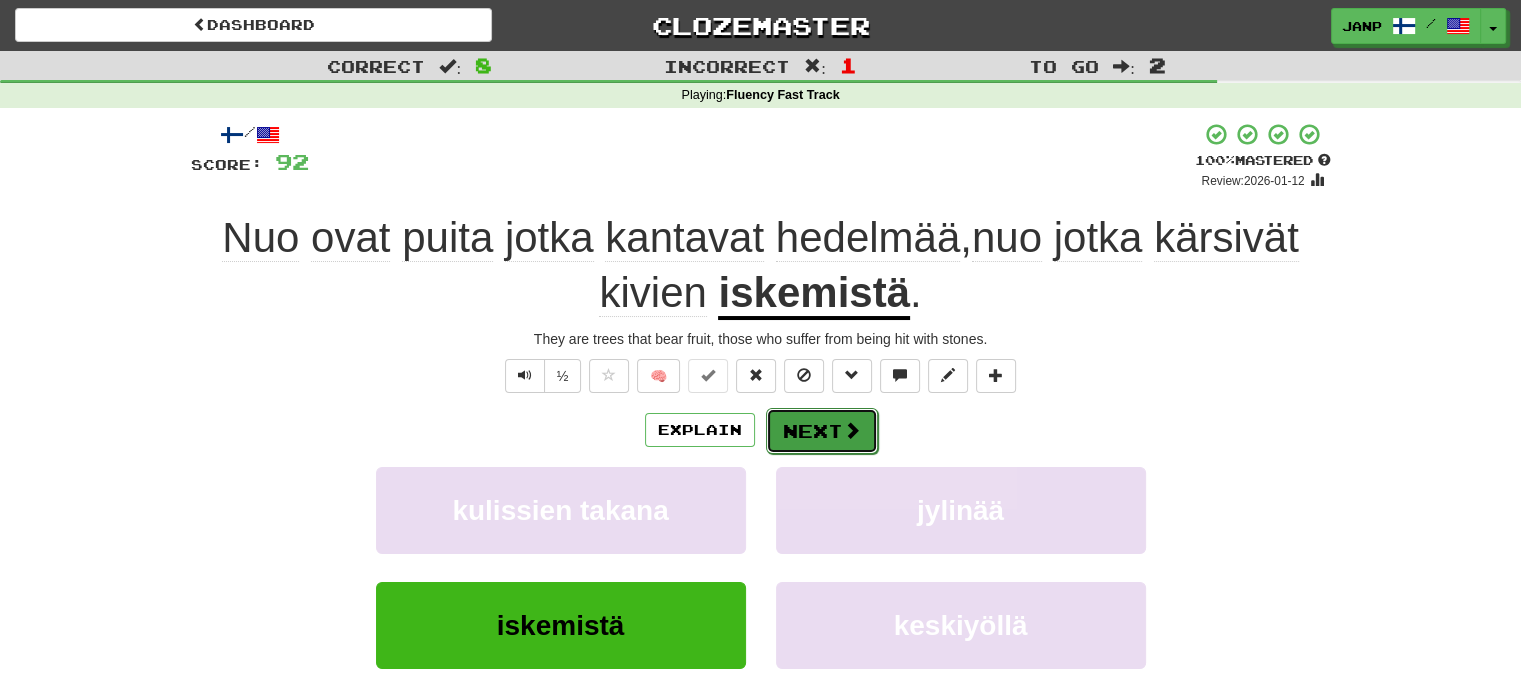 click on "Next" at bounding box center (822, 431) 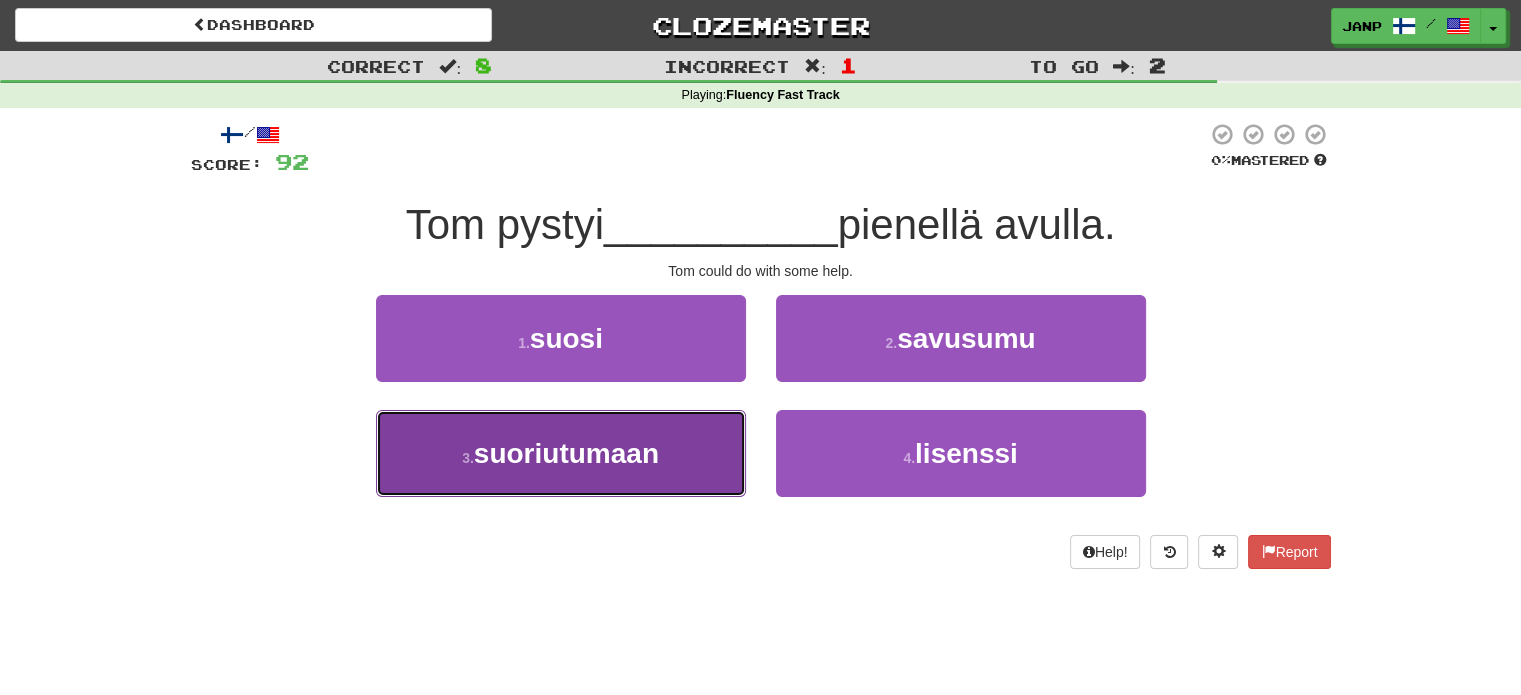 click on "3 .  suoriutumaan" at bounding box center (561, 453) 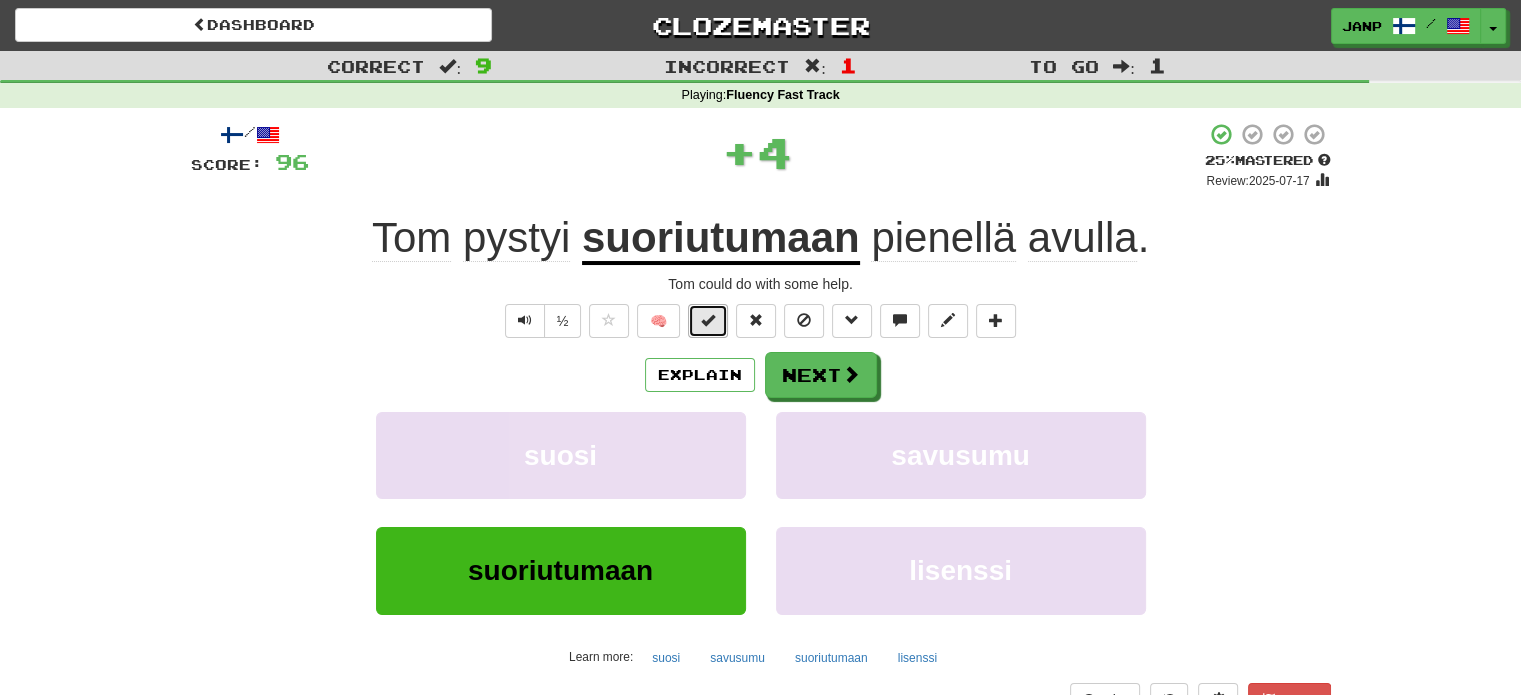 click at bounding box center (708, 321) 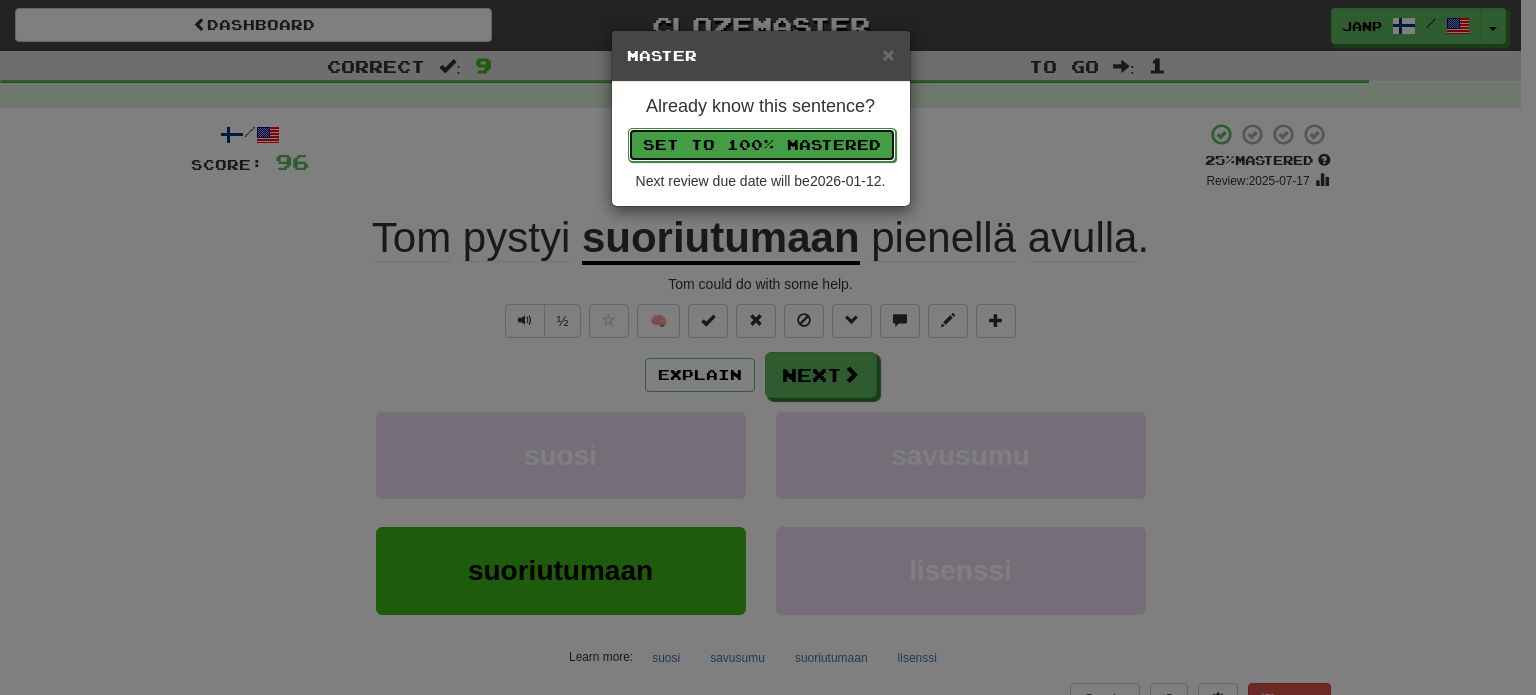 click on "Set to 100% Mastered" at bounding box center [762, 145] 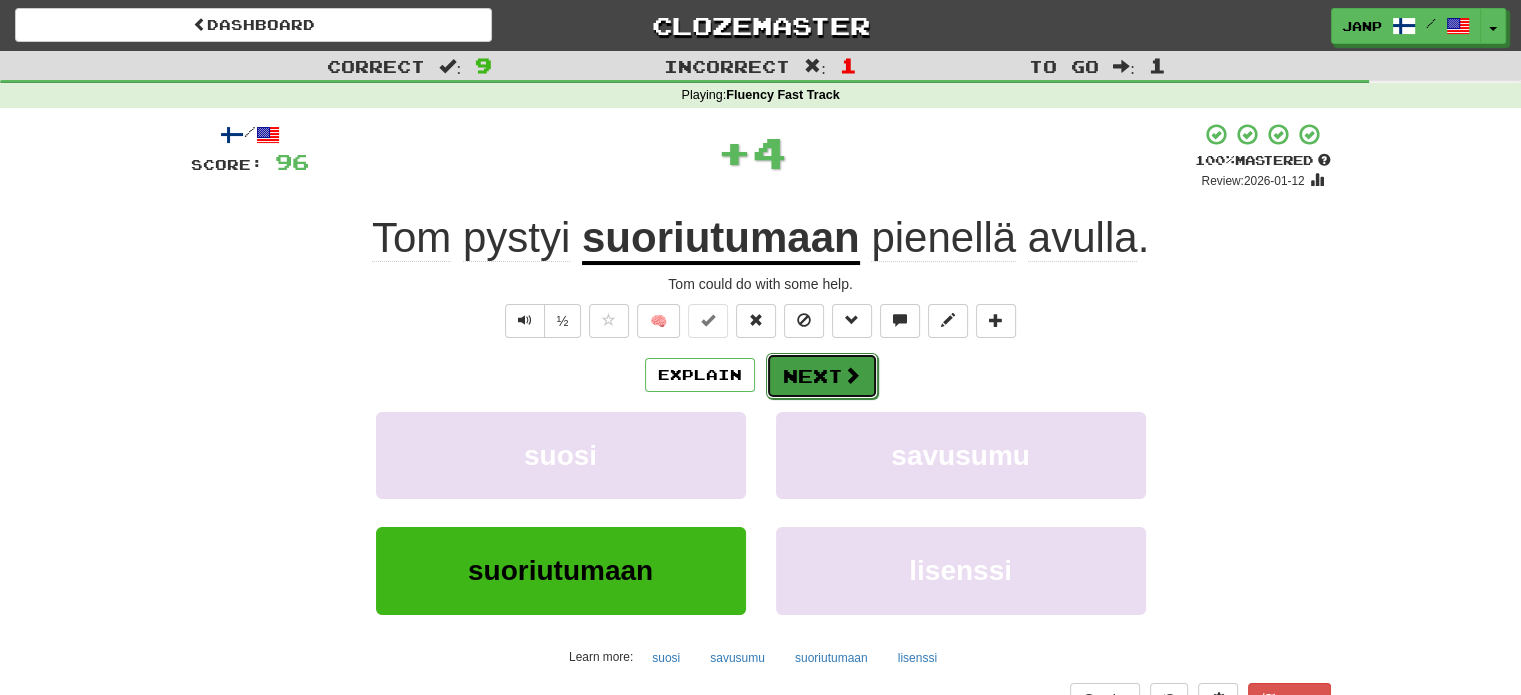 click on "Next" at bounding box center [822, 376] 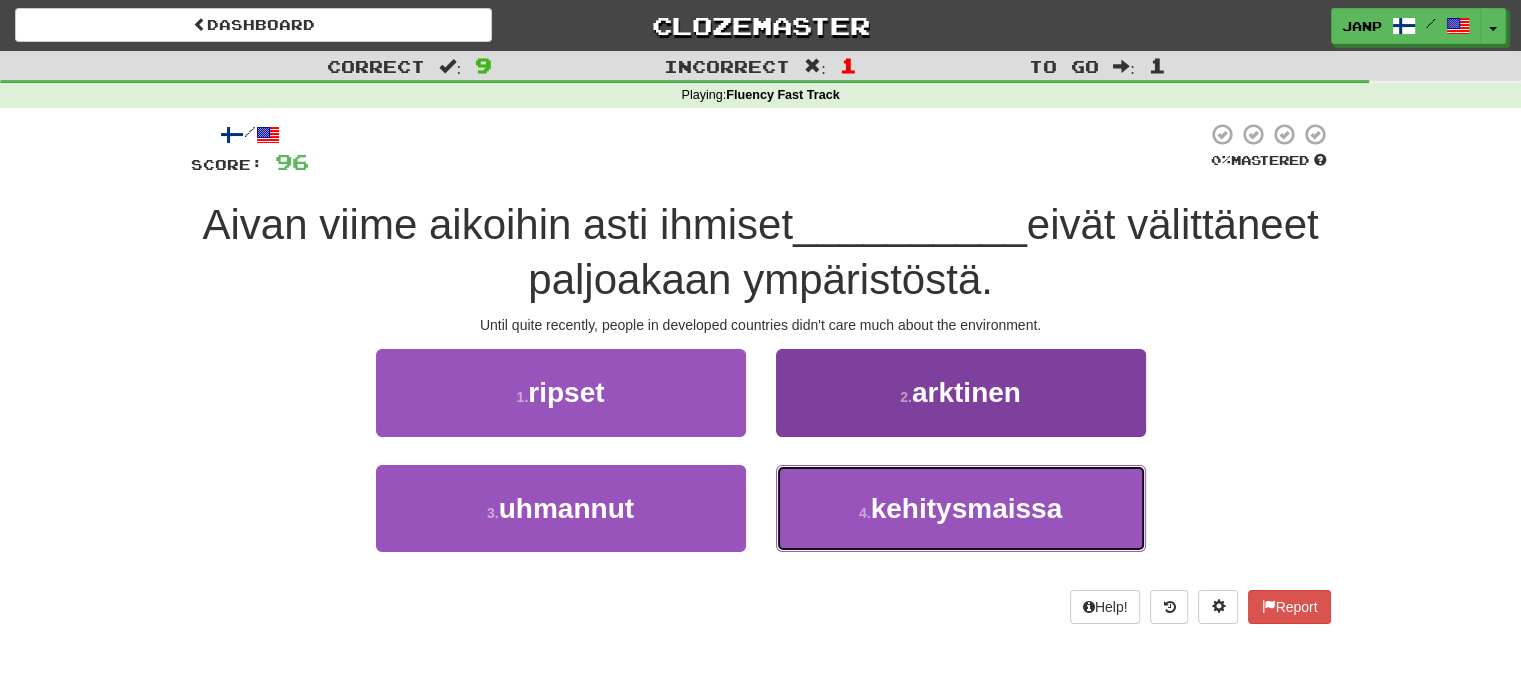 click on "4 ." at bounding box center (865, 513) 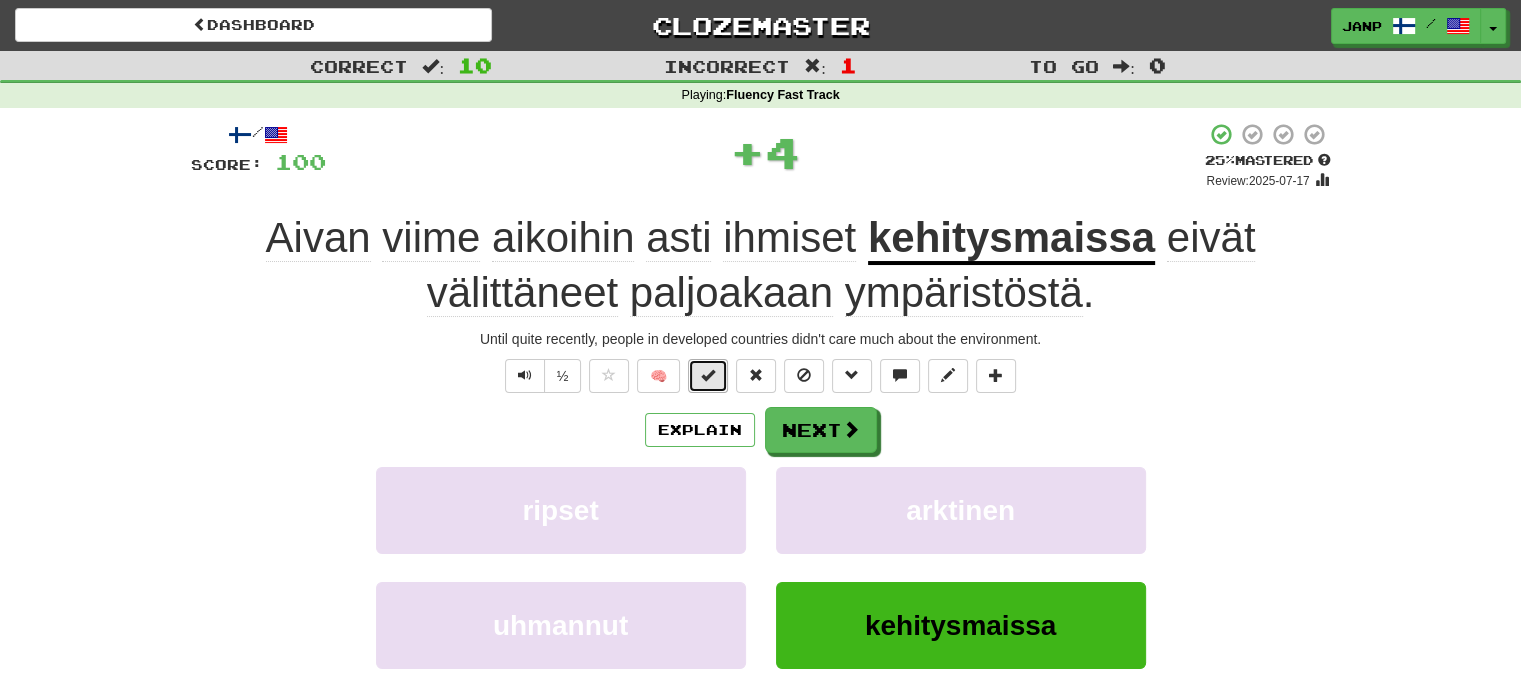 click at bounding box center [708, 375] 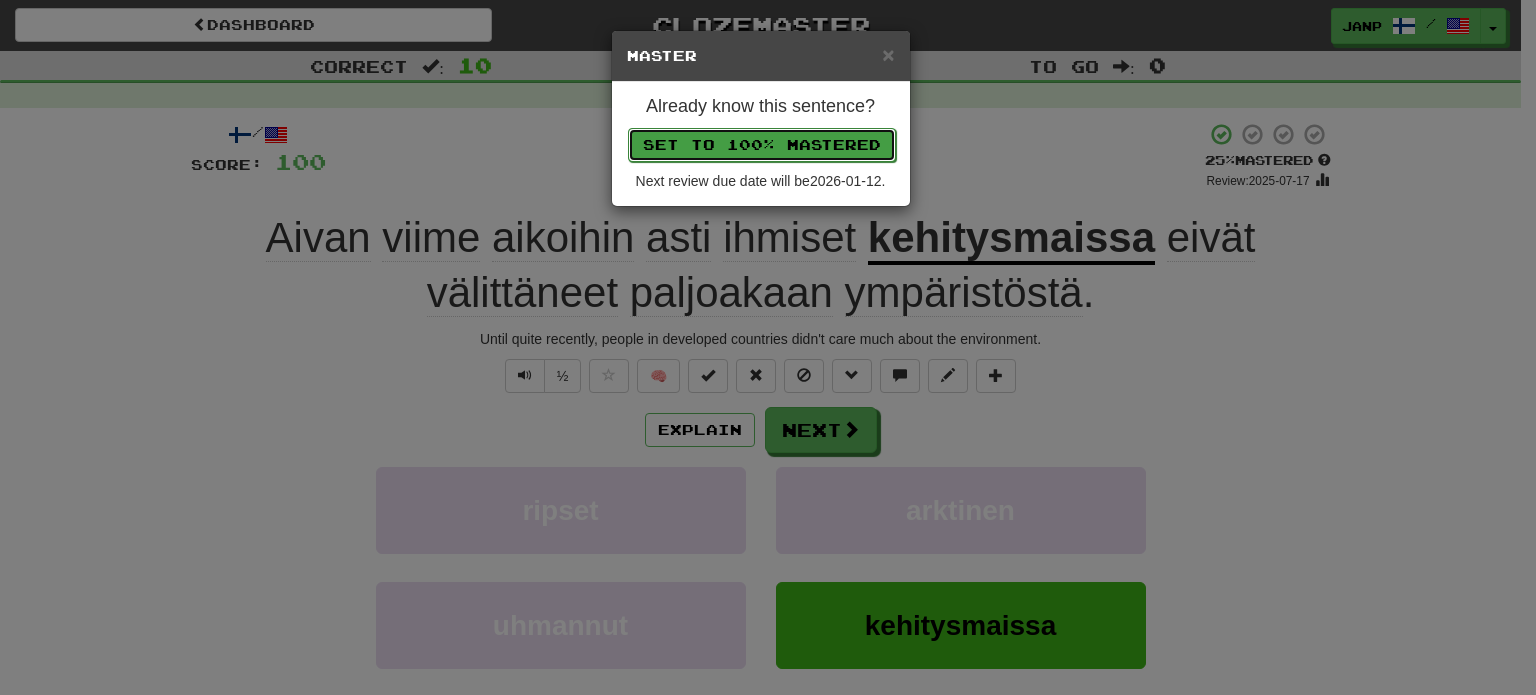 click on "Set to 100% Mastered" at bounding box center (762, 145) 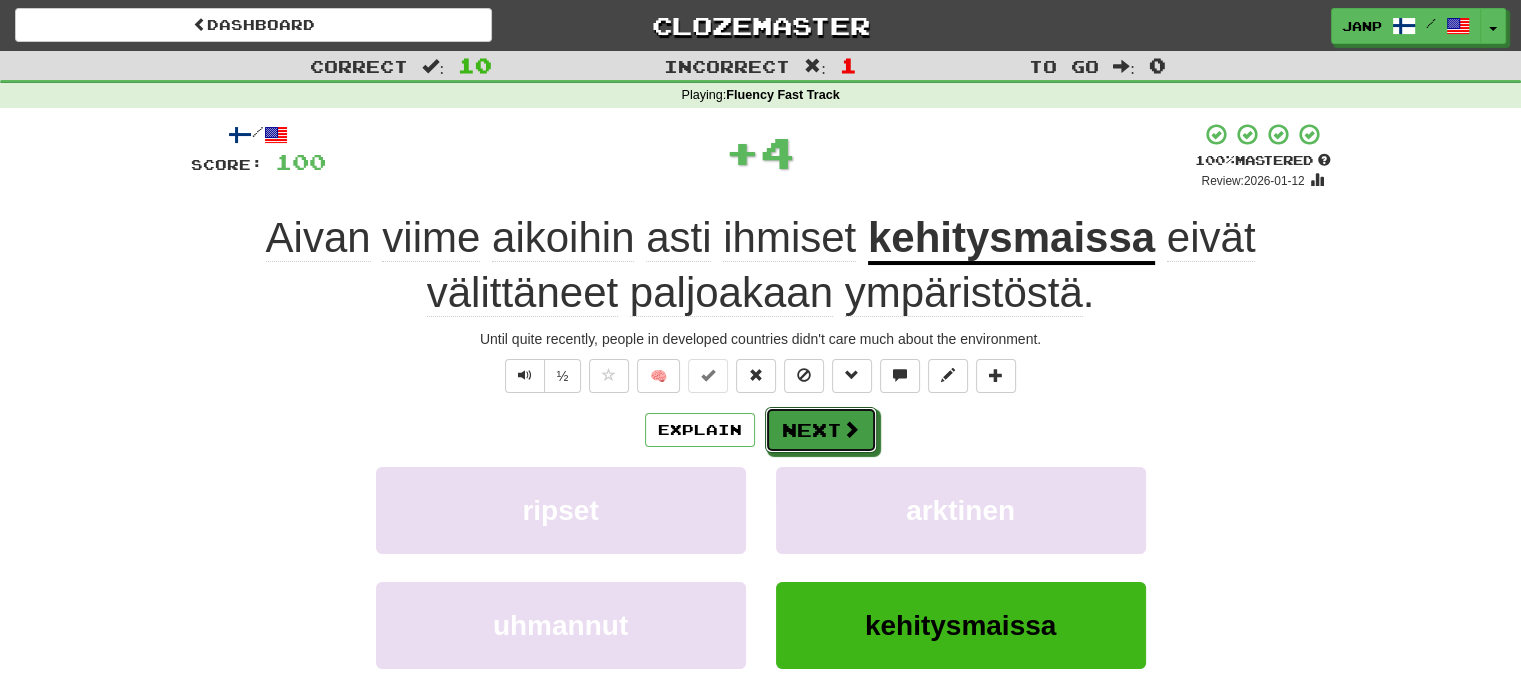 click at bounding box center [851, 429] 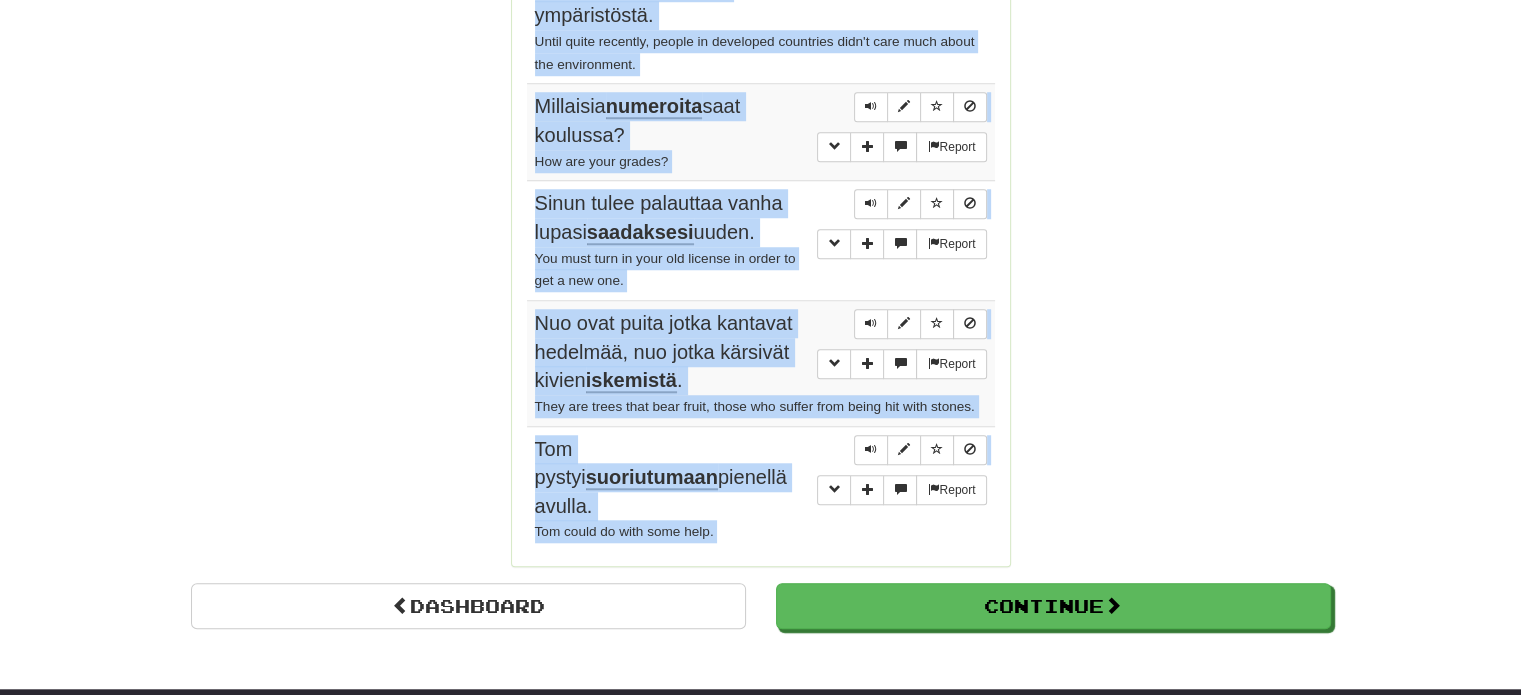 scroll, scrollTop: 1683, scrollLeft: 0, axis: vertical 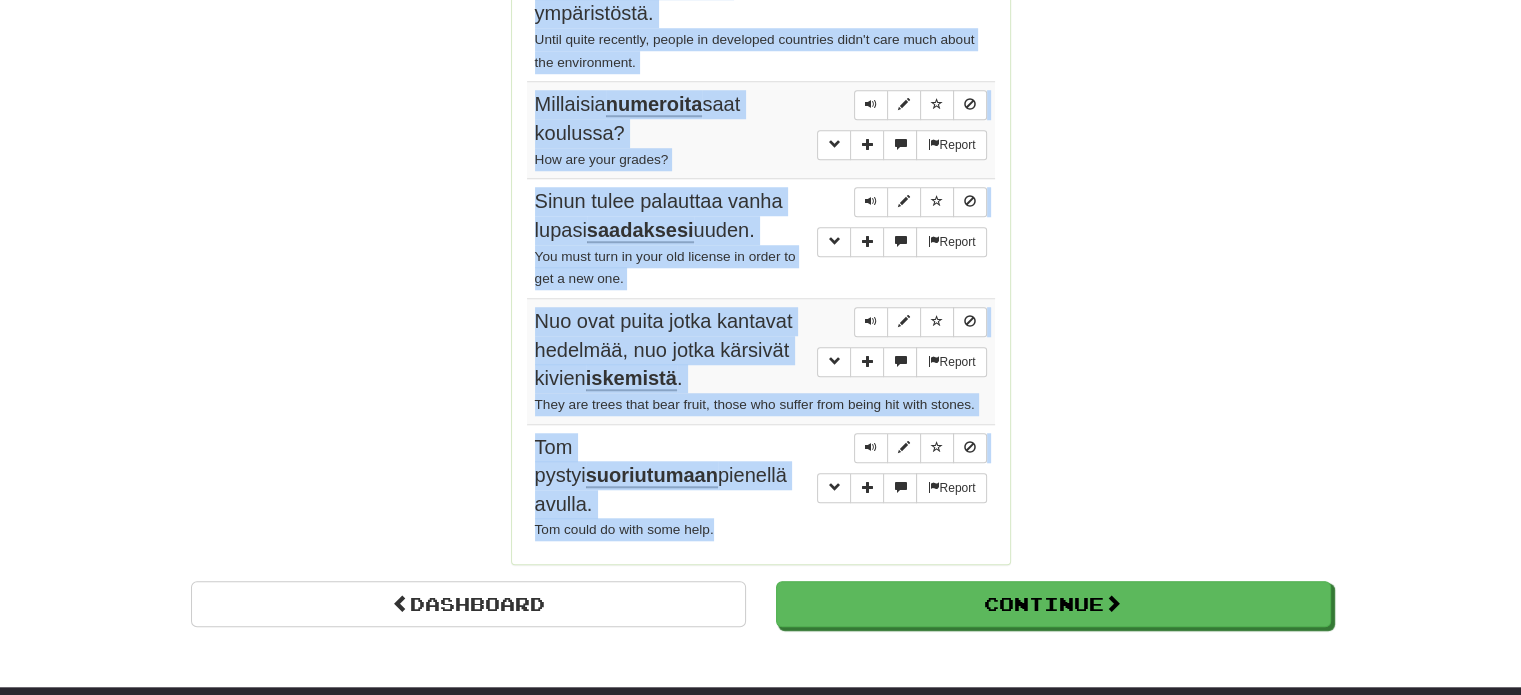 drag, startPoint x: 531, startPoint y: 93, endPoint x: 769, endPoint y: 501, distance: 472.3431 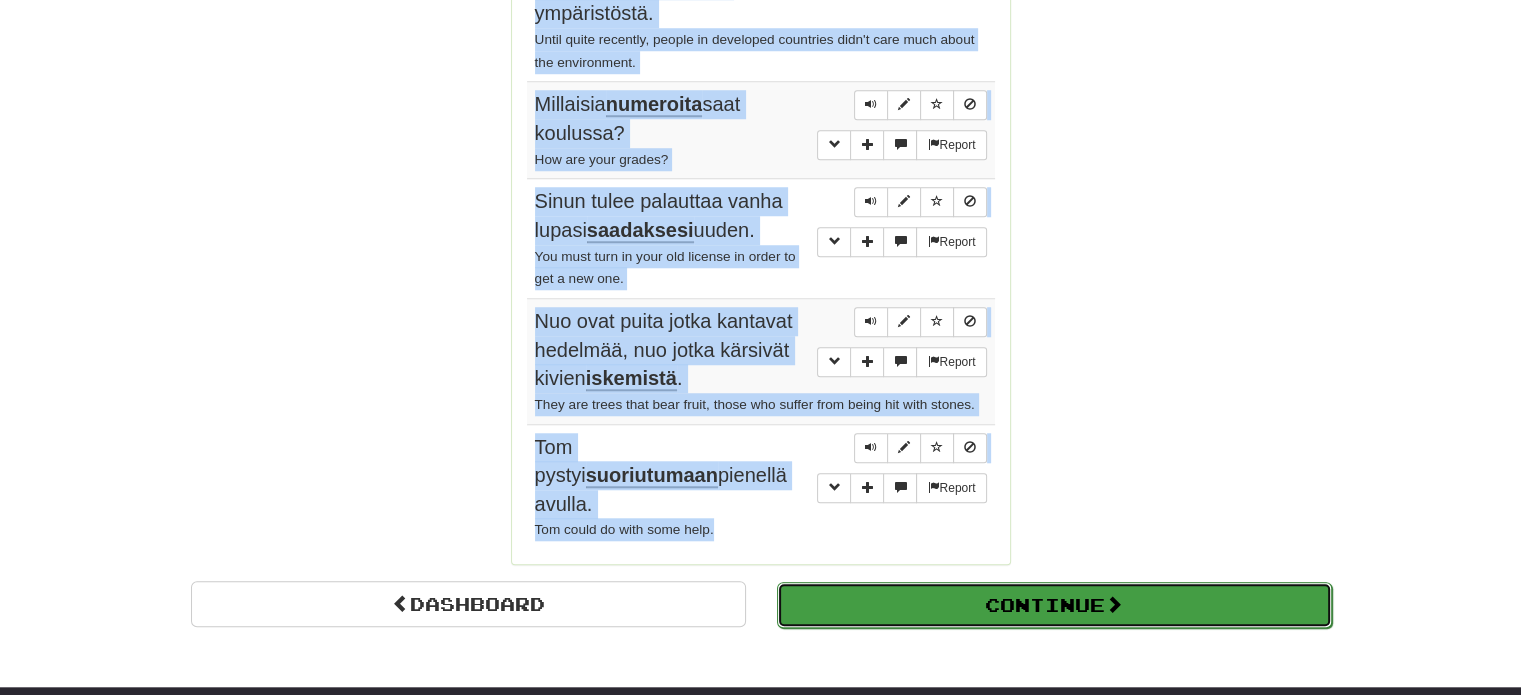 click on "Continue" at bounding box center (1054, 605) 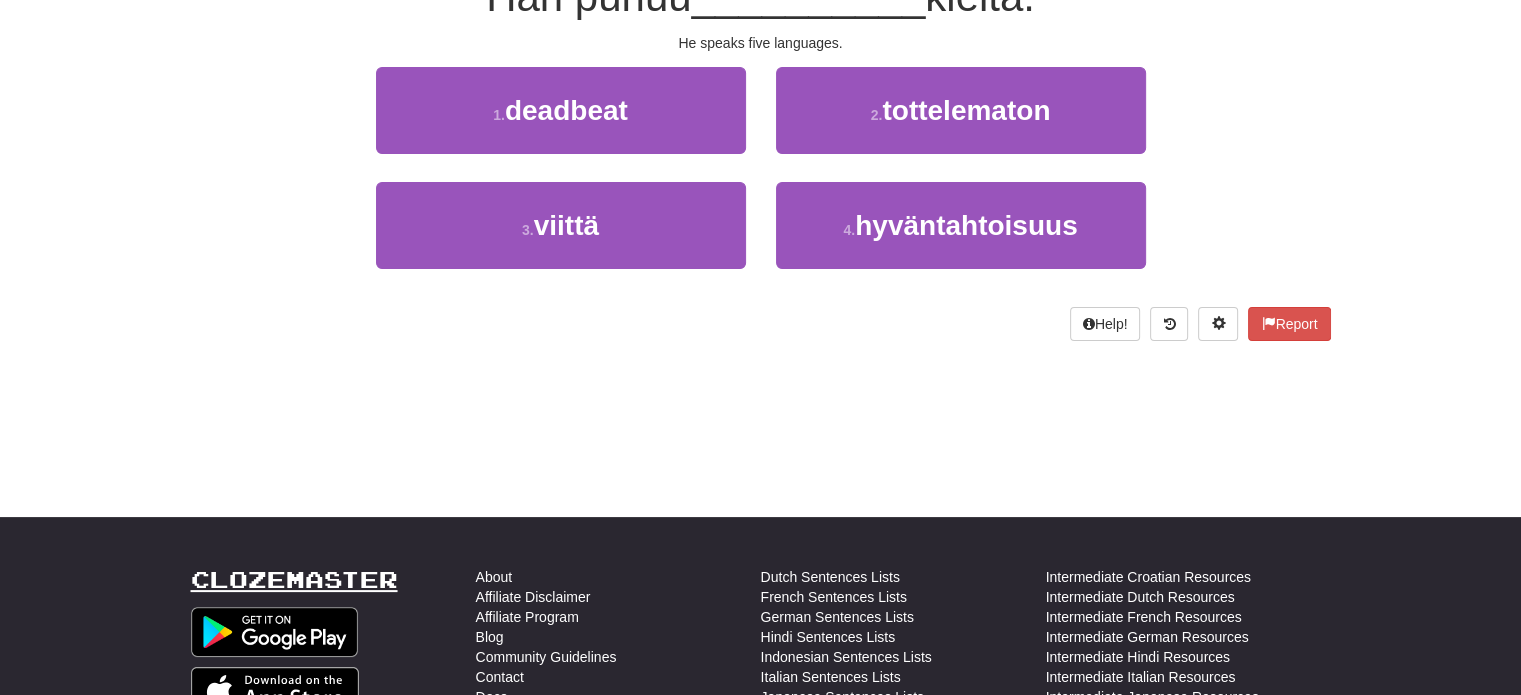 scroll, scrollTop: 42, scrollLeft: 0, axis: vertical 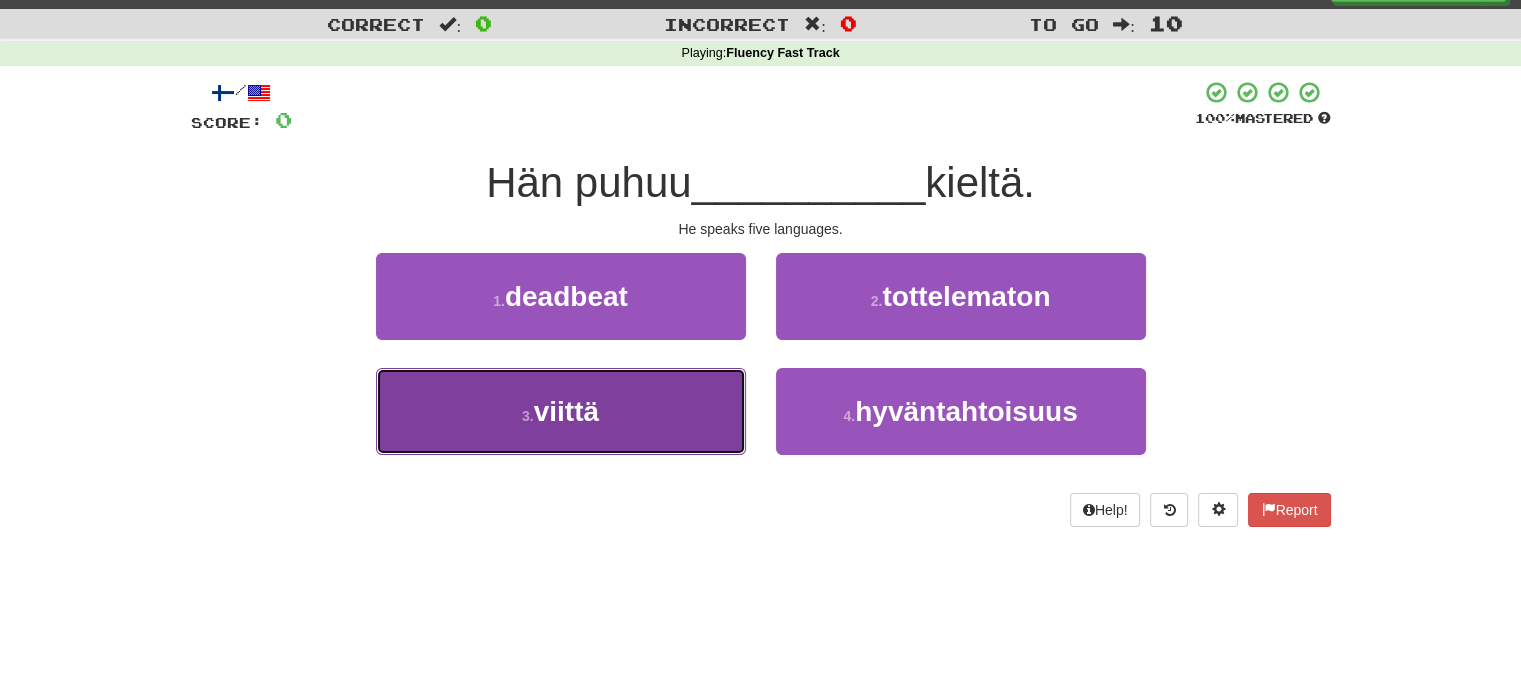 click on "3 .  viittä" at bounding box center (561, 411) 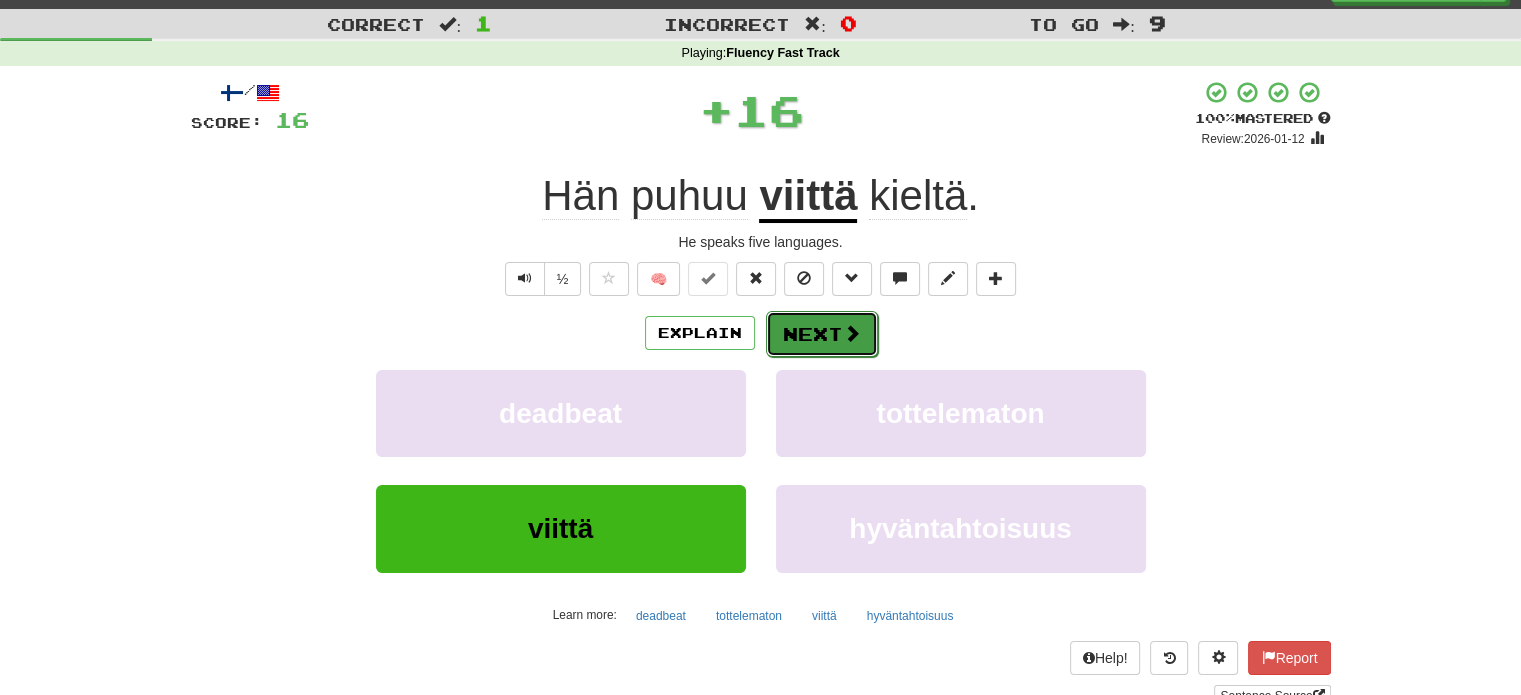click on "Next" at bounding box center [822, 334] 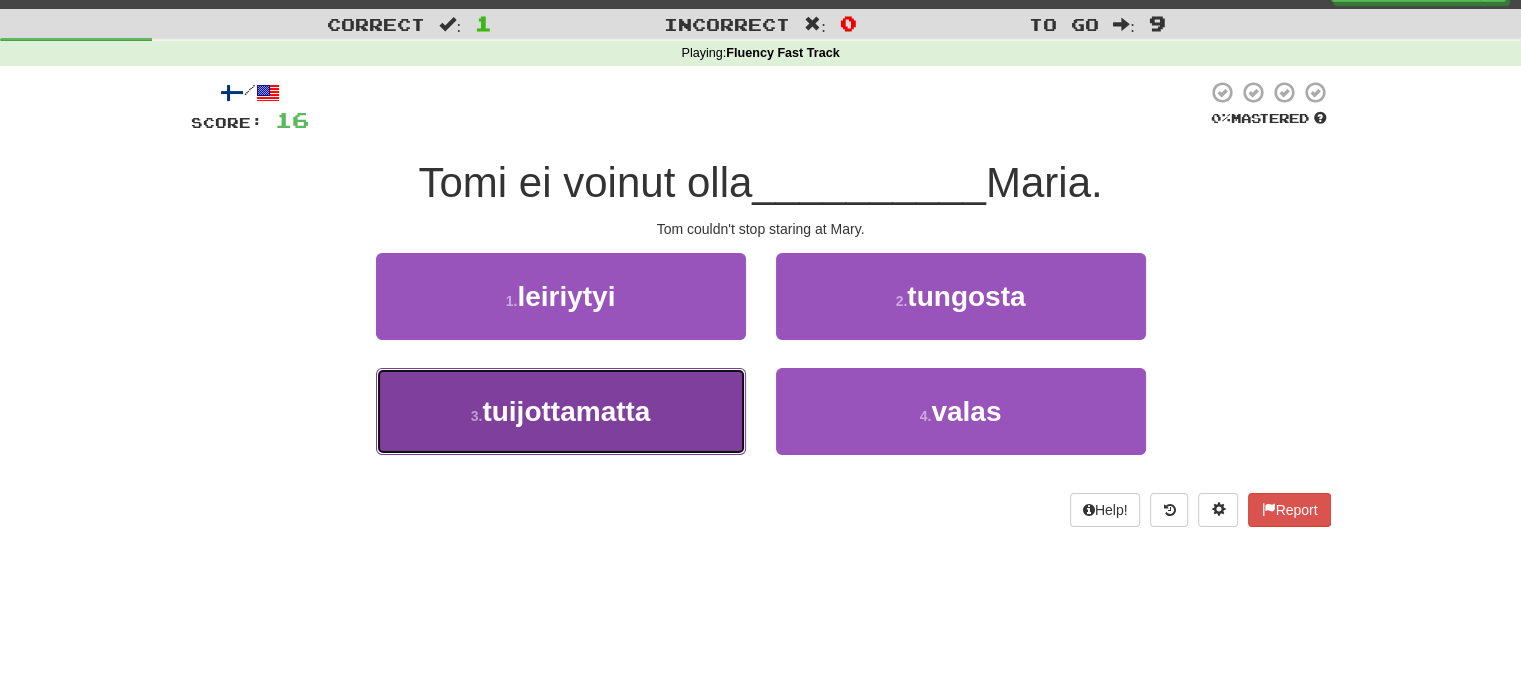 click on "3 .  tuijottamatta" at bounding box center [561, 411] 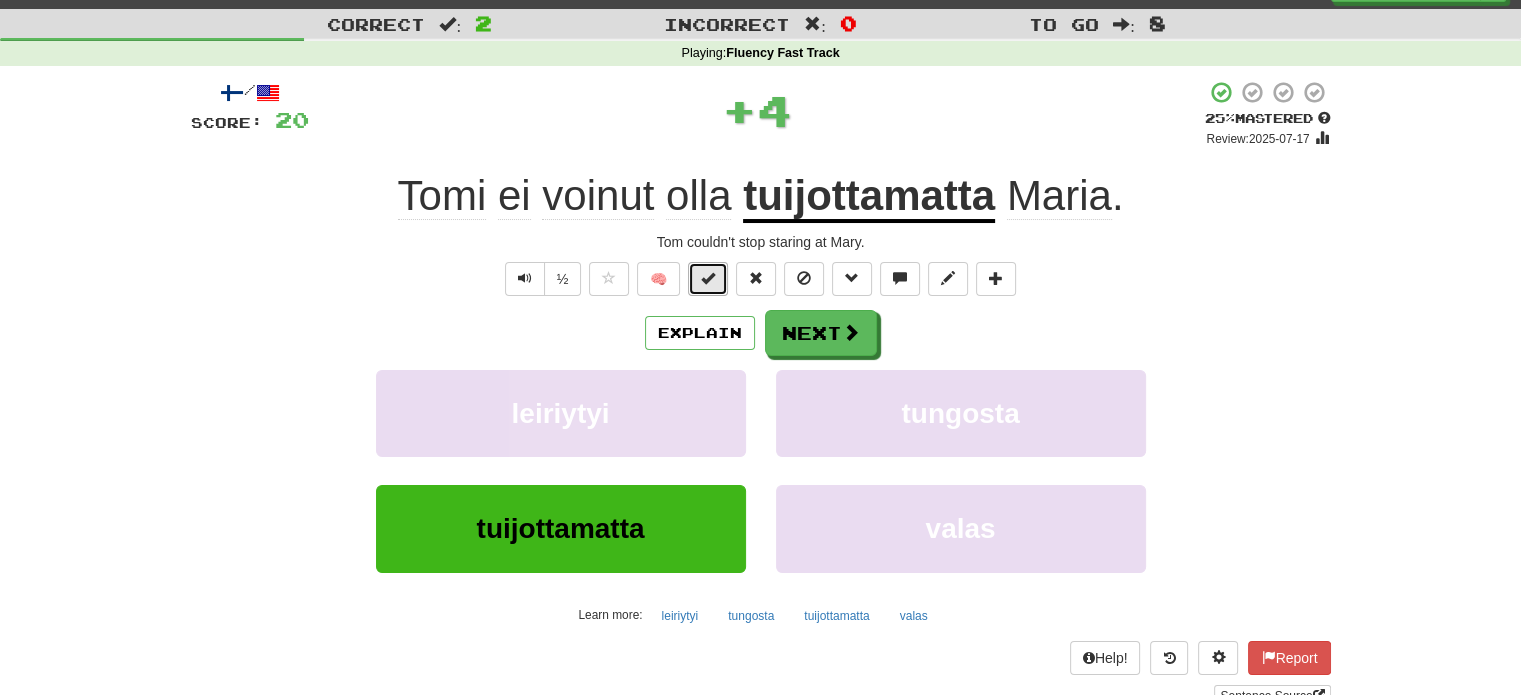 click at bounding box center [708, 278] 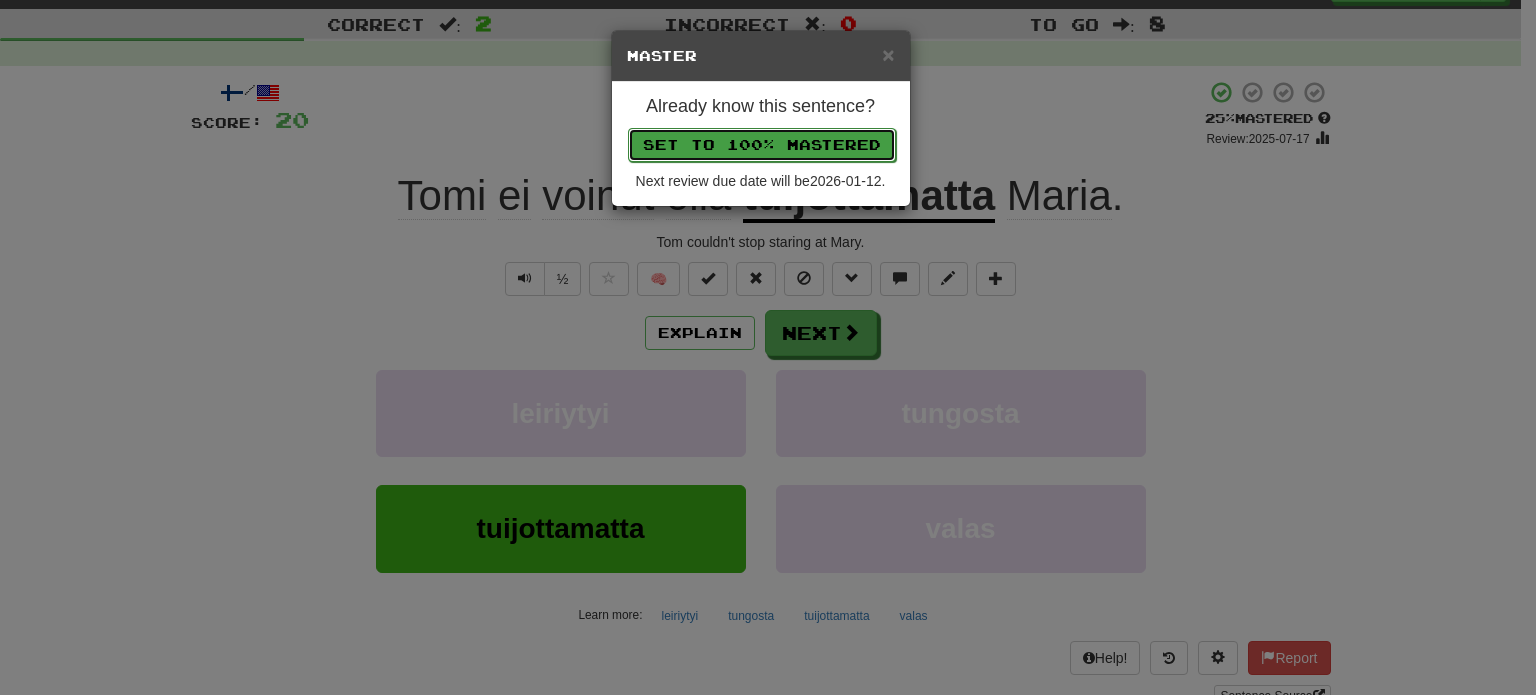 click on "Set to 100% Mastered" at bounding box center [762, 145] 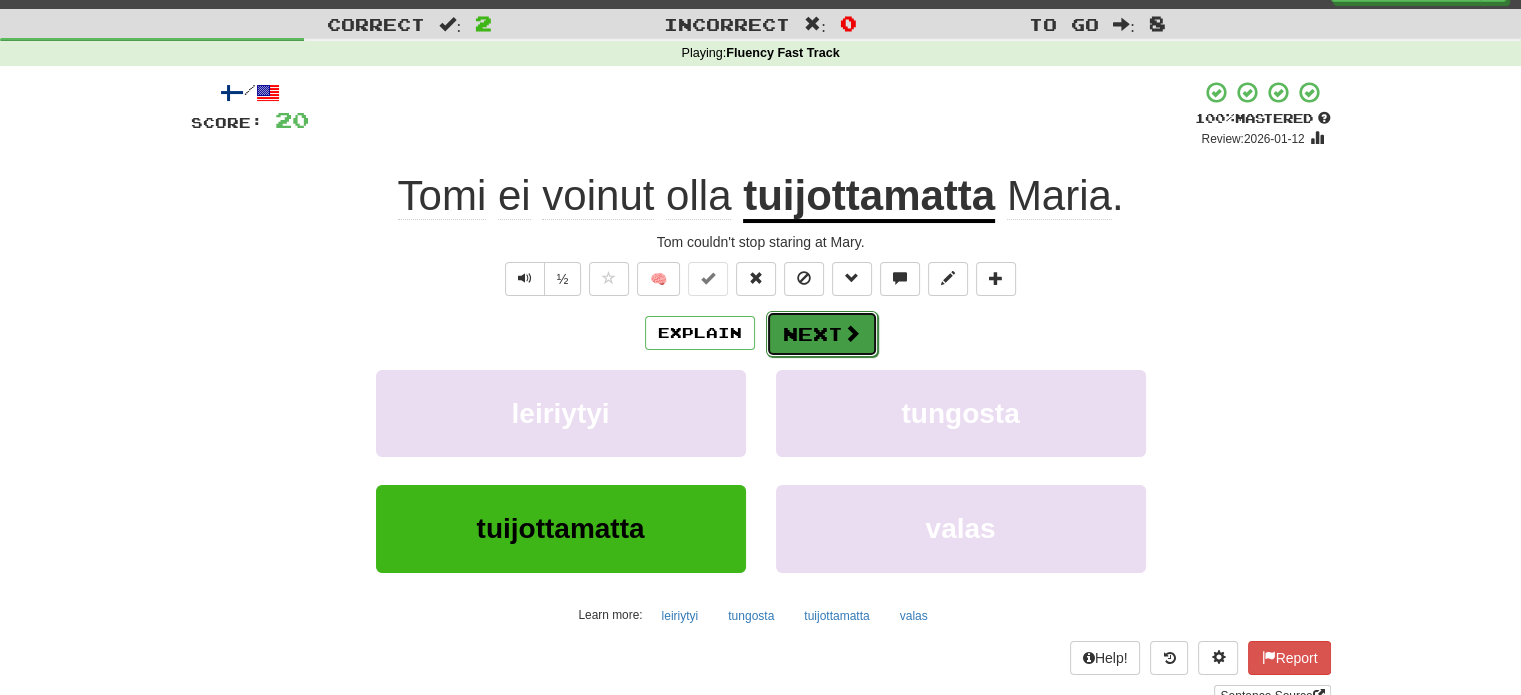 click on "Next" at bounding box center [822, 334] 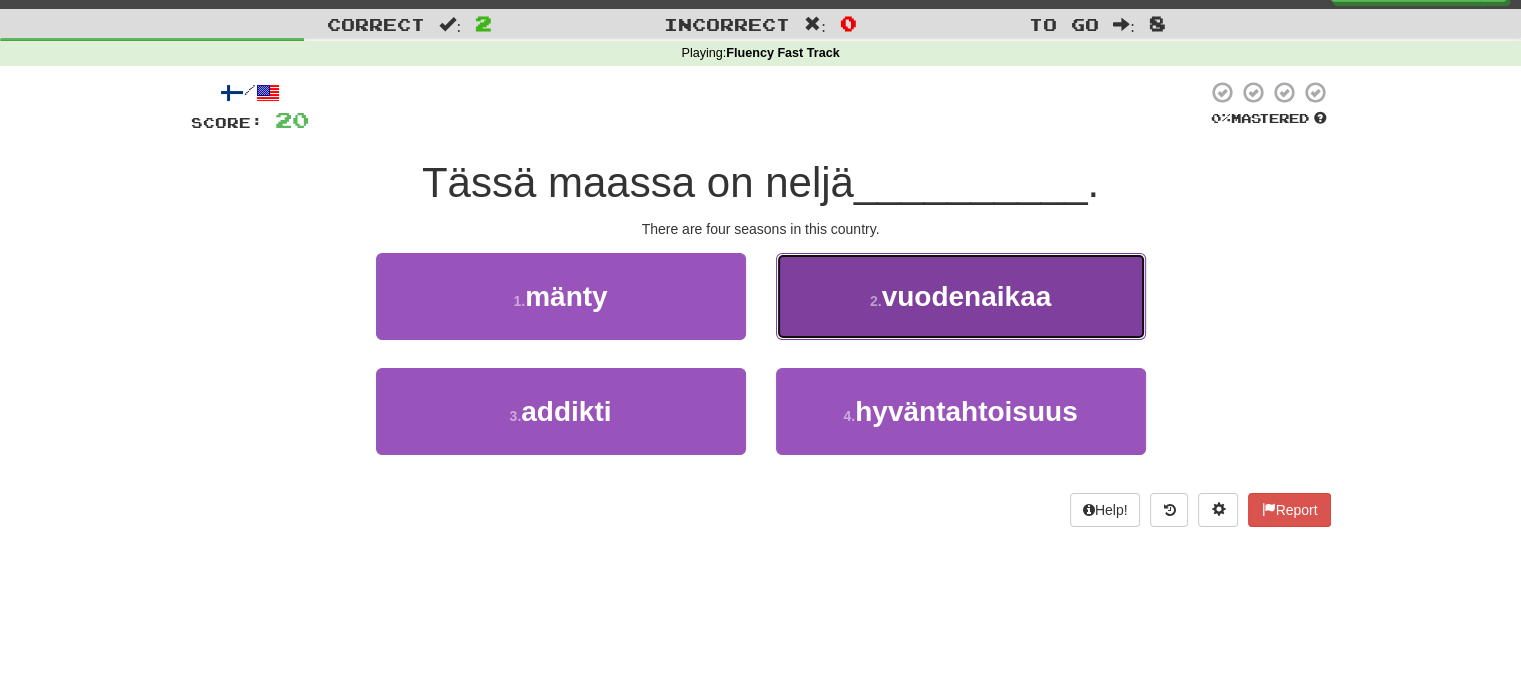 click on "2 .  vuodenaikaa" at bounding box center (961, 296) 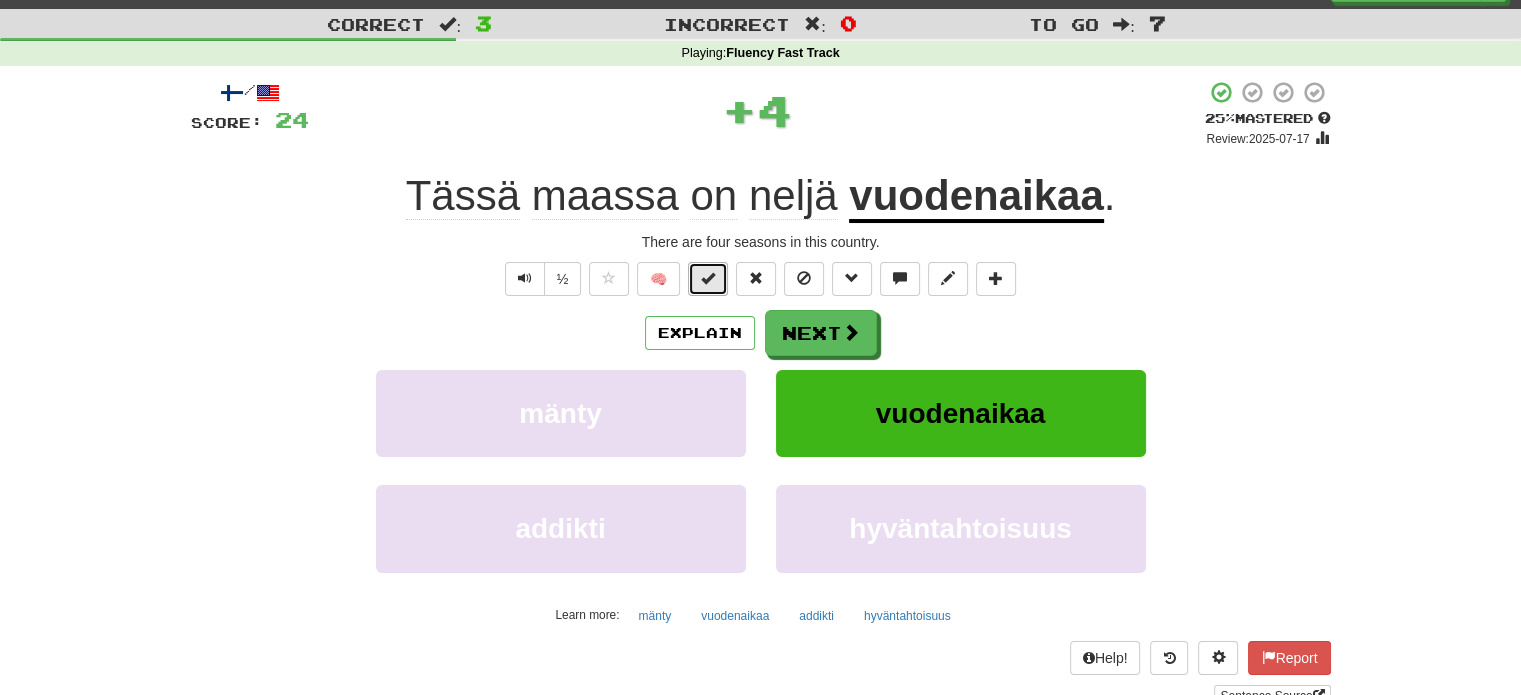 click at bounding box center [708, 279] 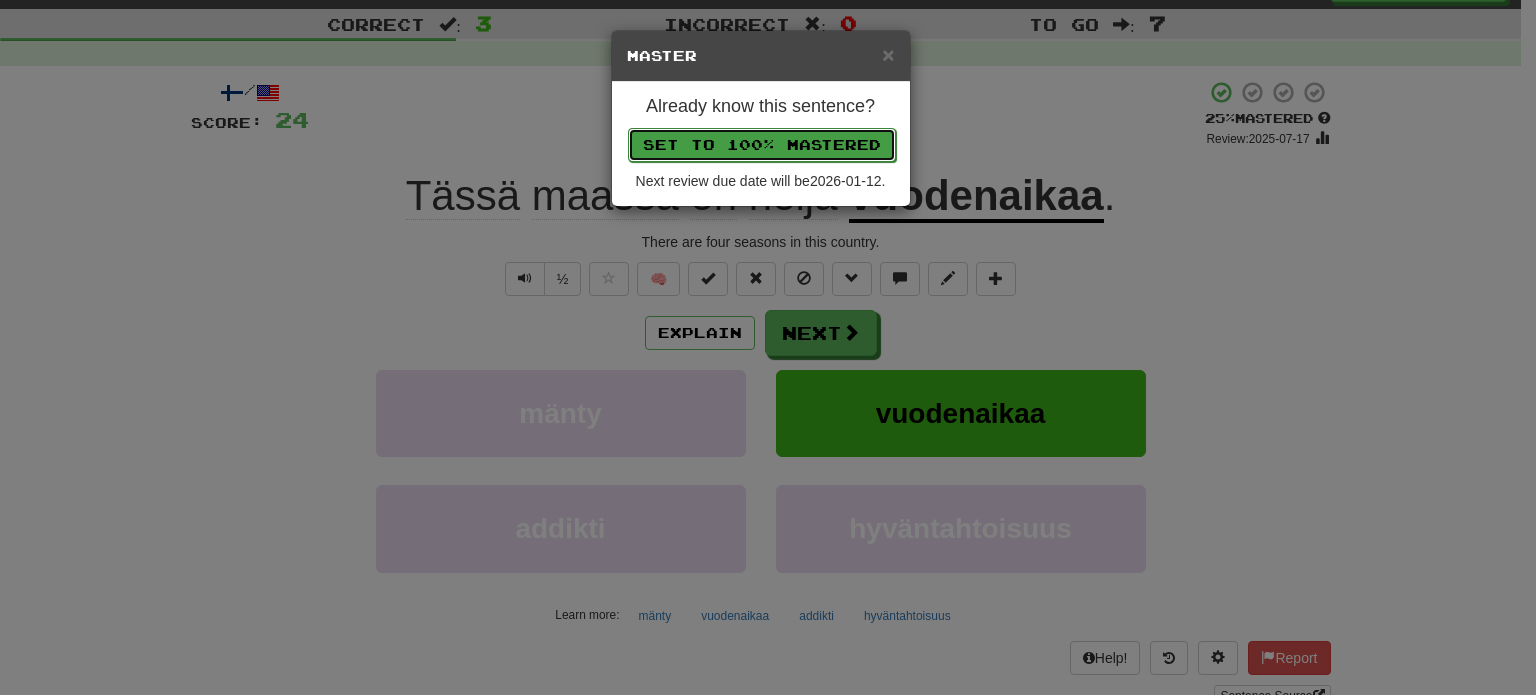 click on "Set to 100% Mastered" at bounding box center [762, 145] 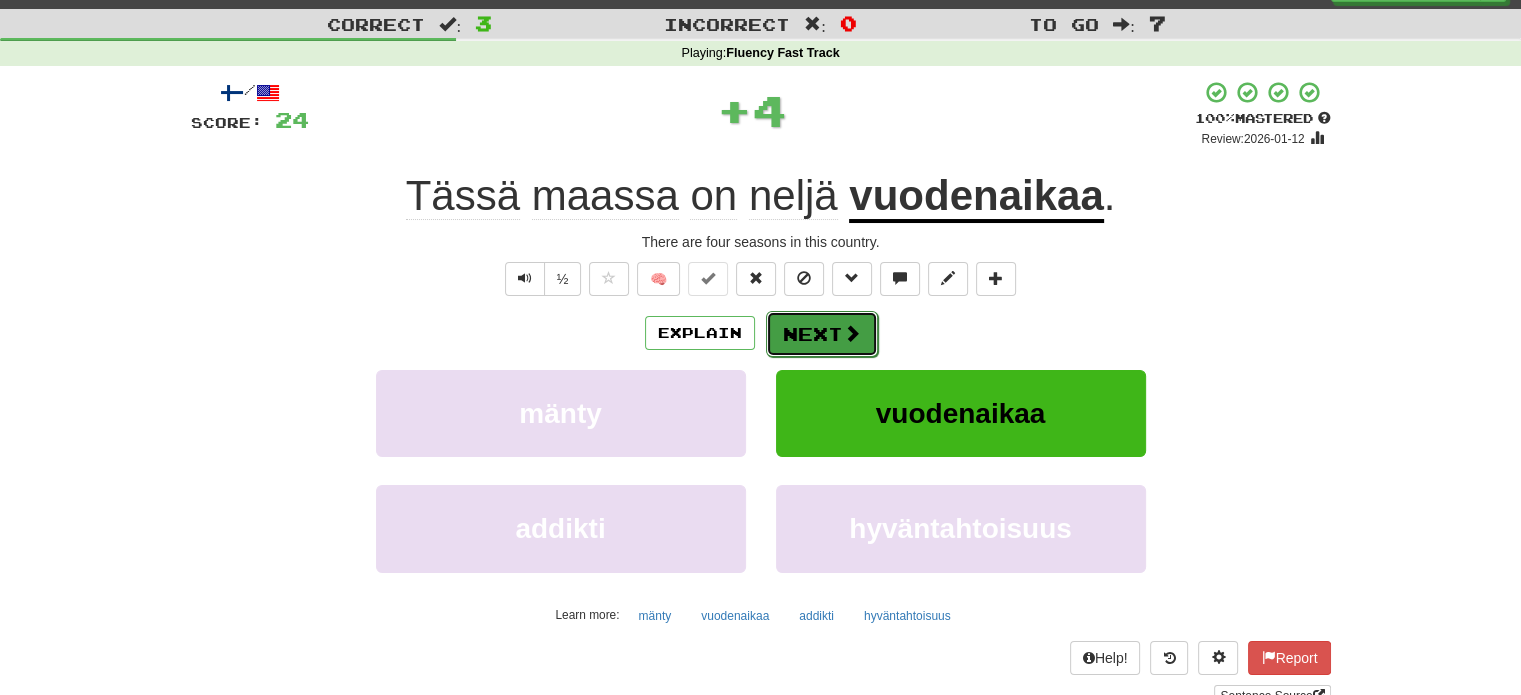 click at bounding box center (852, 333) 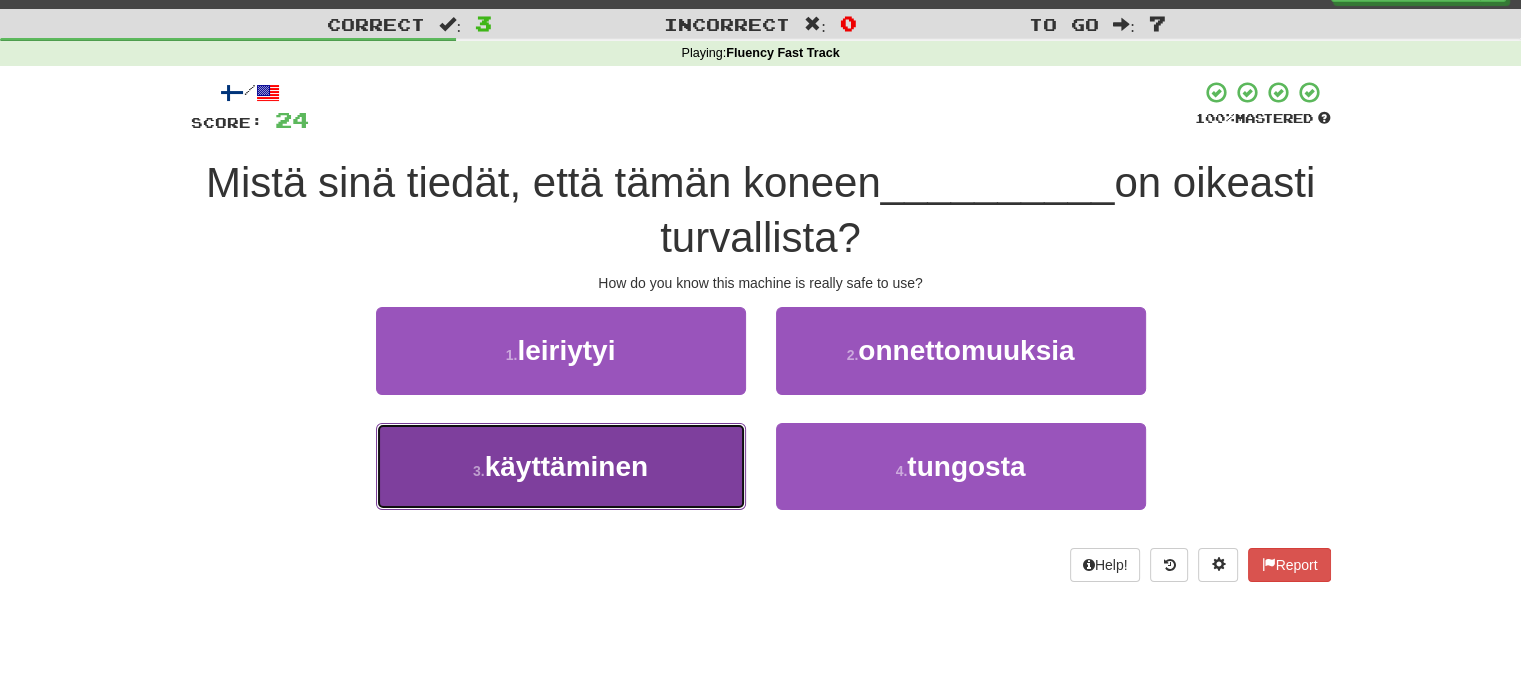 click on "3 .  käyttäminen" at bounding box center (561, 466) 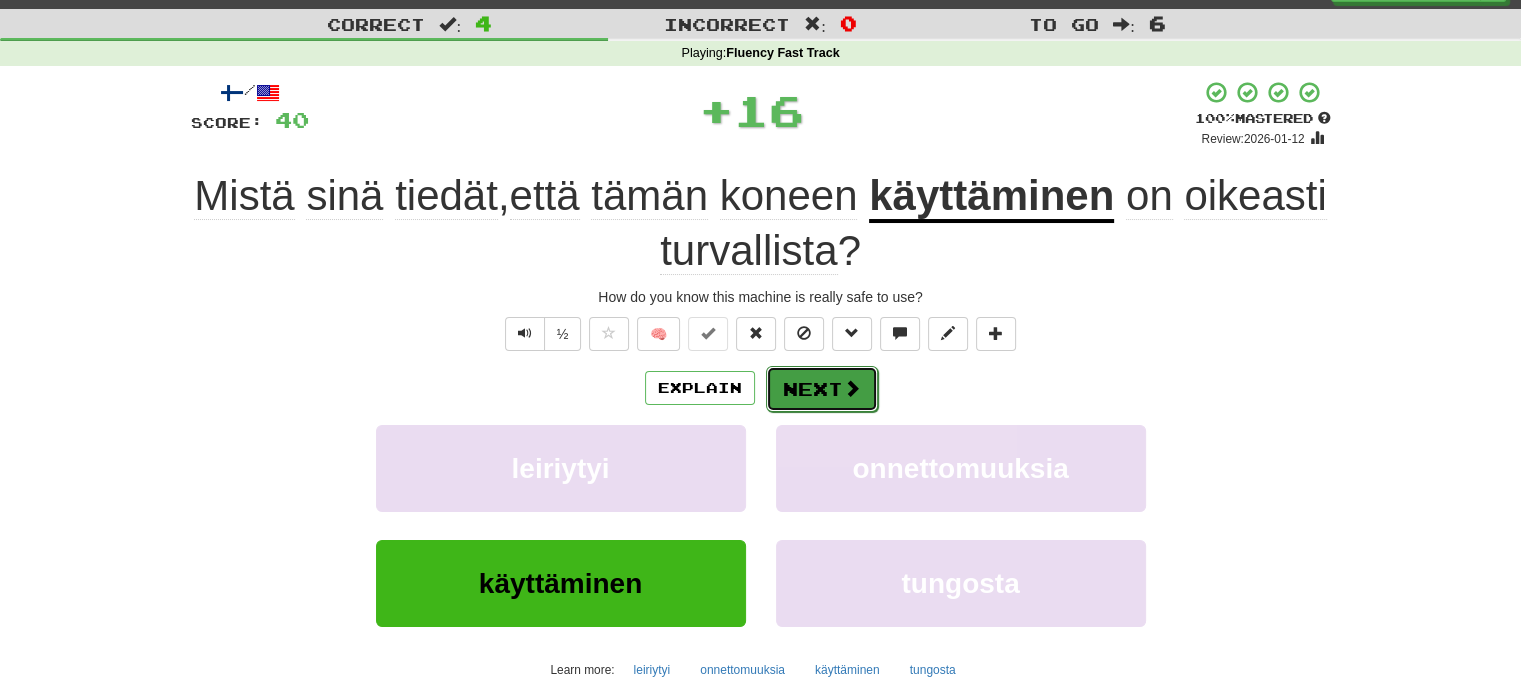 click on "Next" at bounding box center (822, 389) 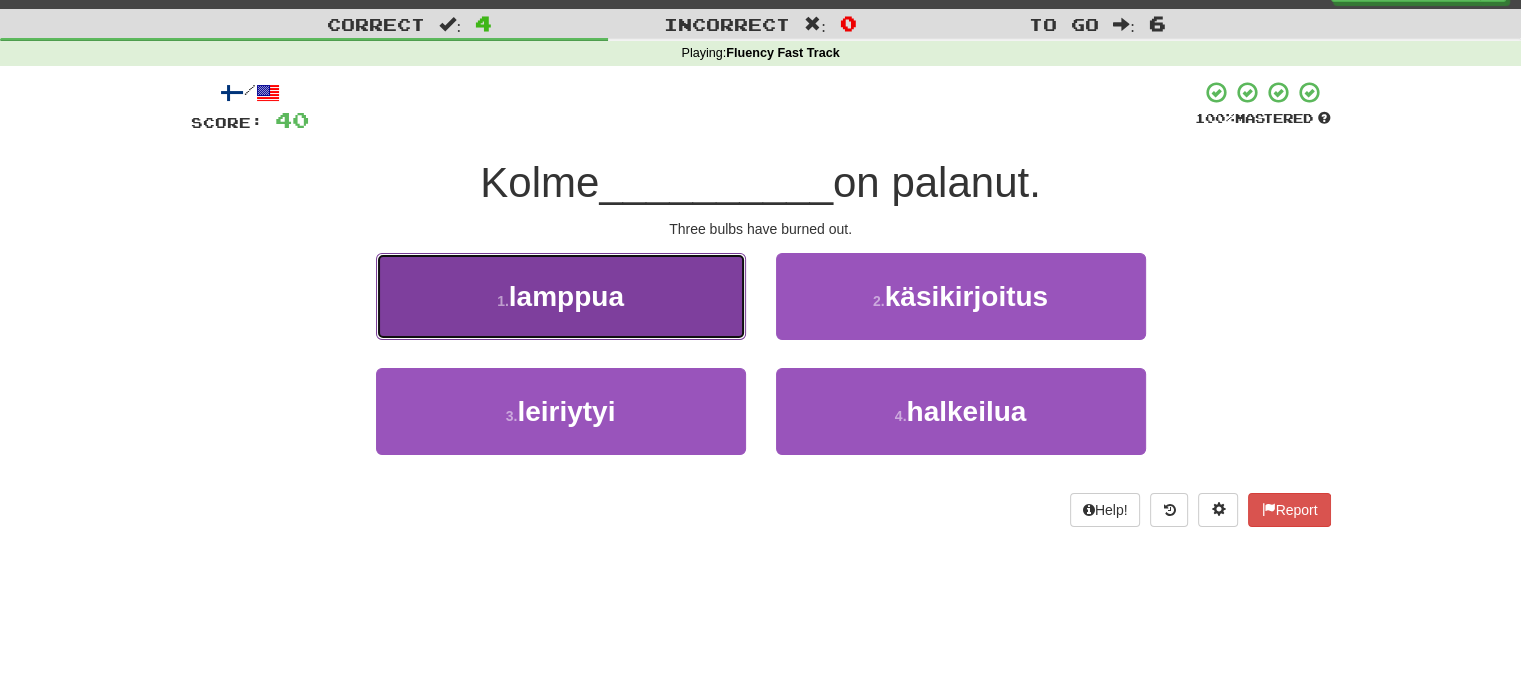 click on "1 .  lamppua" at bounding box center [561, 296] 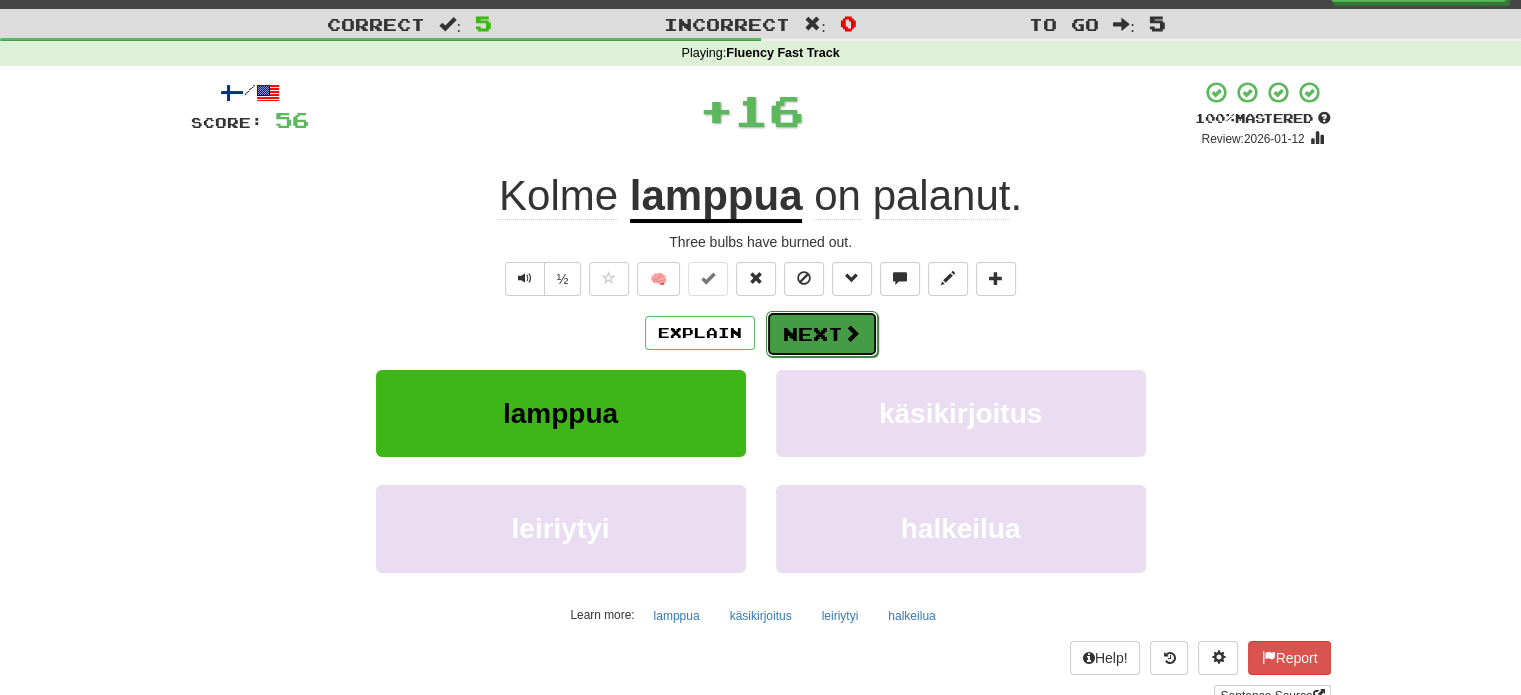 click on "Next" at bounding box center [822, 334] 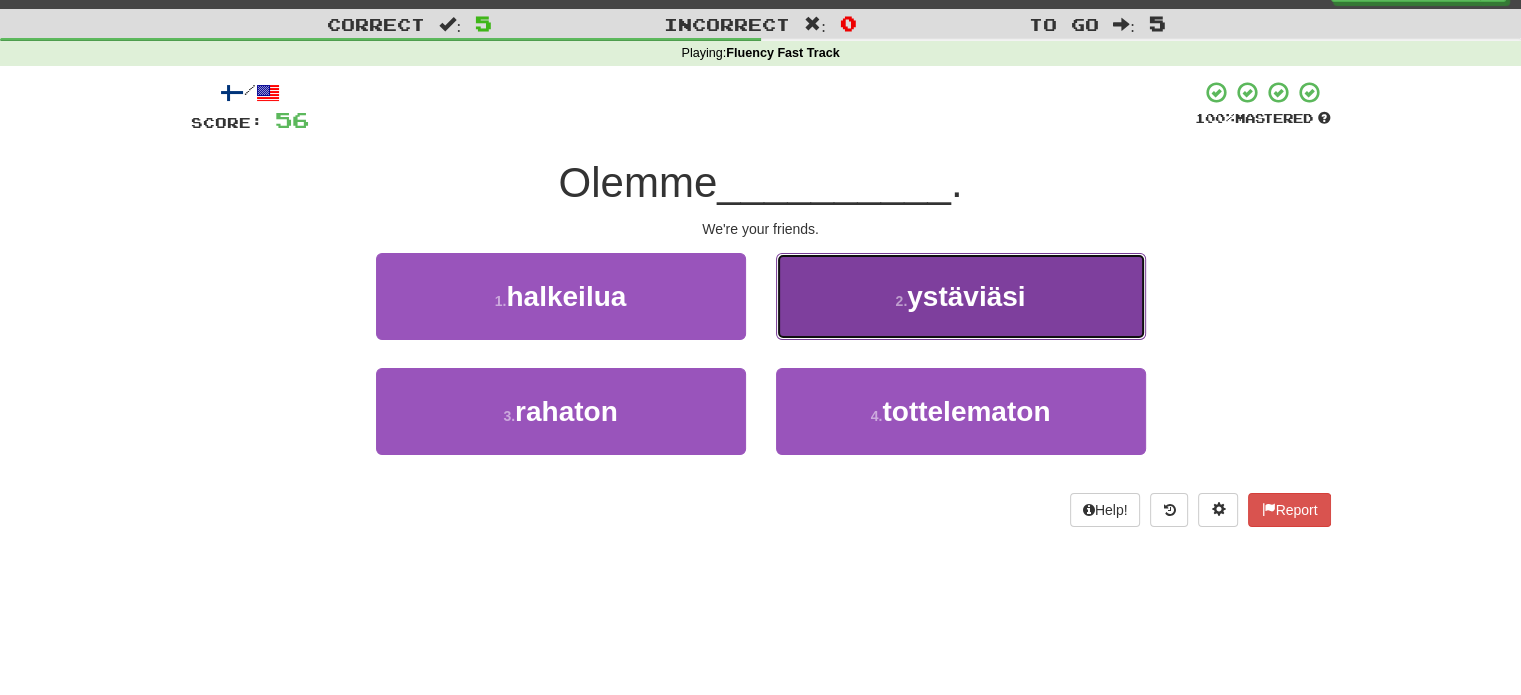 click on "2 .  ystäviäsi" at bounding box center (961, 296) 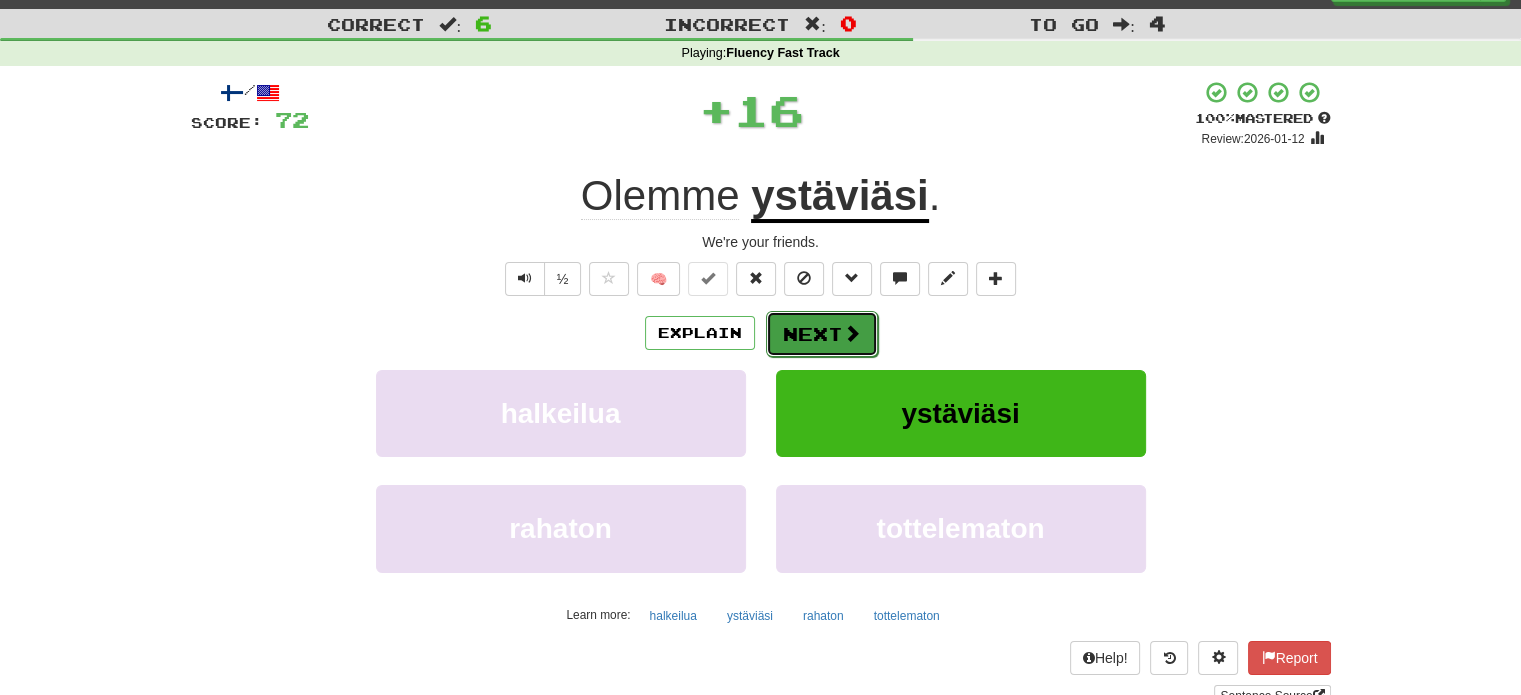 click on "Next" at bounding box center [822, 334] 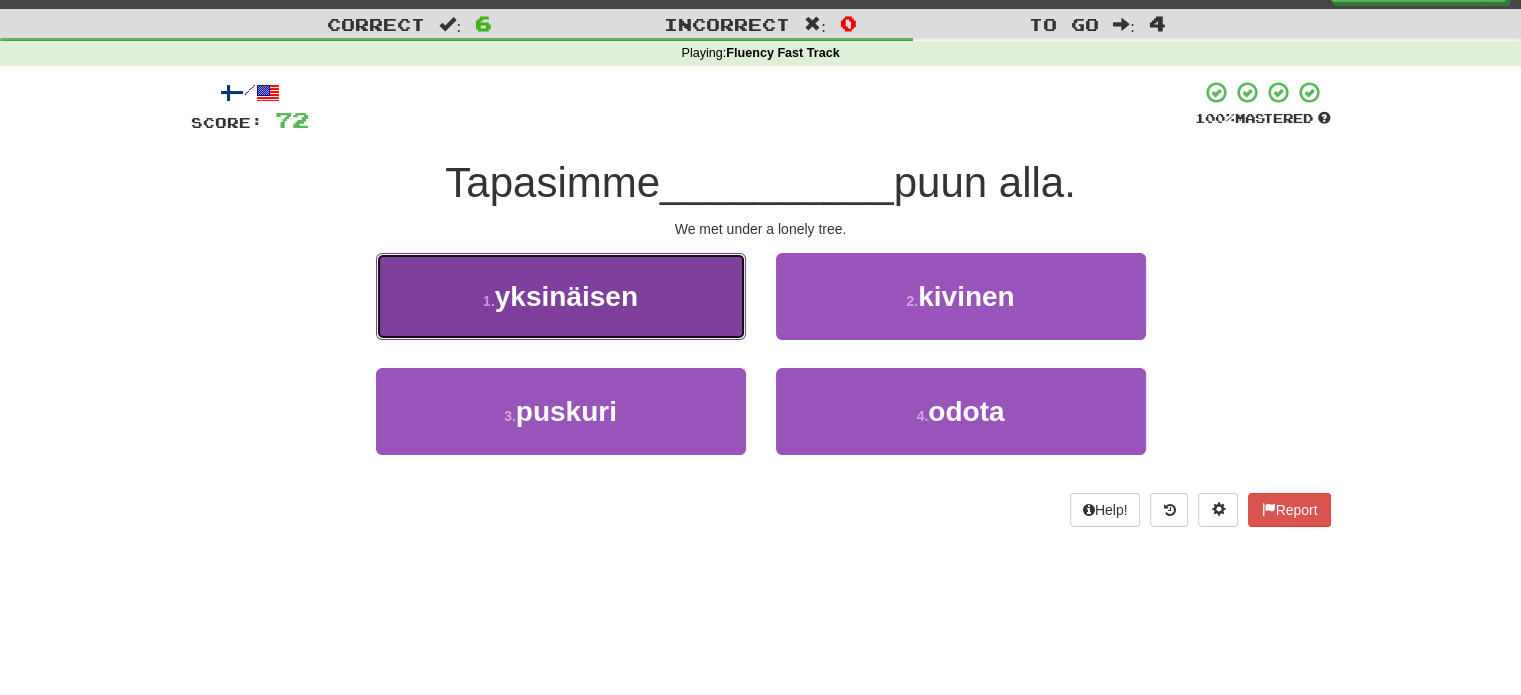 click on "1 .  yksinäisen" at bounding box center [561, 296] 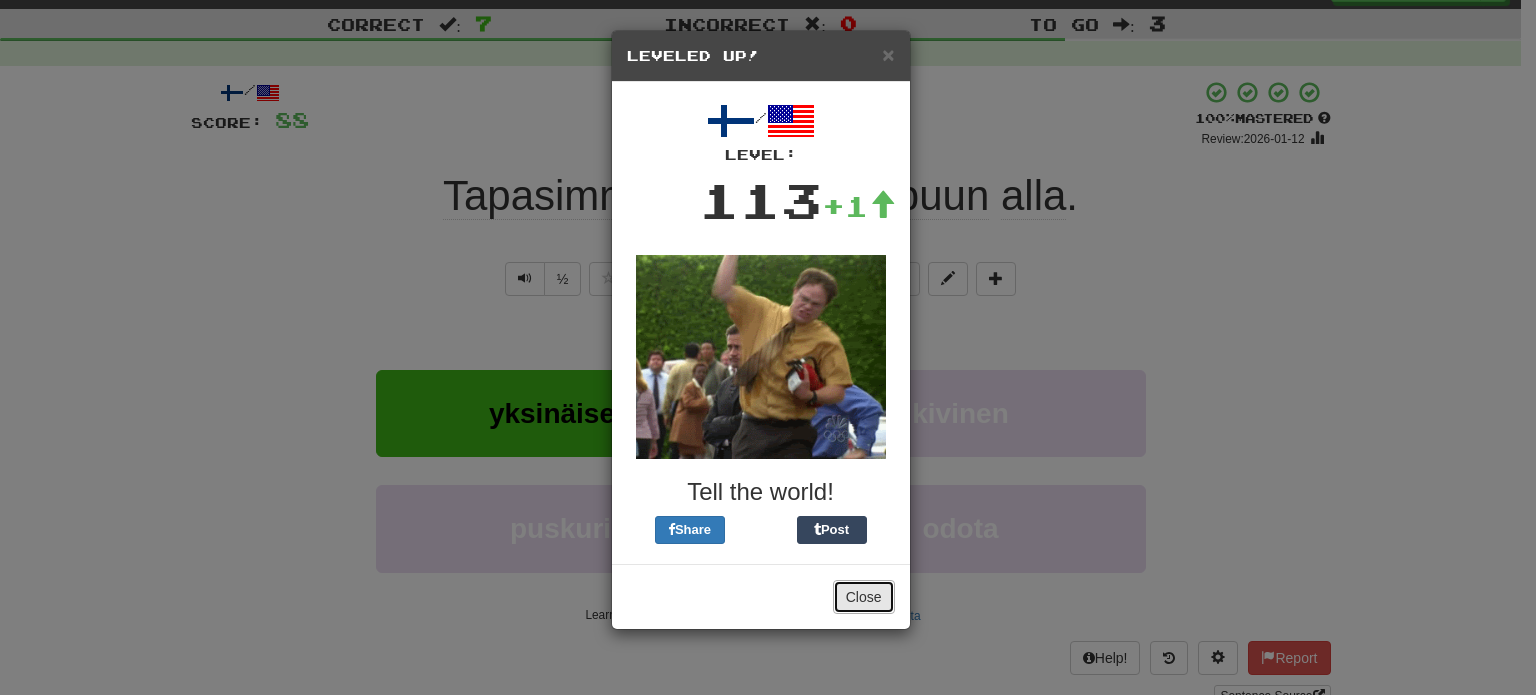 click on "Close" at bounding box center (864, 597) 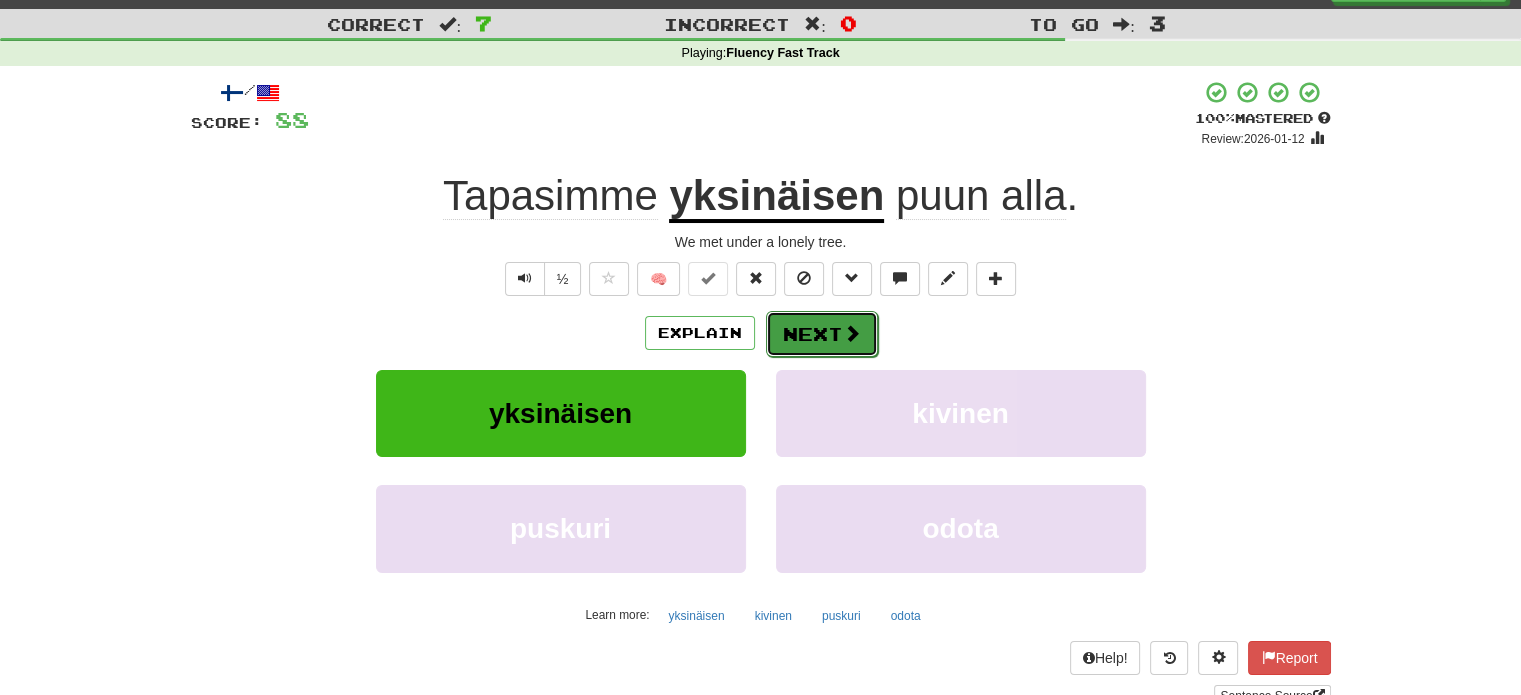 click on "Next" at bounding box center [822, 334] 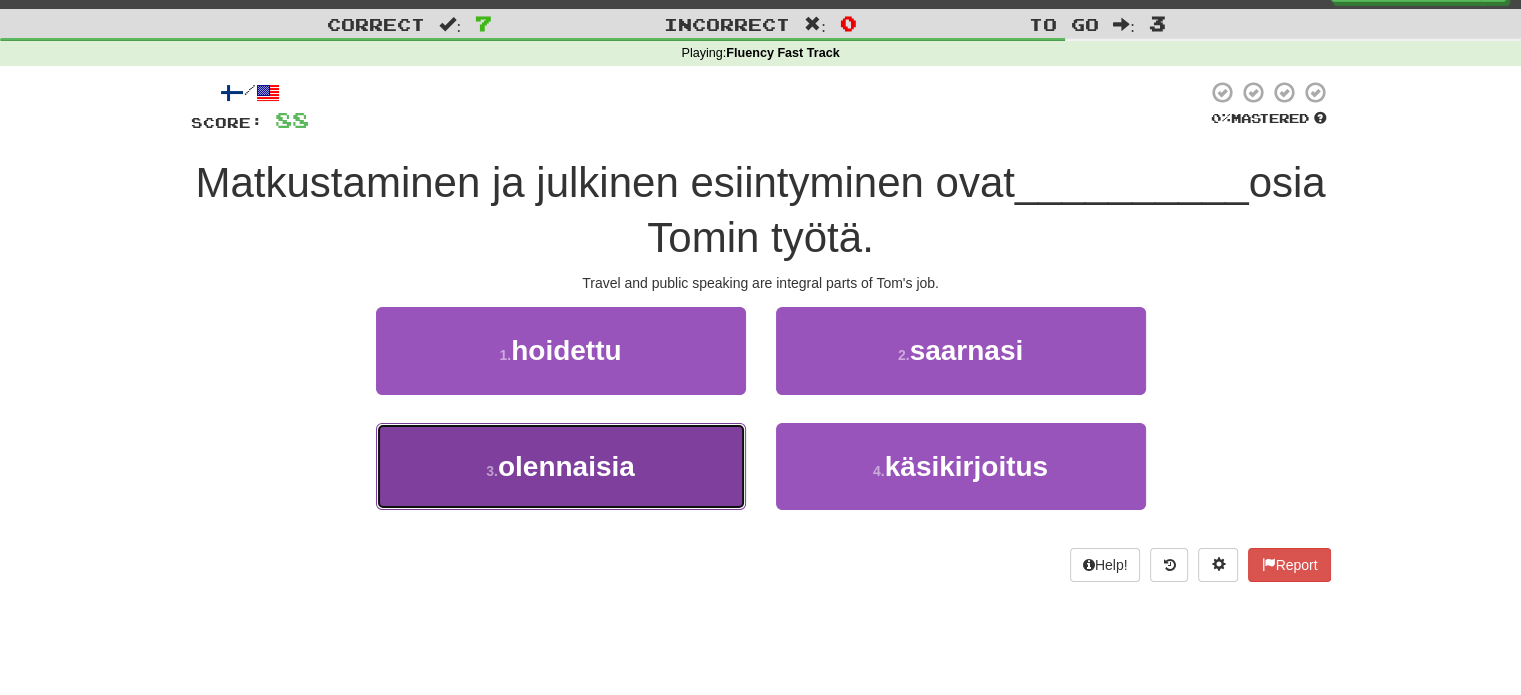 click on "3 .  olennaisia" at bounding box center [561, 466] 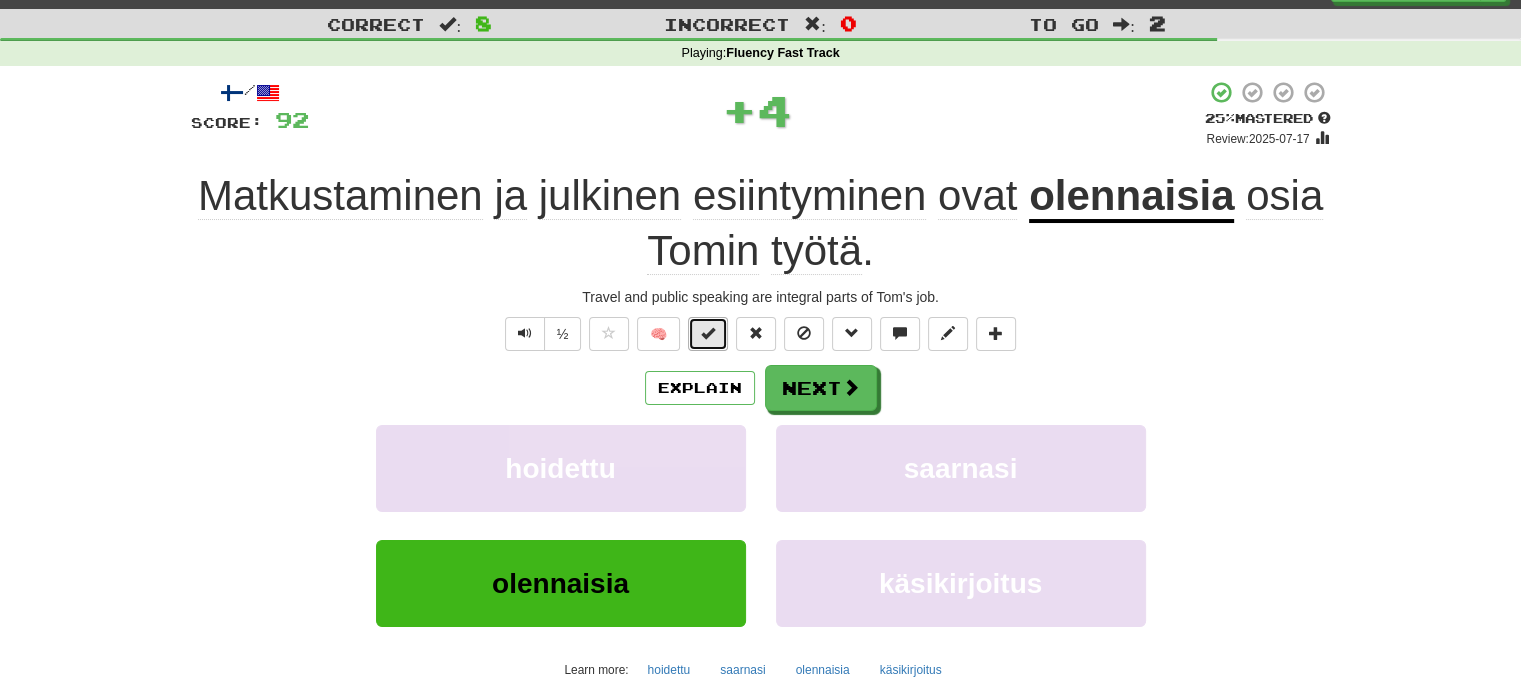 click at bounding box center [708, 333] 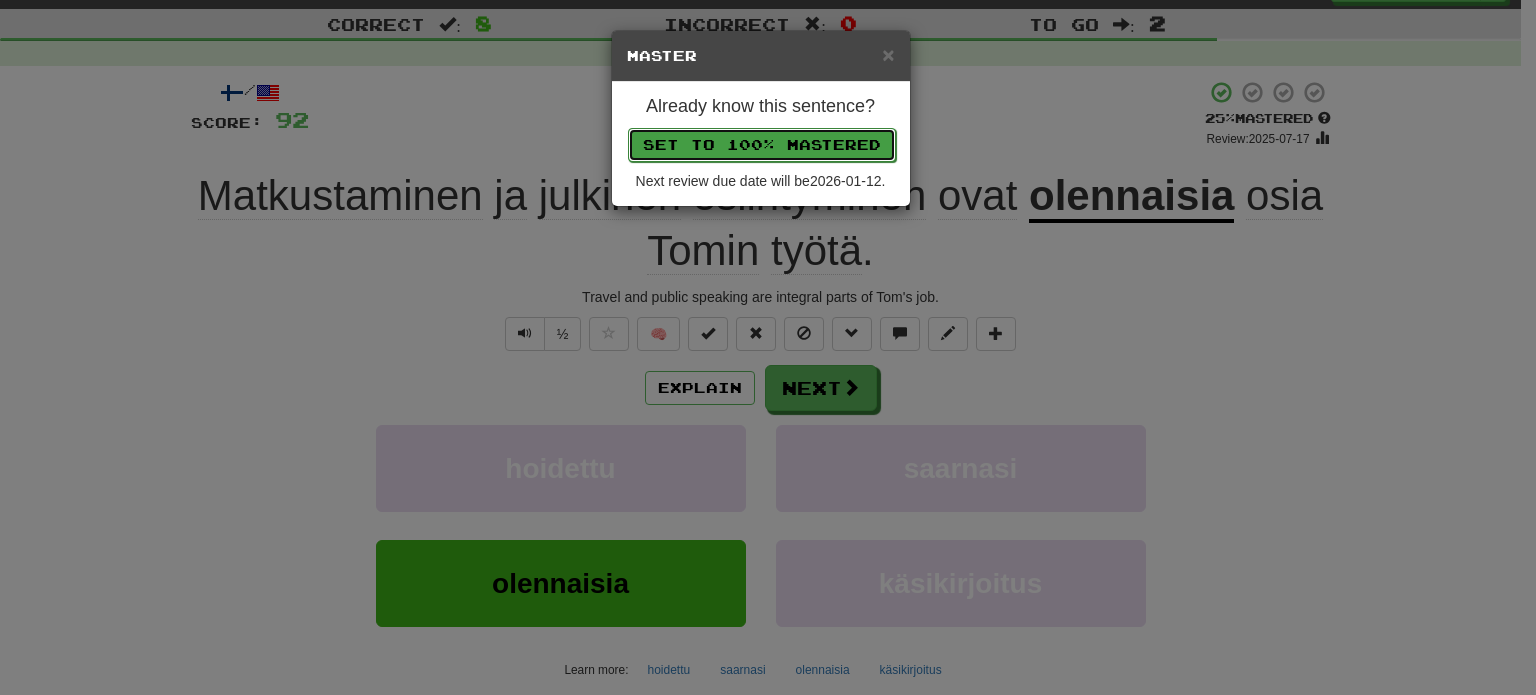 click on "Set to 100% Mastered" at bounding box center (762, 145) 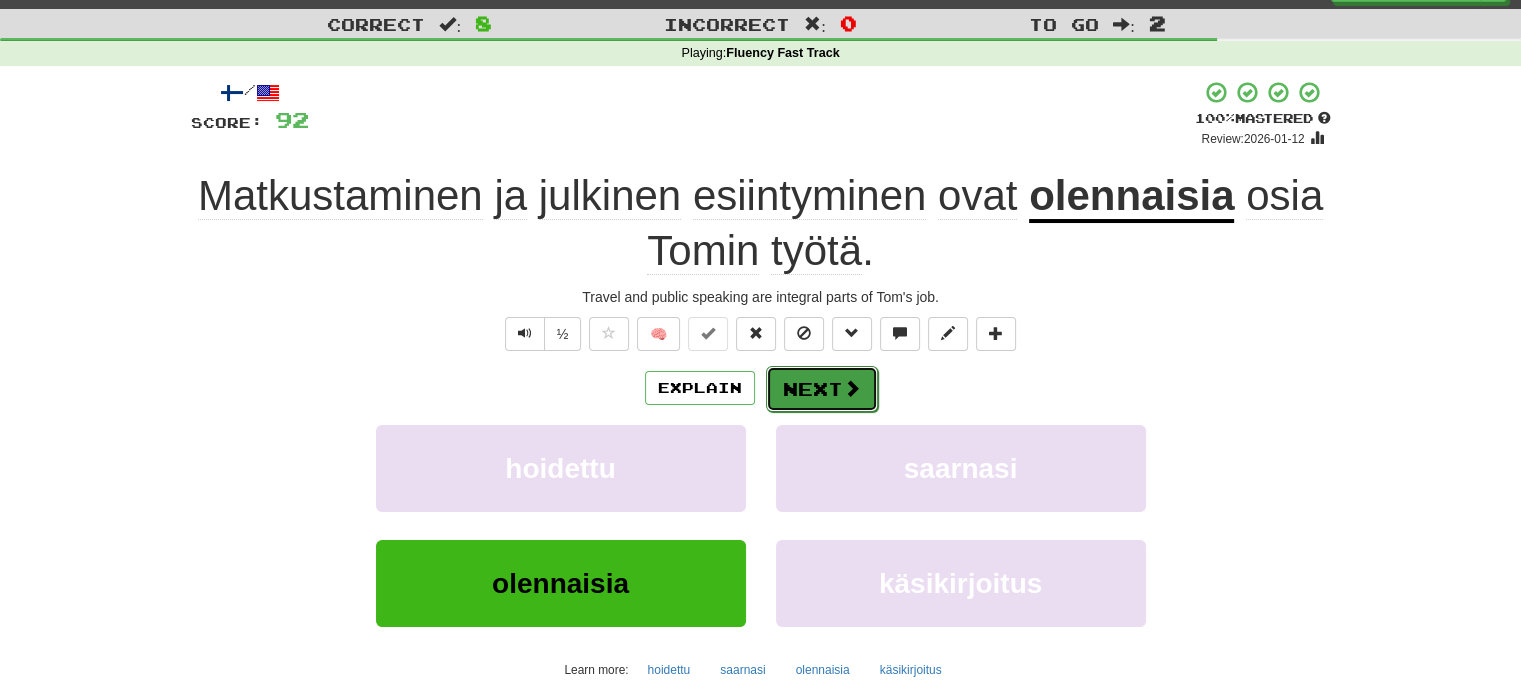 click at bounding box center [852, 388] 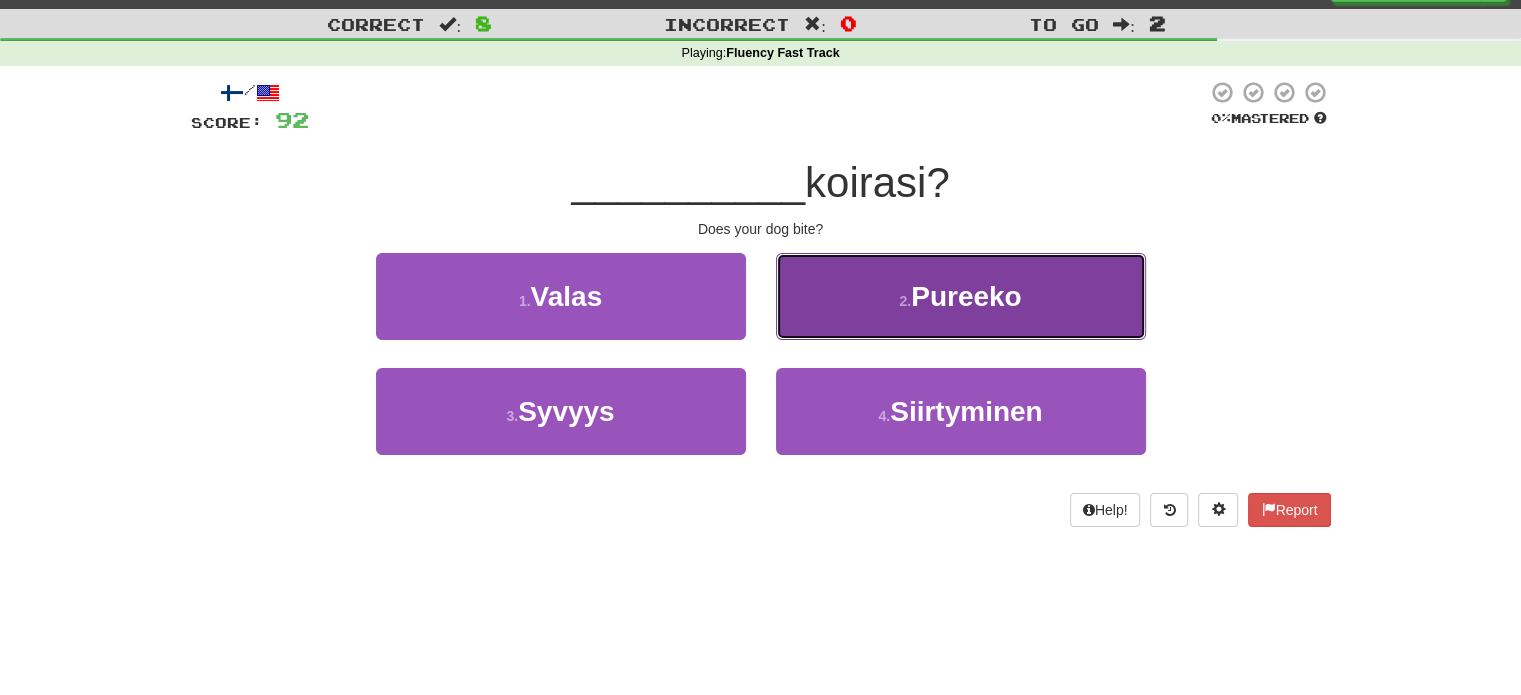 click on "2 .  Pureeko" at bounding box center [961, 296] 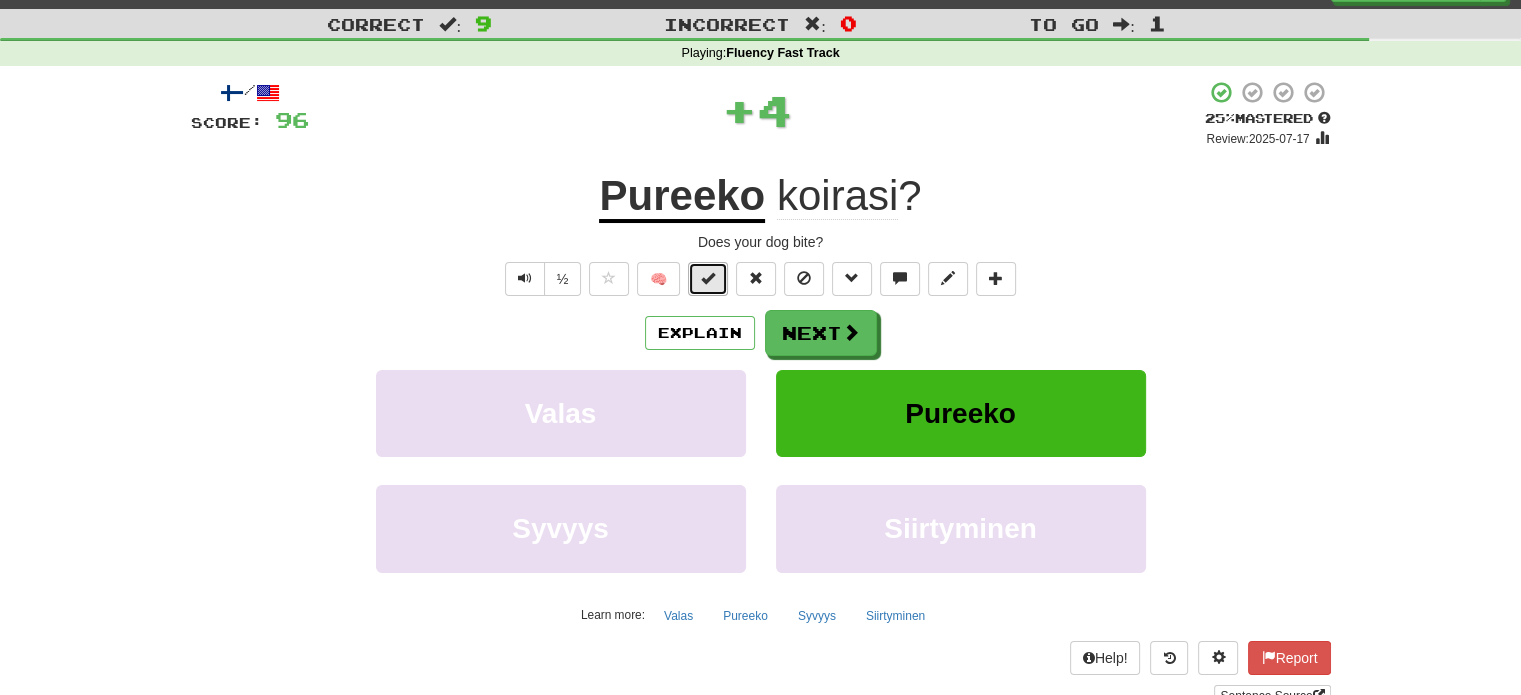 click at bounding box center (708, 278) 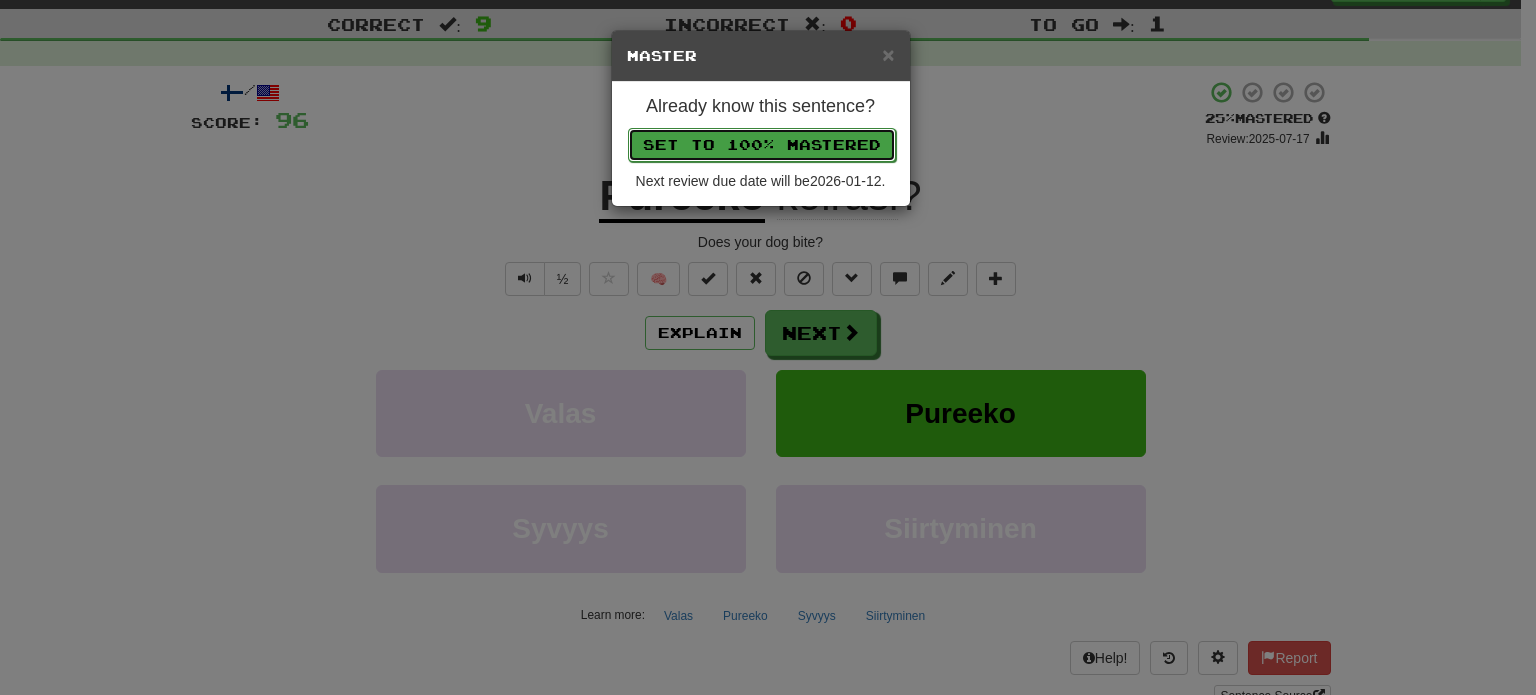 click on "Set to 100% Mastered" at bounding box center (762, 145) 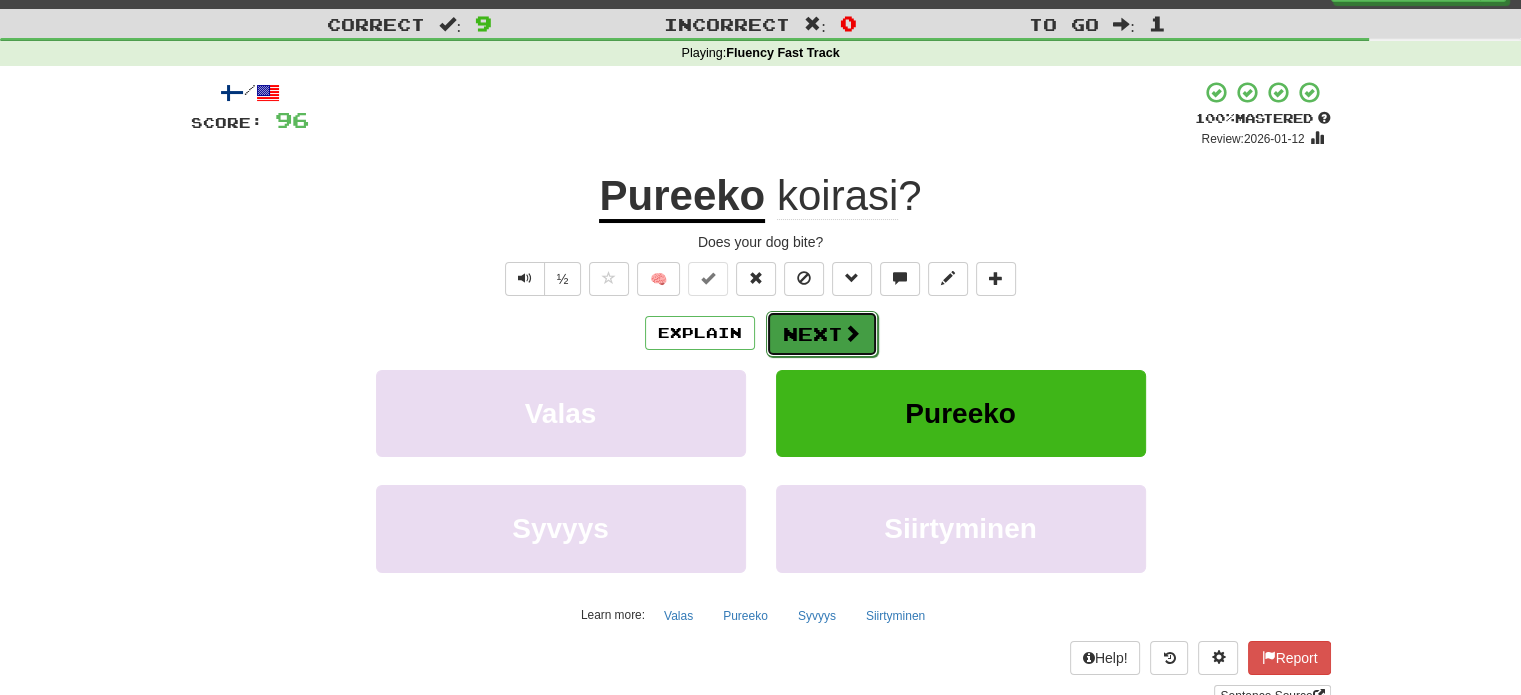 click on "Next" at bounding box center [822, 334] 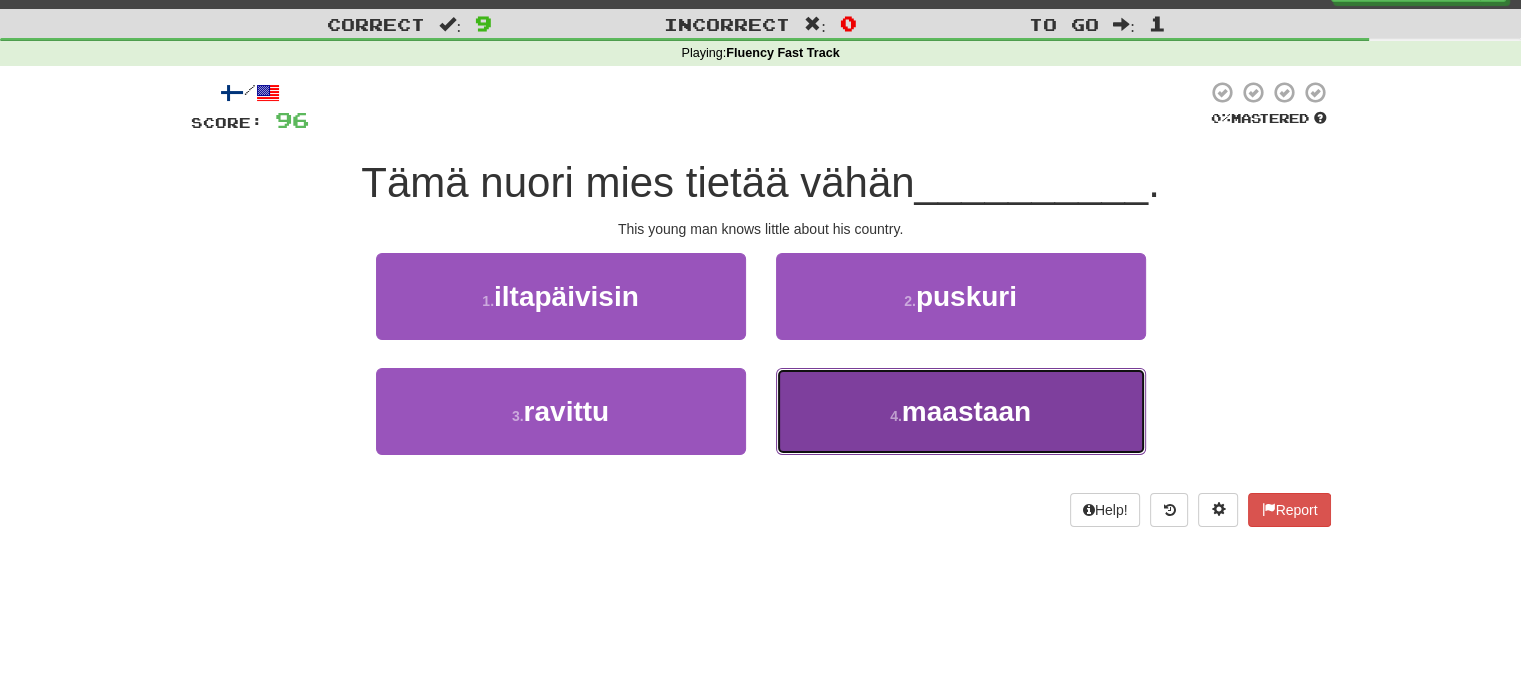 click on "4 .  maastaan" at bounding box center (961, 411) 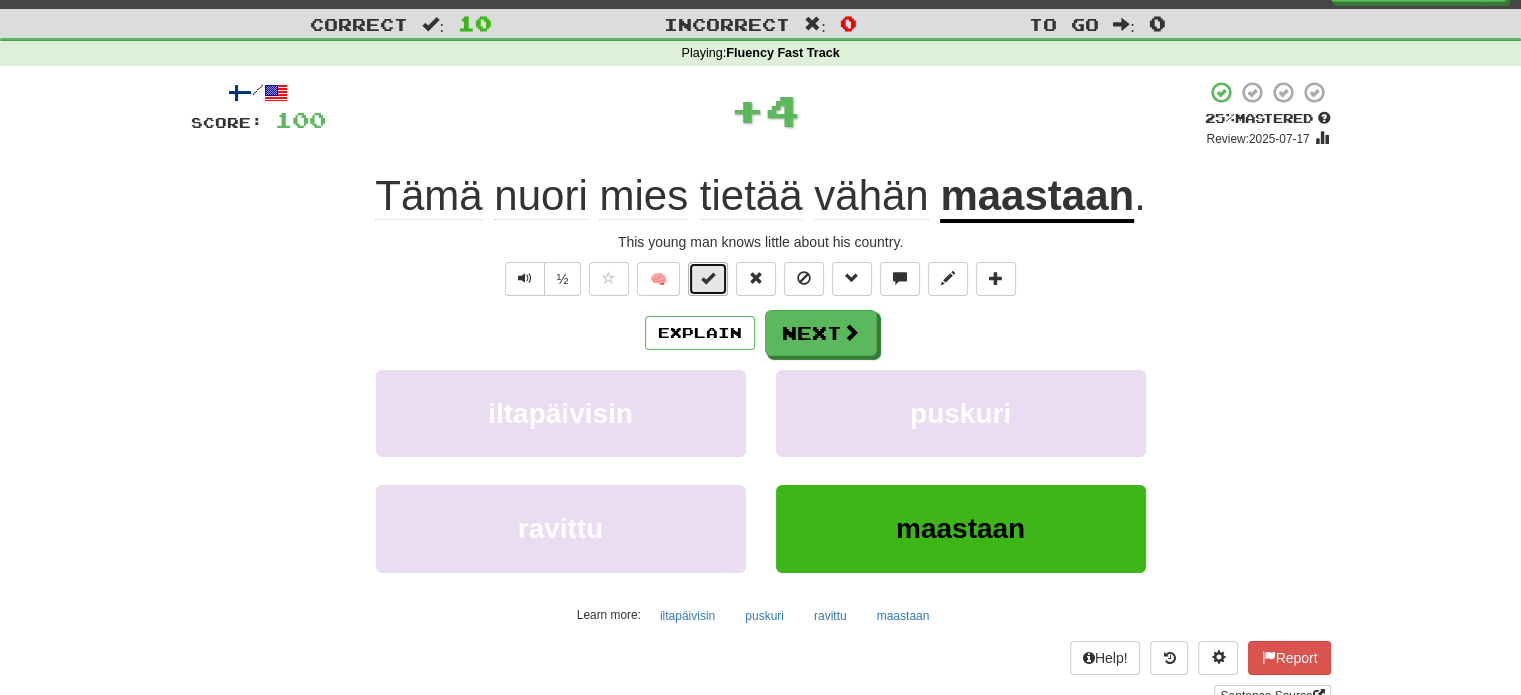 click at bounding box center [708, 278] 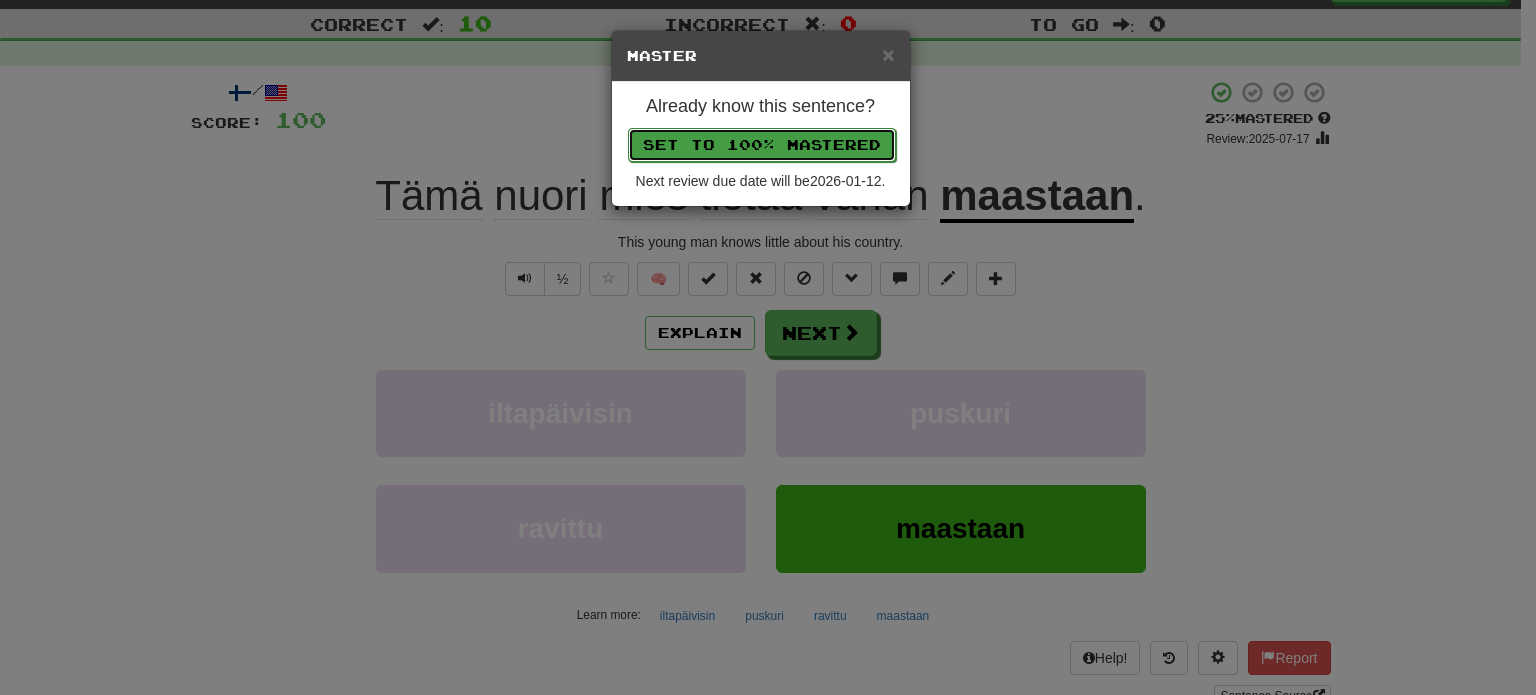 click on "Set to 100% Mastered" at bounding box center [762, 145] 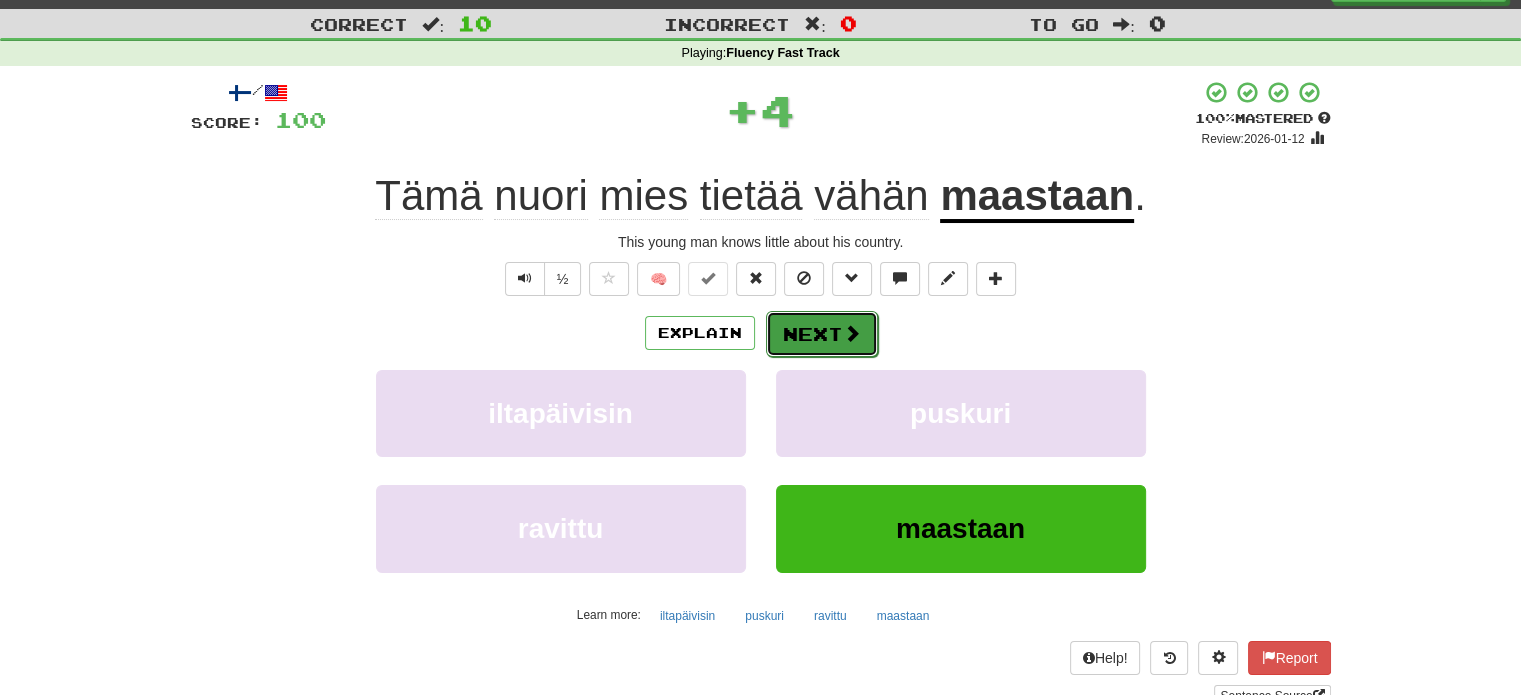 click on "Next" at bounding box center [822, 334] 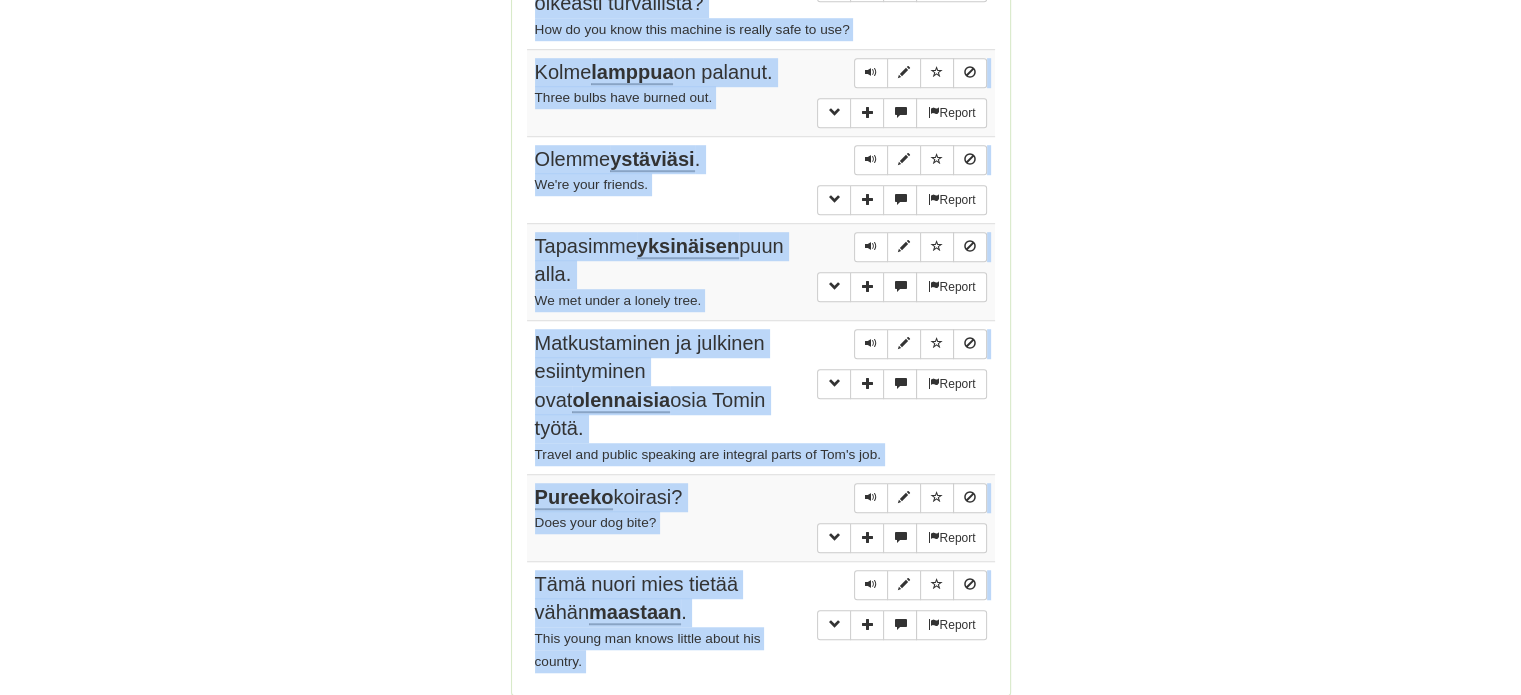 scroll, scrollTop: 1457, scrollLeft: 0, axis: vertical 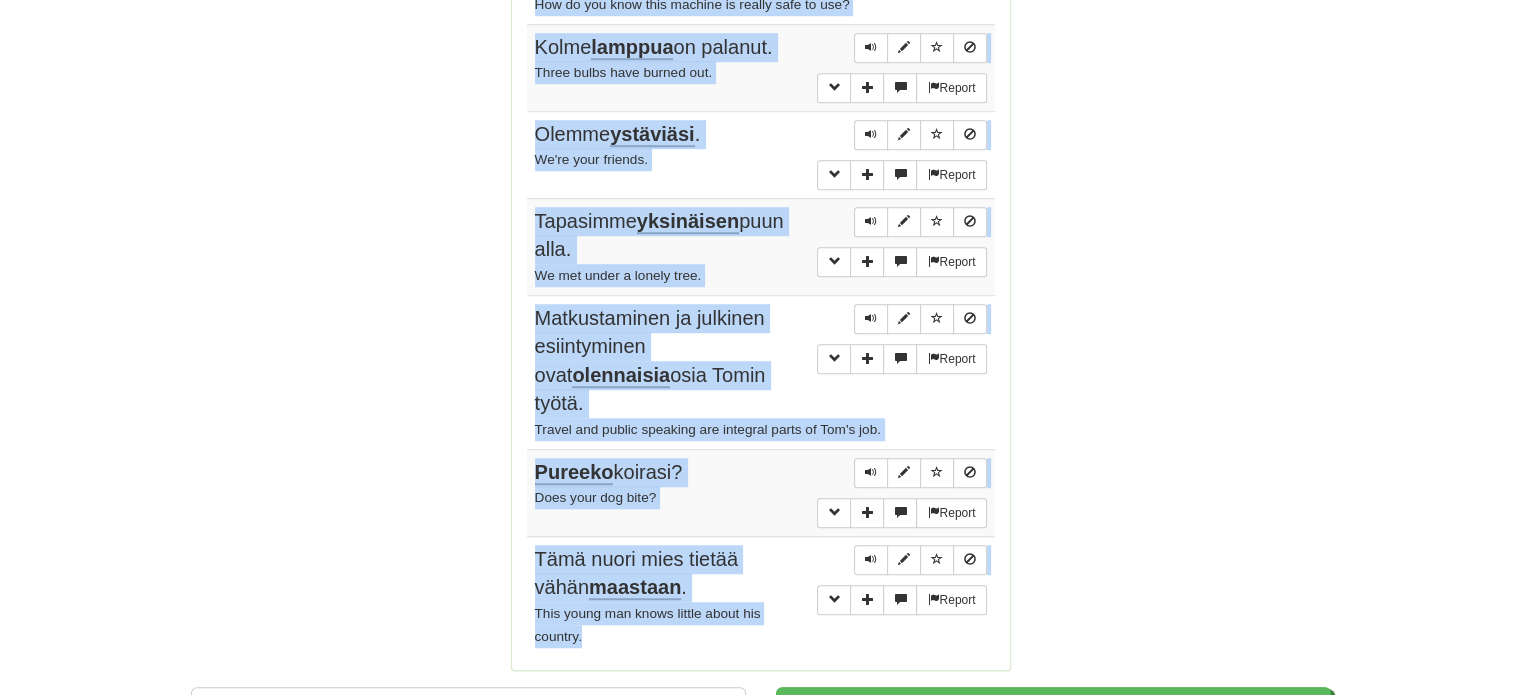 drag, startPoint x: 520, startPoint y: 249, endPoint x: 735, endPoint y: 587, distance: 400.58582 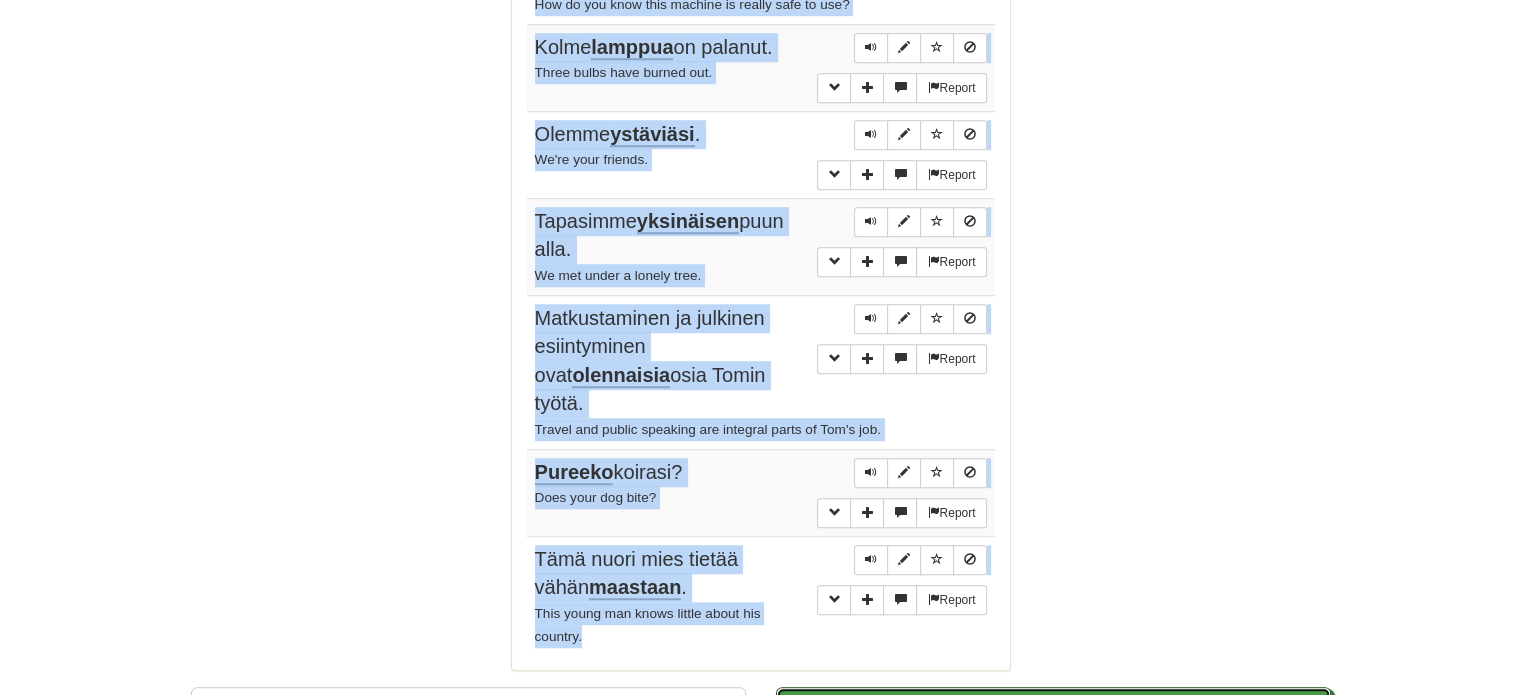 click on "Continue" at bounding box center [1053, 710] 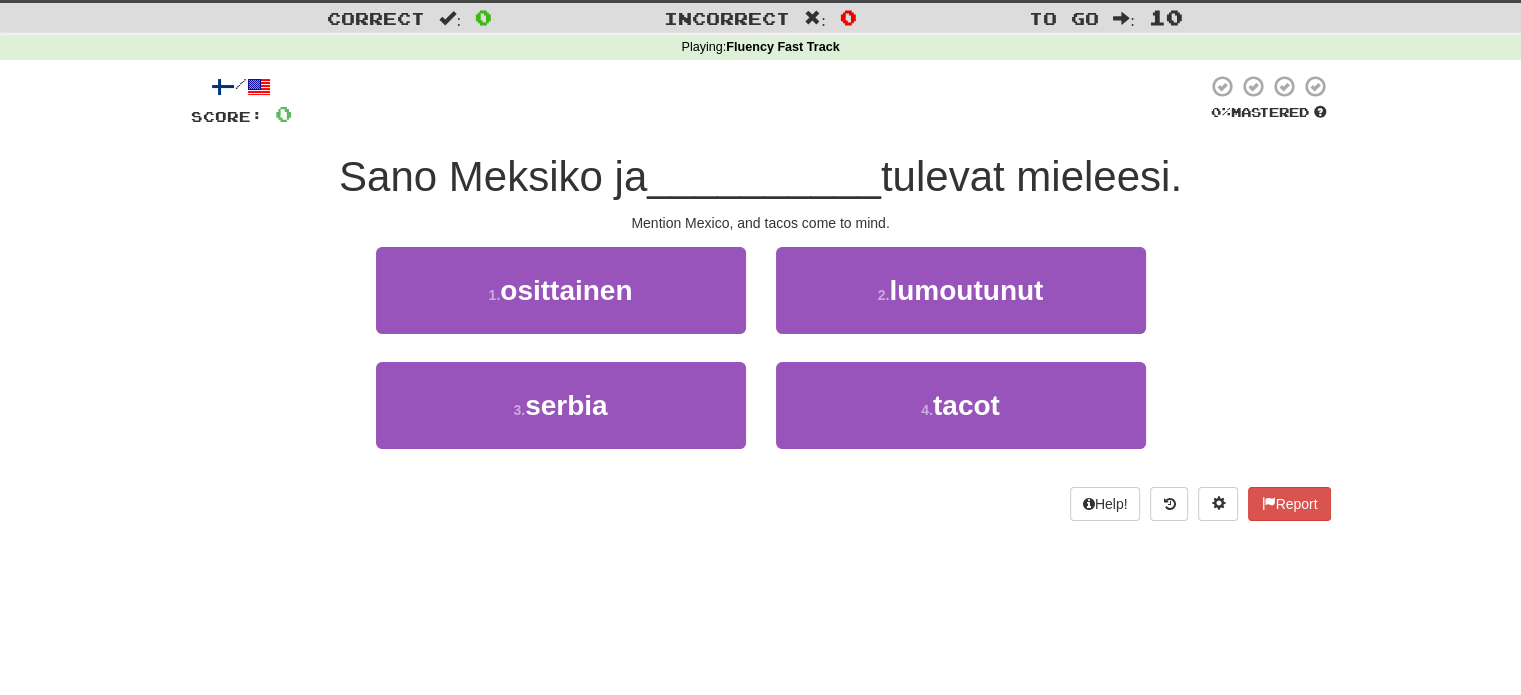 scroll, scrollTop: 10, scrollLeft: 0, axis: vertical 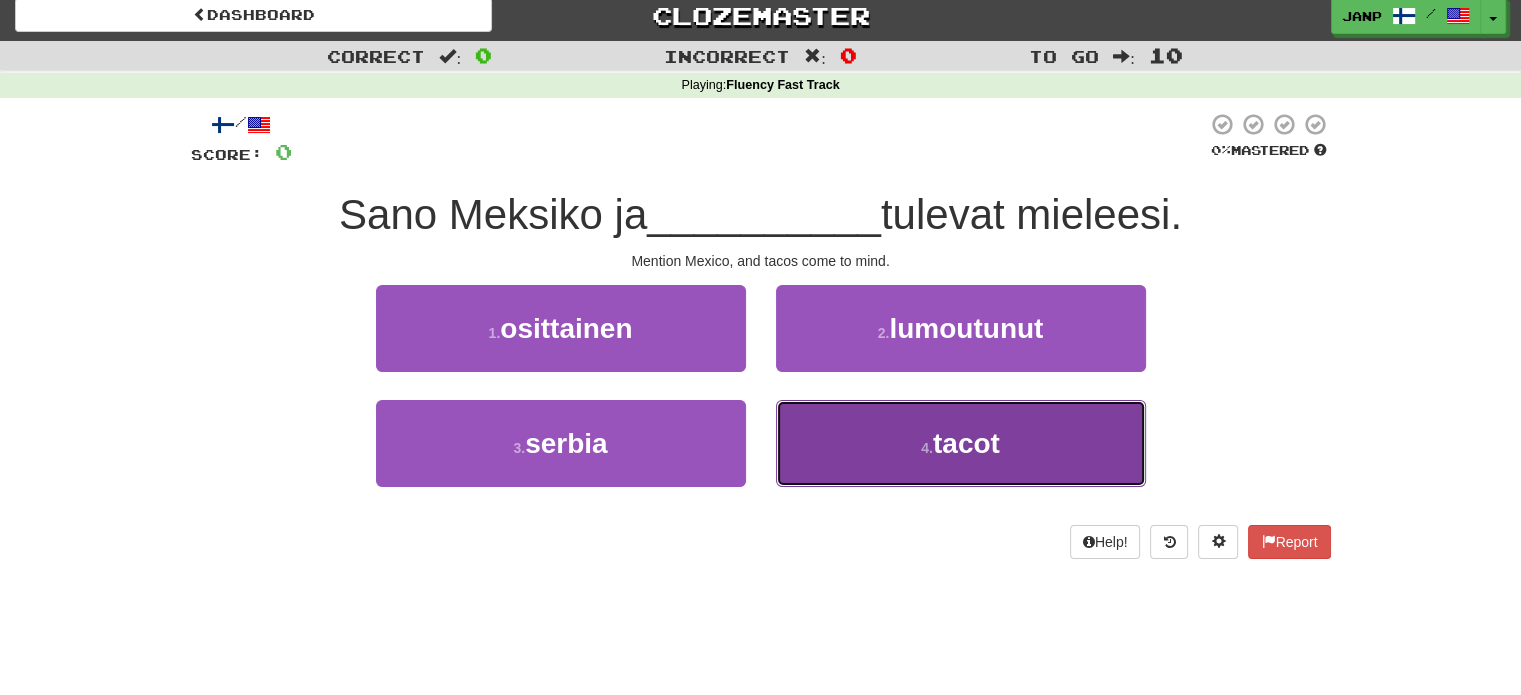 click on "4 .  tacot" at bounding box center (961, 443) 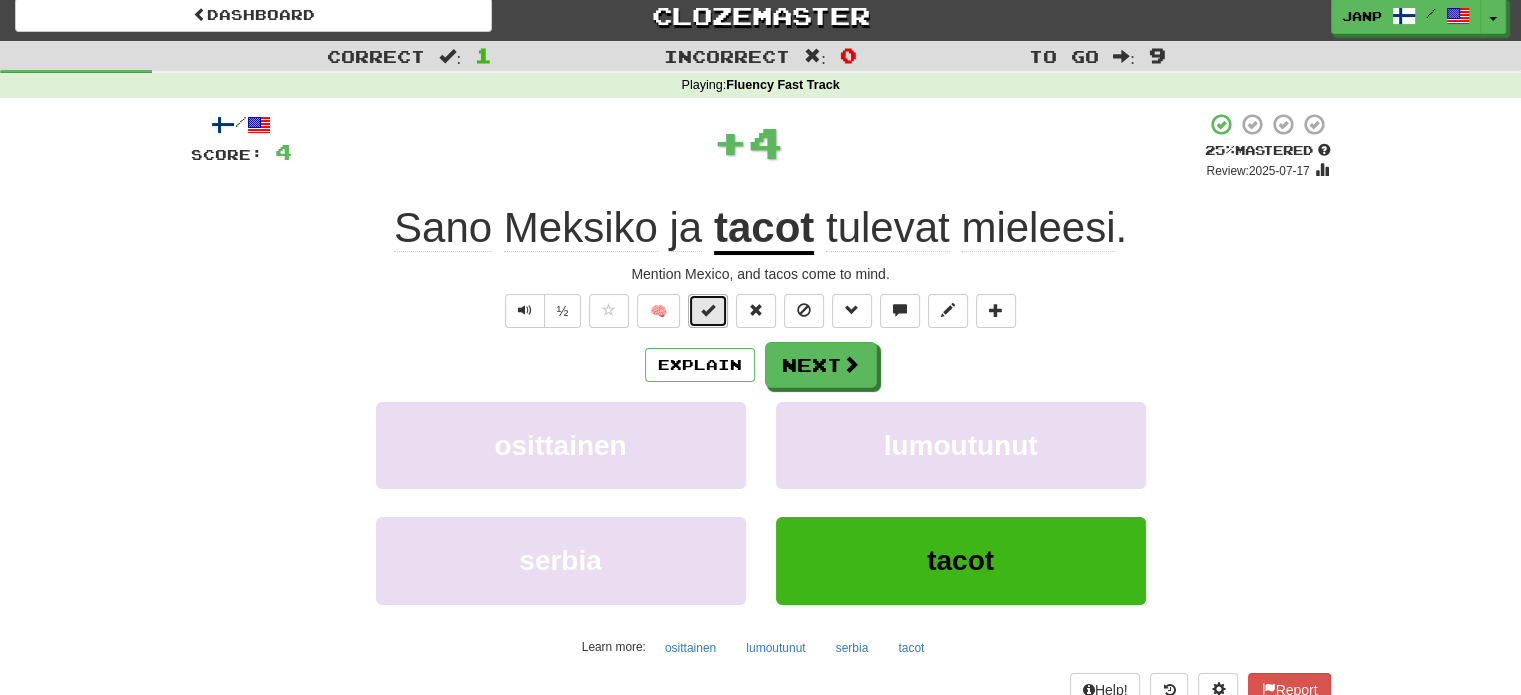 click at bounding box center [708, 310] 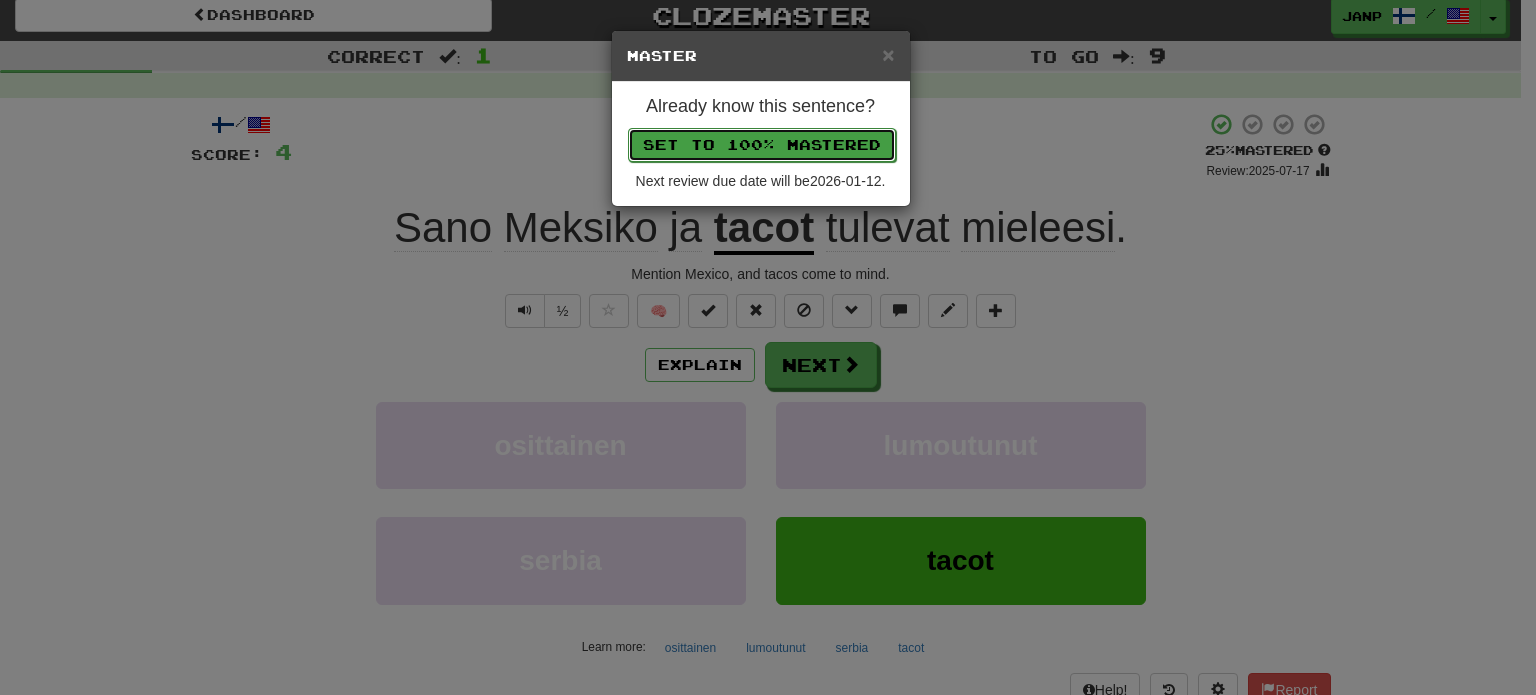 click on "Set to 100% Mastered" at bounding box center (762, 145) 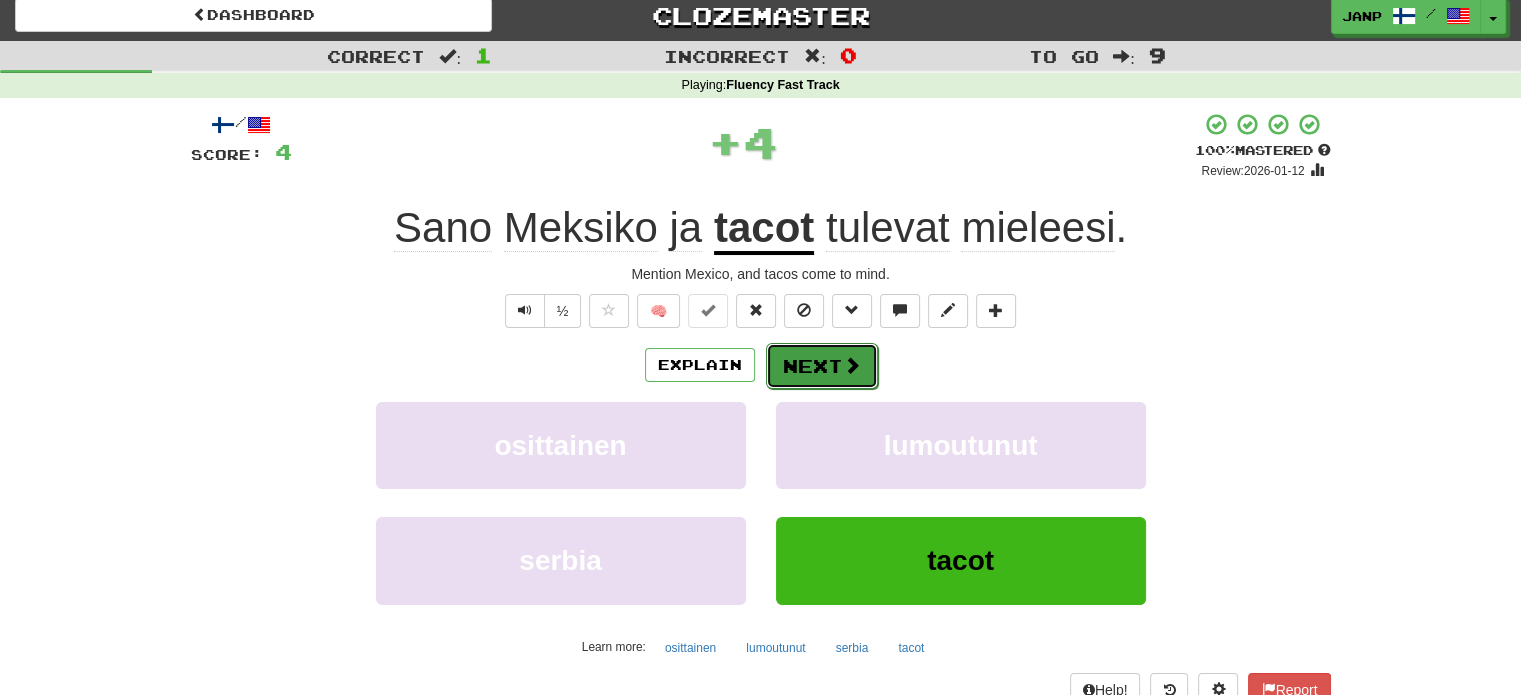 click on "Next" at bounding box center [822, 366] 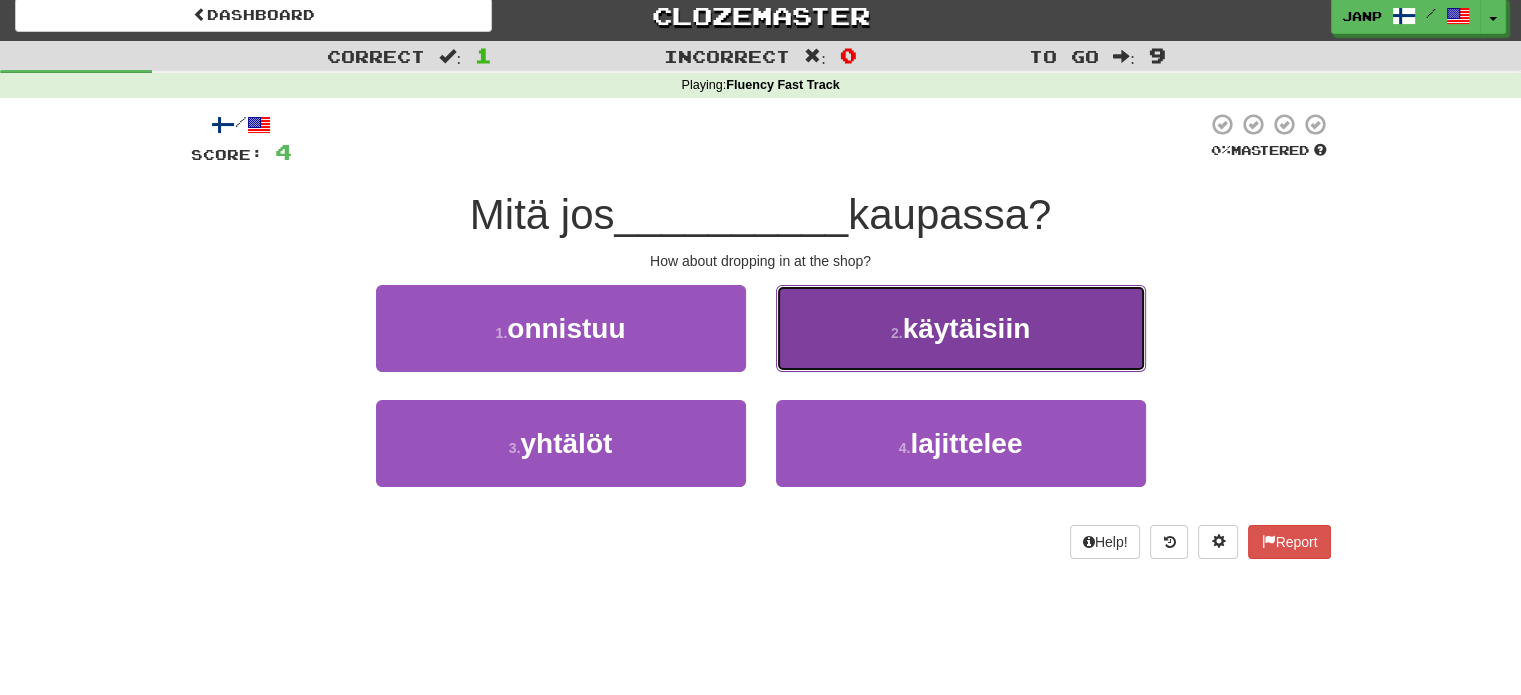 click on "2 .  käytäisiin" at bounding box center (961, 328) 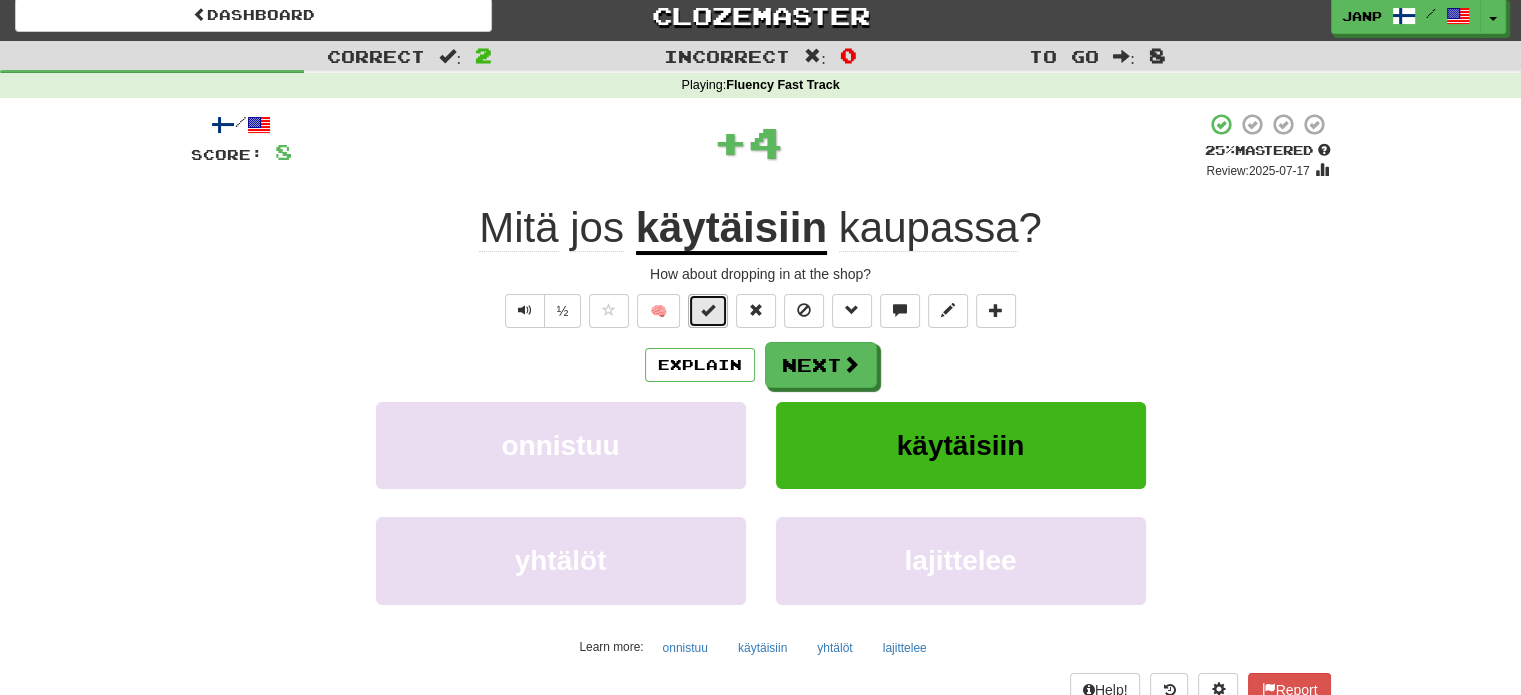 click at bounding box center (708, 311) 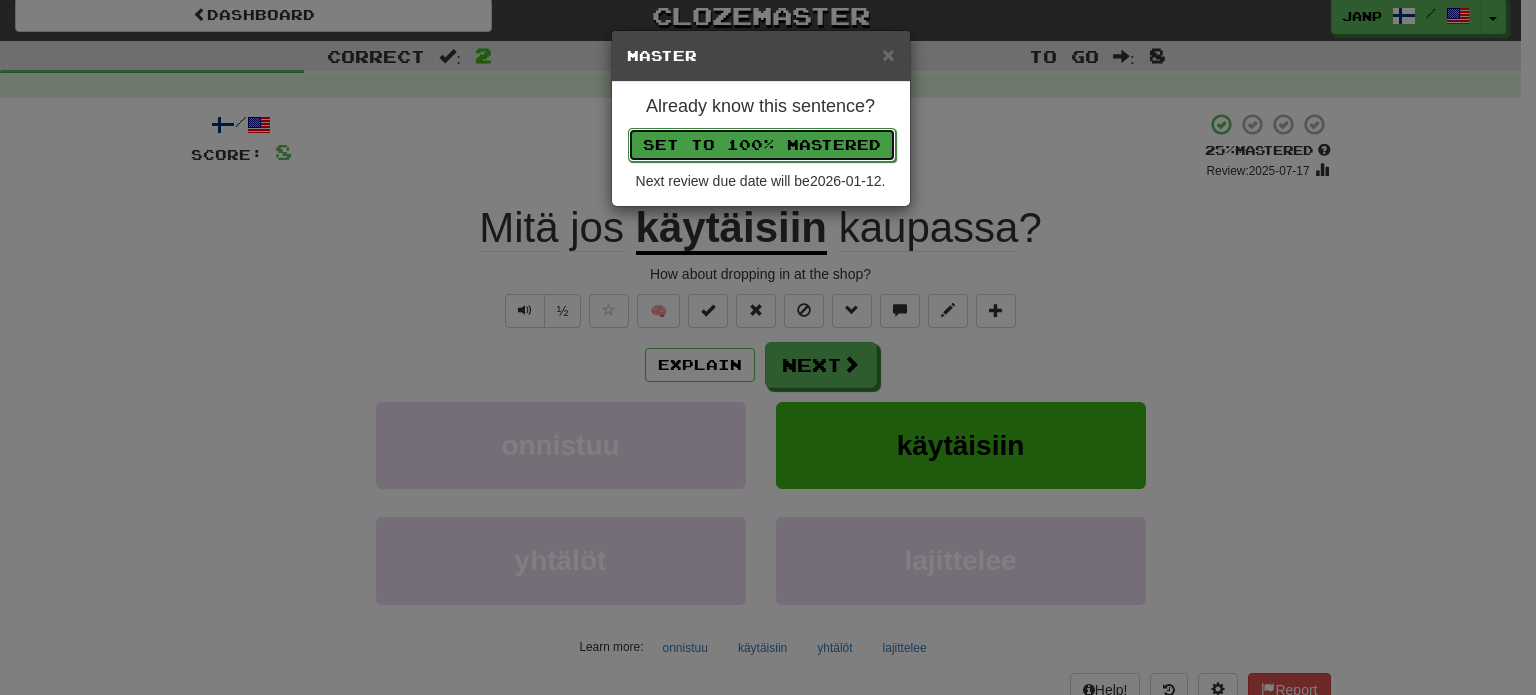 click on "Set to 100% Mastered" at bounding box center (762, 145) 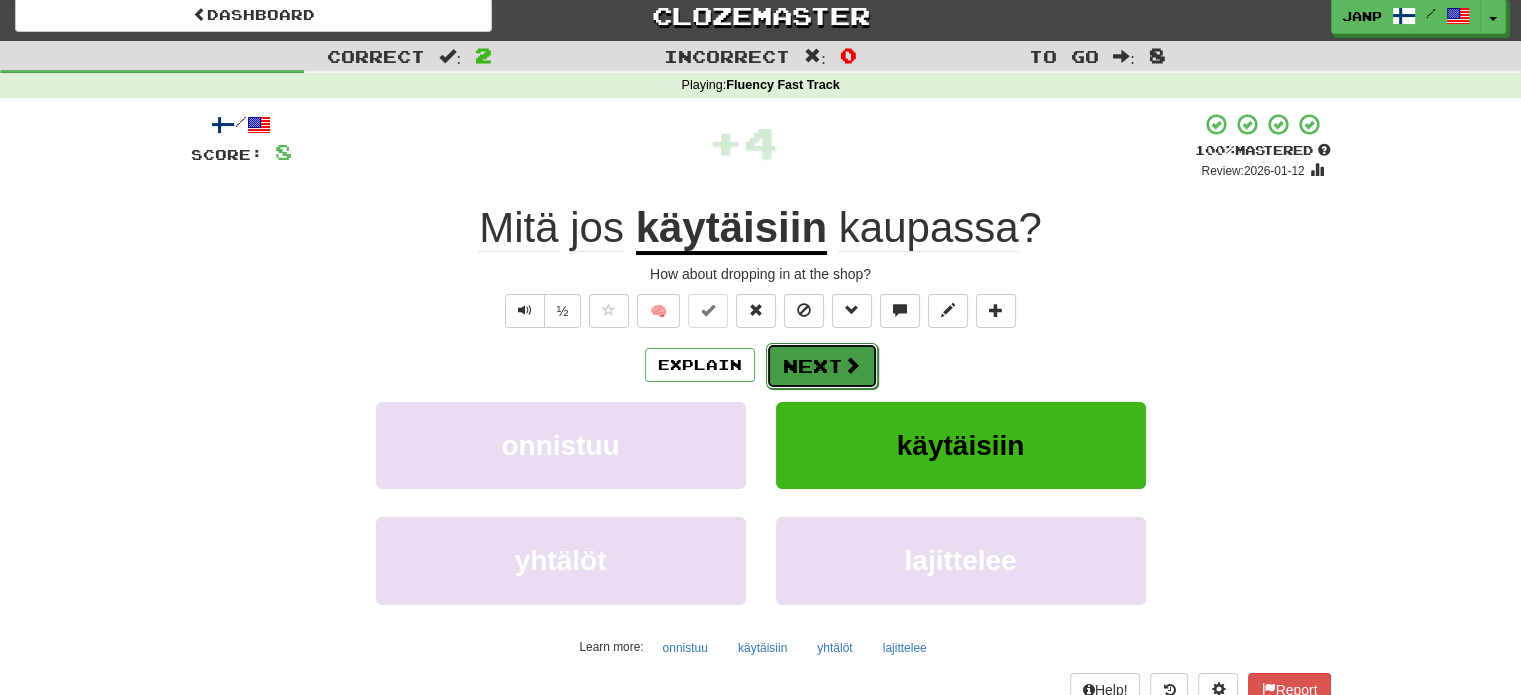 click on "Next" at bounding box center [822, 366] 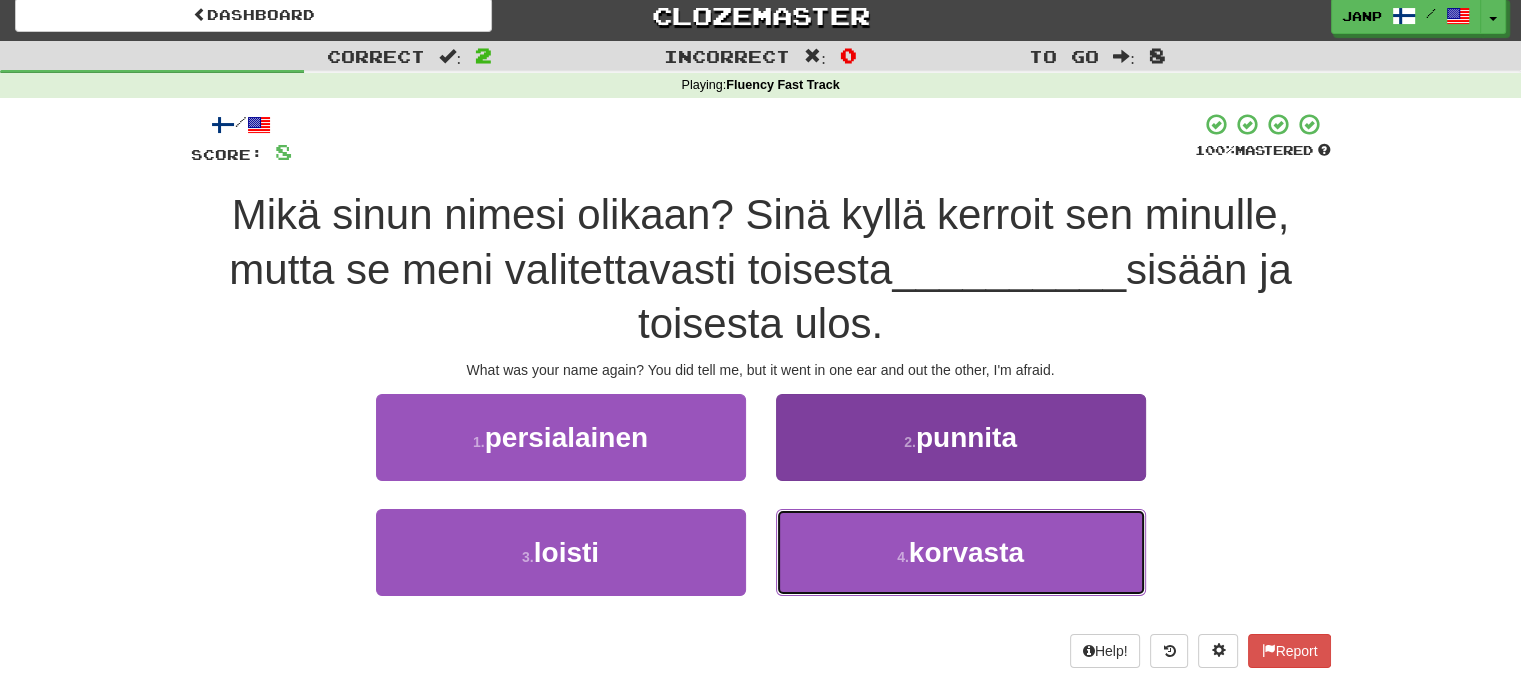 click on "4 .  korvasta" at bounding box center [961, 552] 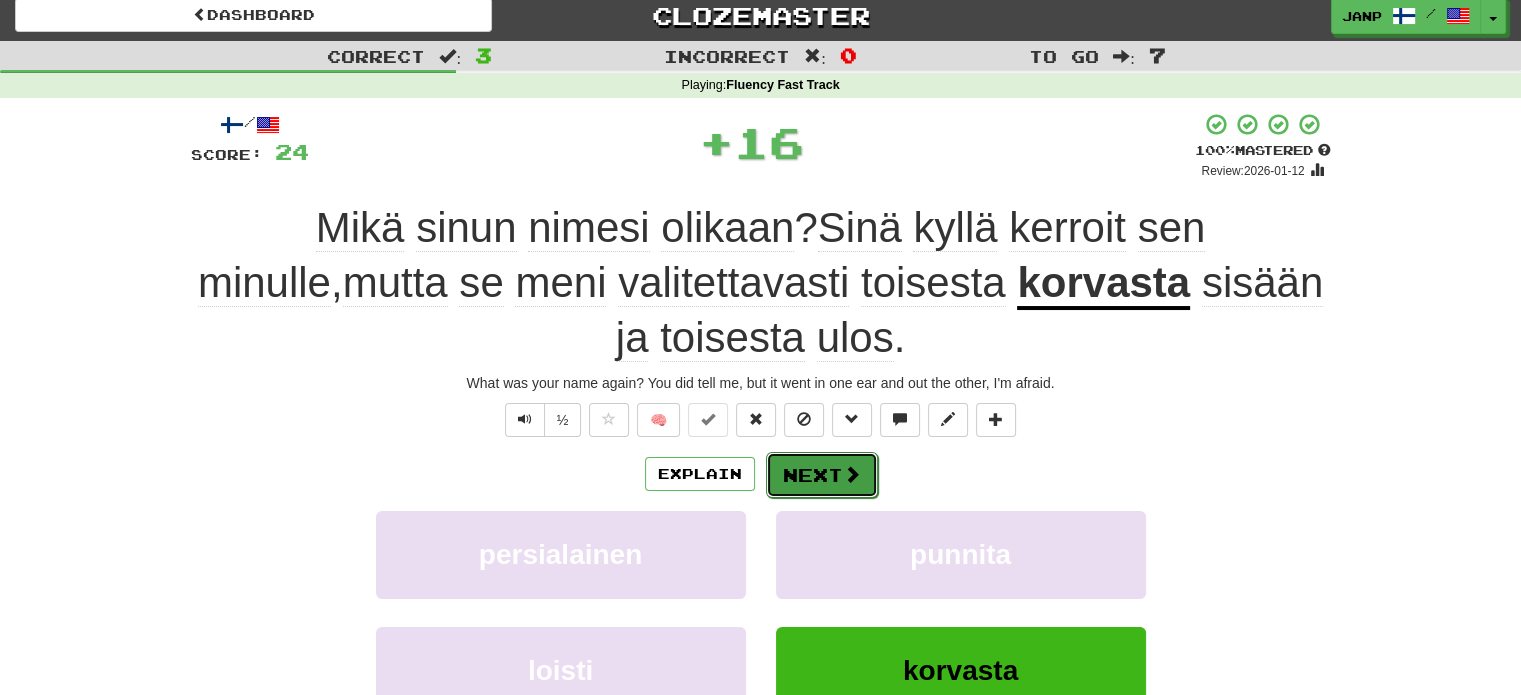 click on "Next" at bounding box center [822, 475] 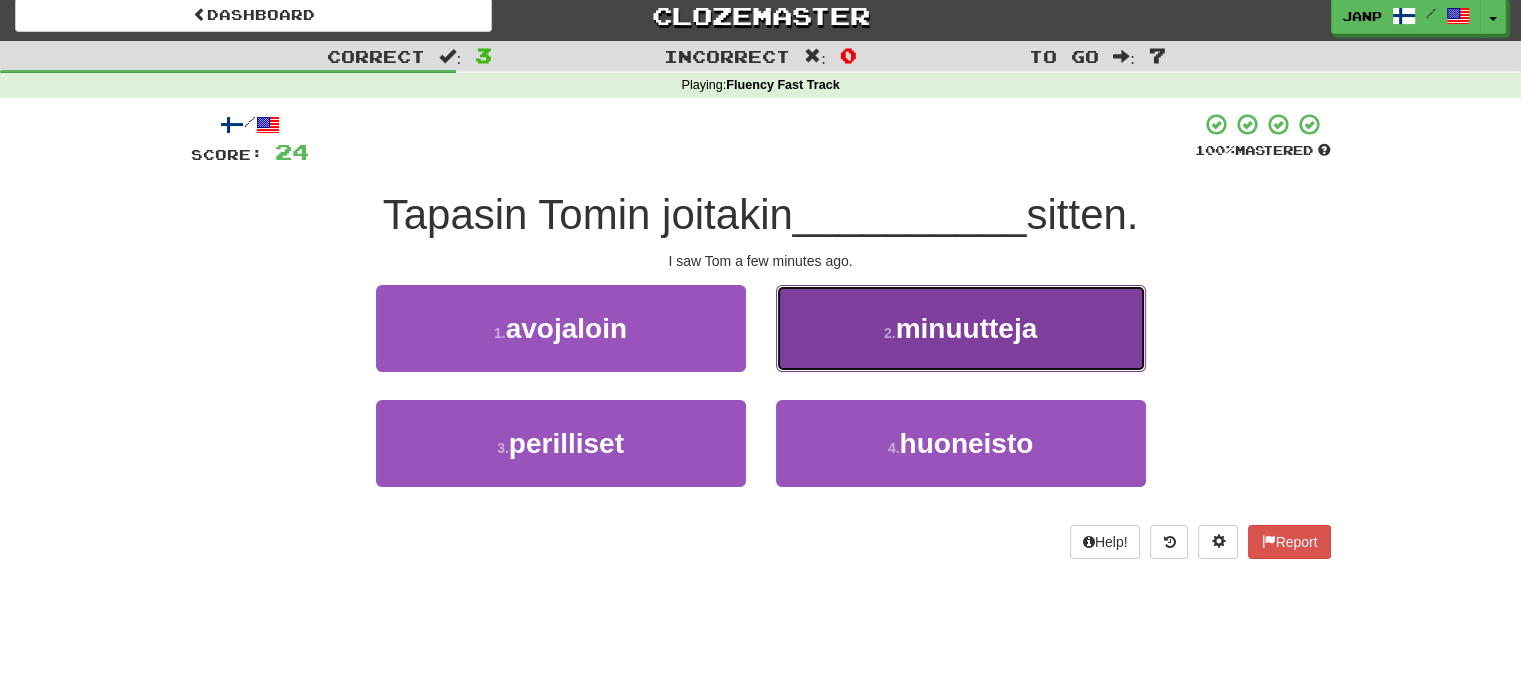 click on "2 .  minuutteja" at bounding box center (961, 328) 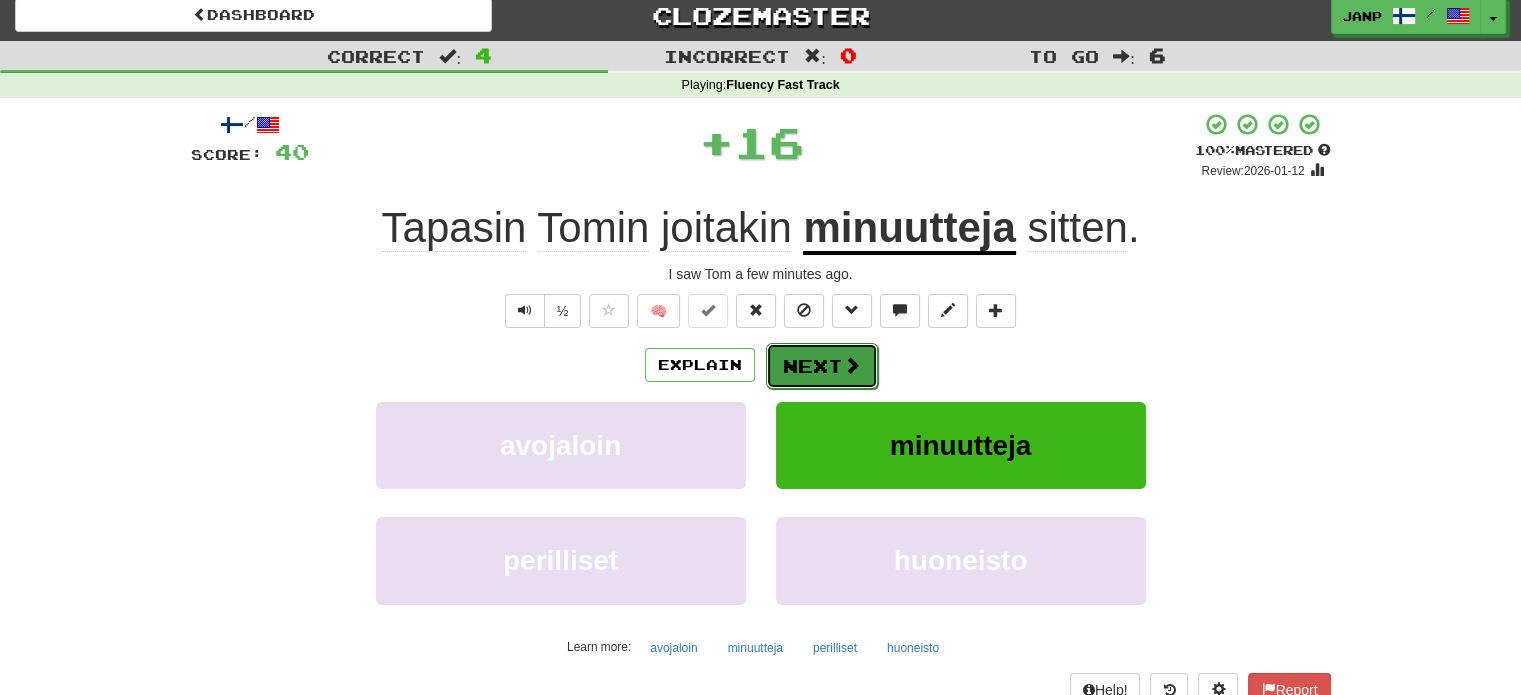 click on "Next" at bounding box center [822, 366] 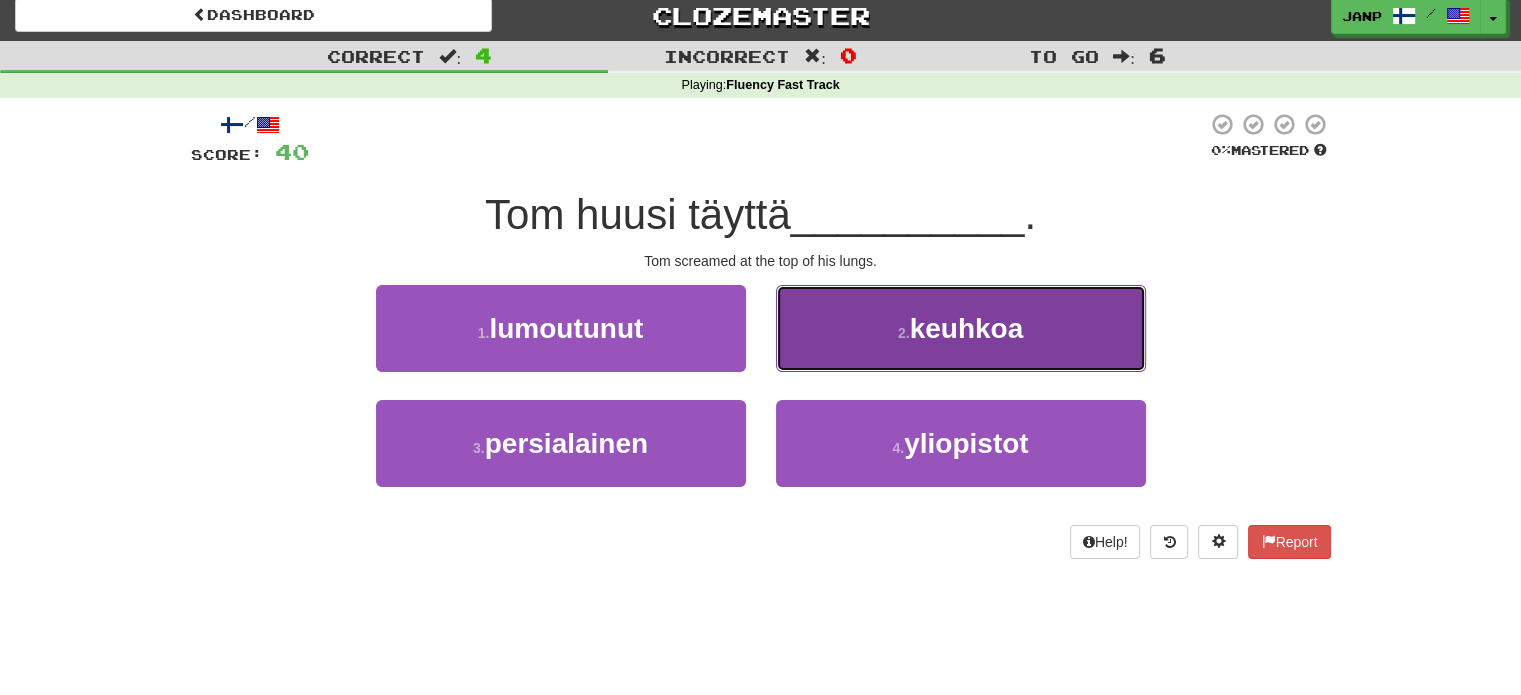 click on "2 .  keuhkoa" at bounding box center [961, 328] 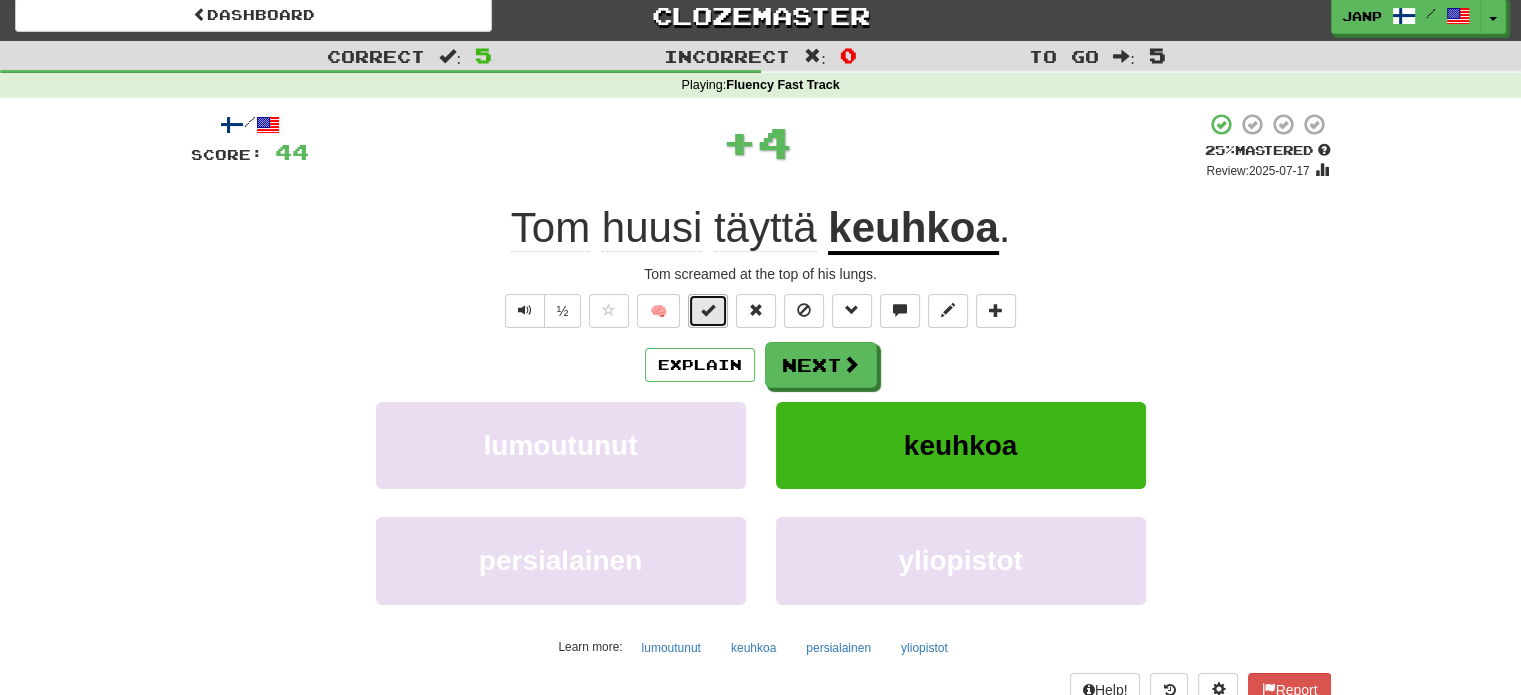 click at bounding box center [708, 310] 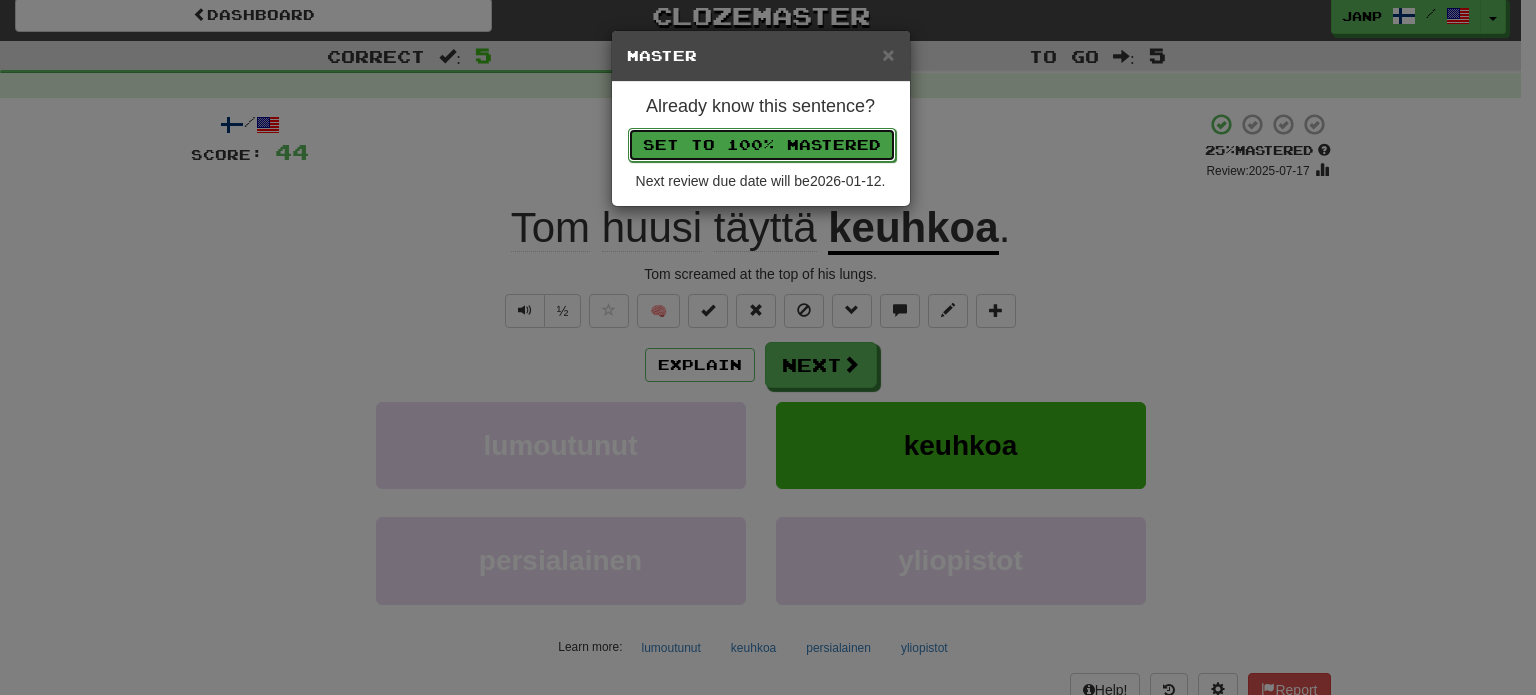 click on "Set to 100% Mastered" at bounding box center [762, 145] 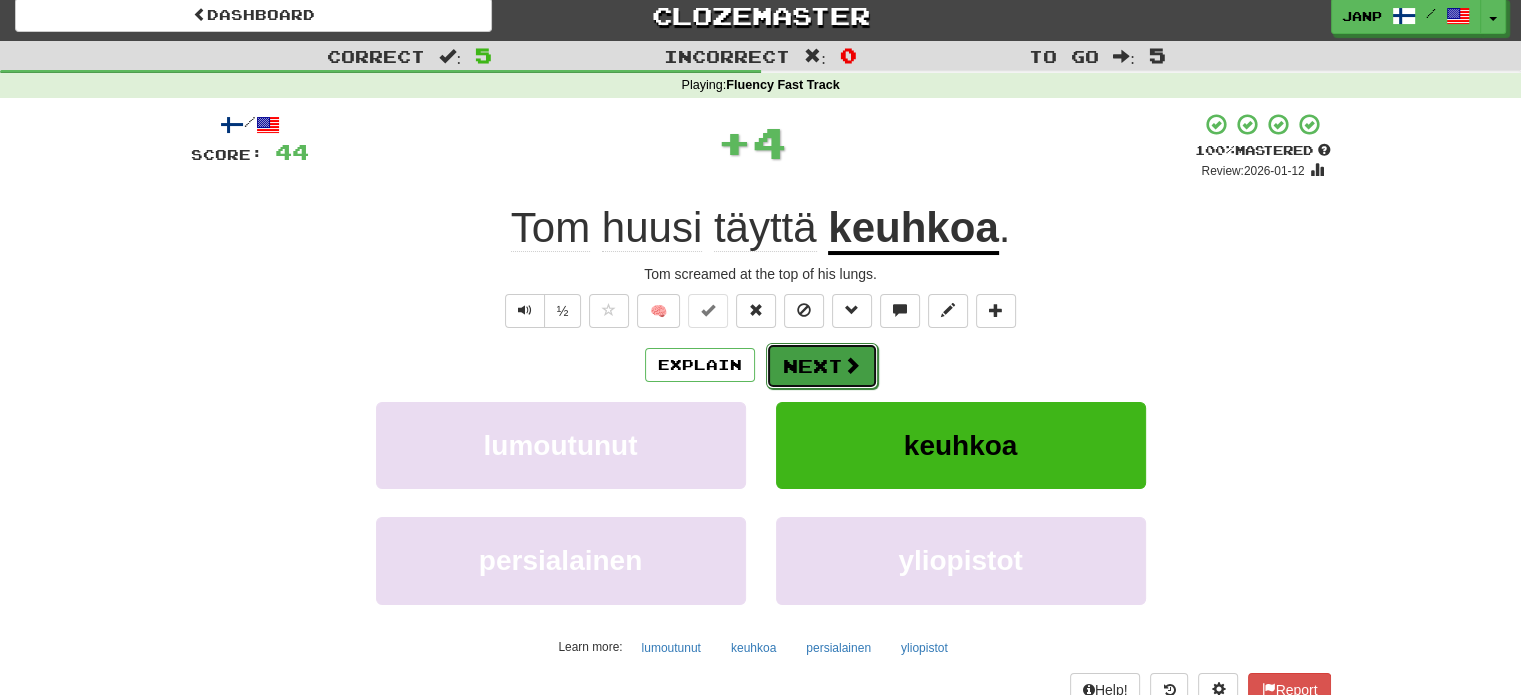 click on "Next" at bounding box center [822, 366] 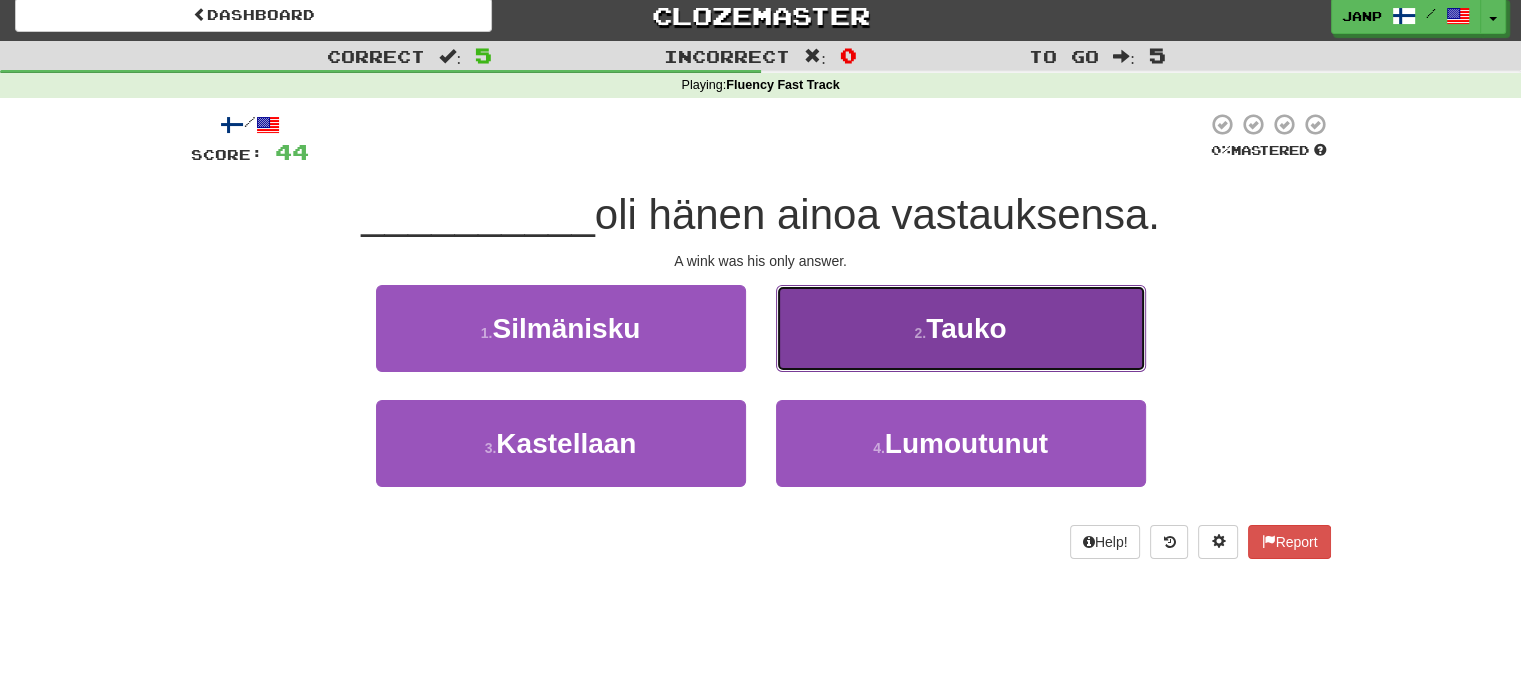 click on "2 .  Tauko" at bounding box center [961, 328] 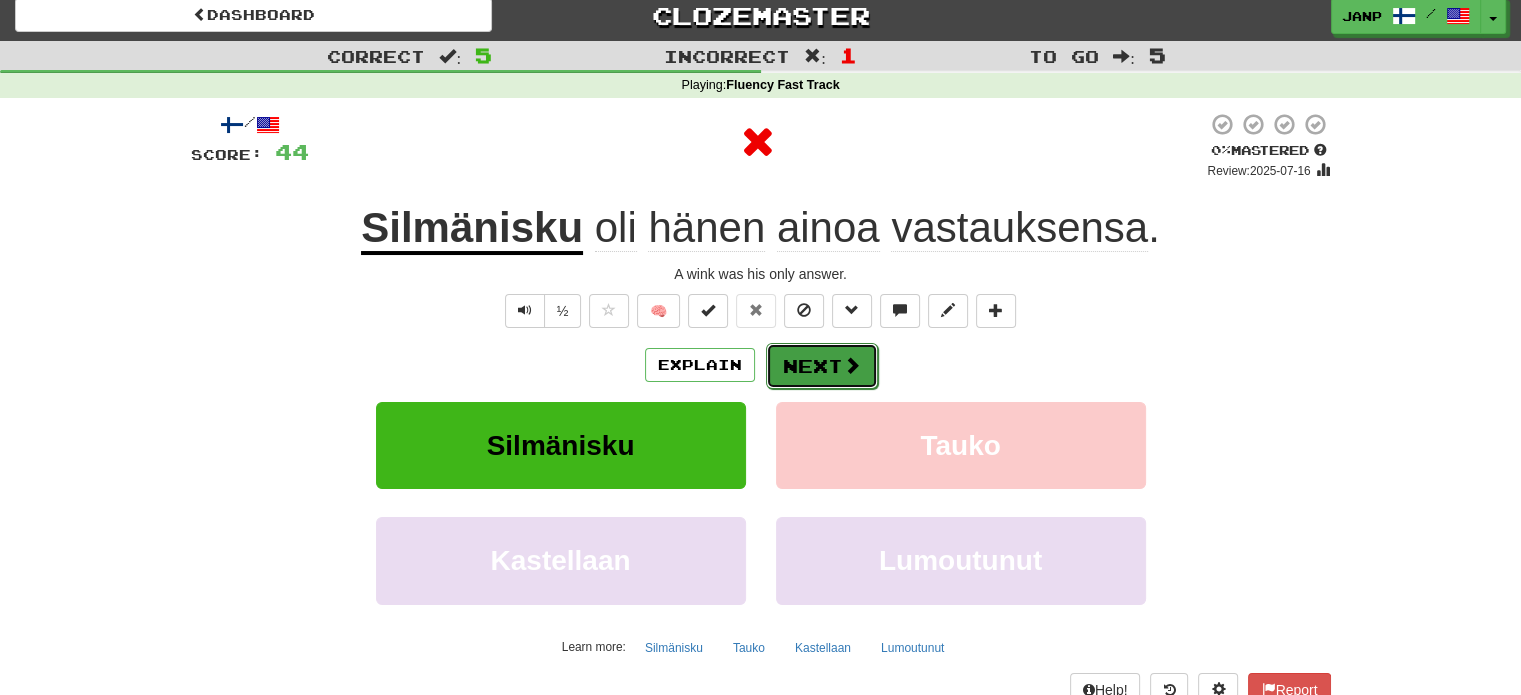 click on "Next" at bounding box center (822, 366) 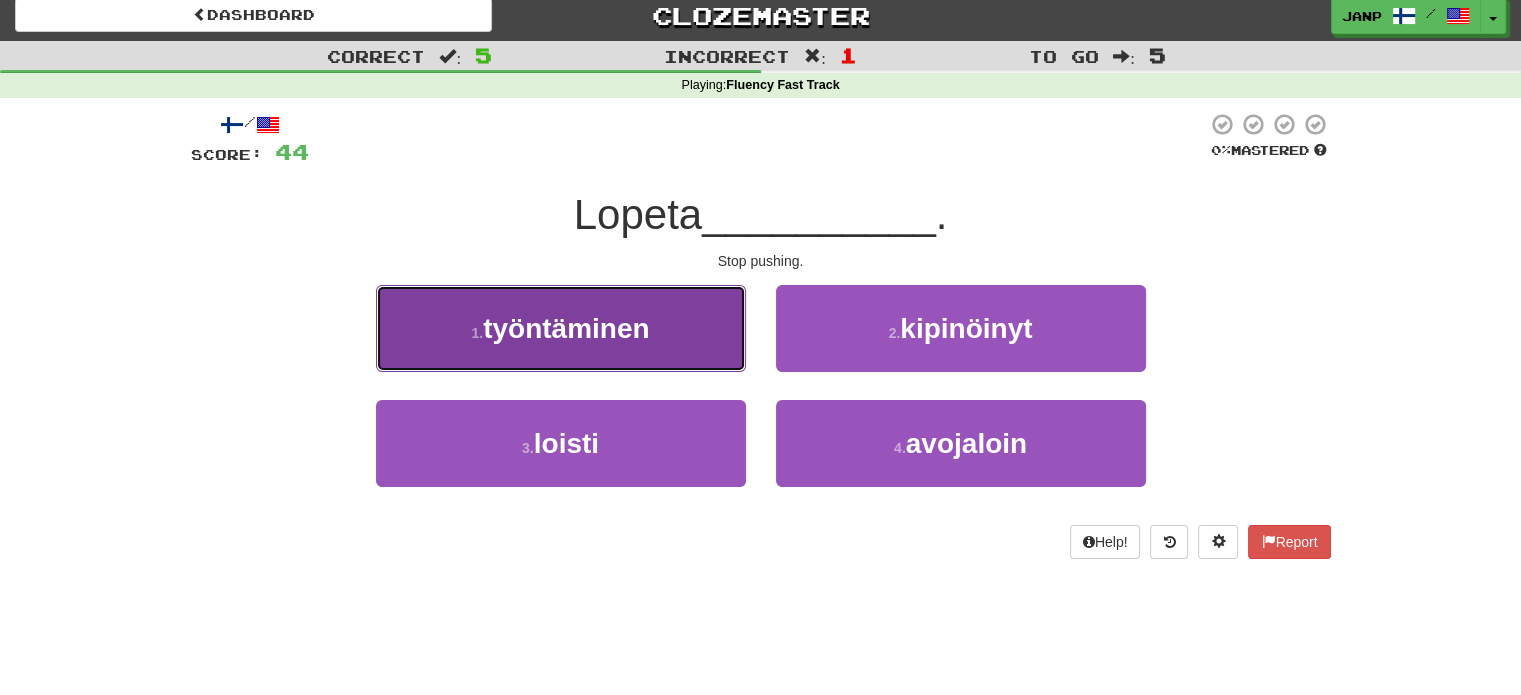 click on "1 .  työntäminen" at bounding box center (561, 328) 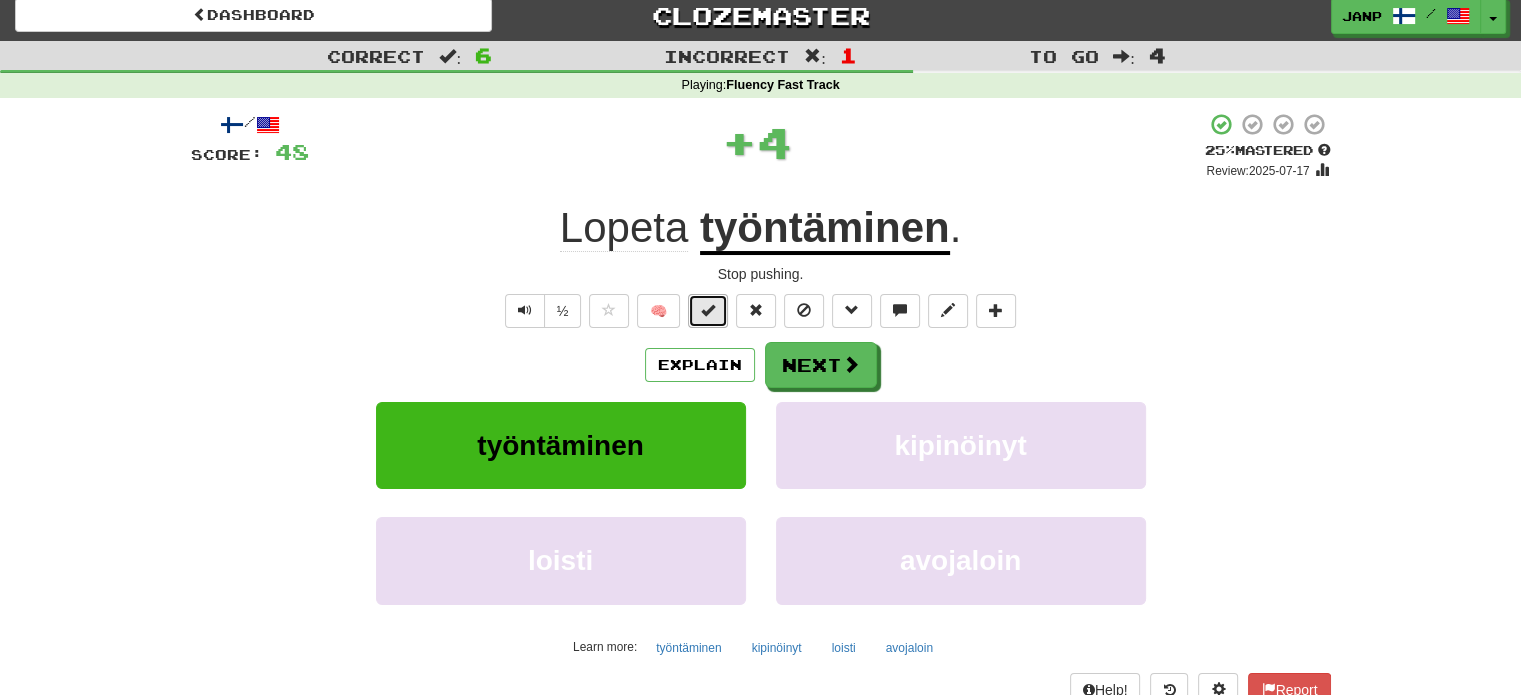click at bounding box center (708, 310) 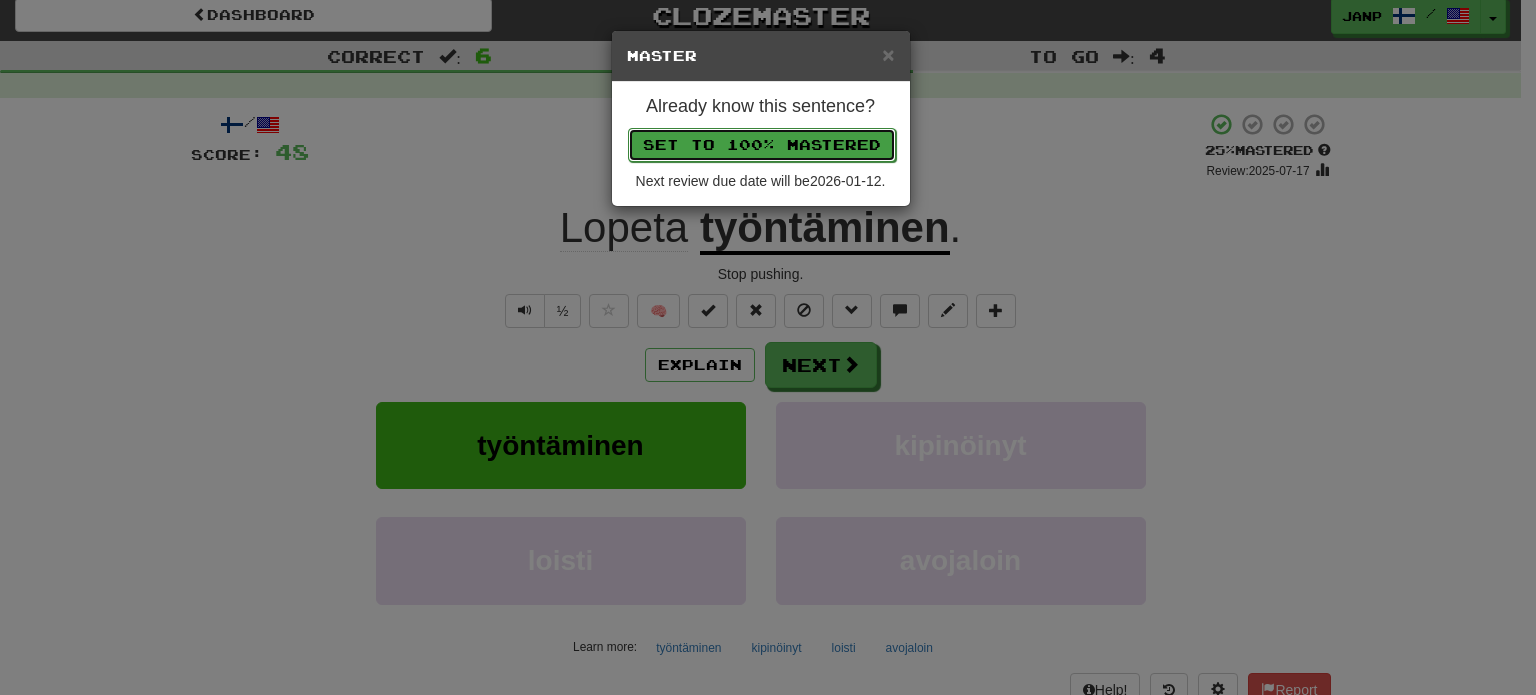 click on "Set to 100% Mastered" at bounding box center [762, 145] 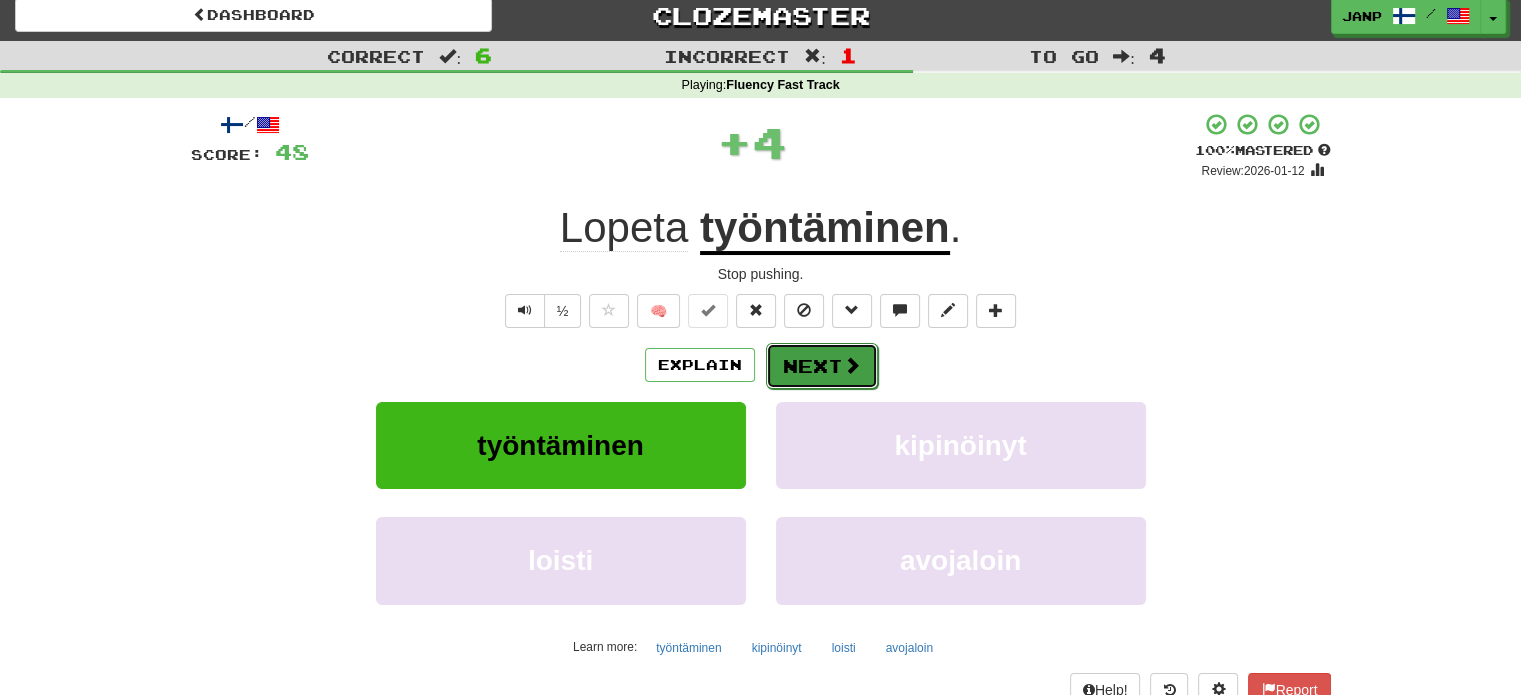 click on "Next" at bounding box center [822, 366] 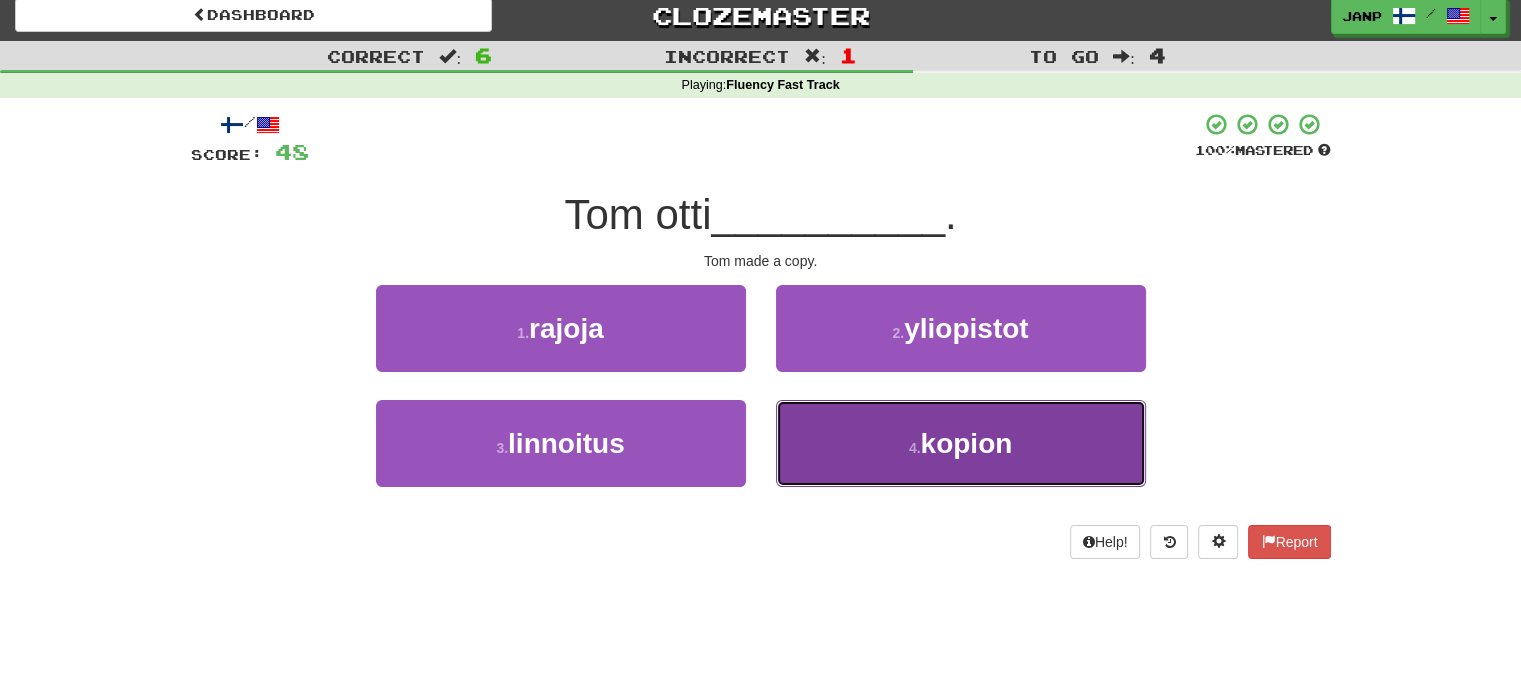 click on "4 .  kopion" at bounding box center (961, 443) 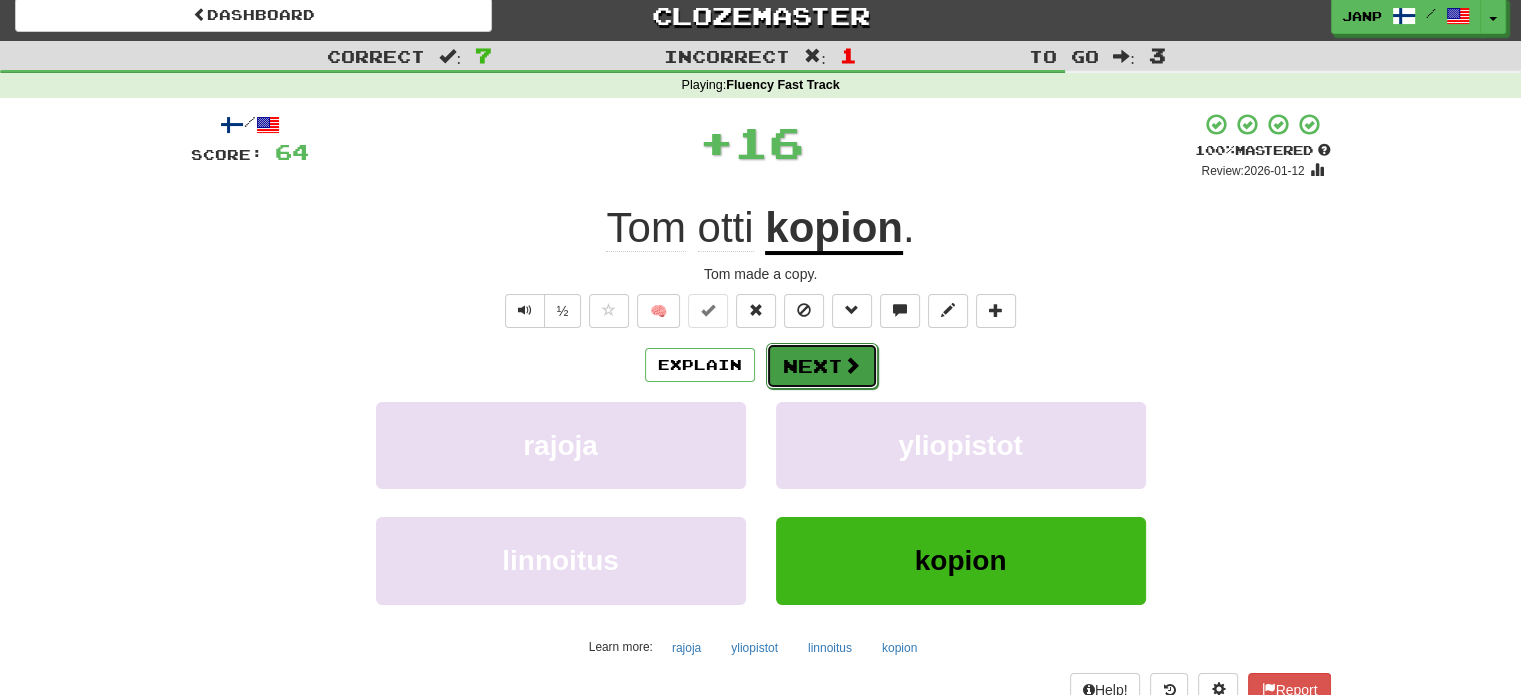 click on "Next" at bounding box center (822, 366) 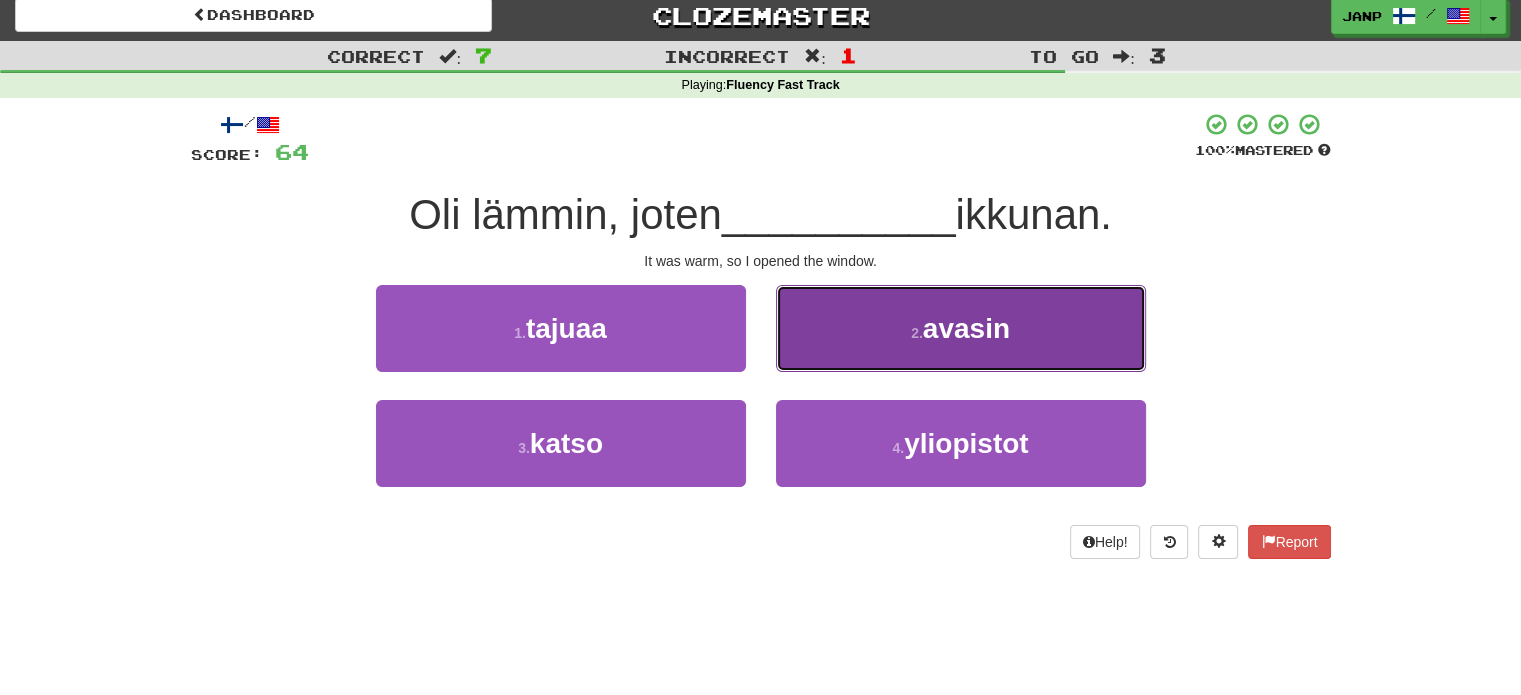 click on "2 .  avasin" at bounding box center (961, 328) 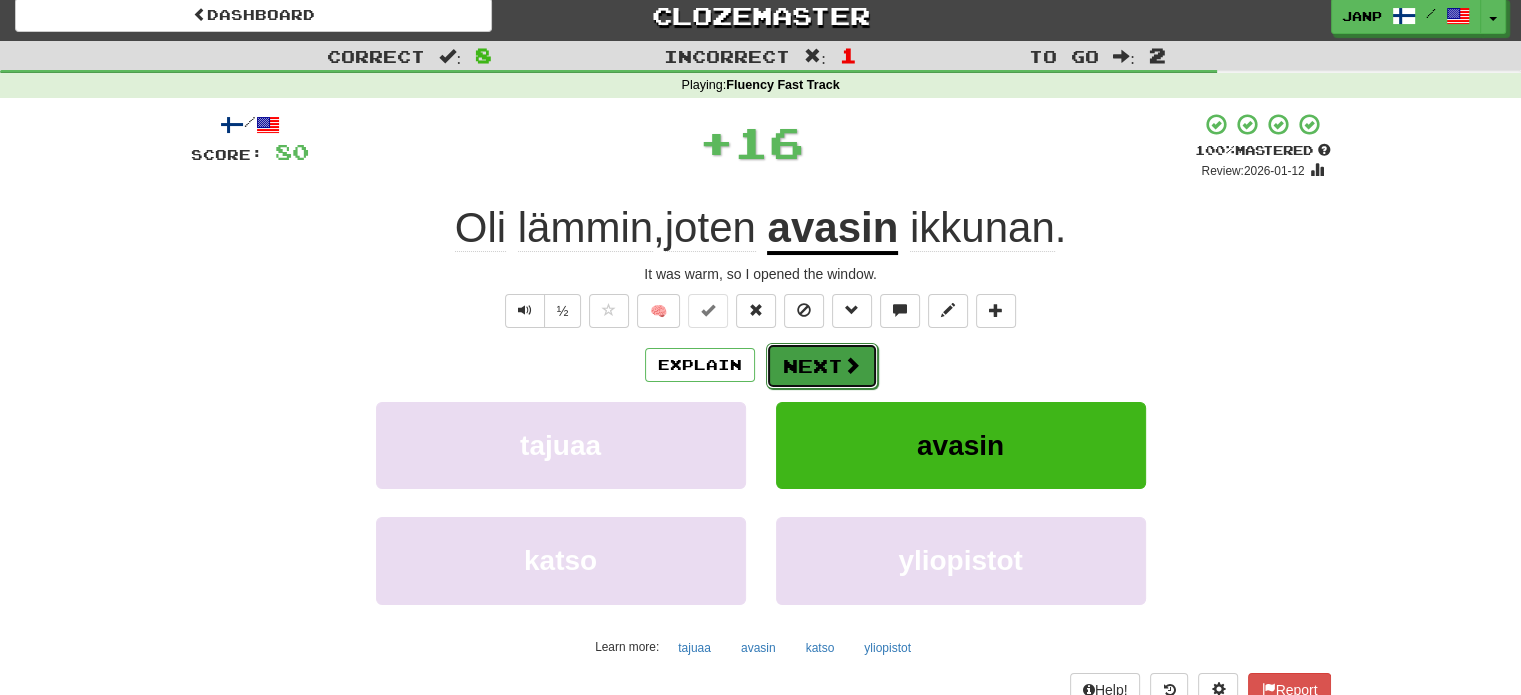 click on "Next" at bounding box center (822, 366) 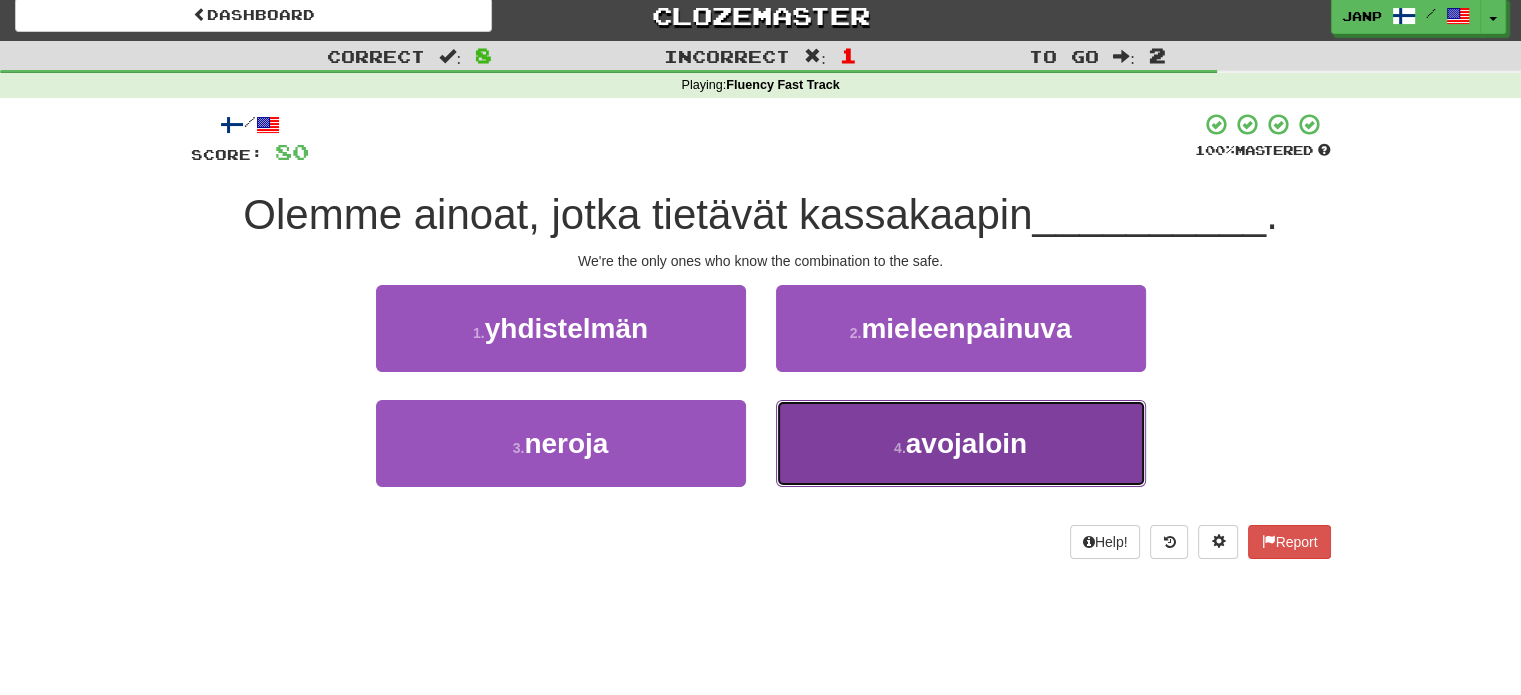 click on "4 .  avojaloin" at bounding box center (961, 443) 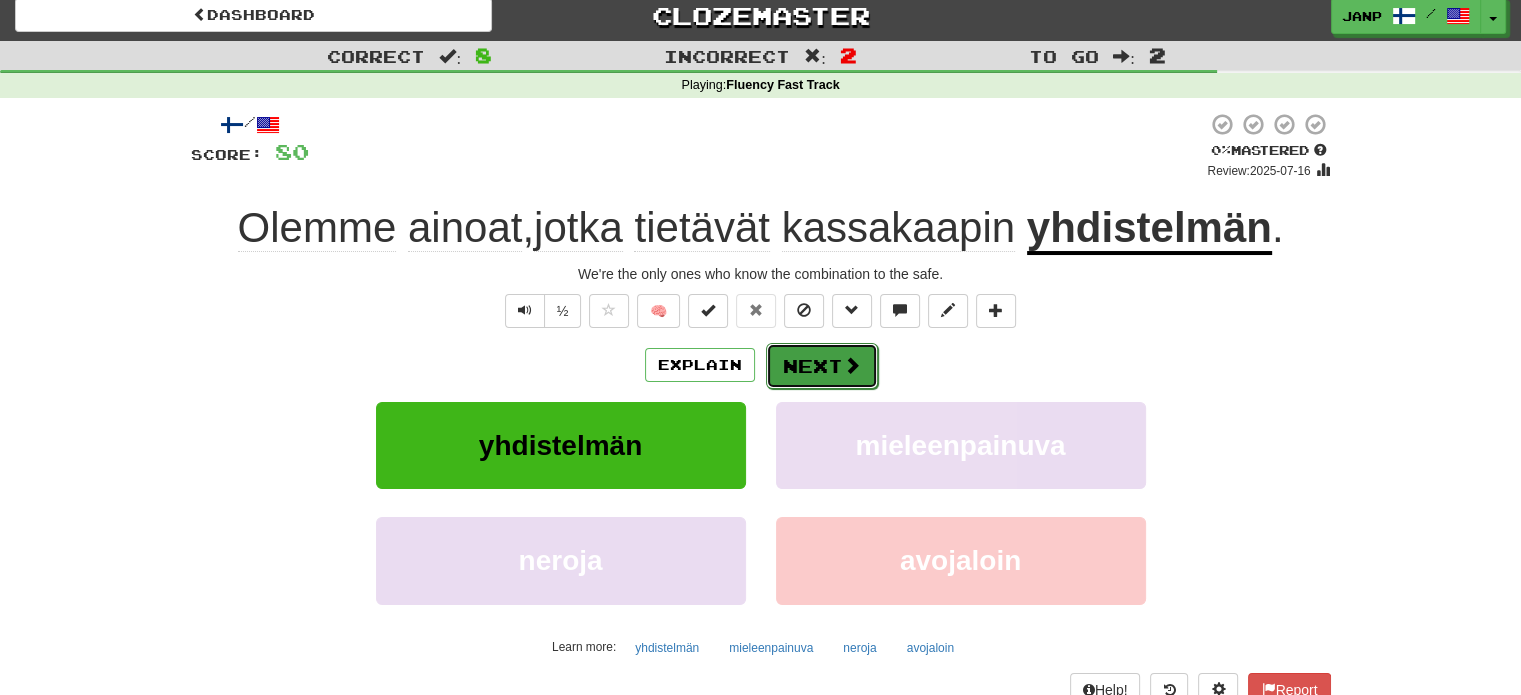 click on "Next" at bounding box center [822, 366] 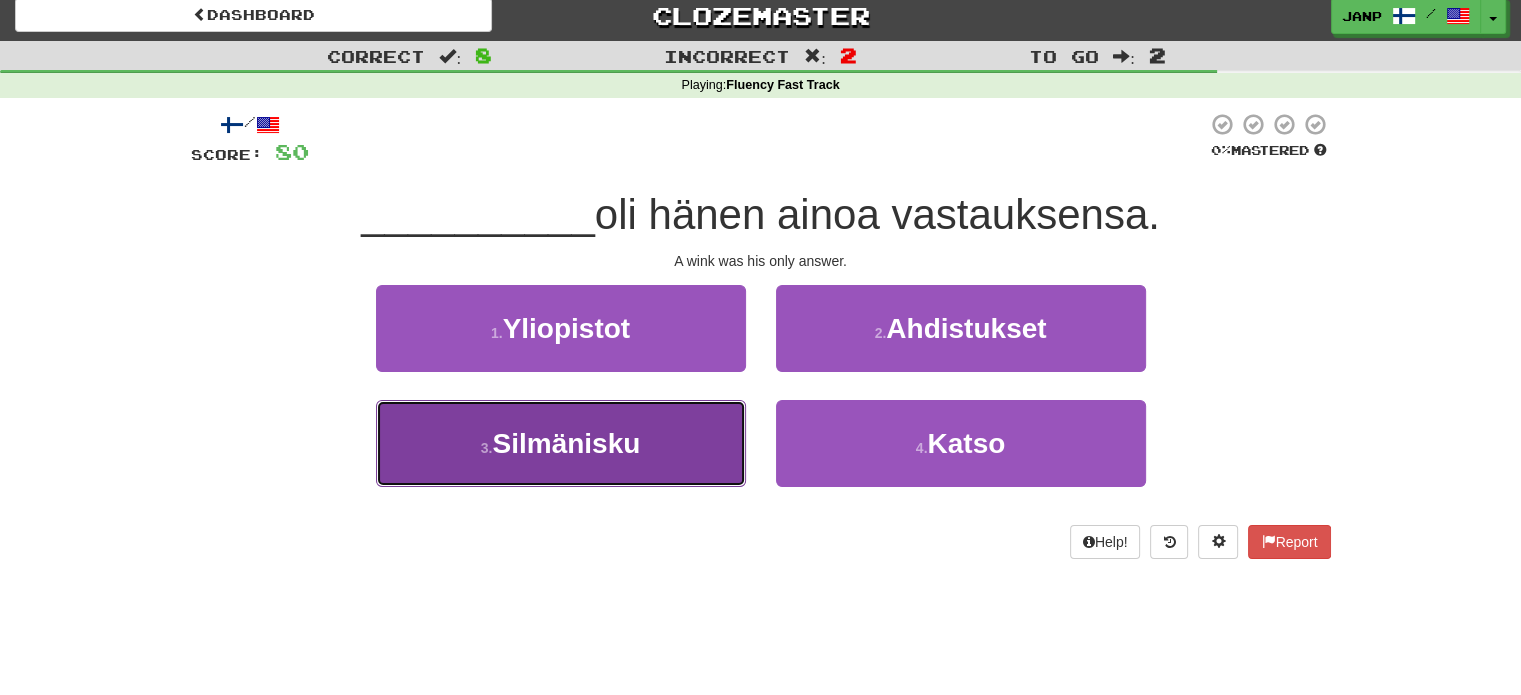 click on "3 .  Silmänisku" at bounding box center (561, 443) 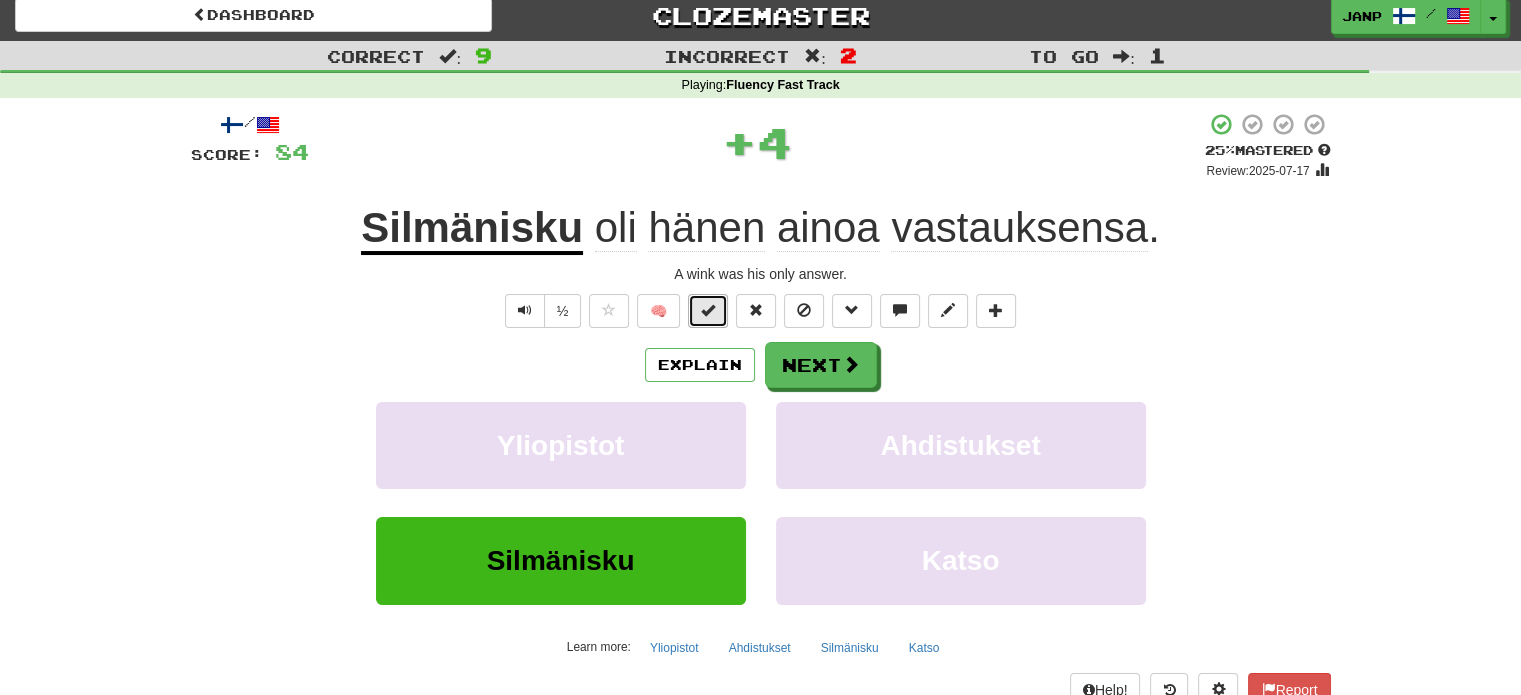 click at bounding box center (708, 310) 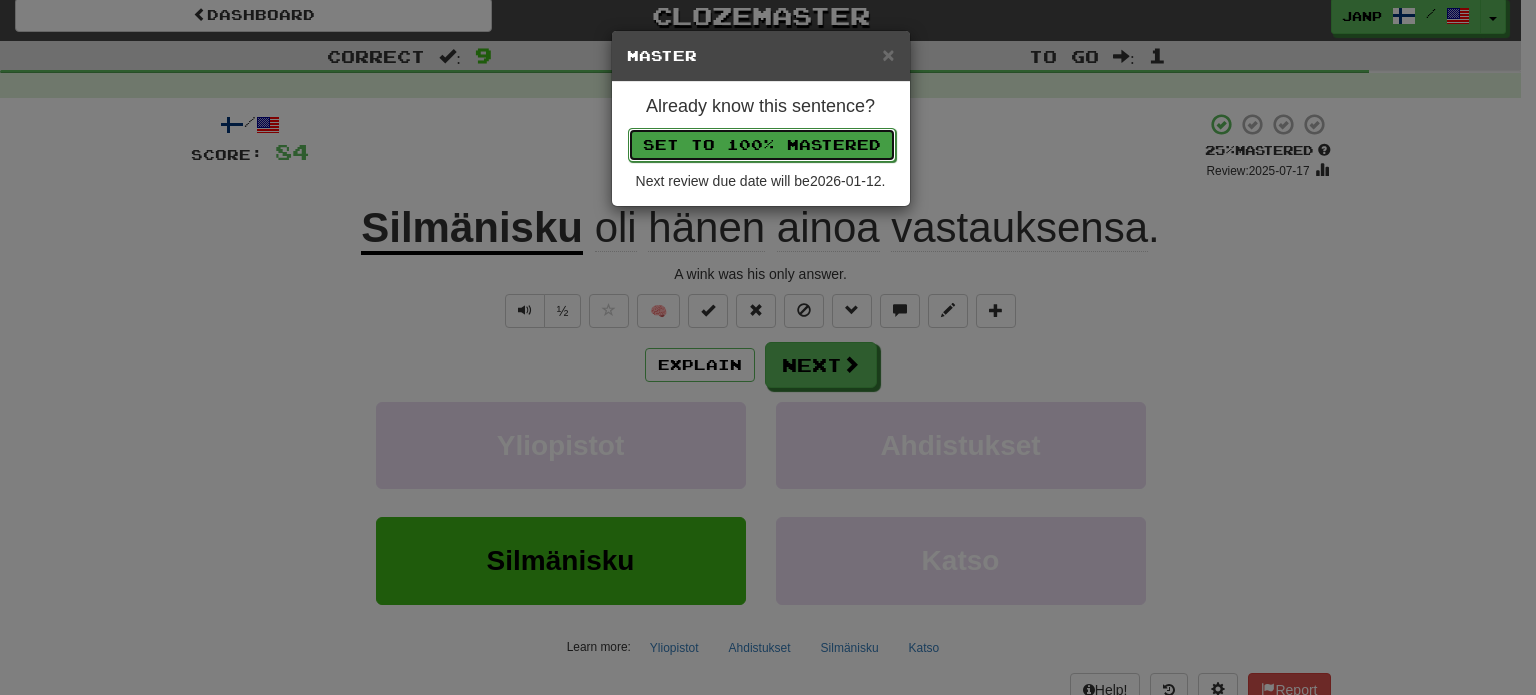 click on "Set to 100% Mastered" at bounding box center [762, 145] 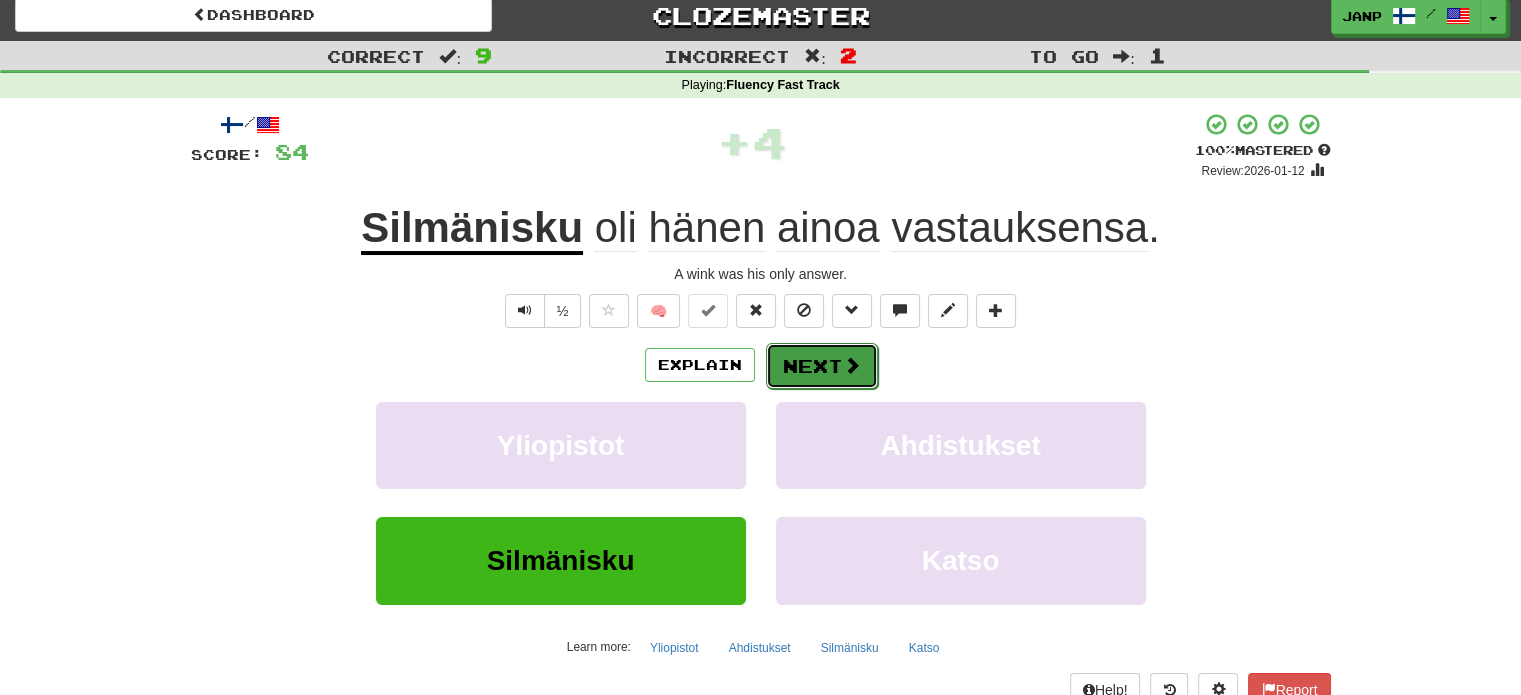 click on "Next" at bounding box center [822, 366] 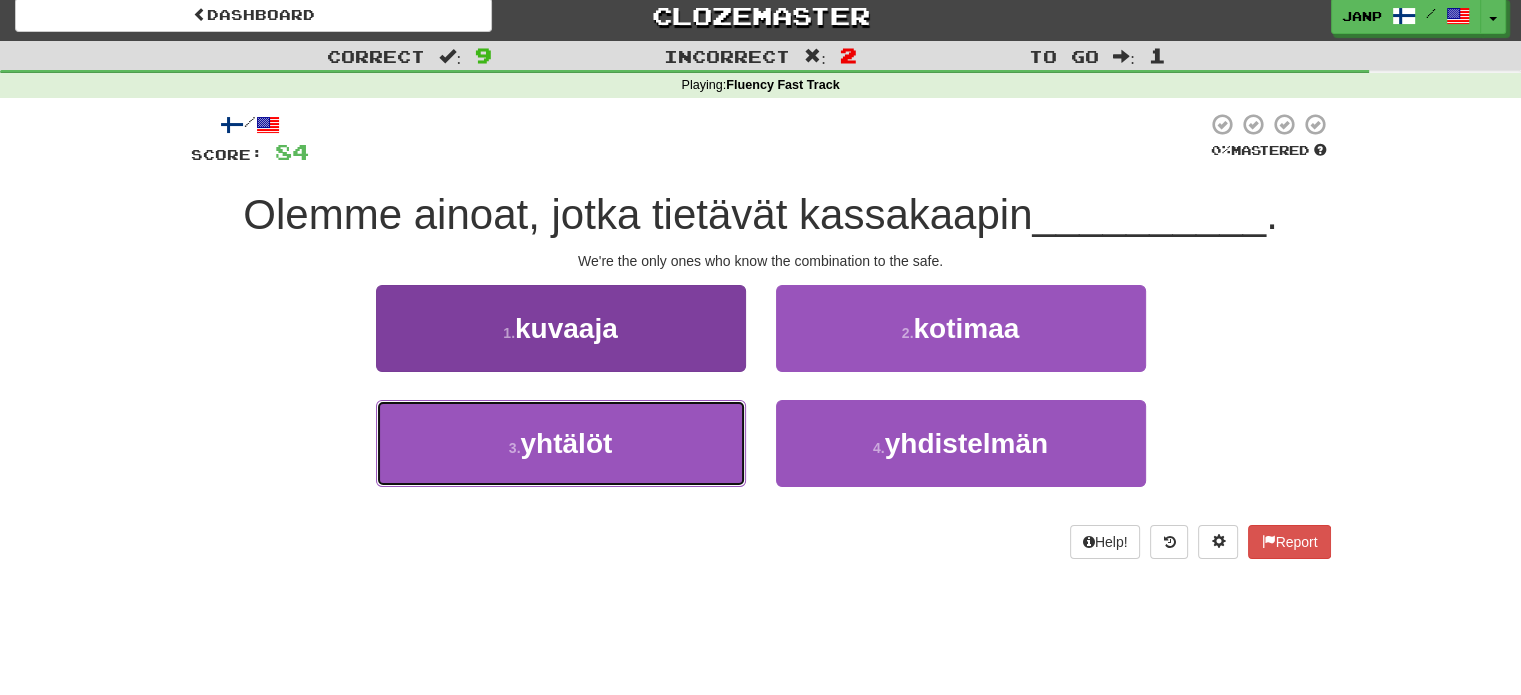 click on "3 .  yhtälöt" at bounding box center [561, 443] 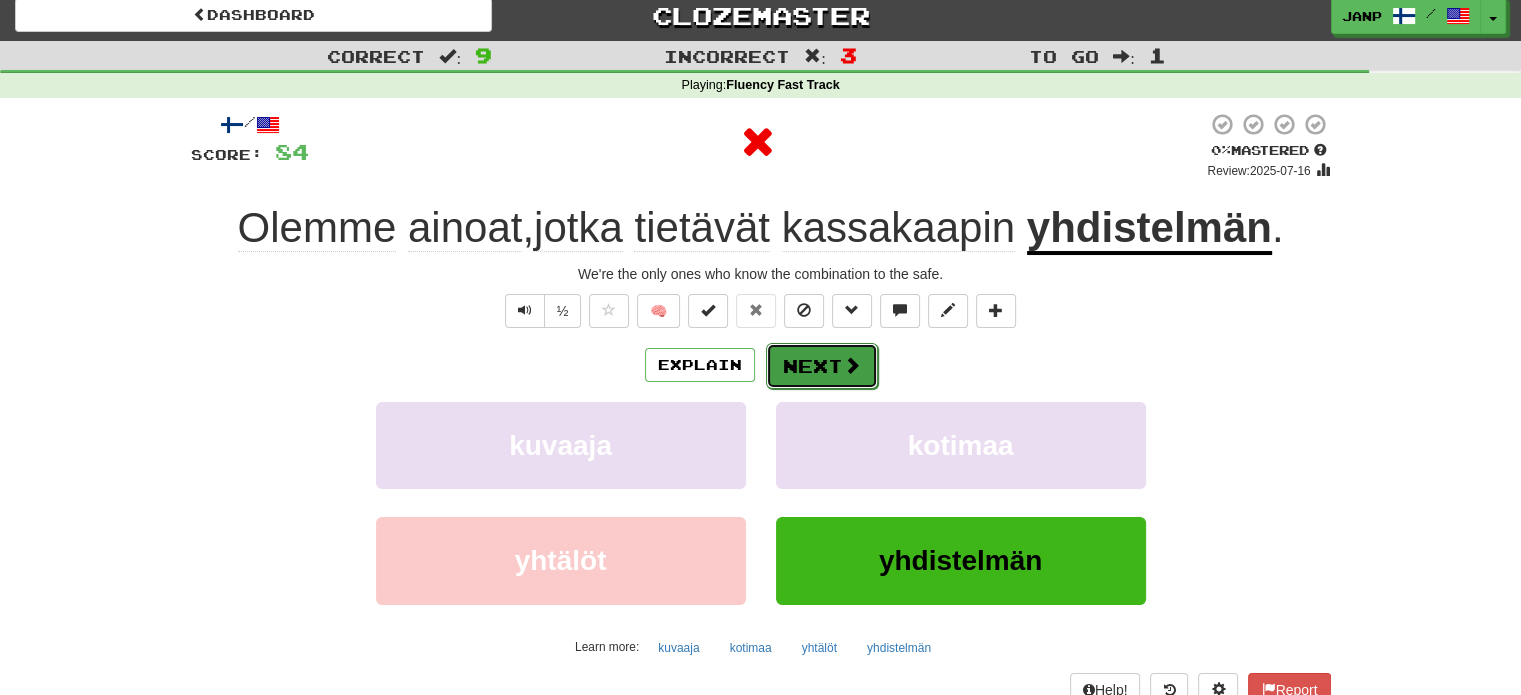 click on "Next" at bounding box center (822, 366) 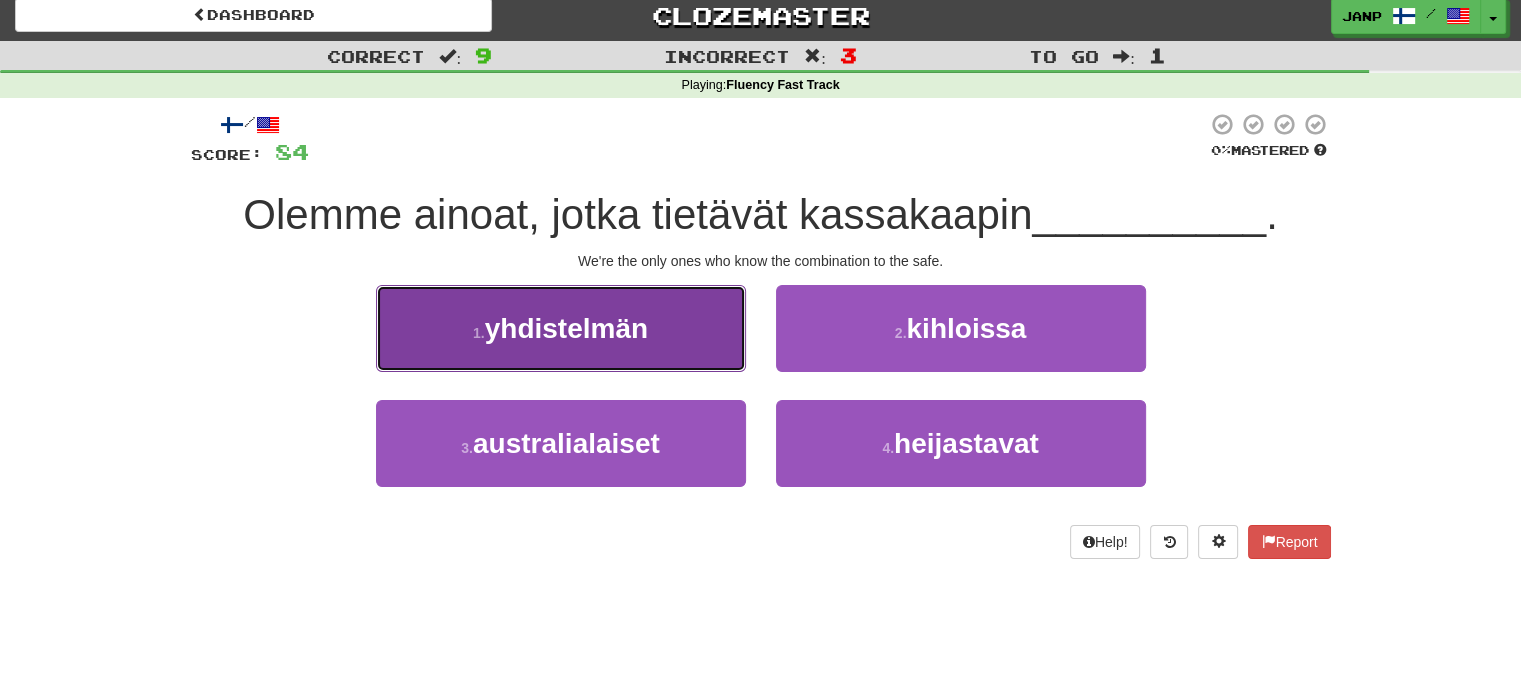 click on "yhdistelmän" at bounding box center [566, 328] 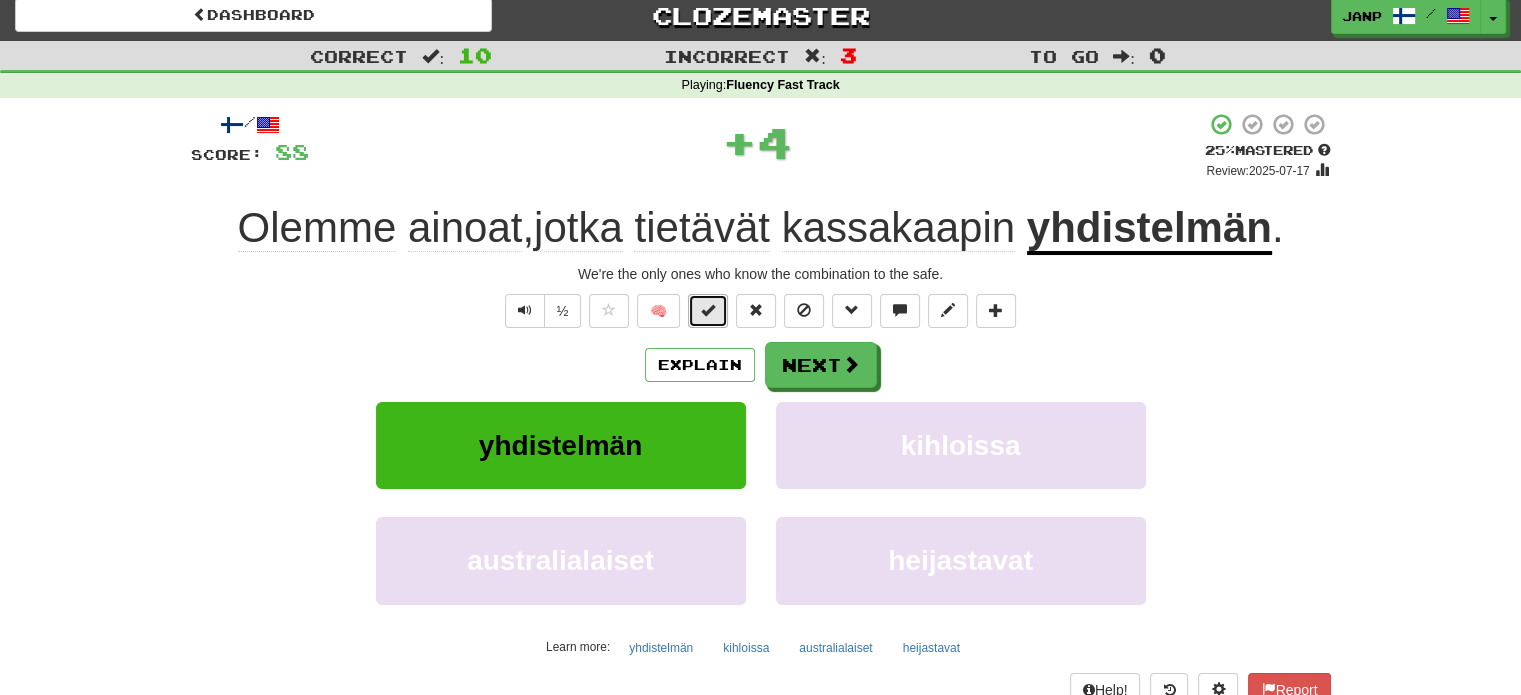 click at bounding box center (708, 310) 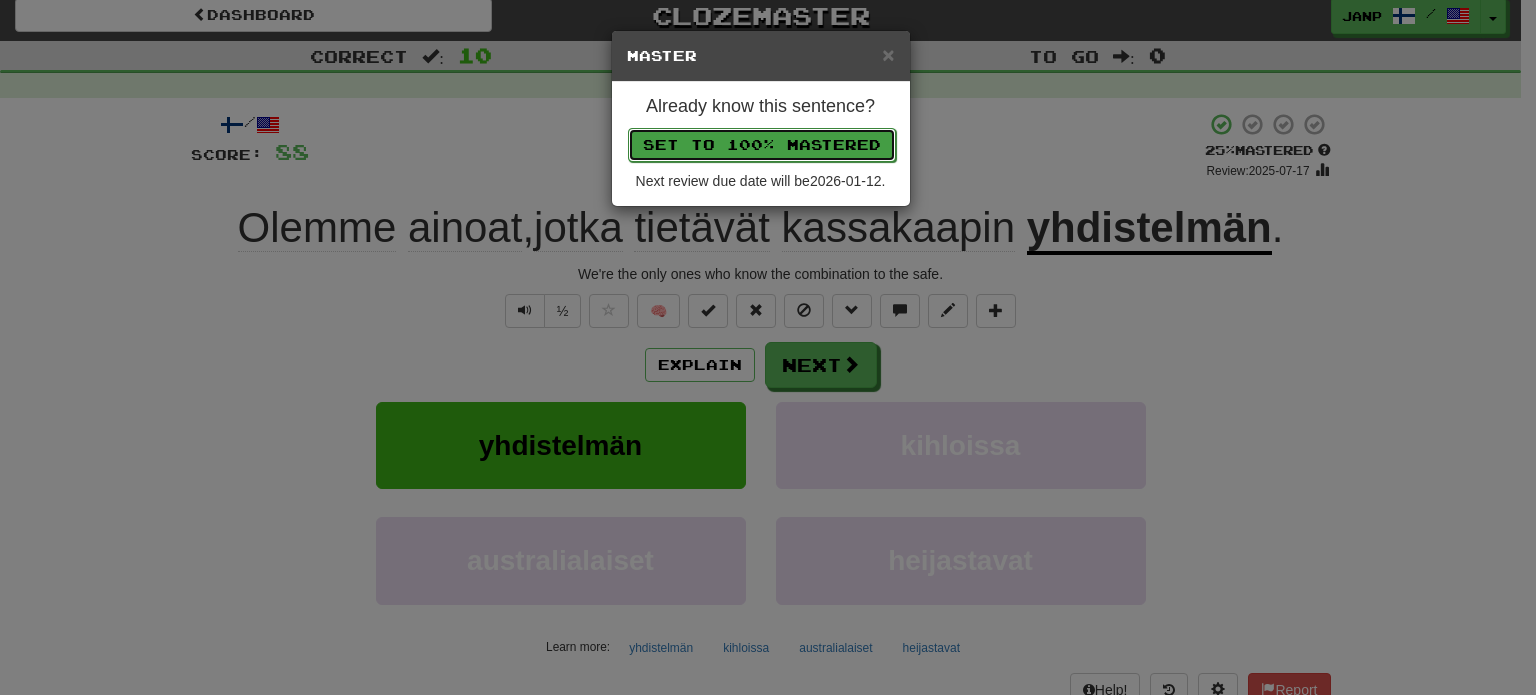click on "Set to 100% Mastered" at bounding box center [762, 145] 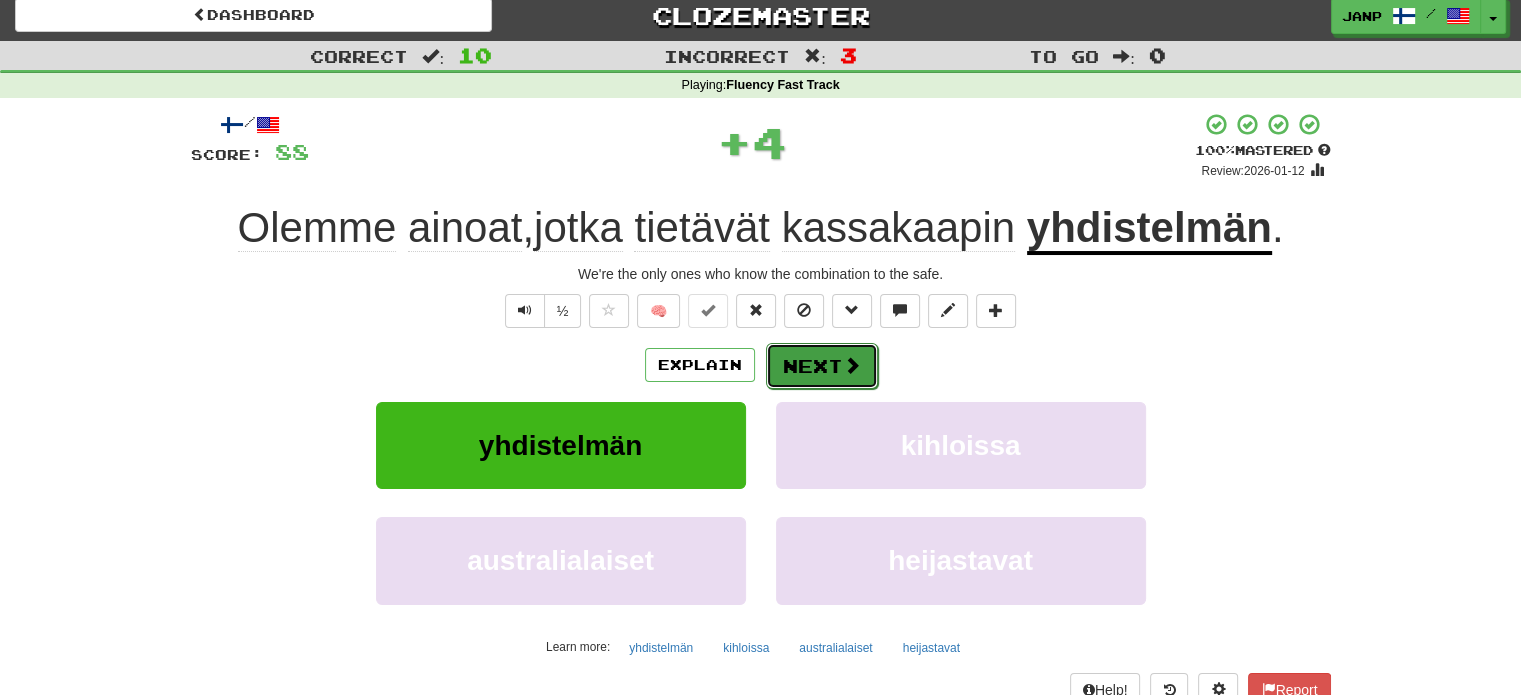 click on "Next" at bounding box center [822, 366] 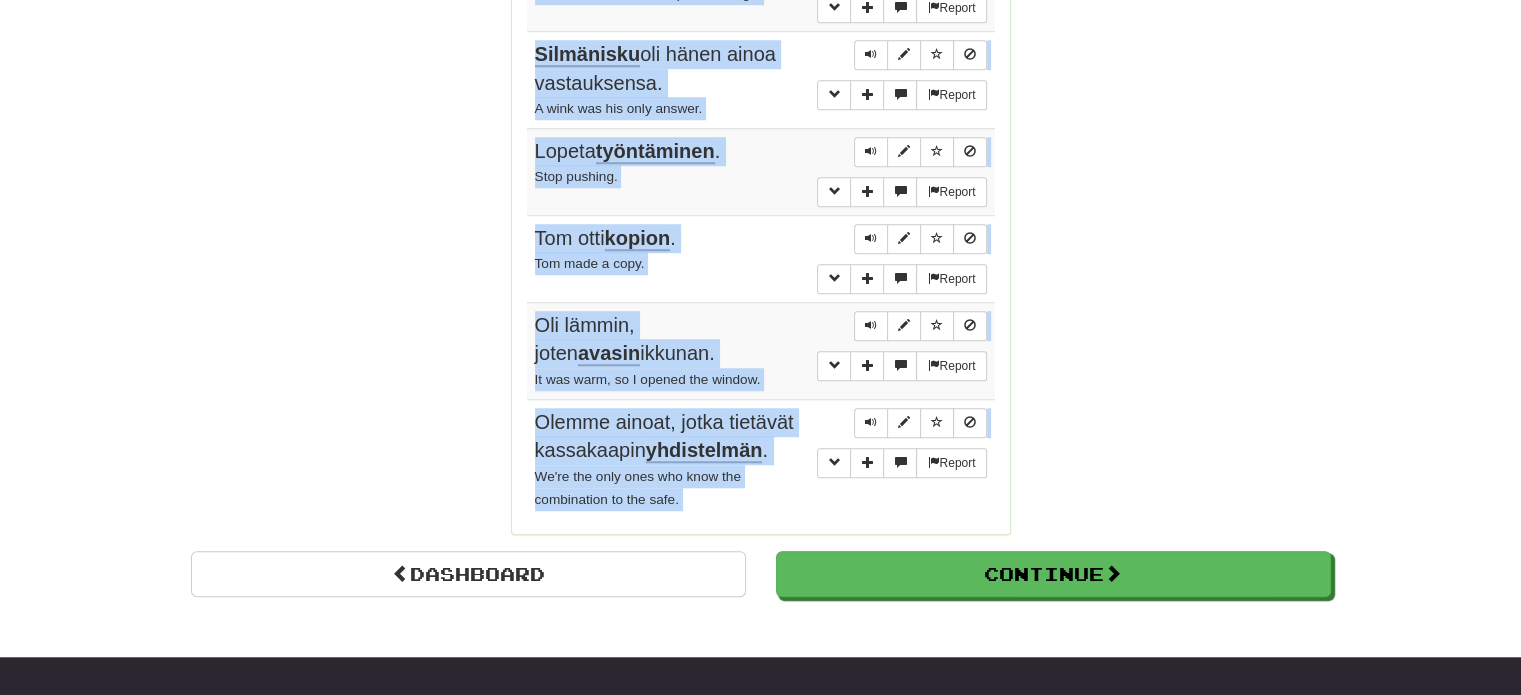 scroll, scrollTop: 1806, scrollLeft: 0, axis: vertical 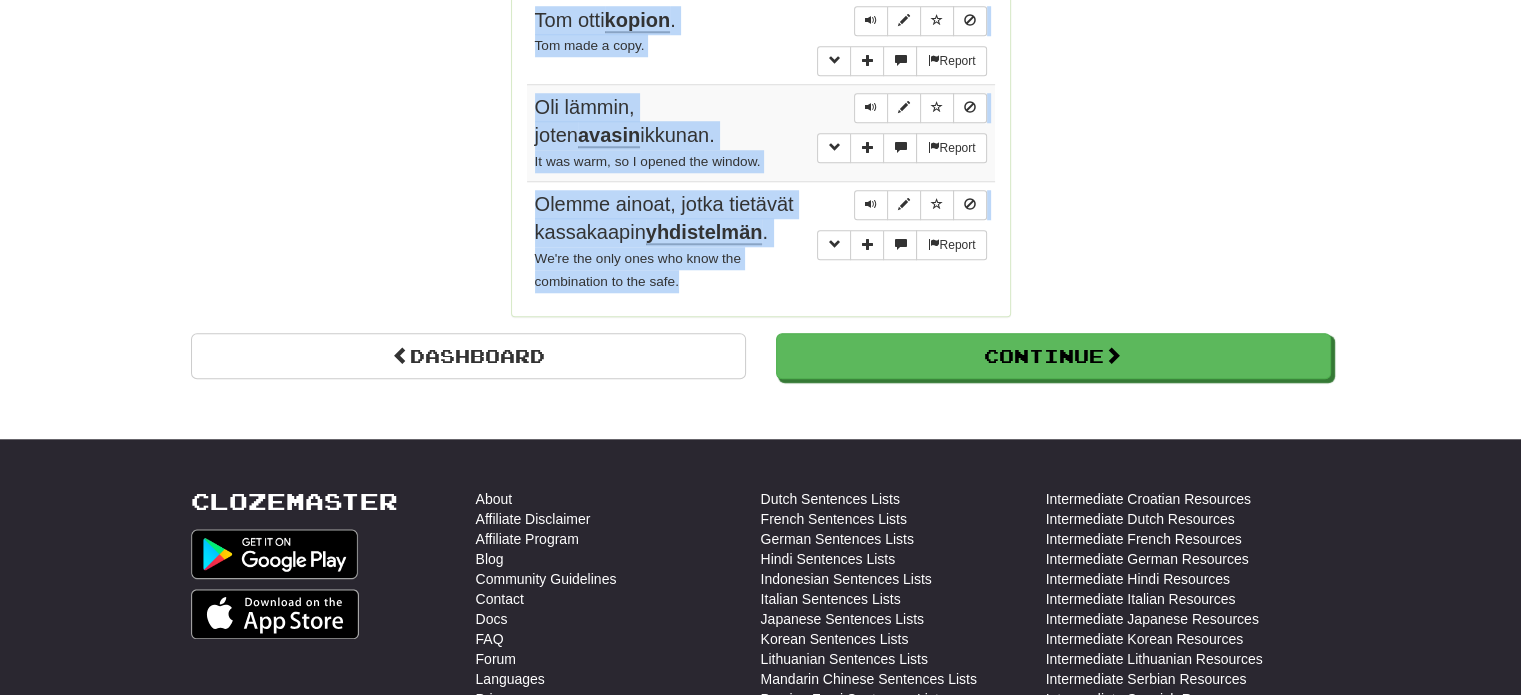 drag, startPoint x: 520, startPoint y: 175, endPoint x: 716, endPoint y: 276, distance: 220.49263 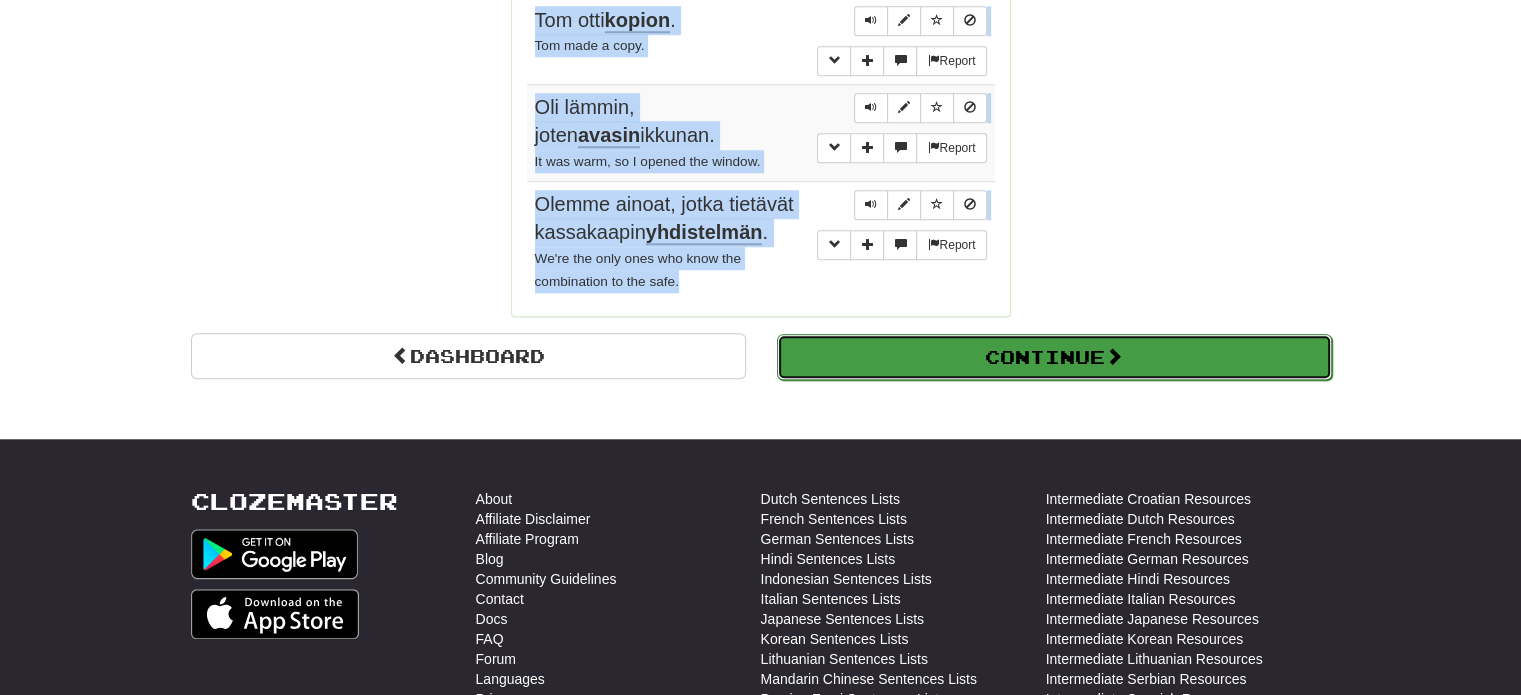 click on "Continue" at bounding box center (1054, 357) 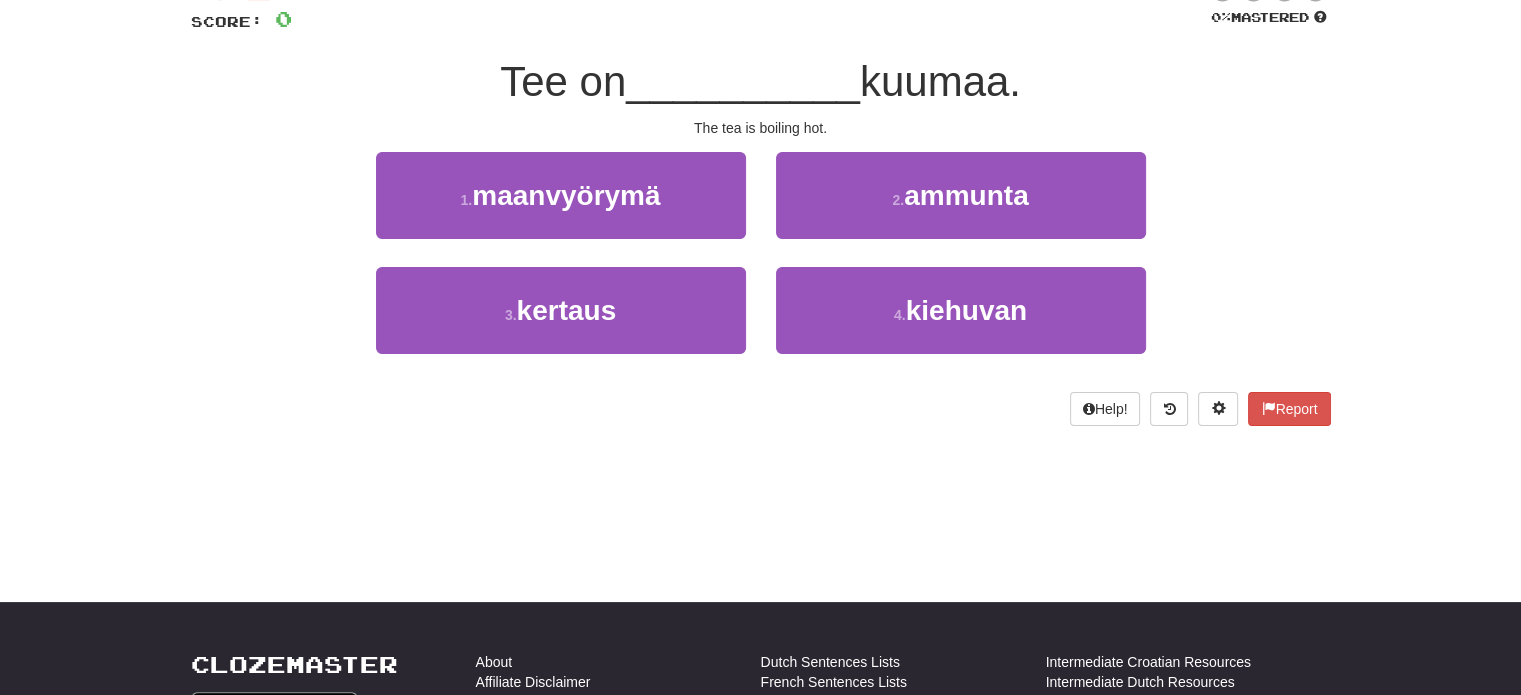 scroll, scrollTop: 110, scrollLeft: 0, axis: vertical 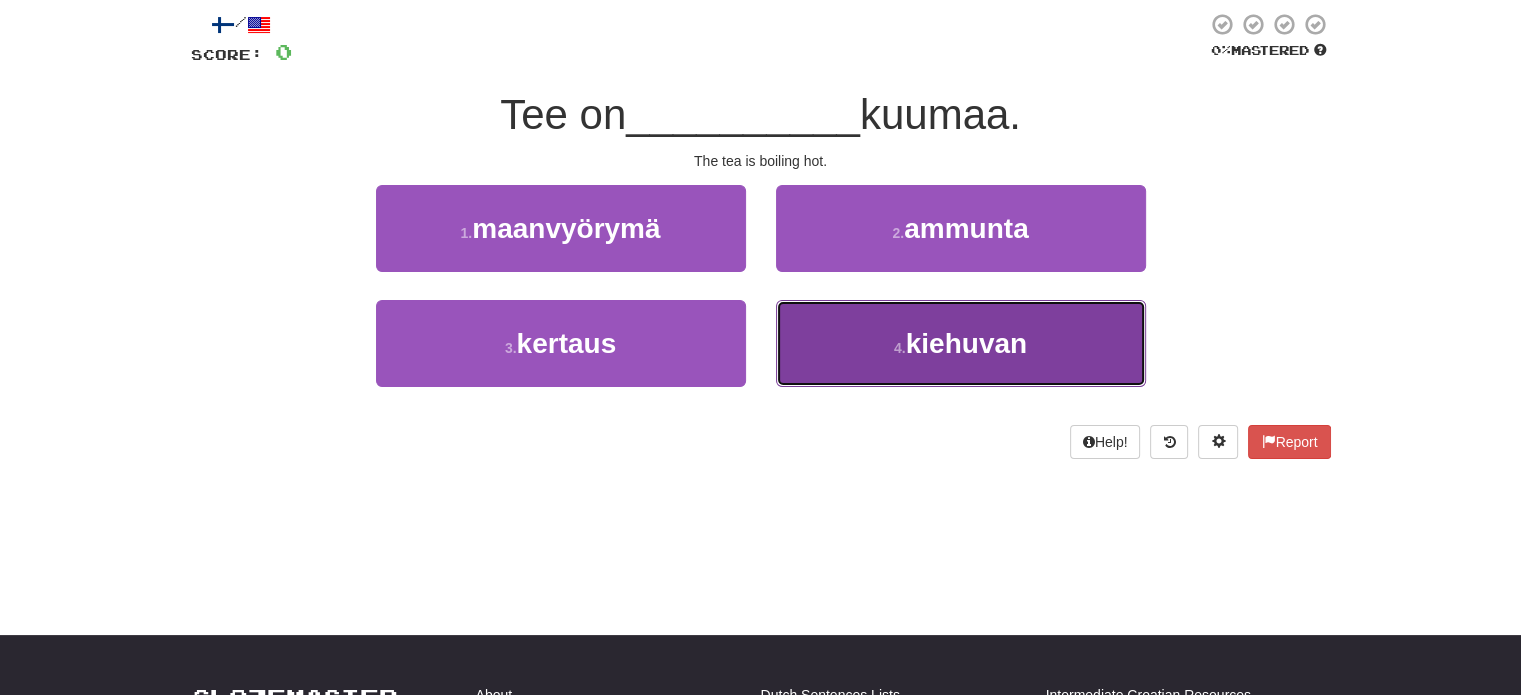 click on "4 .  kiehuvan" at bounding box center [961, 343] 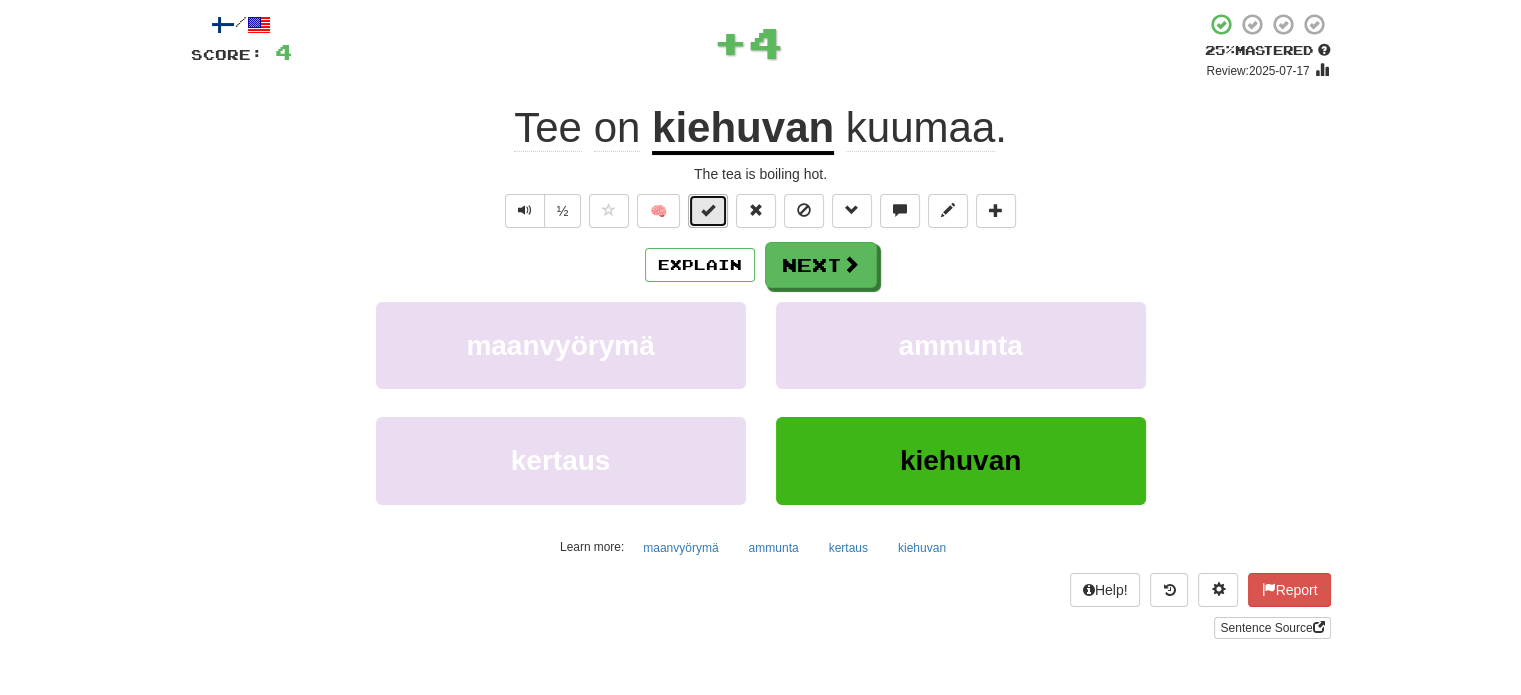 click at bounding box center [708, 210] 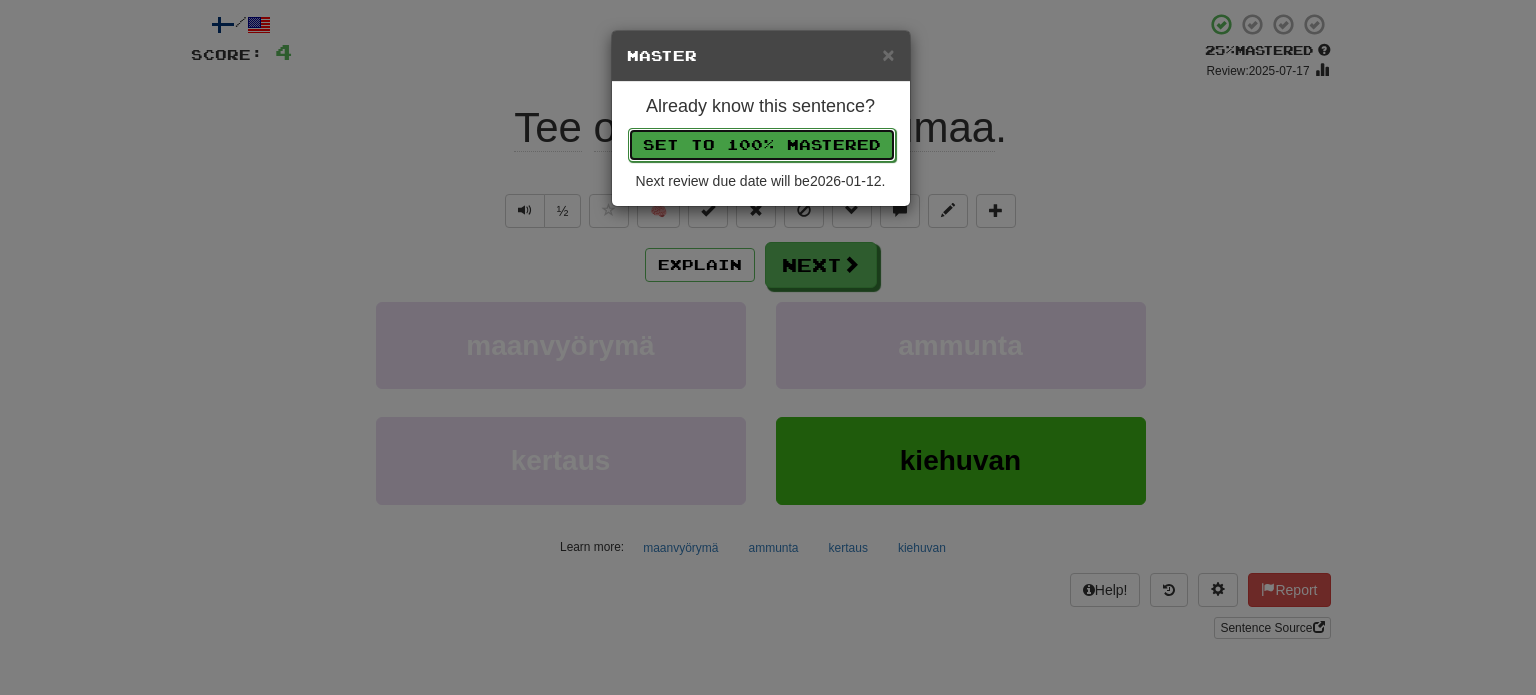 click on "Set to 100% Mastered" at bounding box center [762, 145] 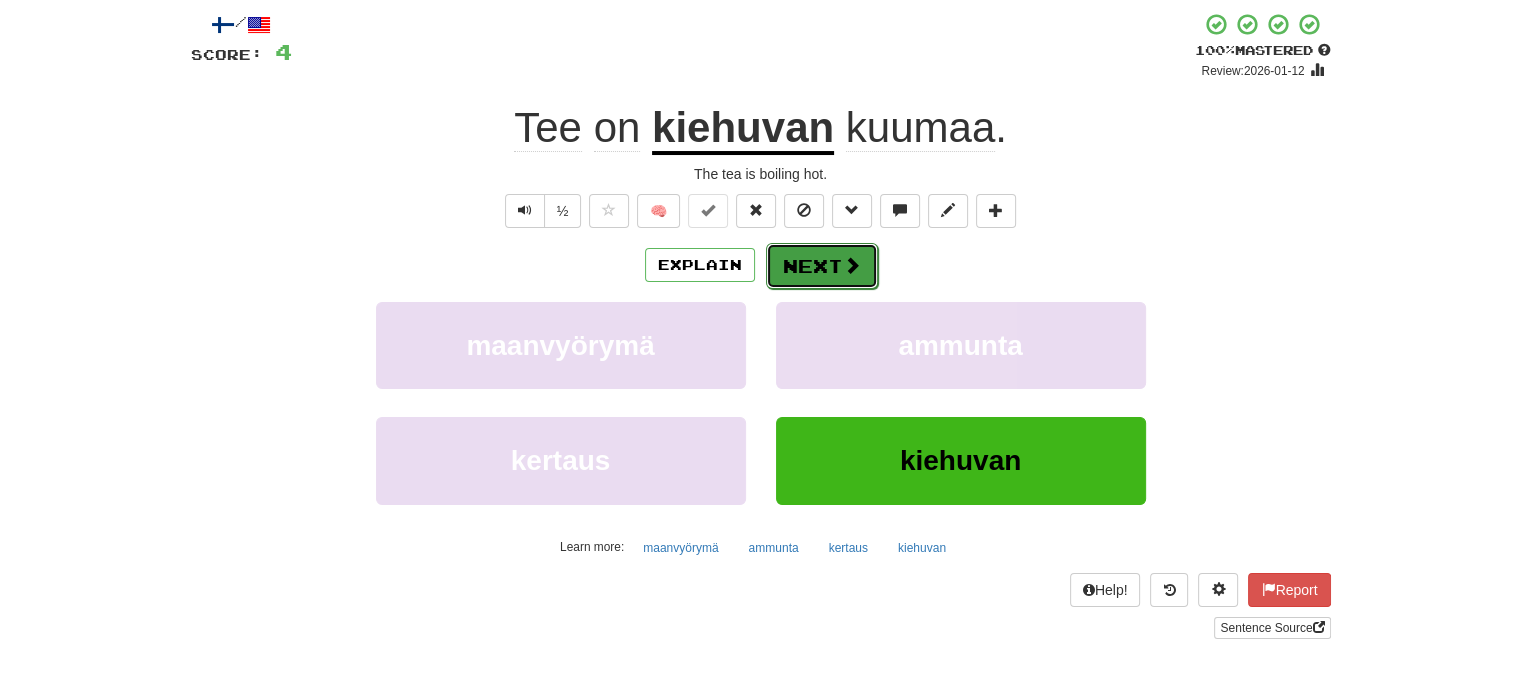 click on "Next" at bounding box center (822, 266) 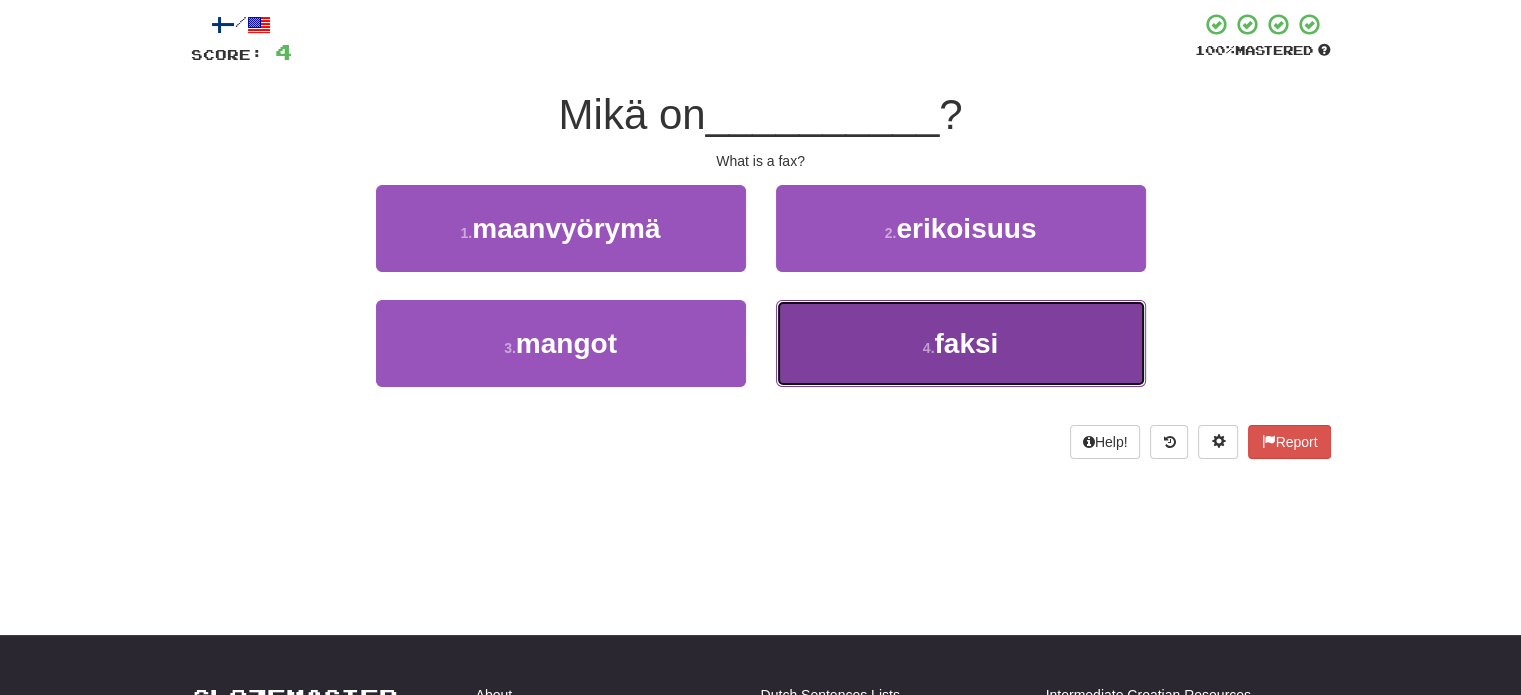click on "4 .  faksi" at bounding box center [961, 343] 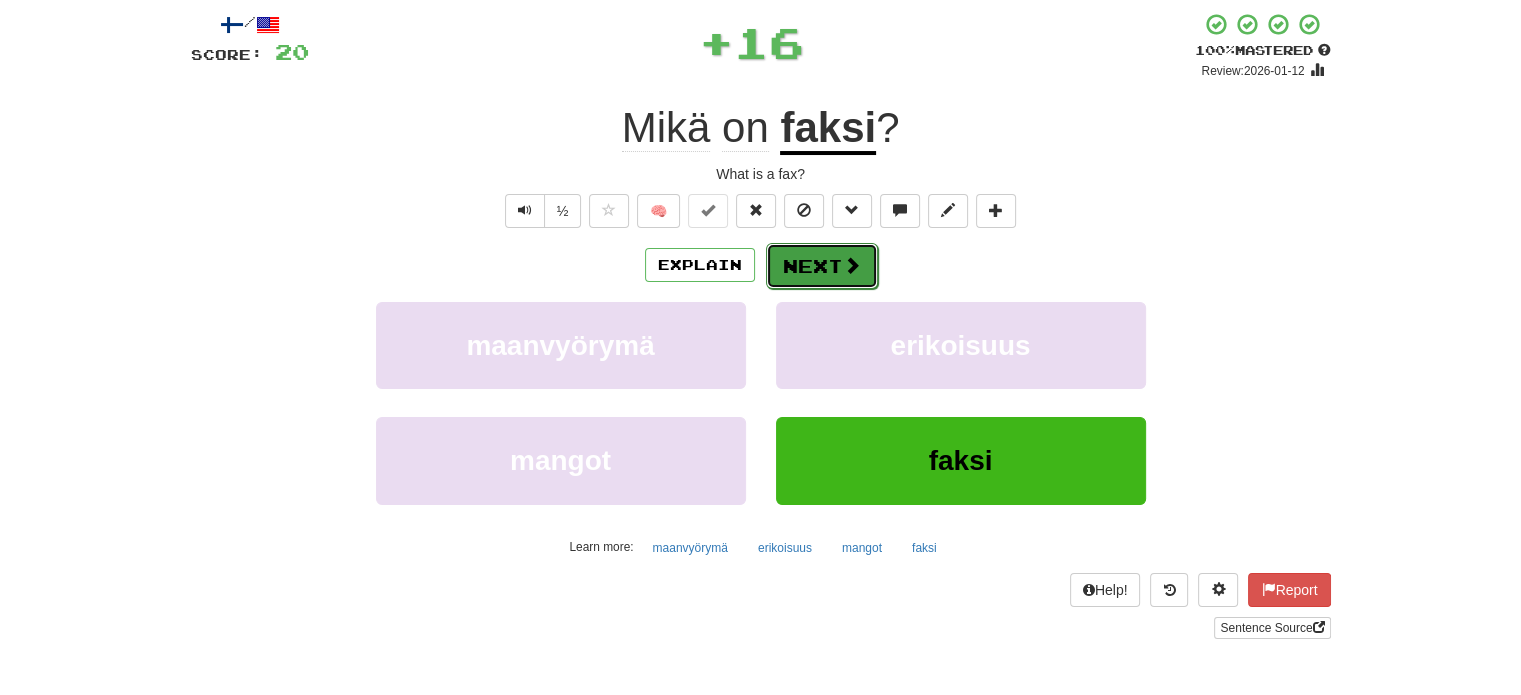 click on "Next" at bounding box center [822, 266] 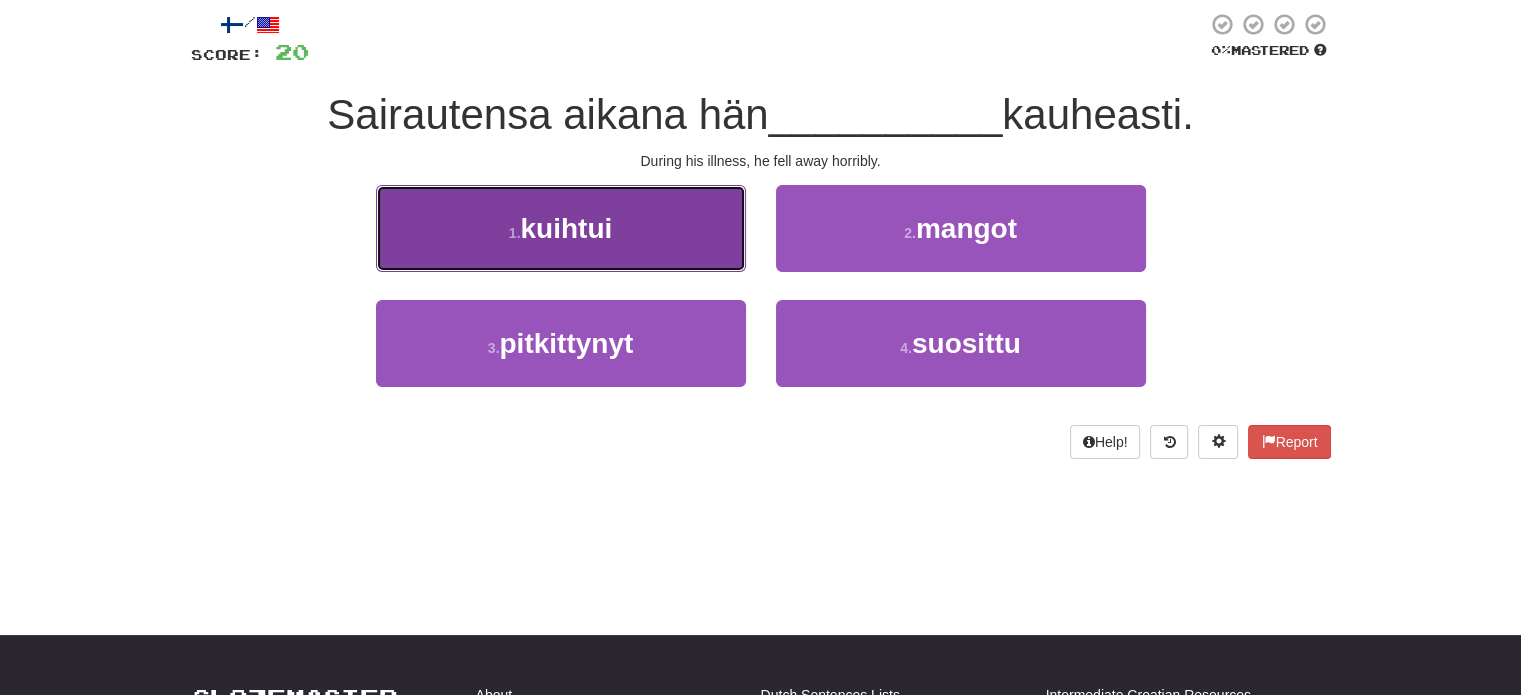 click on "1 .  kuihtui" at bounding box center (561, 228) 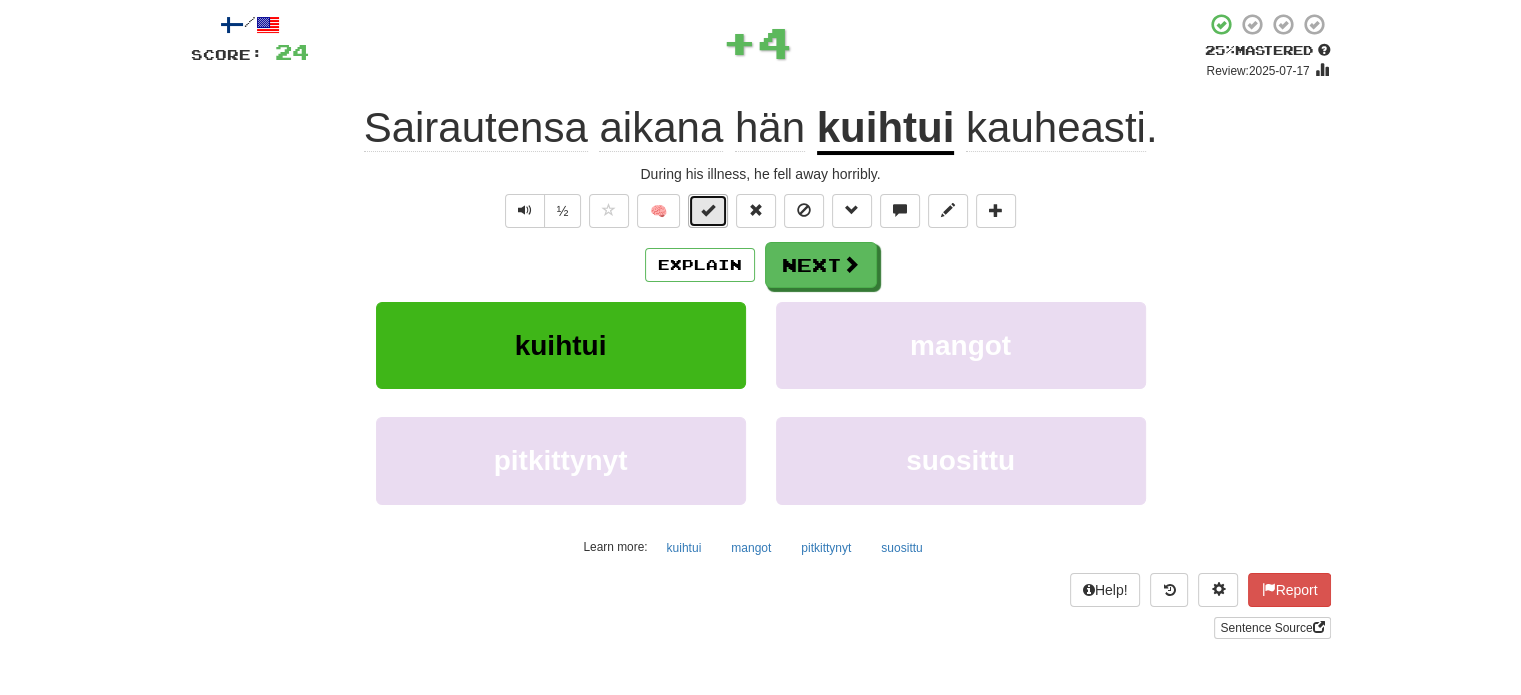 click at bounding box center (708, 210) 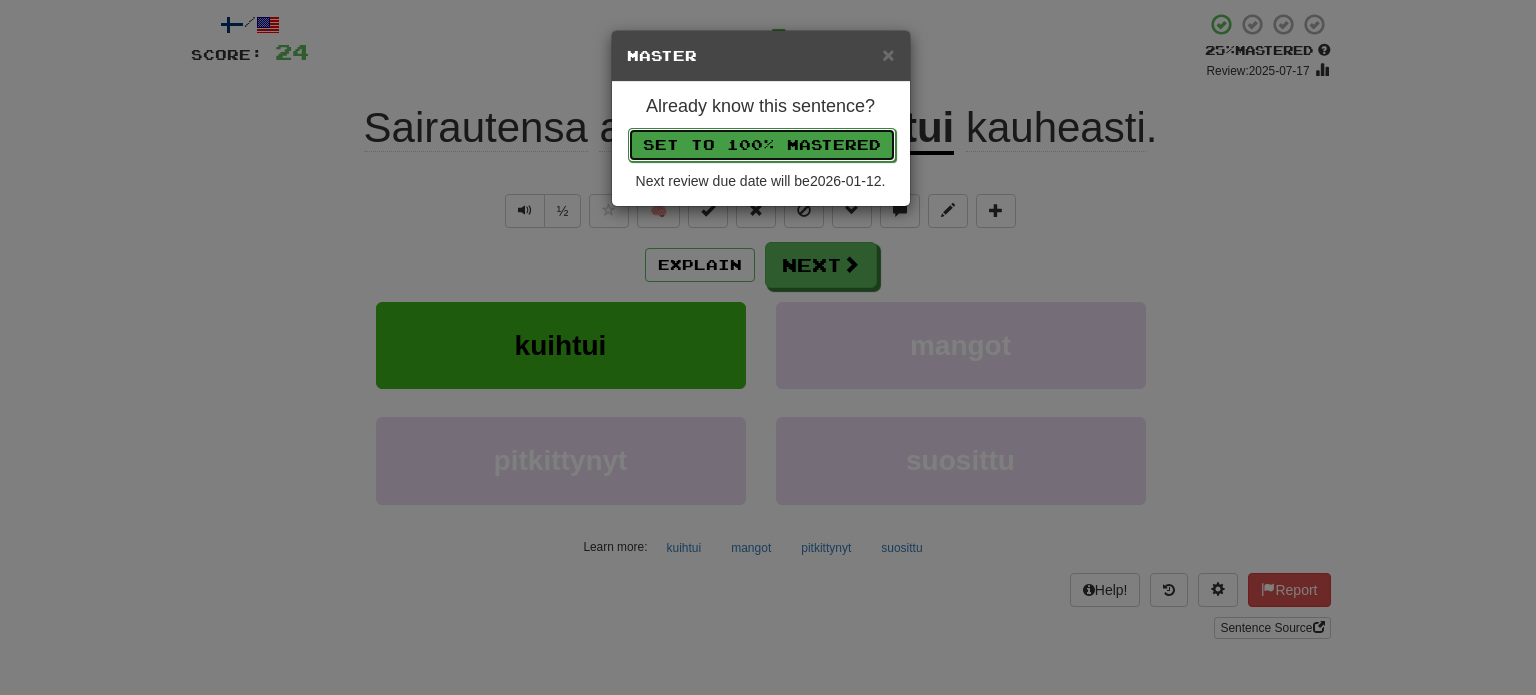 click on "Set to 100% Mastered" at bounding box center (762, 145) 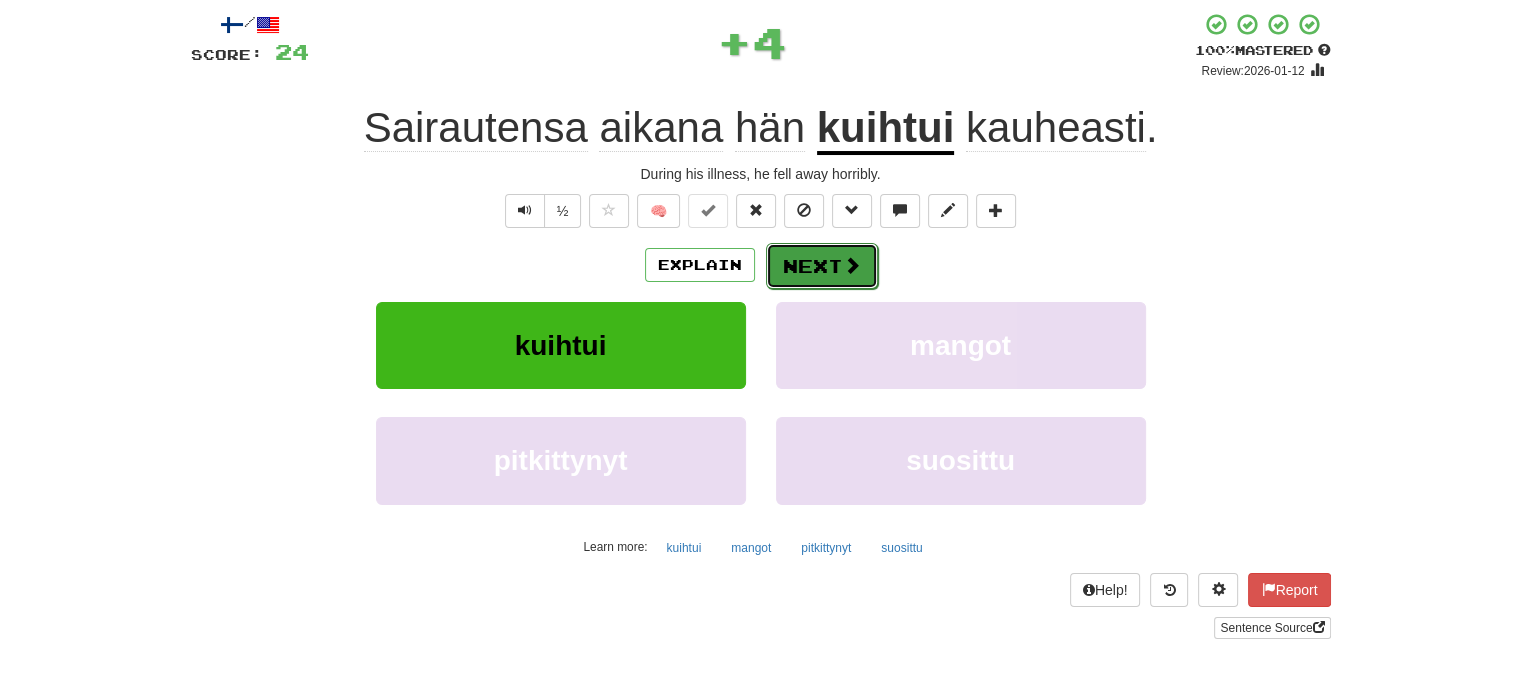 click on "Next" at bounding box center (822, 266) 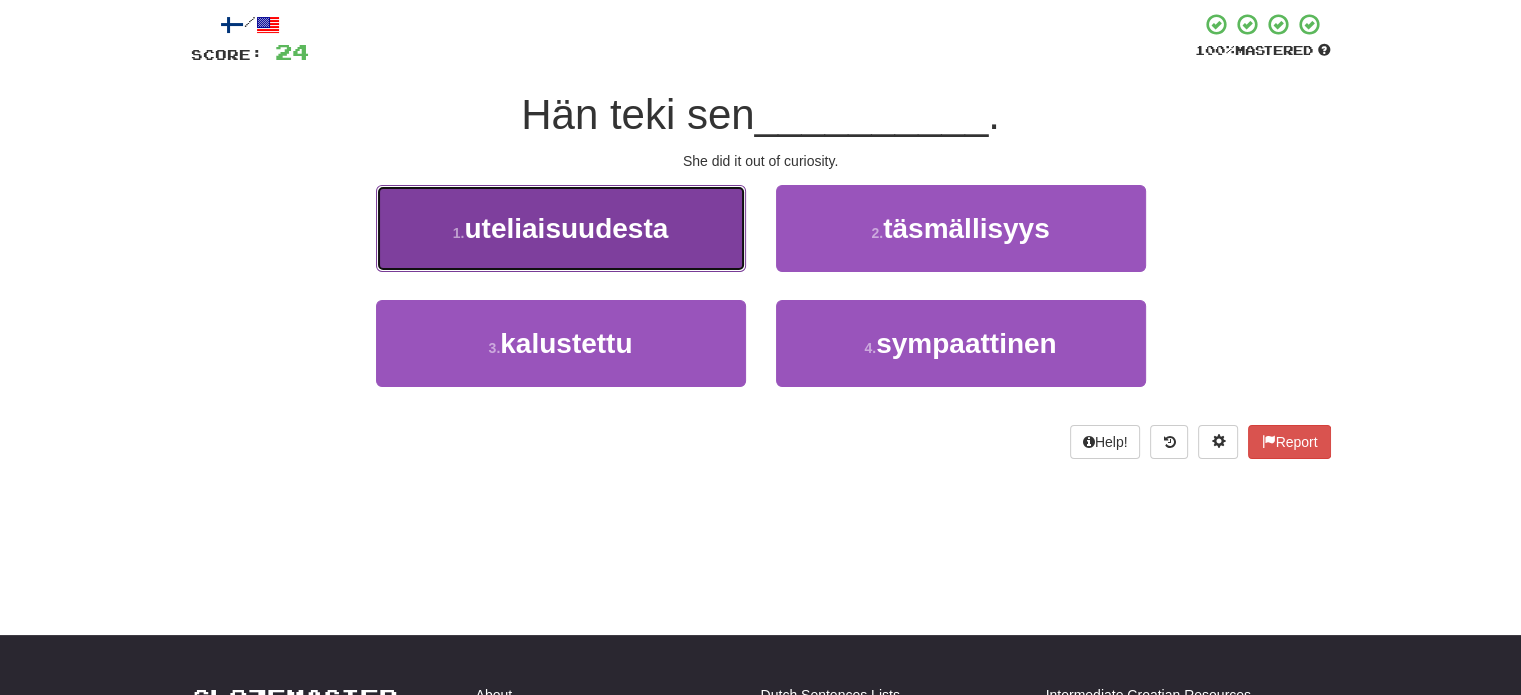 click on "1 .  uteliaisuudesta" at bounding box center [561, 228] 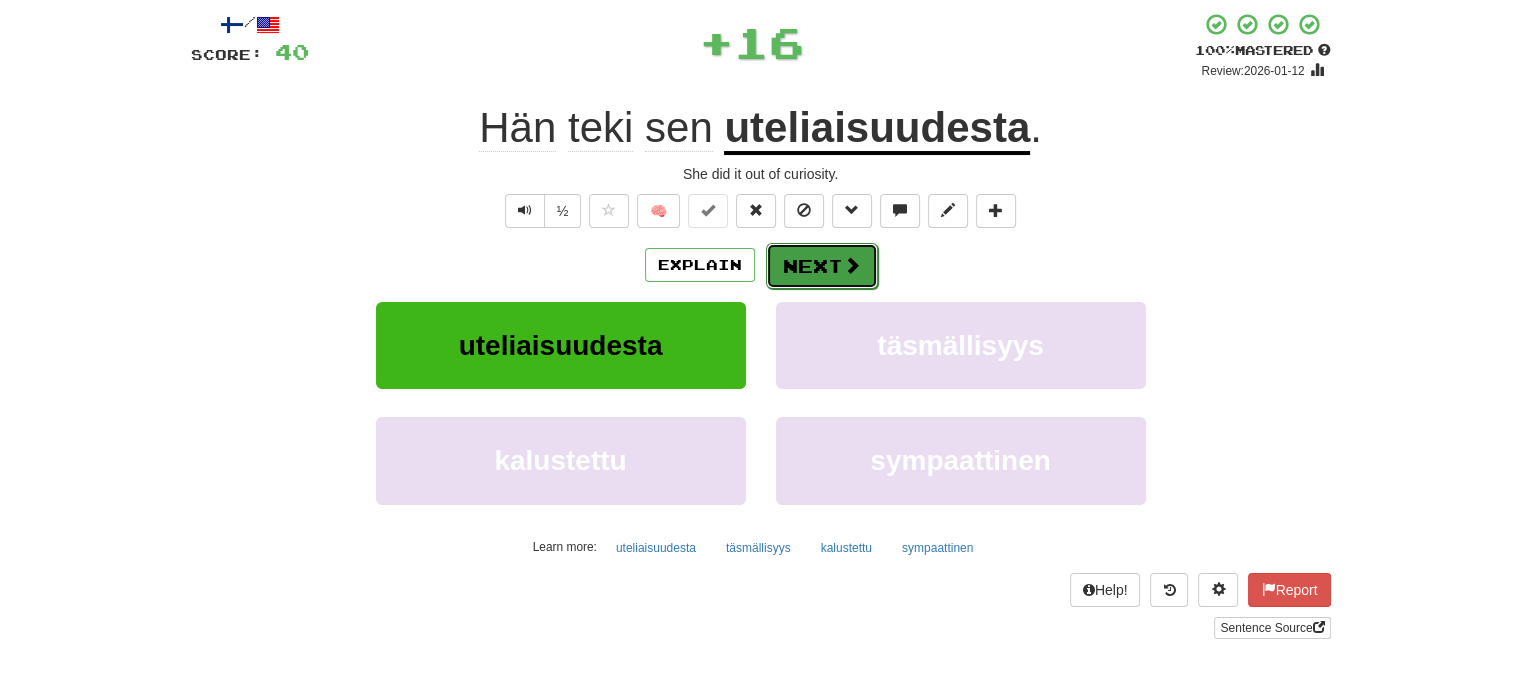 click on "Next" at bounding box center (822, 266) 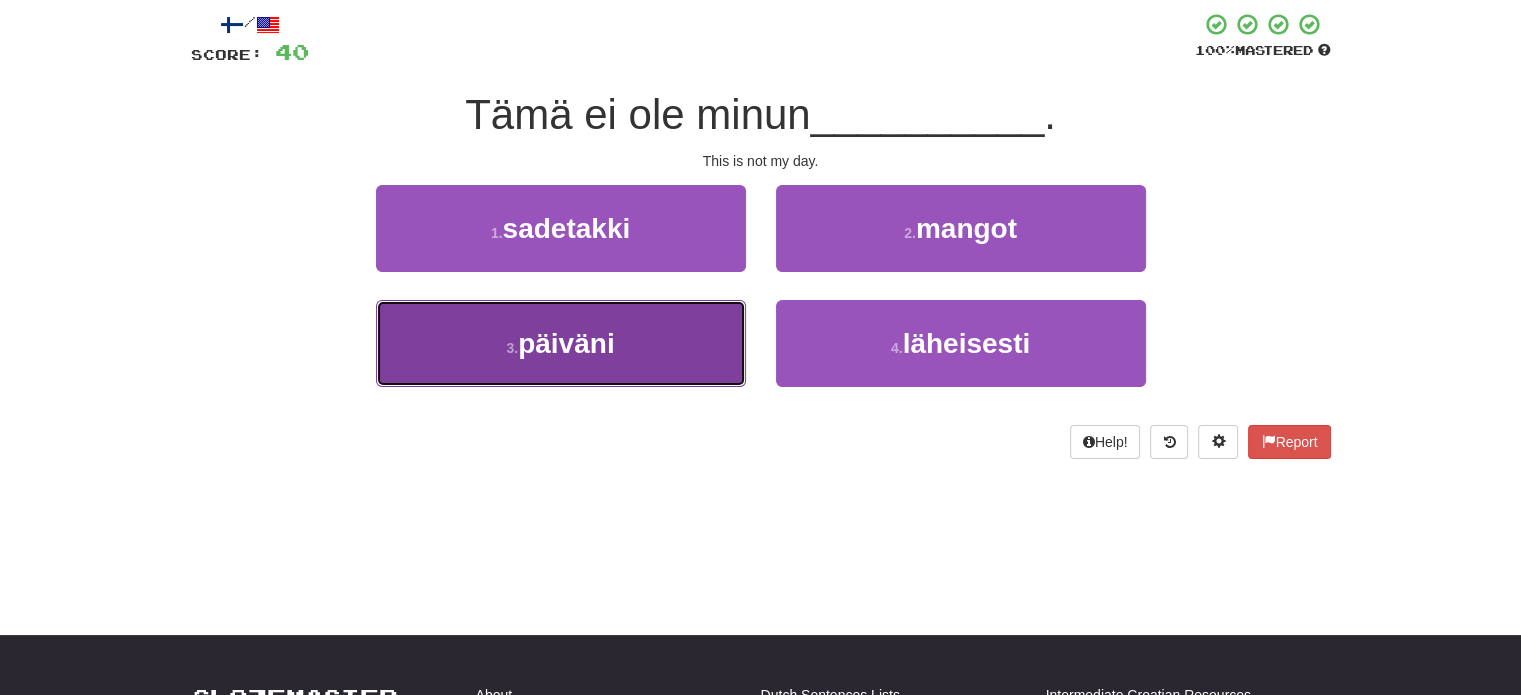 click on "3 .  päiväni" at bounding box center (561, 343) 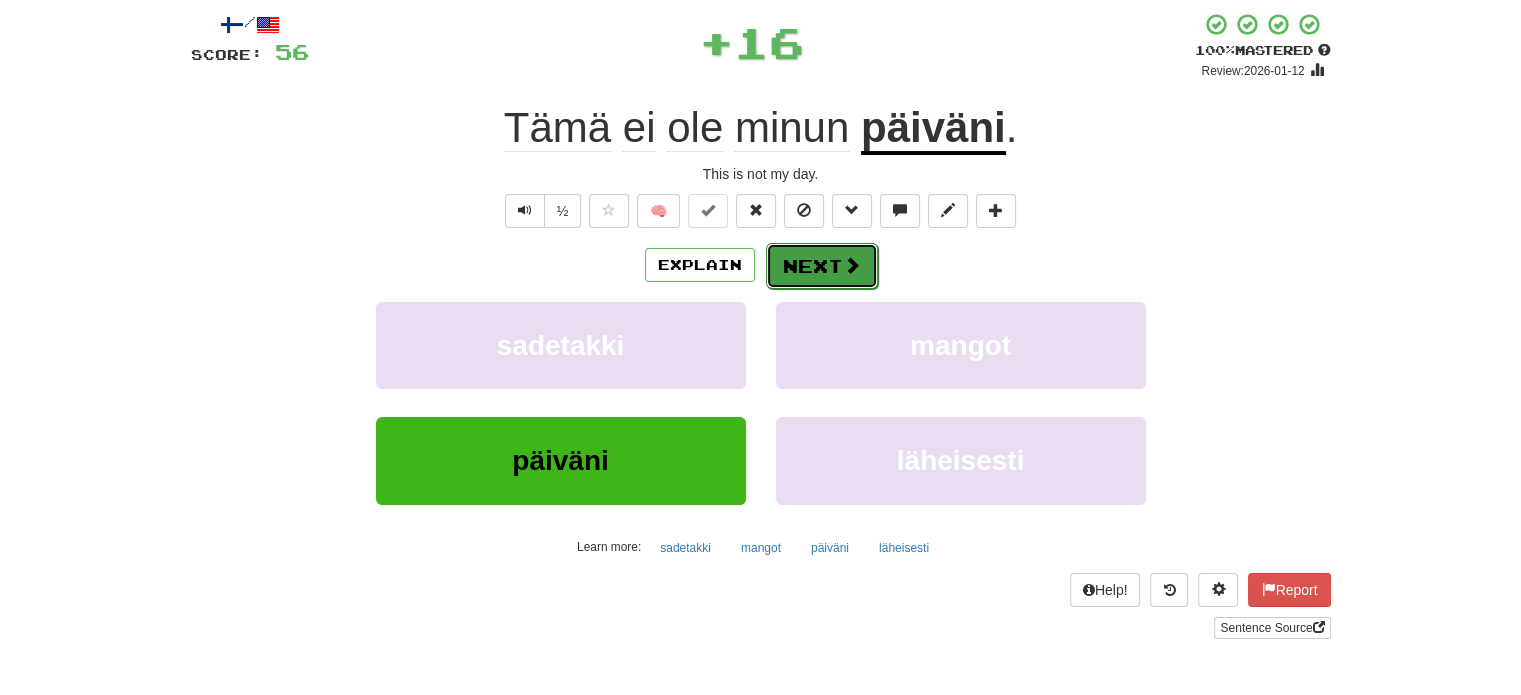 click on "Next" at bounding box center (822, 266) 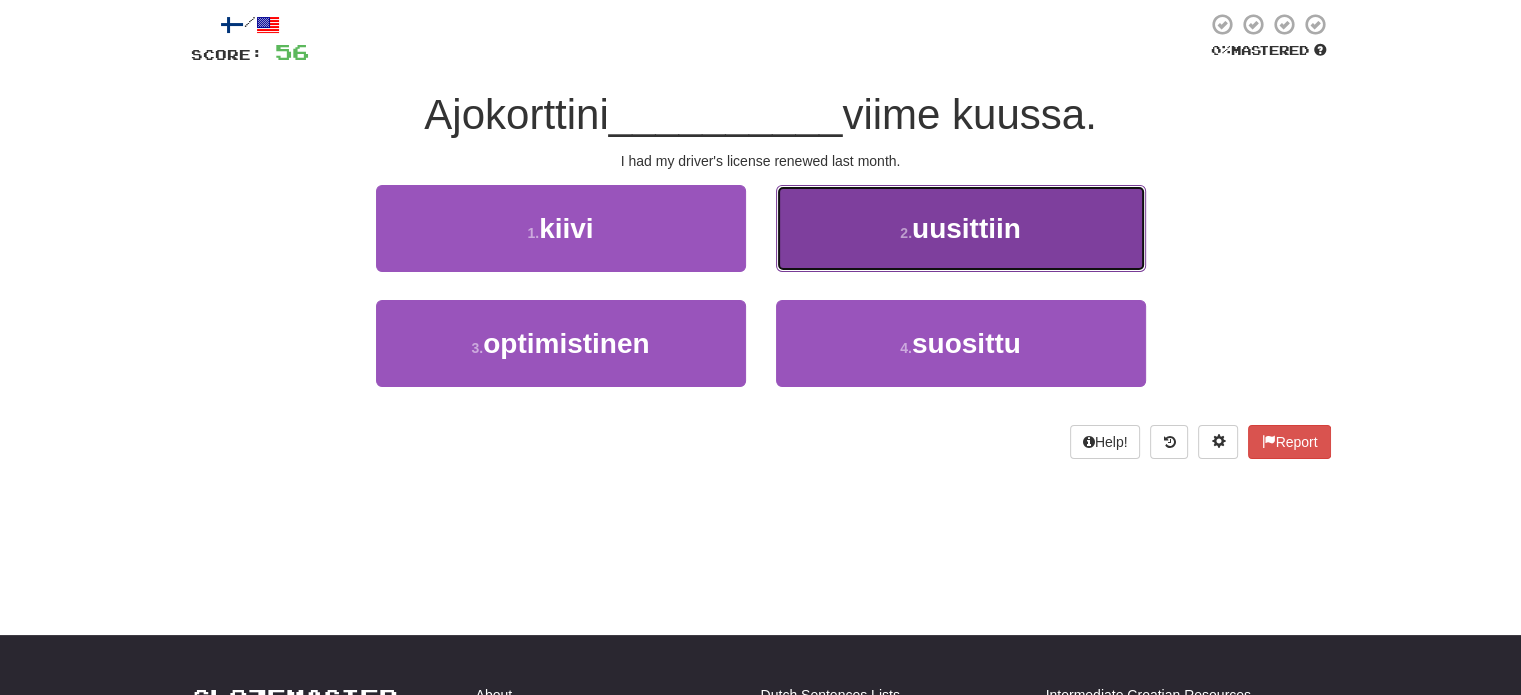 click on "2 .  uusittiin" at bounding box center [961, 228] 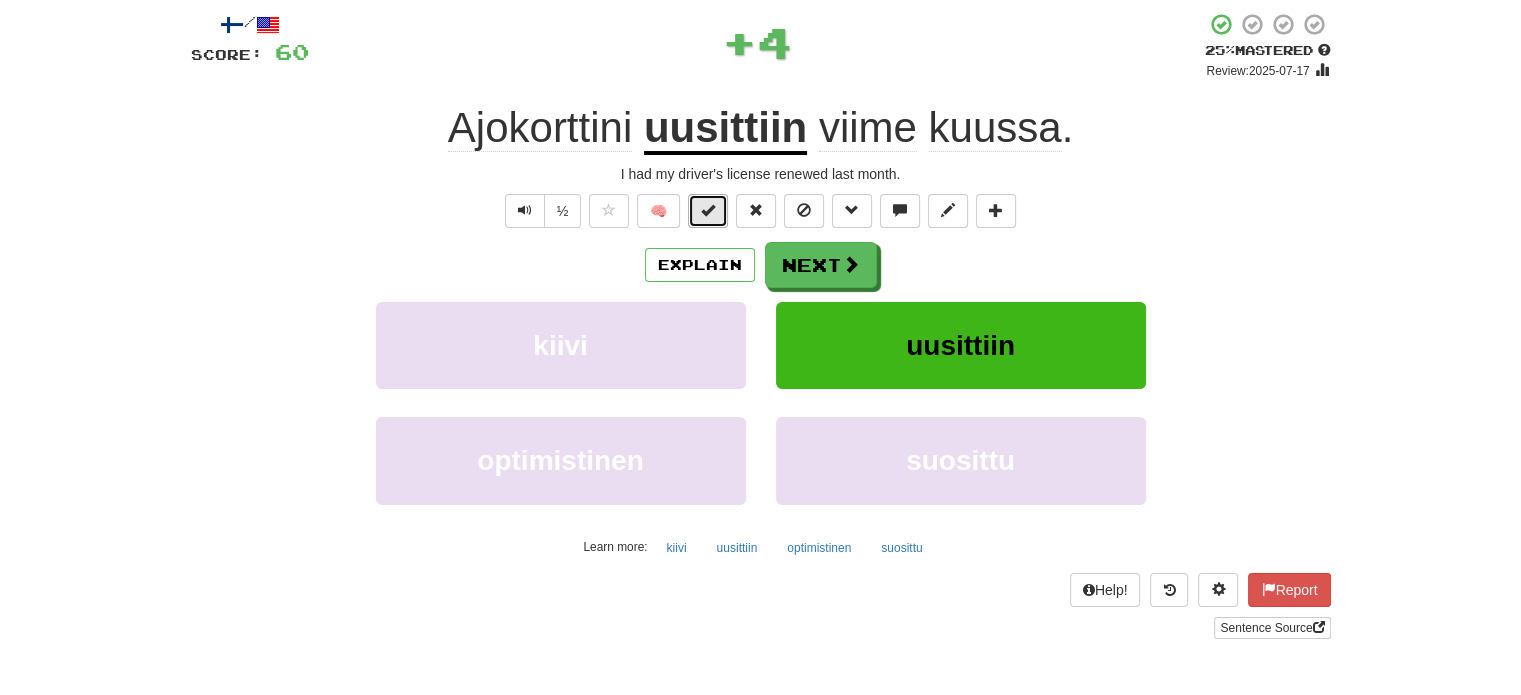 click at bounding box center (708, 210) 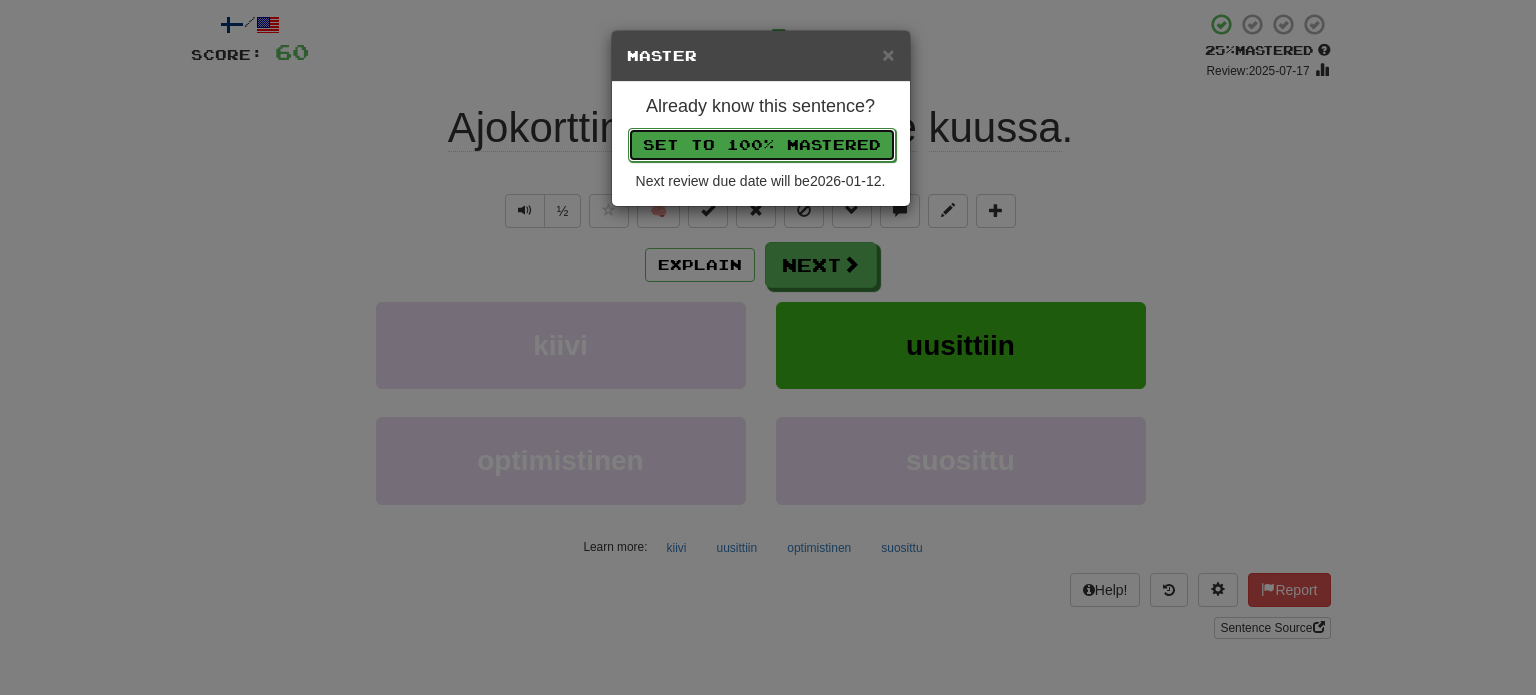 click on "Set to 100% Mastered" at bounding box center [762, 145] 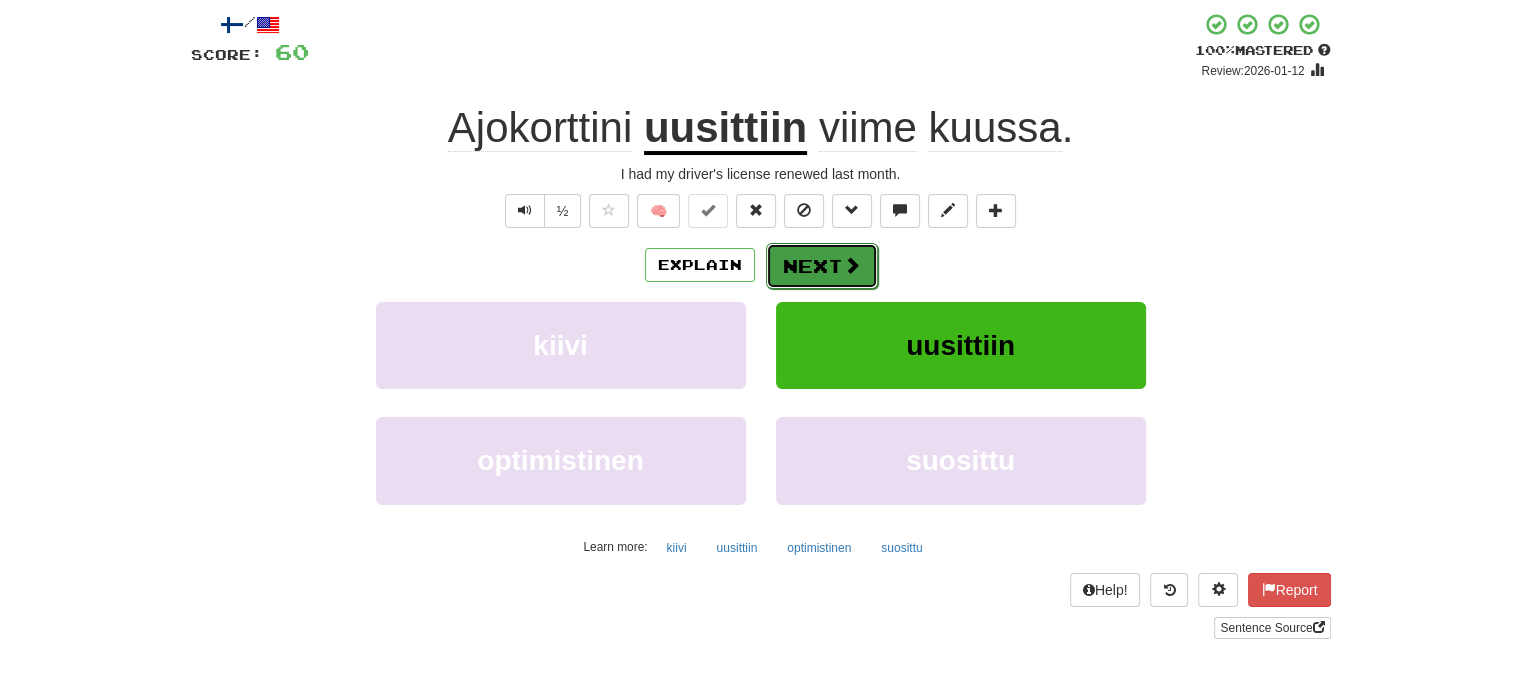 click on "Next" at bounding box center (822, 266) 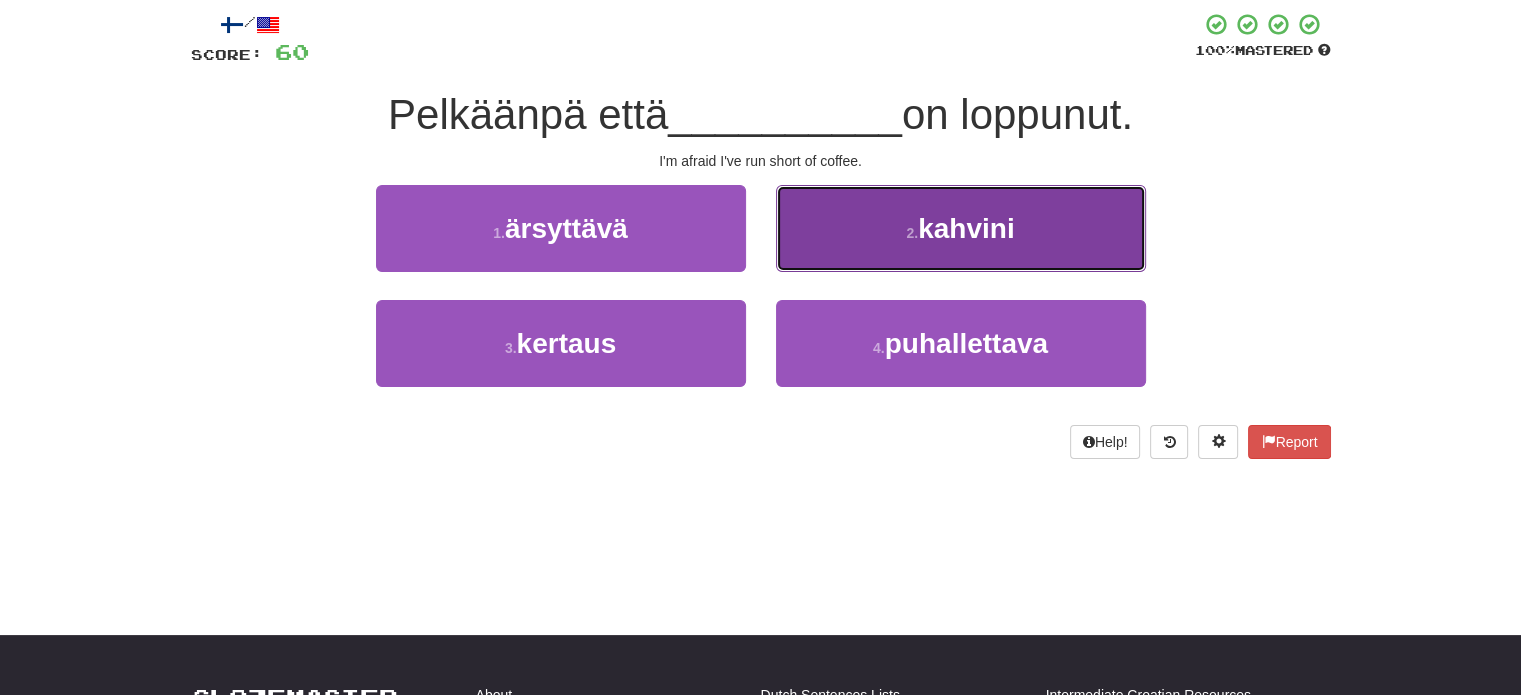 click on "2 .  kahvini" at bounding box center (961, 228) 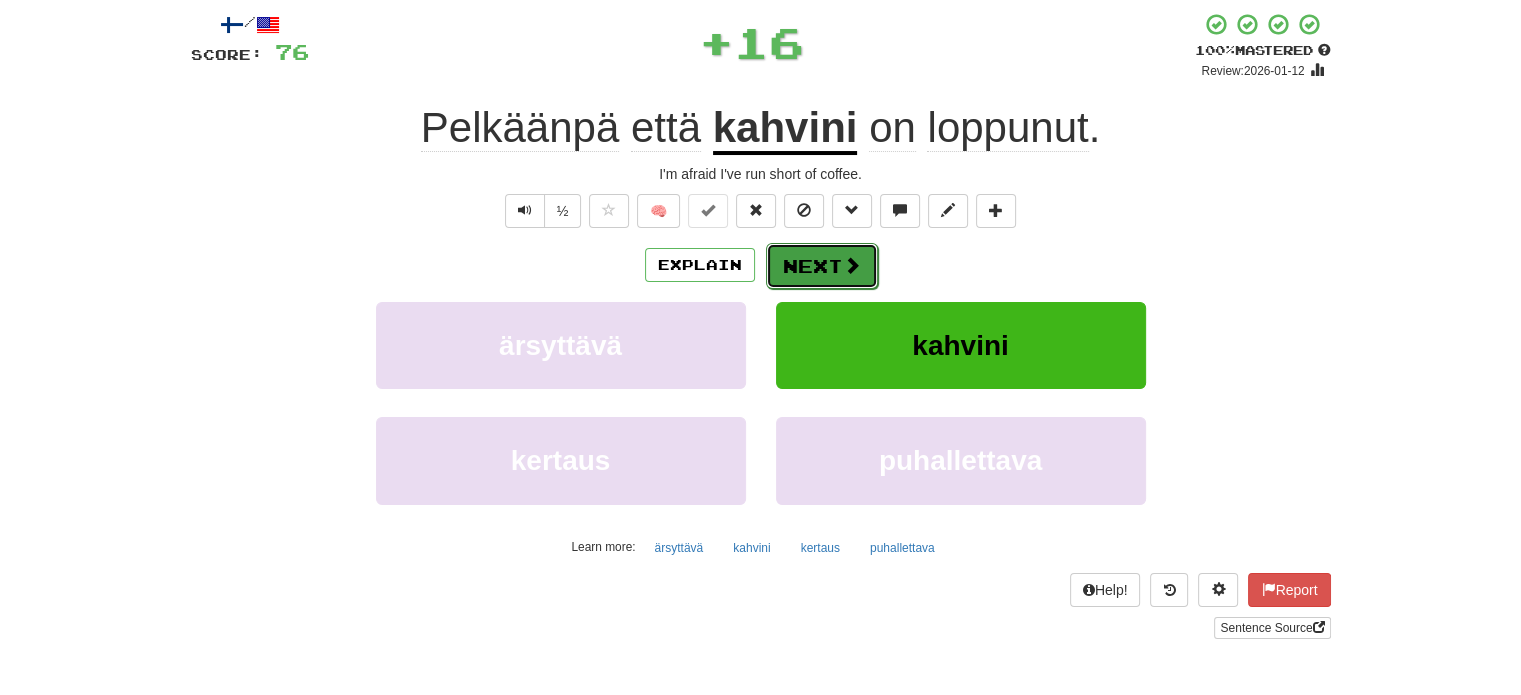 click on "Next" at bounding box center (822, 266) 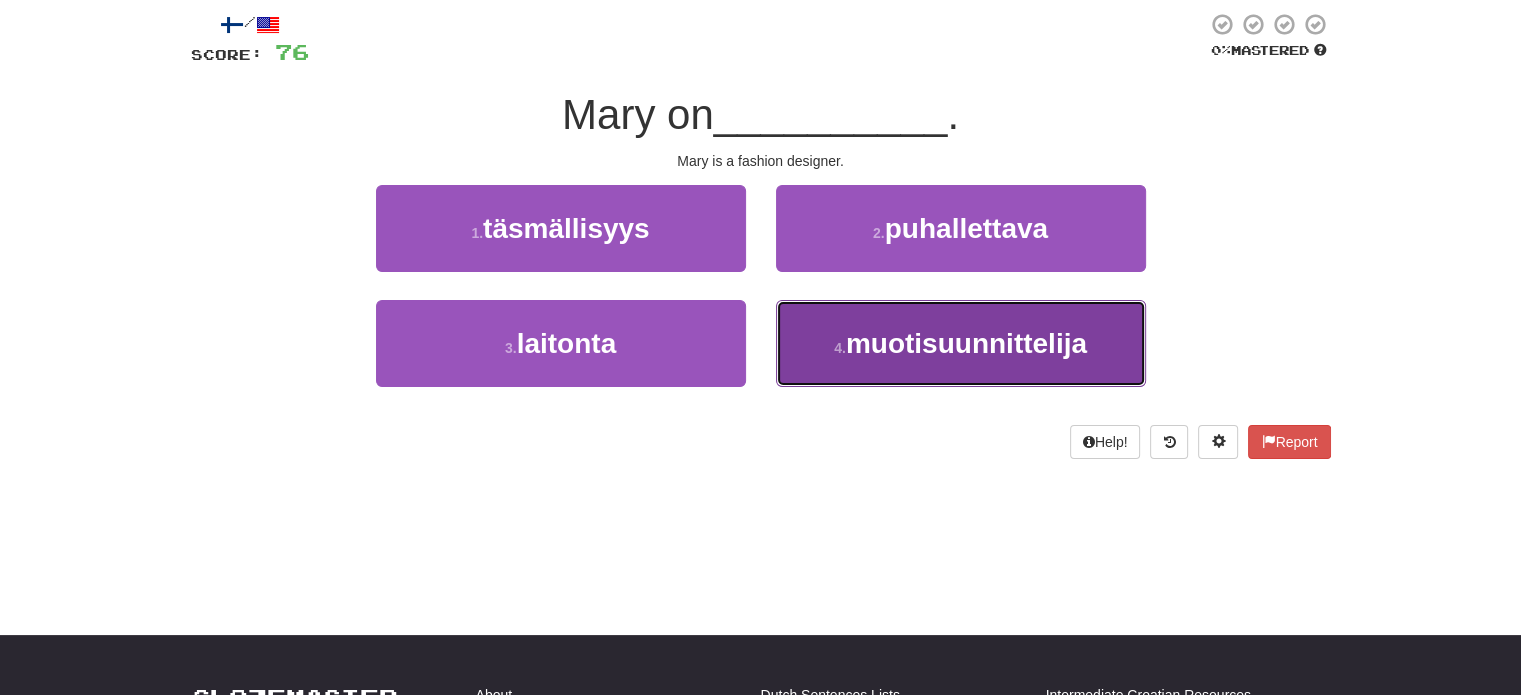 click on "4 .  muotisuunnittelija" at bounding box center (961, 343) 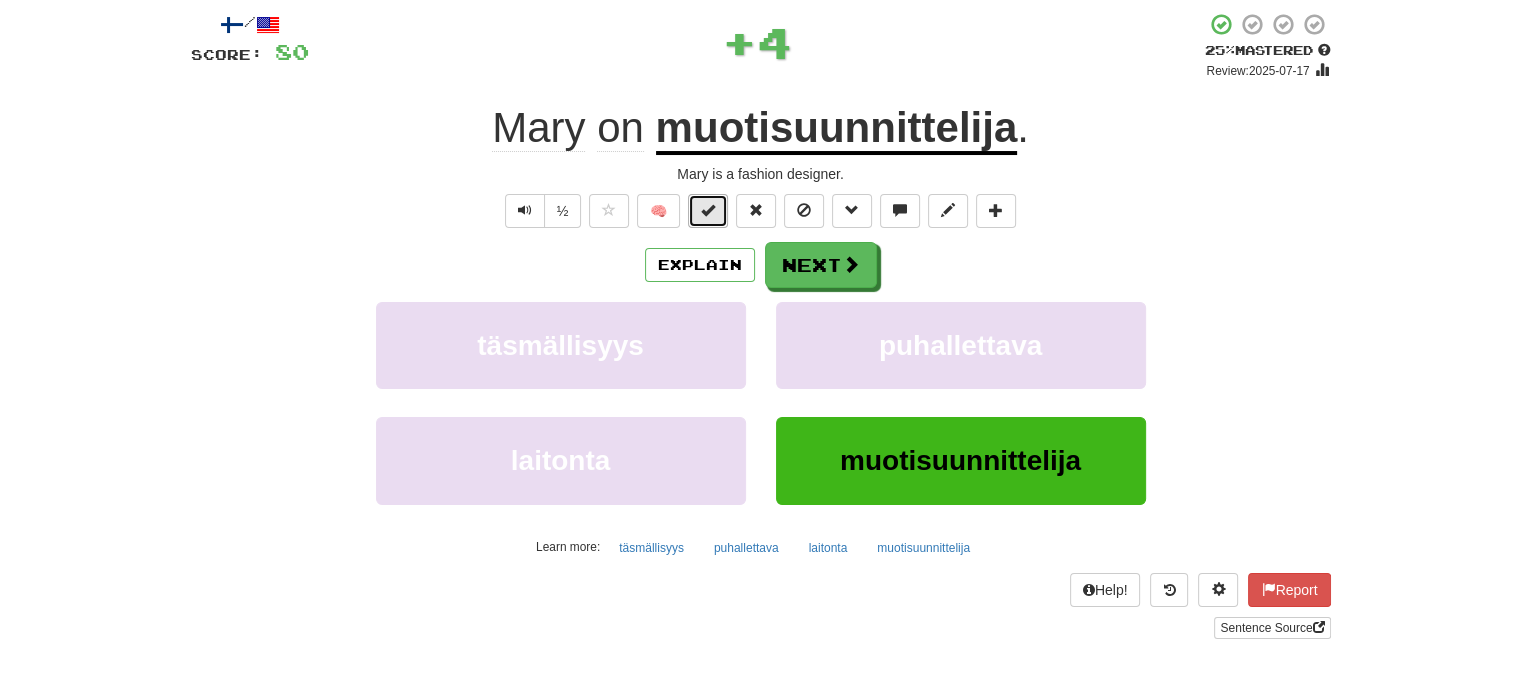 click at bounding box center [708, 211] 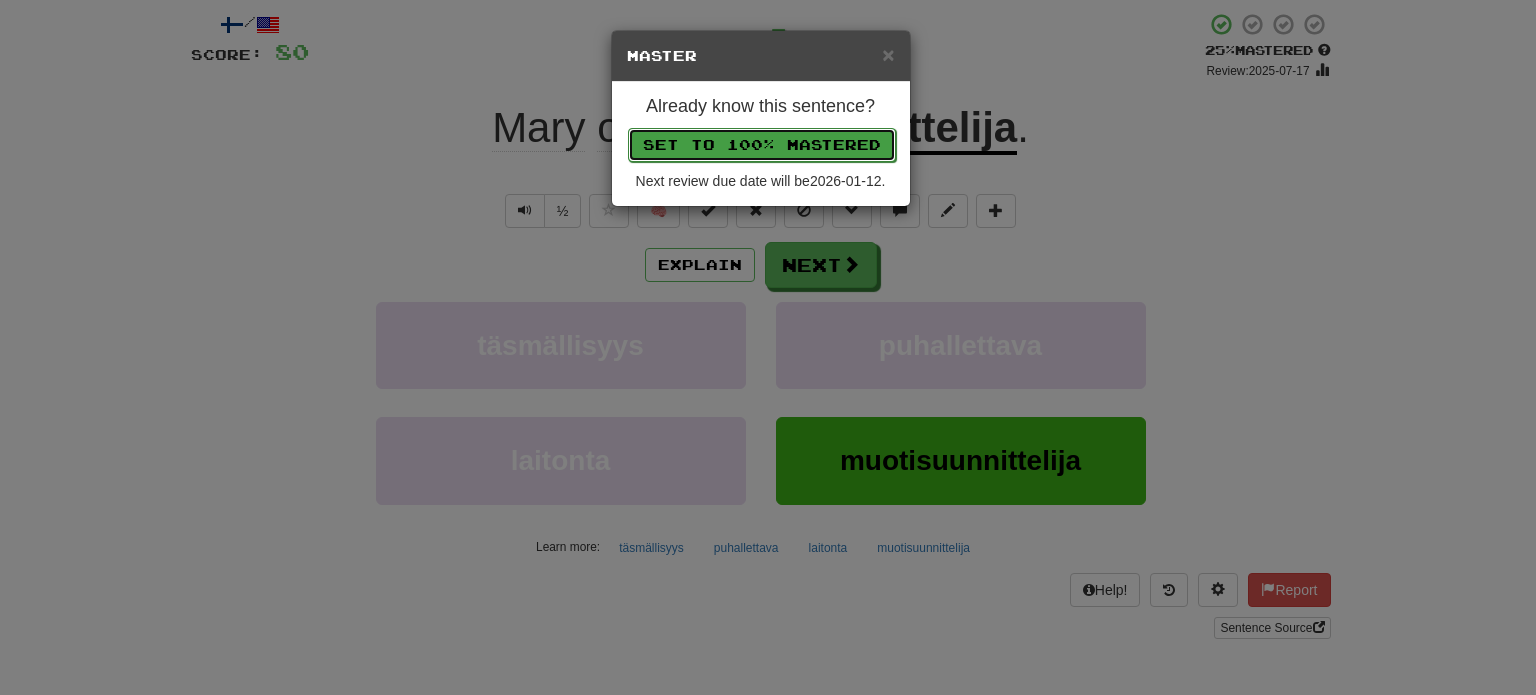 click on "Set to 100% Mastered" at bounding box center [762, 145] 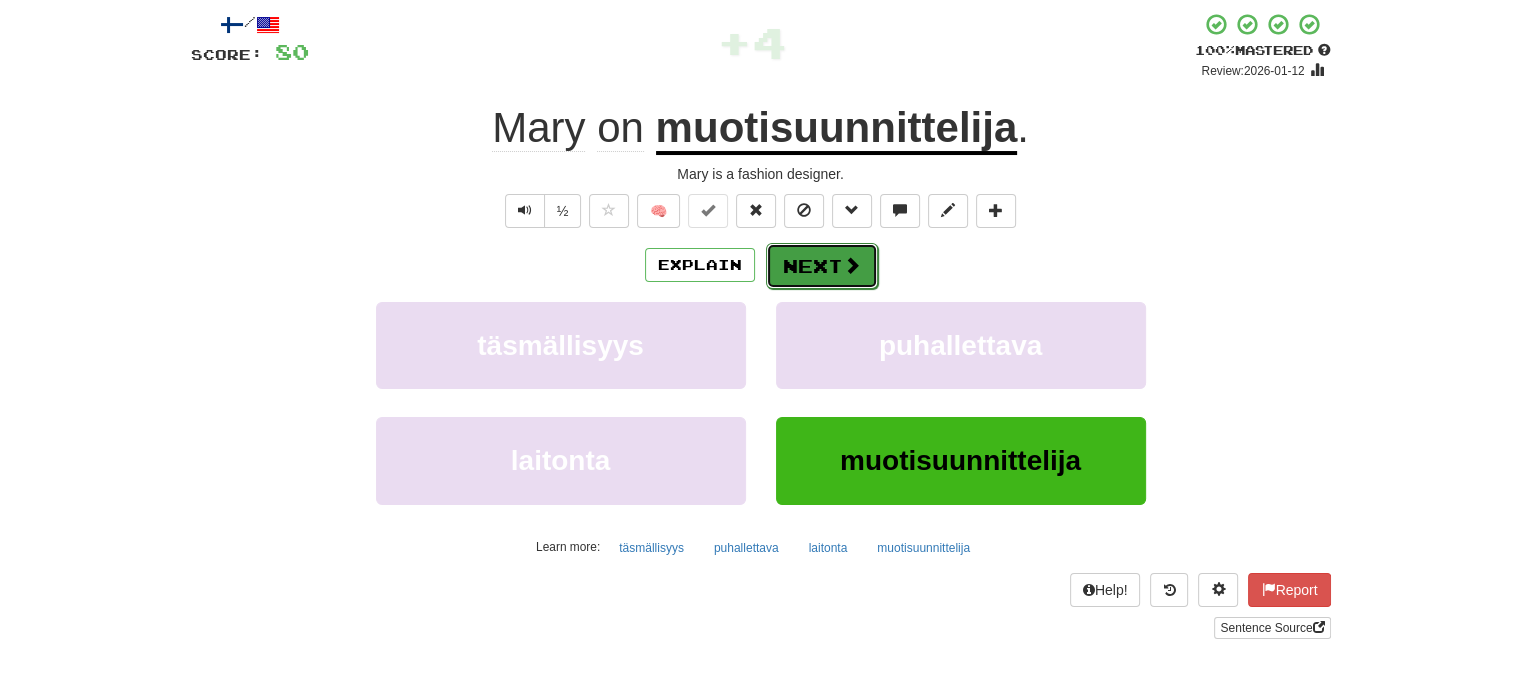 click on "Next" at bounding box center (822, 266) 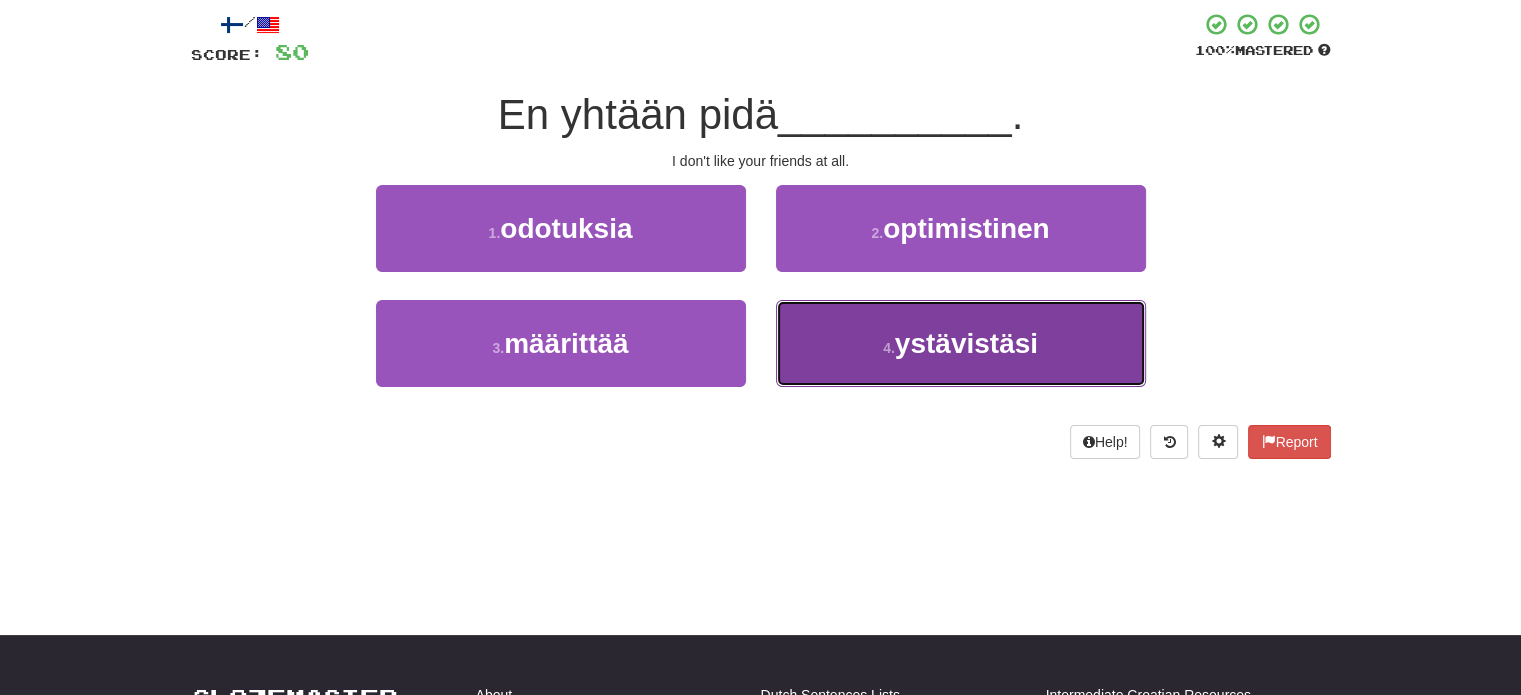 click on "4 .  ystävistäsi" at bounding box center [961, 343] 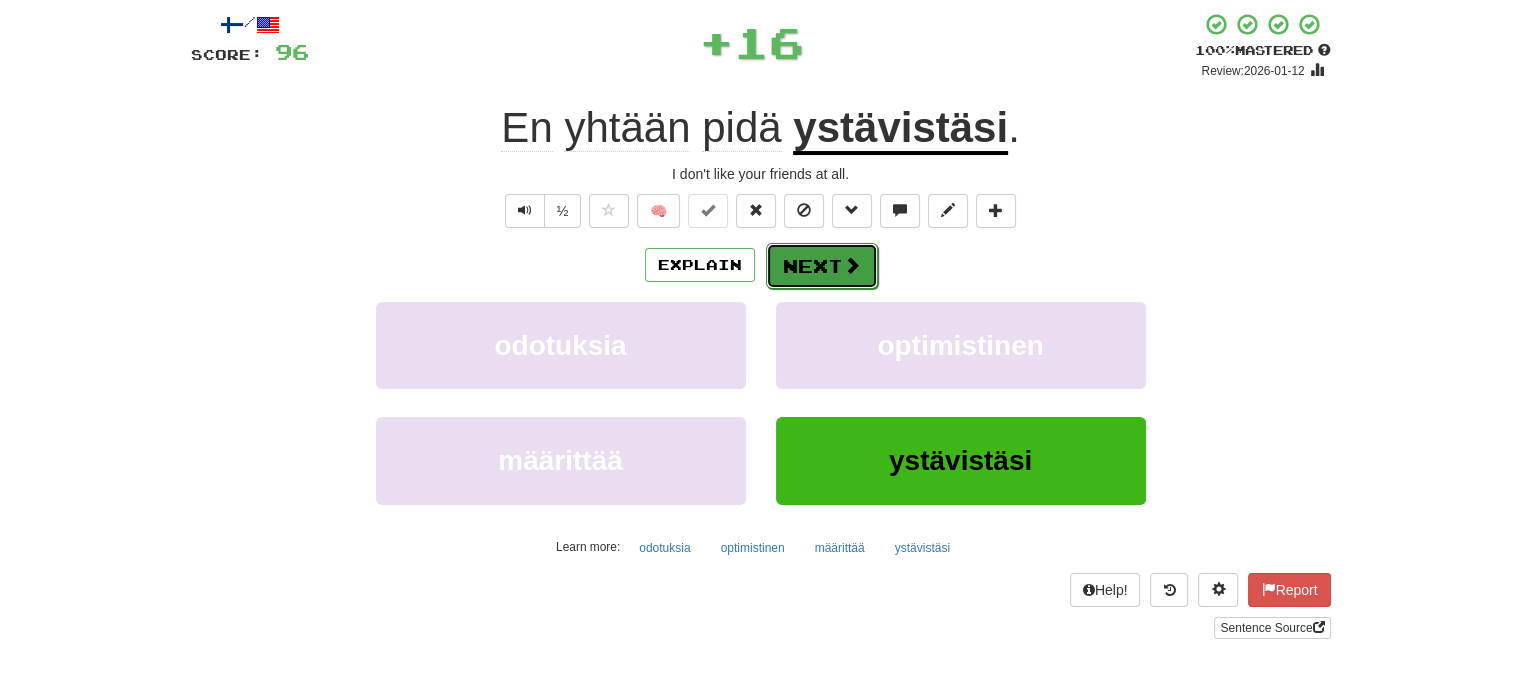 click on "Next" at bounding box center [822, 266] 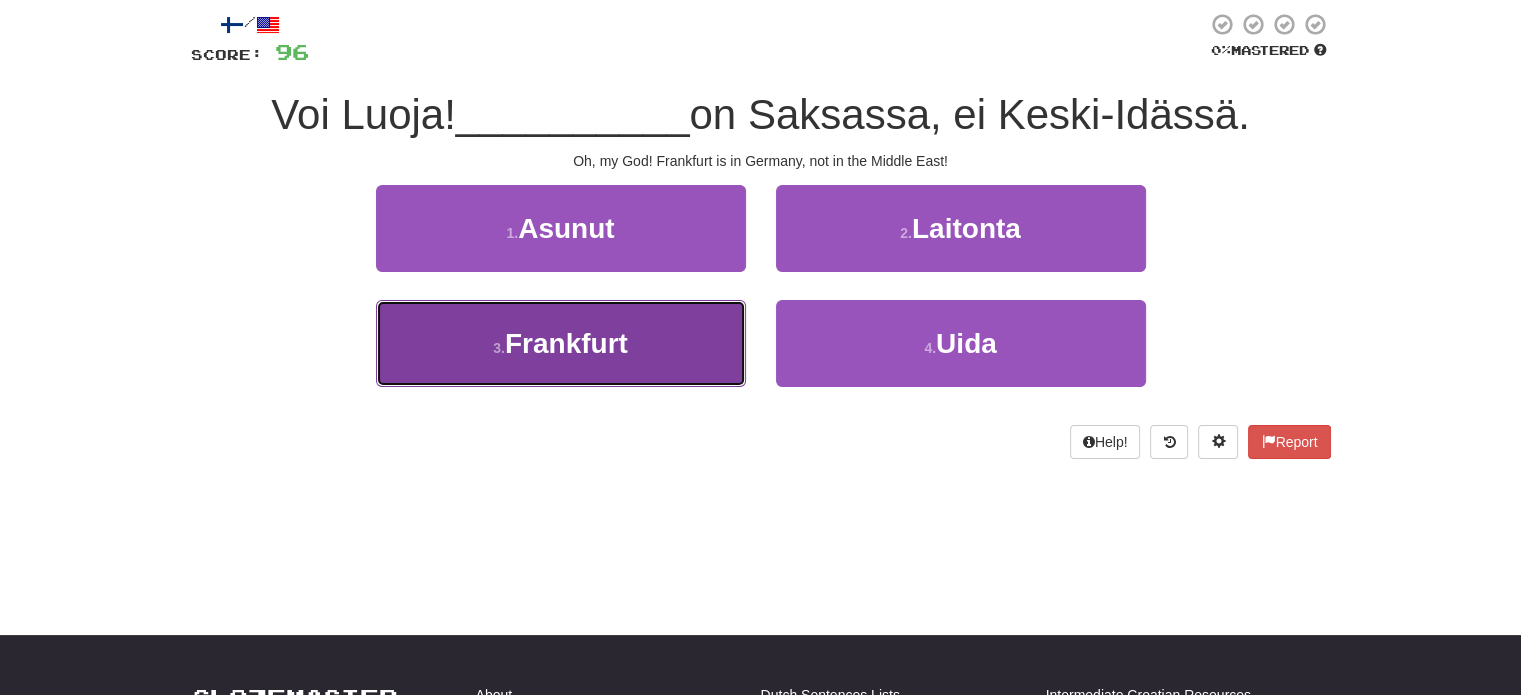 drag, startPoint x: 668, startPoint y: 333, endPoint x: 703, endPoint y: 301, distance: 47.423622 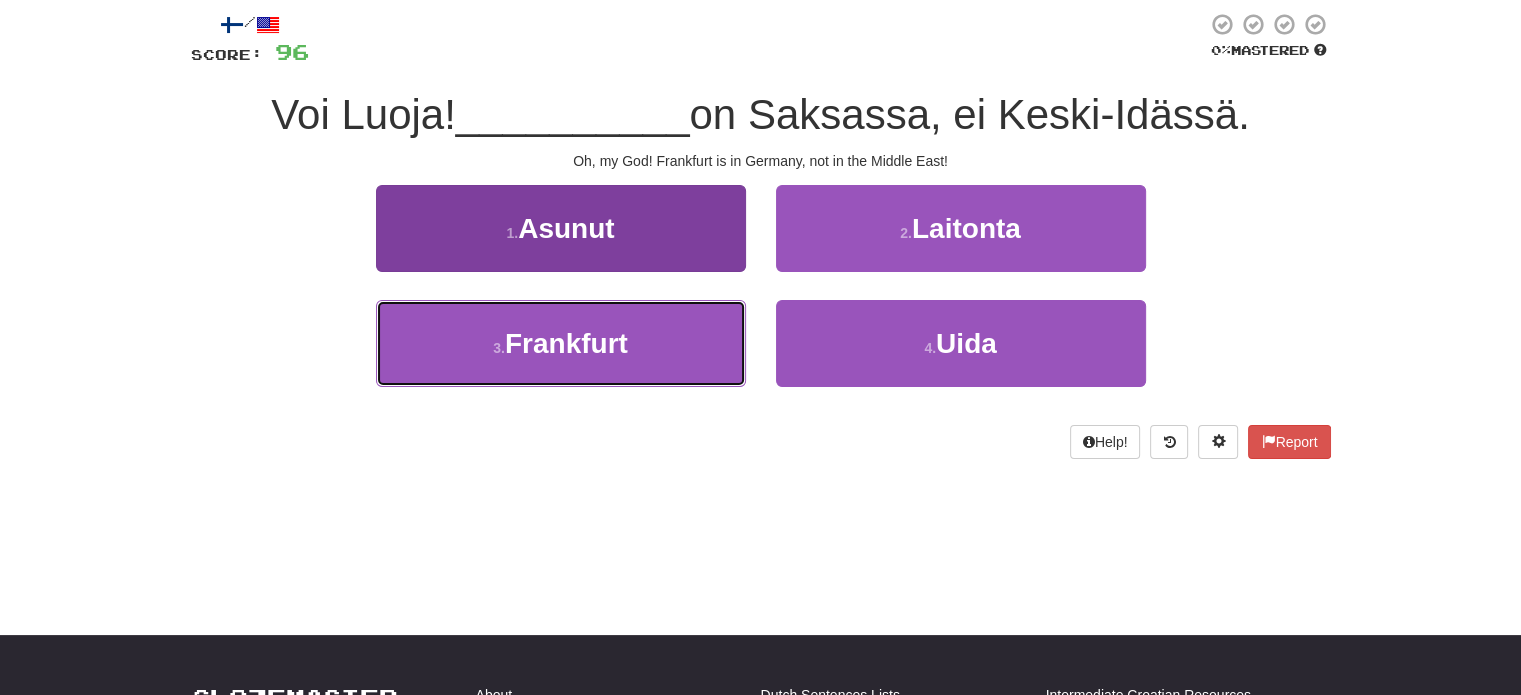 click on "3 .  Frankfurt" at bounding box center [561, 343] 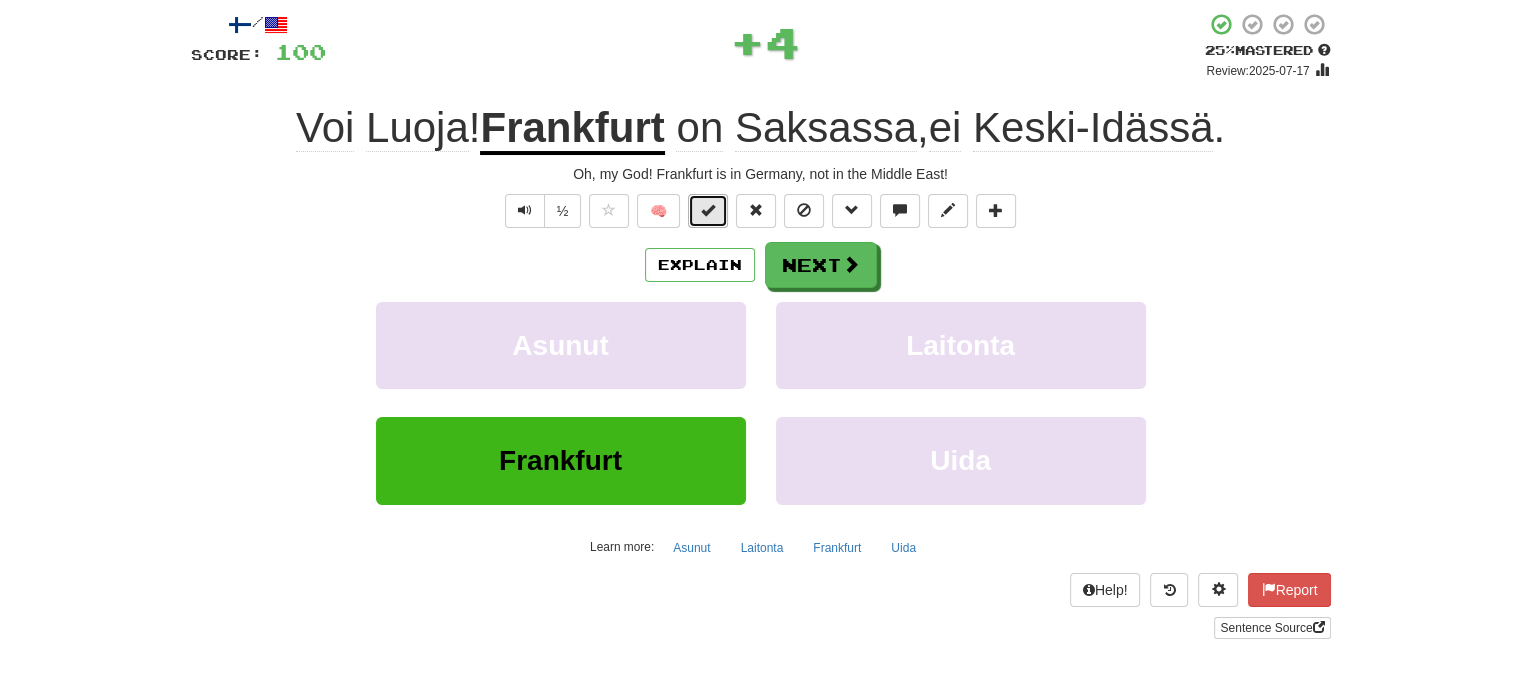 click at bounding box center (708, 210) 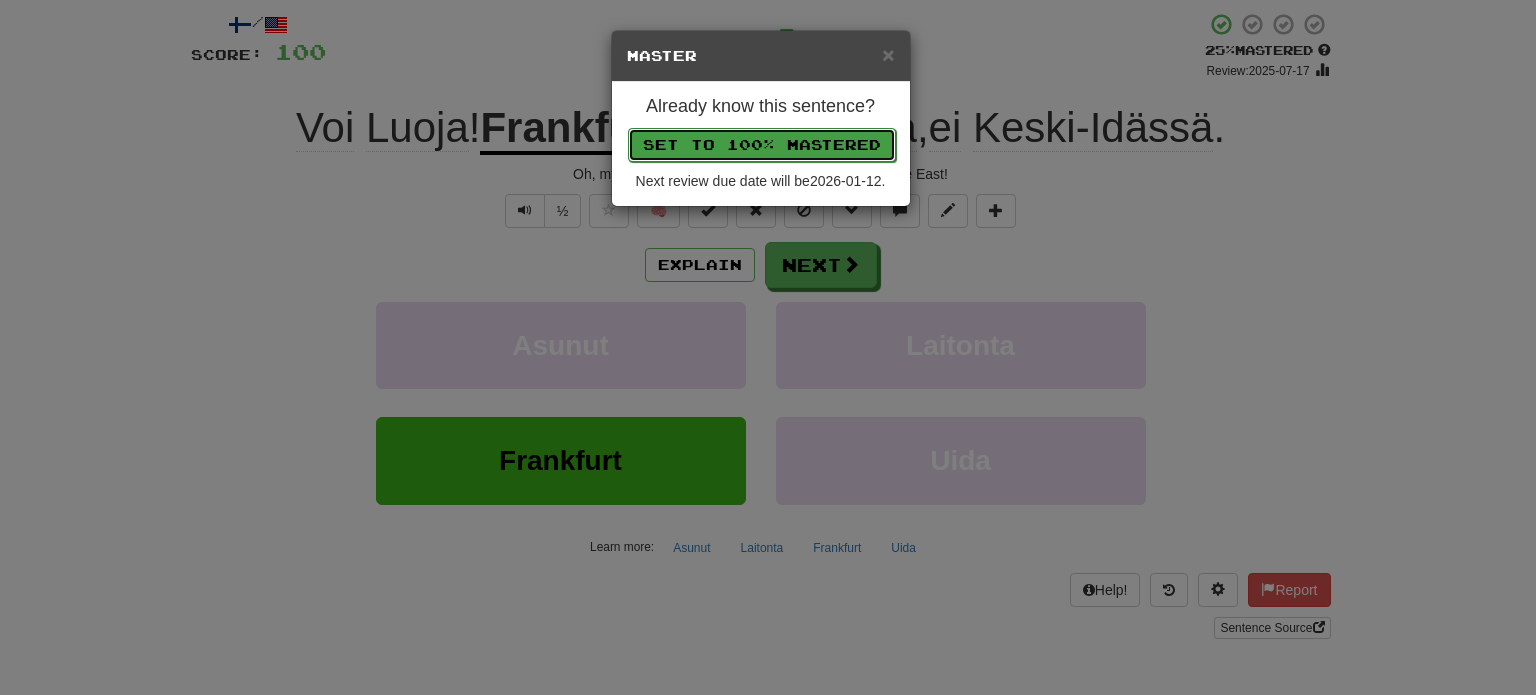 click on "Set to 100% Mastered" at bounding box center (762, 145) 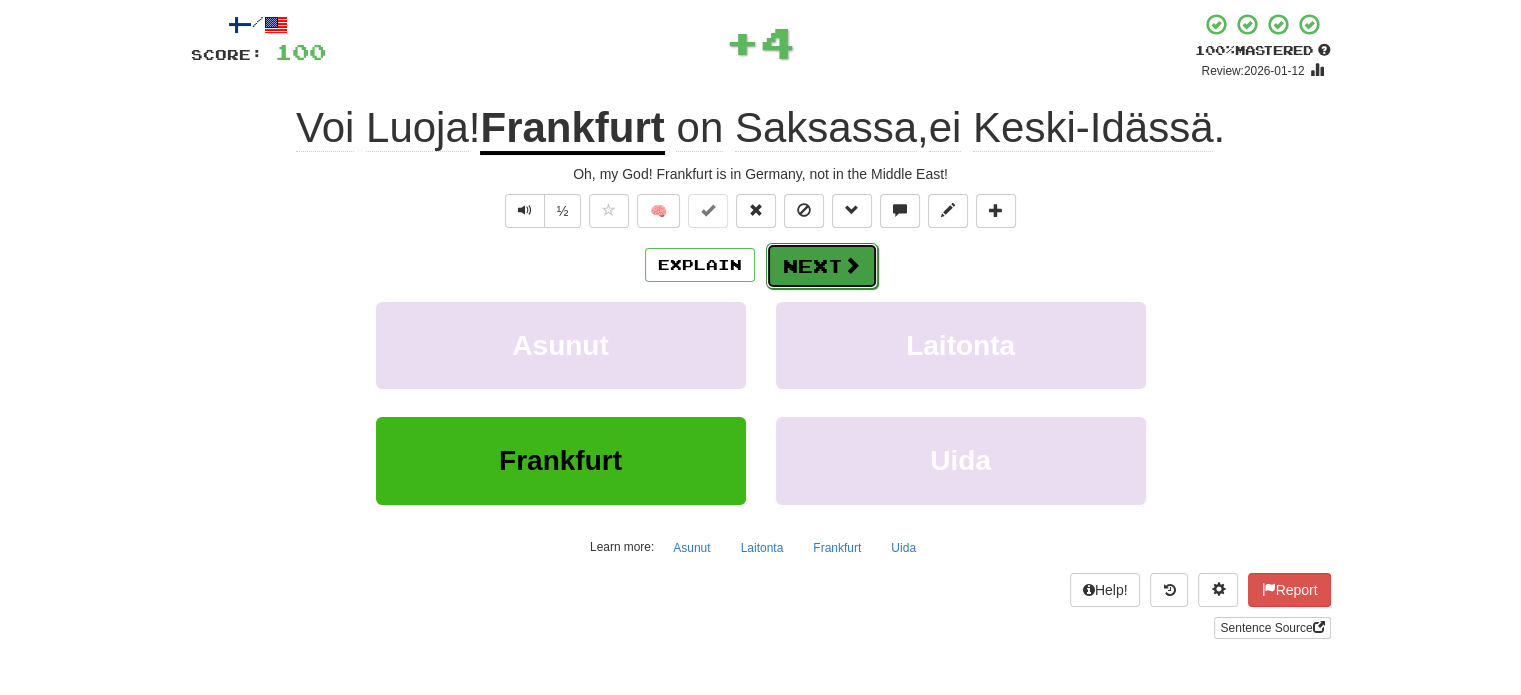 click on "Next" at bounding box center (822, 266) 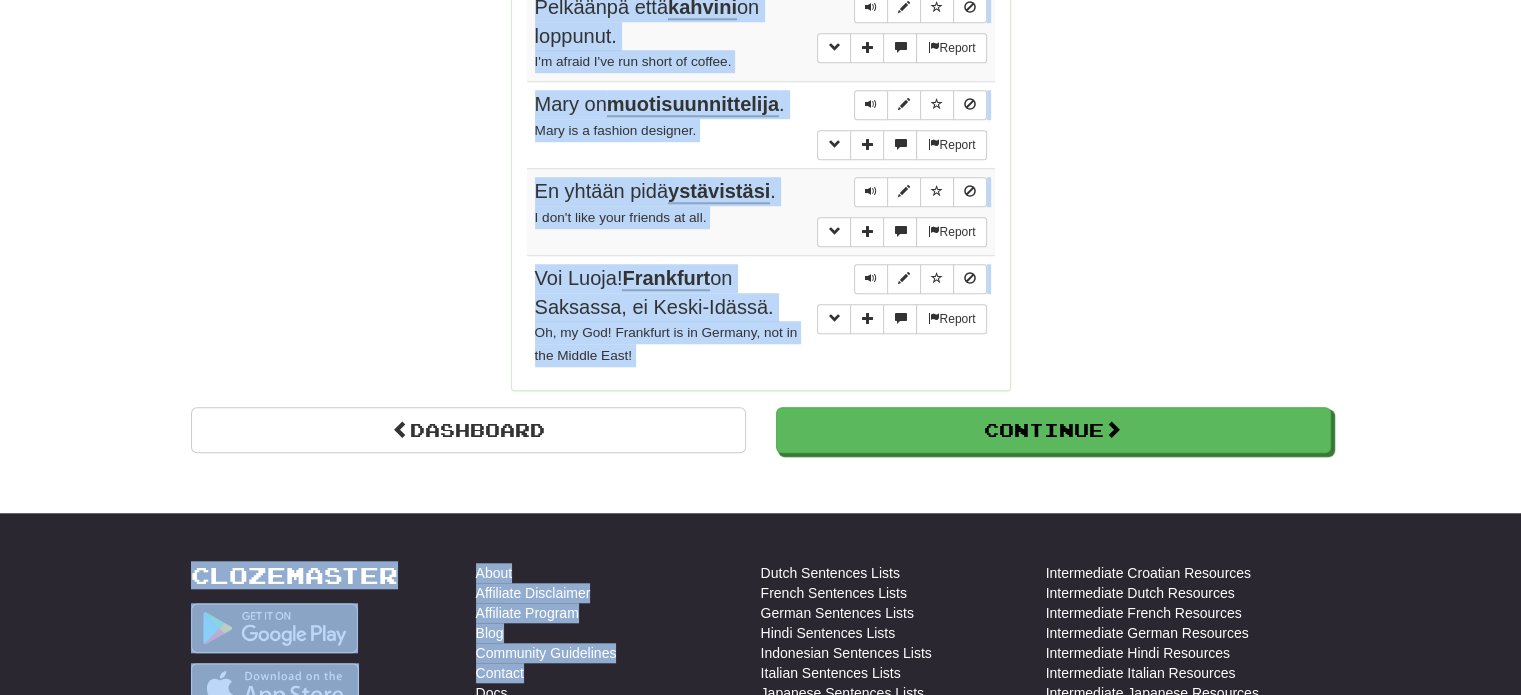 scroll, scrollTop: 1636, scrollLeft: 0, axis: vertical 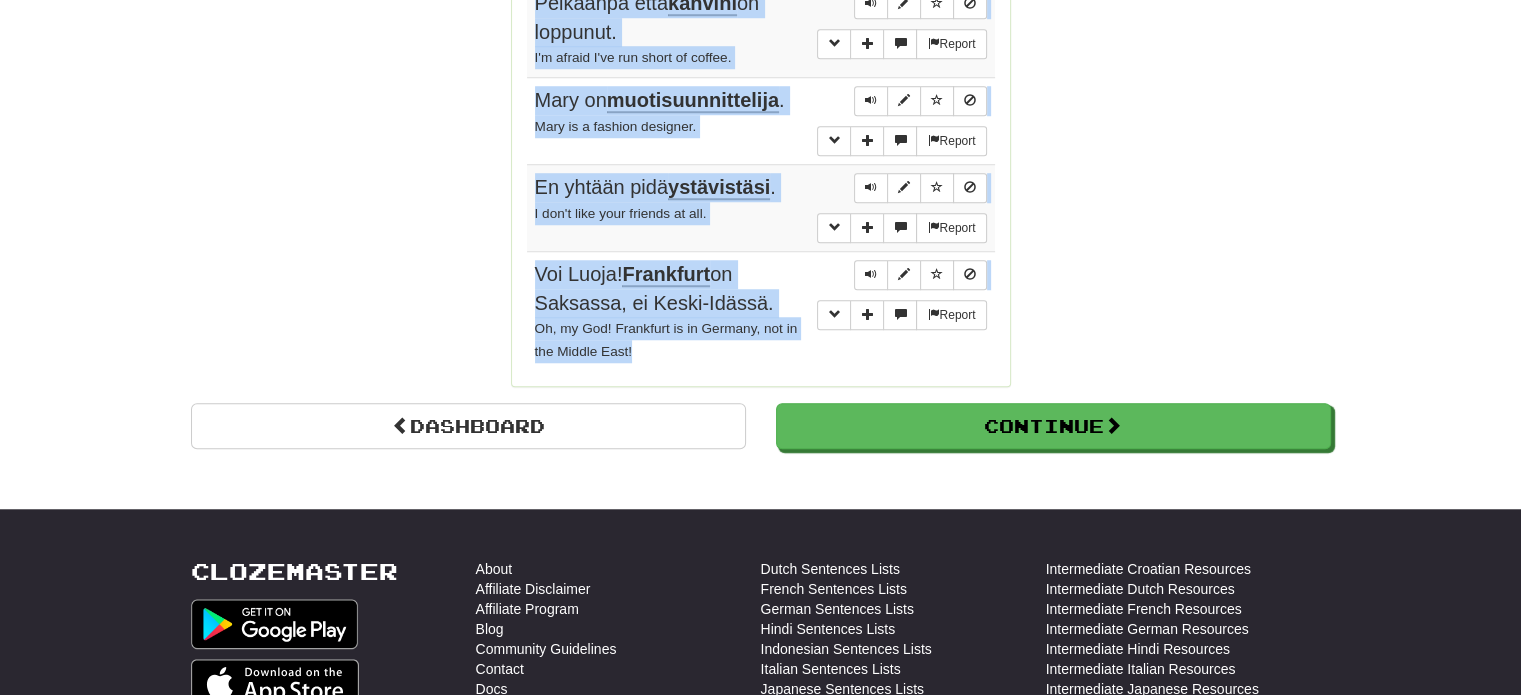 drag, startPoint x: 528, startPoint y: 194, endPoint x: 697, endPoint y: 354, distance: 232.72516 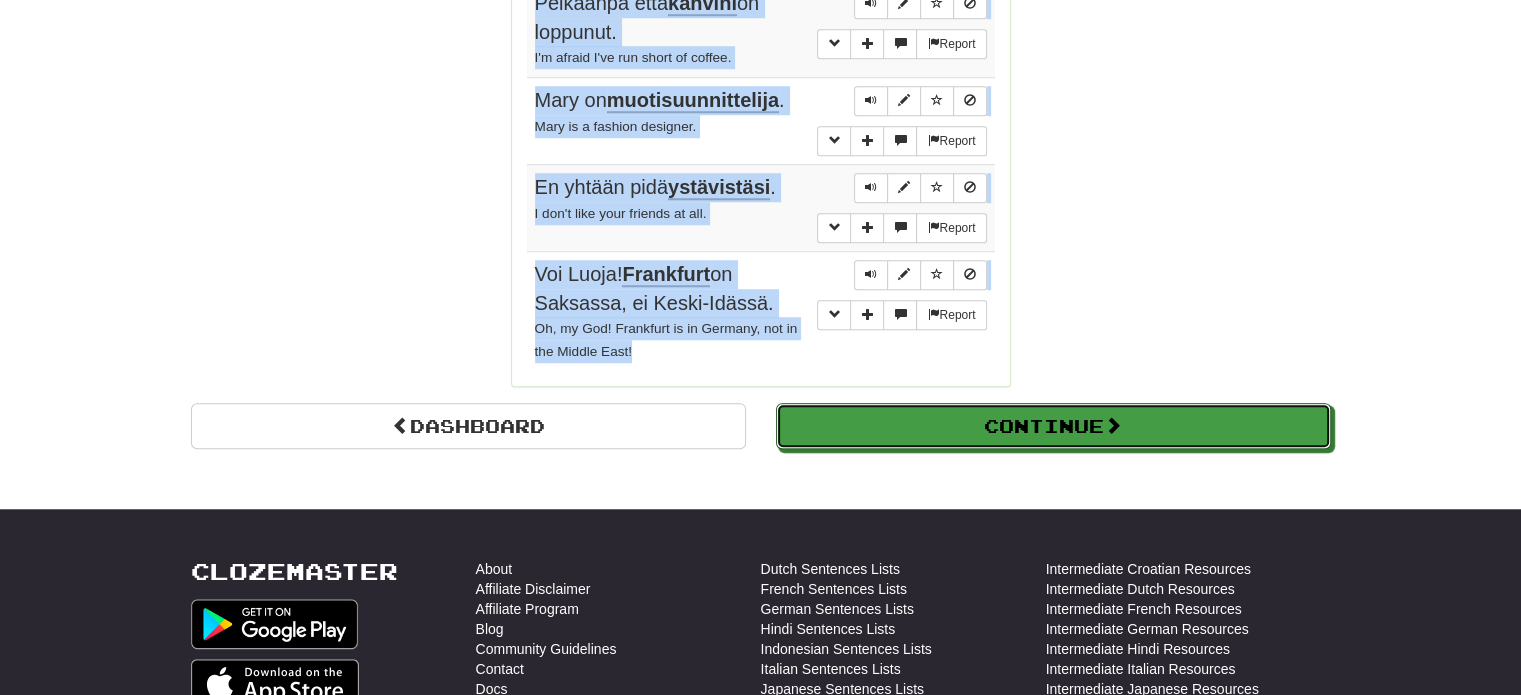 drag, startPoint x: 879, startPoint y: 442, endPoint x: 915, endPoint y: 443, distance: 36.013885 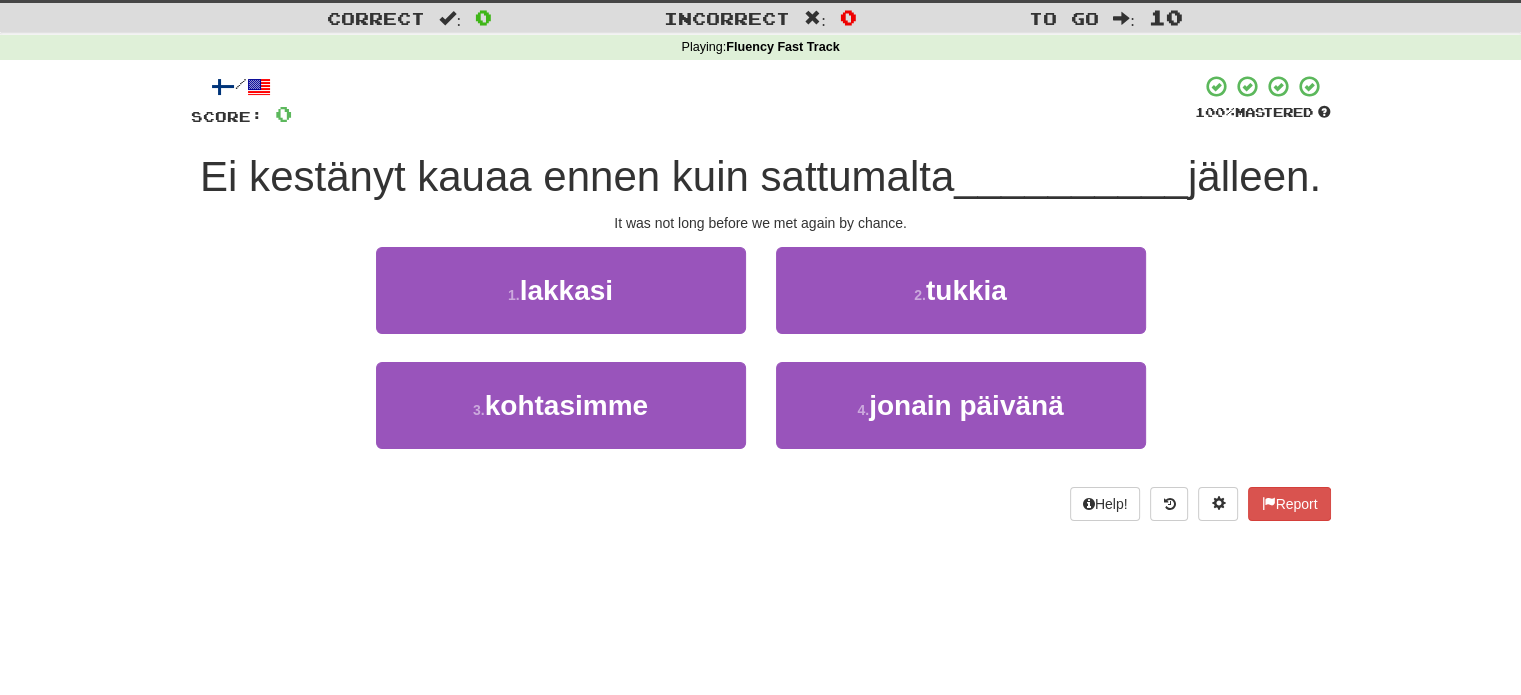 scroll, scrollTop: 48, scrollLeft: 0, axis: vertical 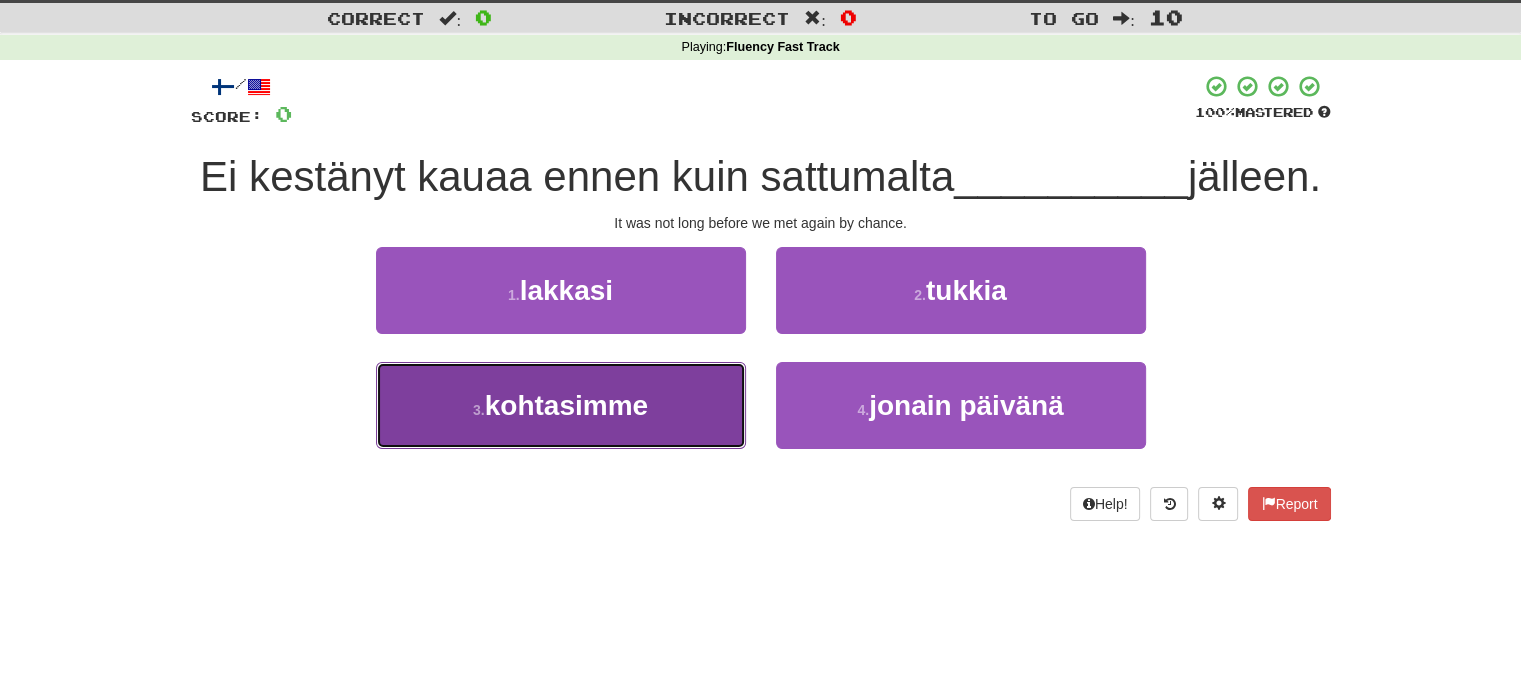 click on "3 .  kohtasimme" at bounding box center [561, 405] 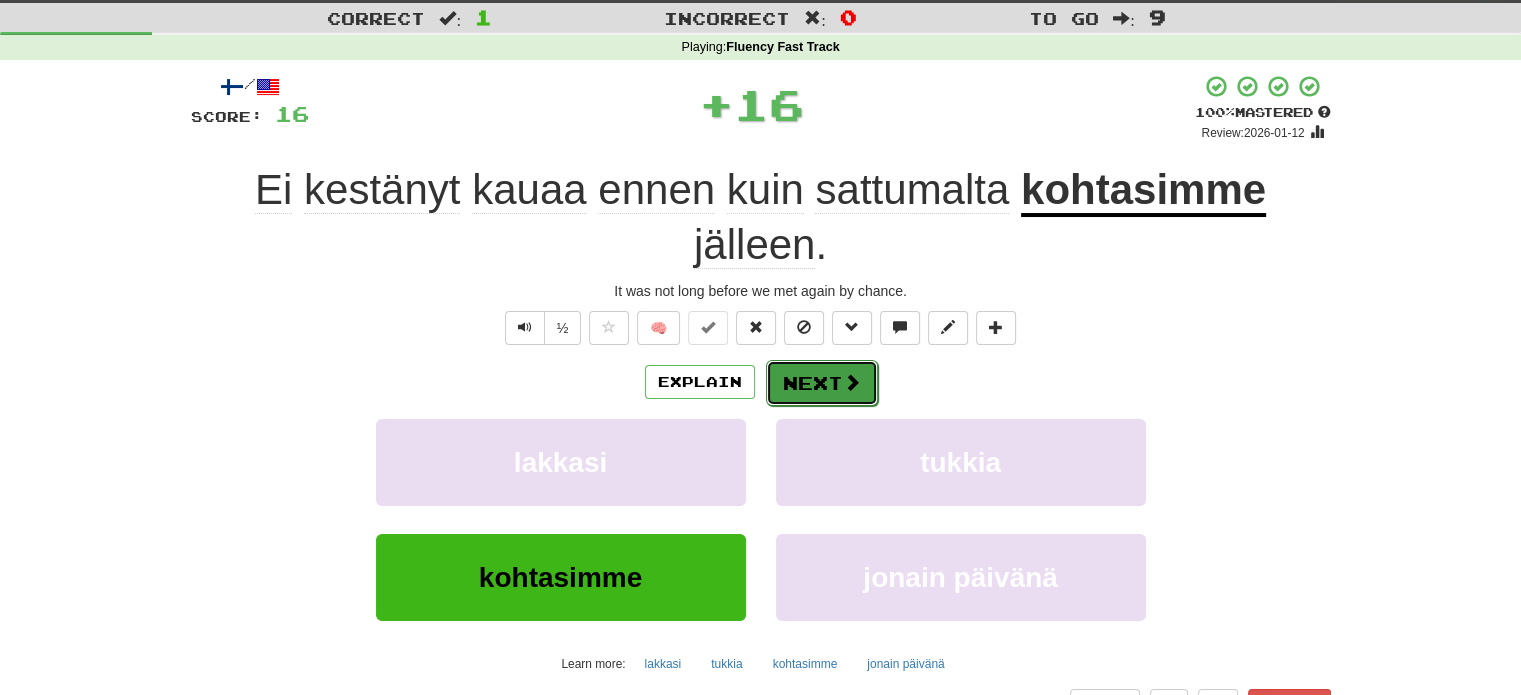click on "Next" at bounding box center (822, 383) 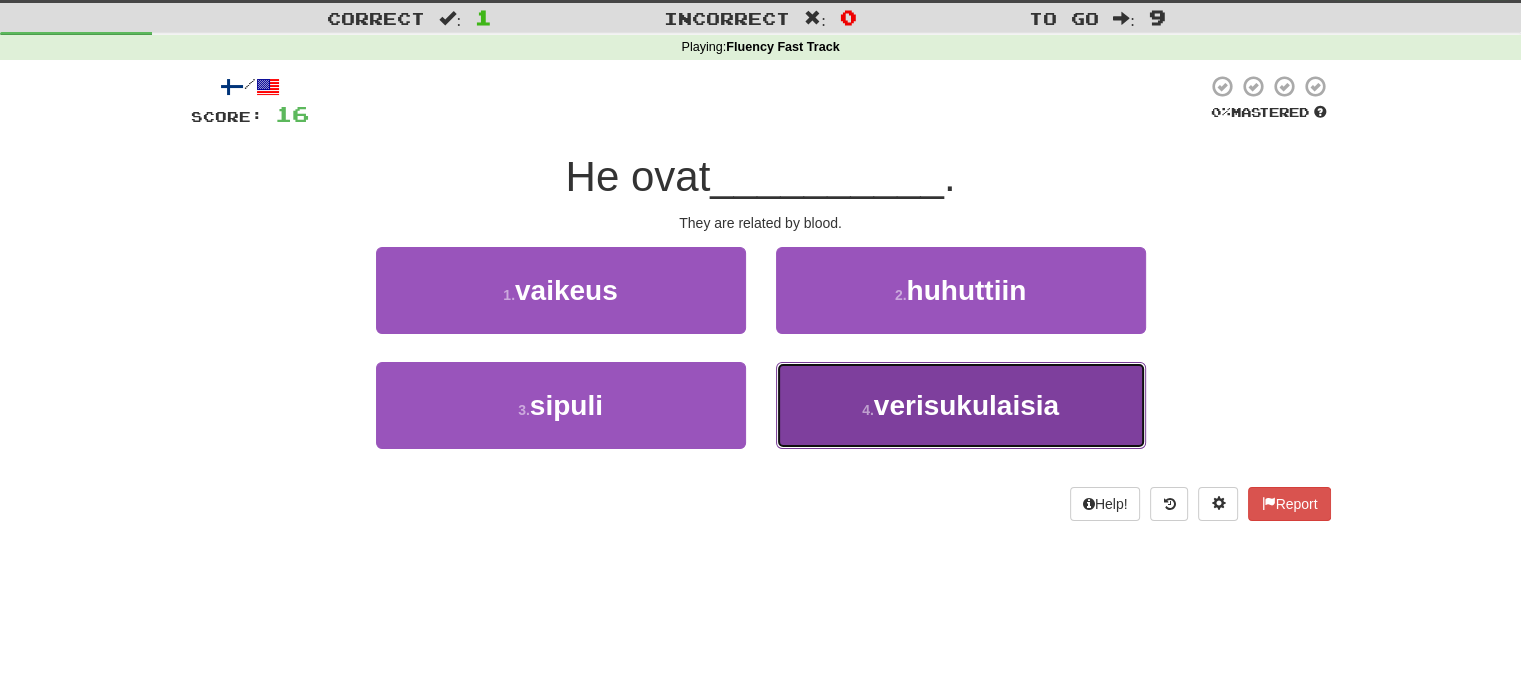 click on "4 .  verisukulaisia" at bounding box center [961, 405] 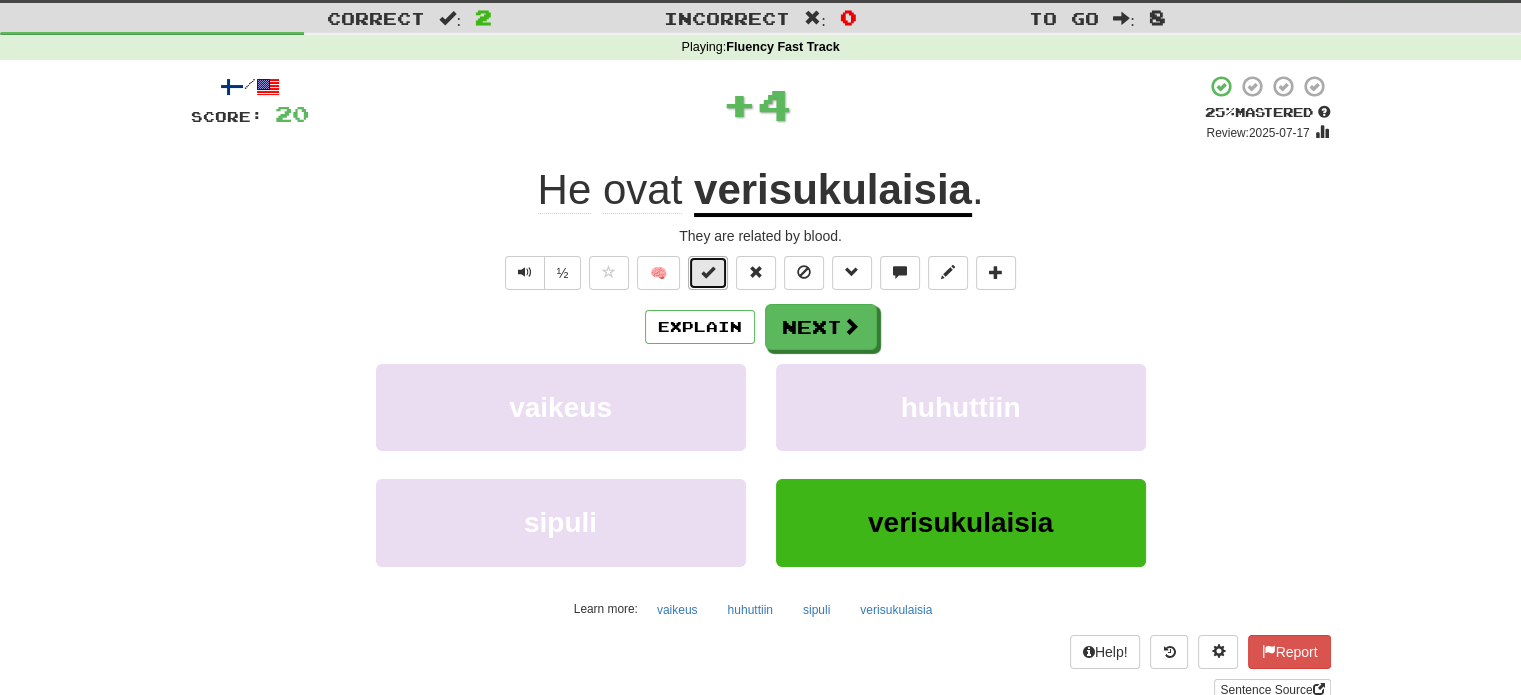 click at bounding box center (708, 273) 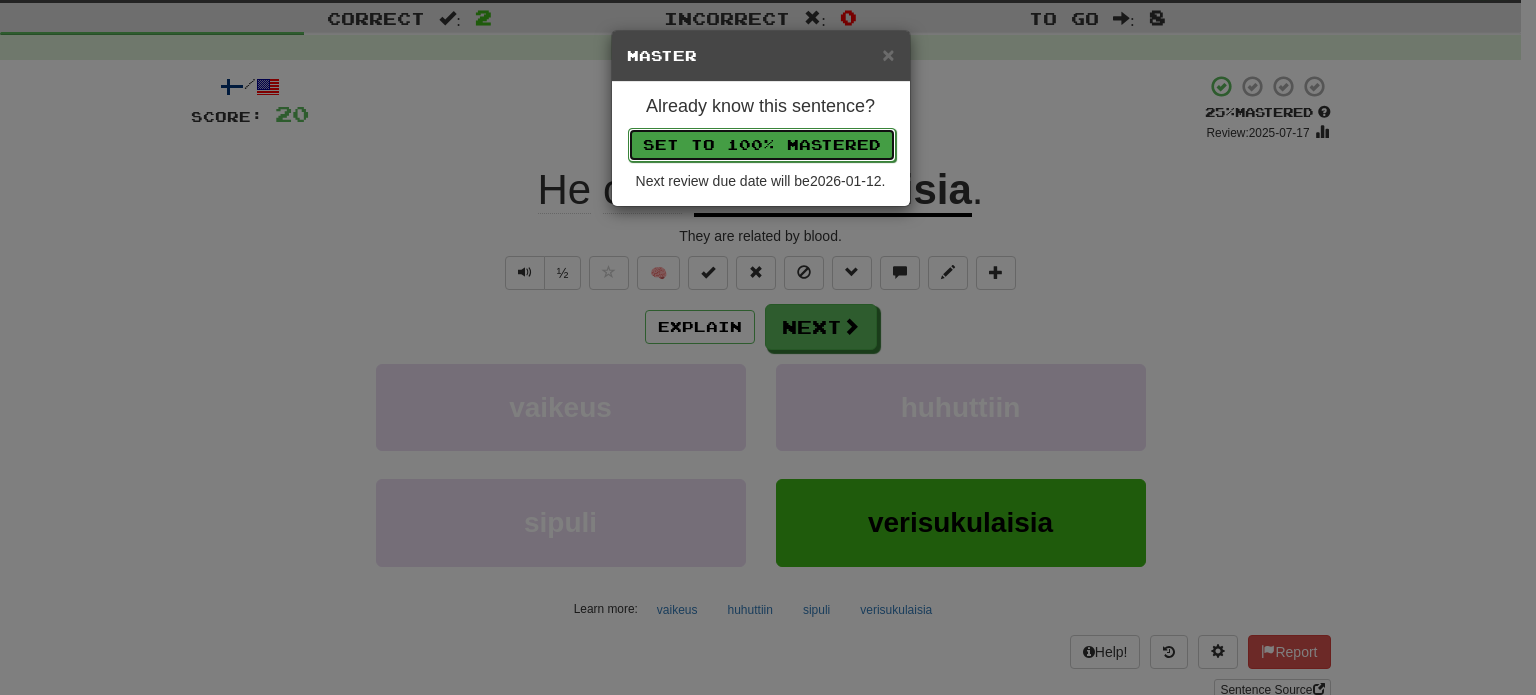 click on "Set to 100% Mastered" at bounding box center (762, 145) 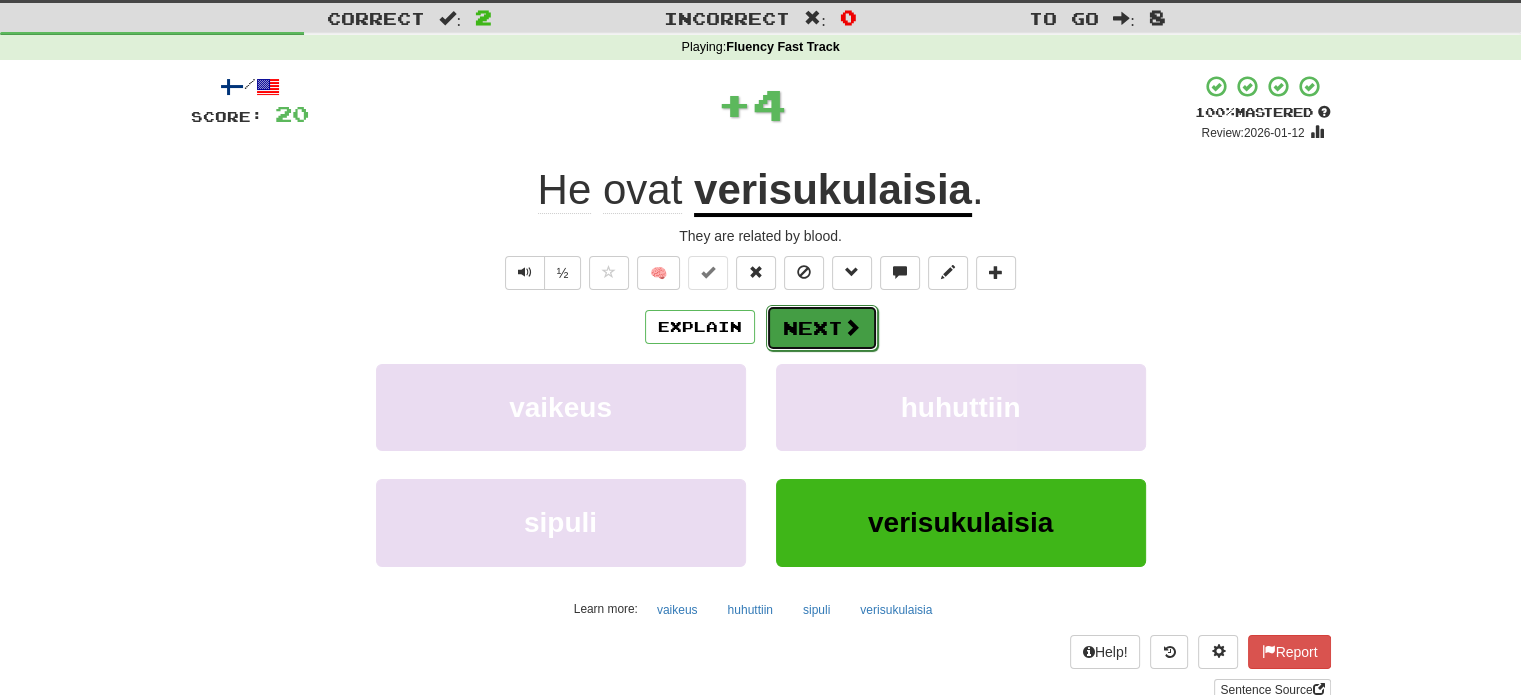 click on "Next" at bounding box center (822, 328) 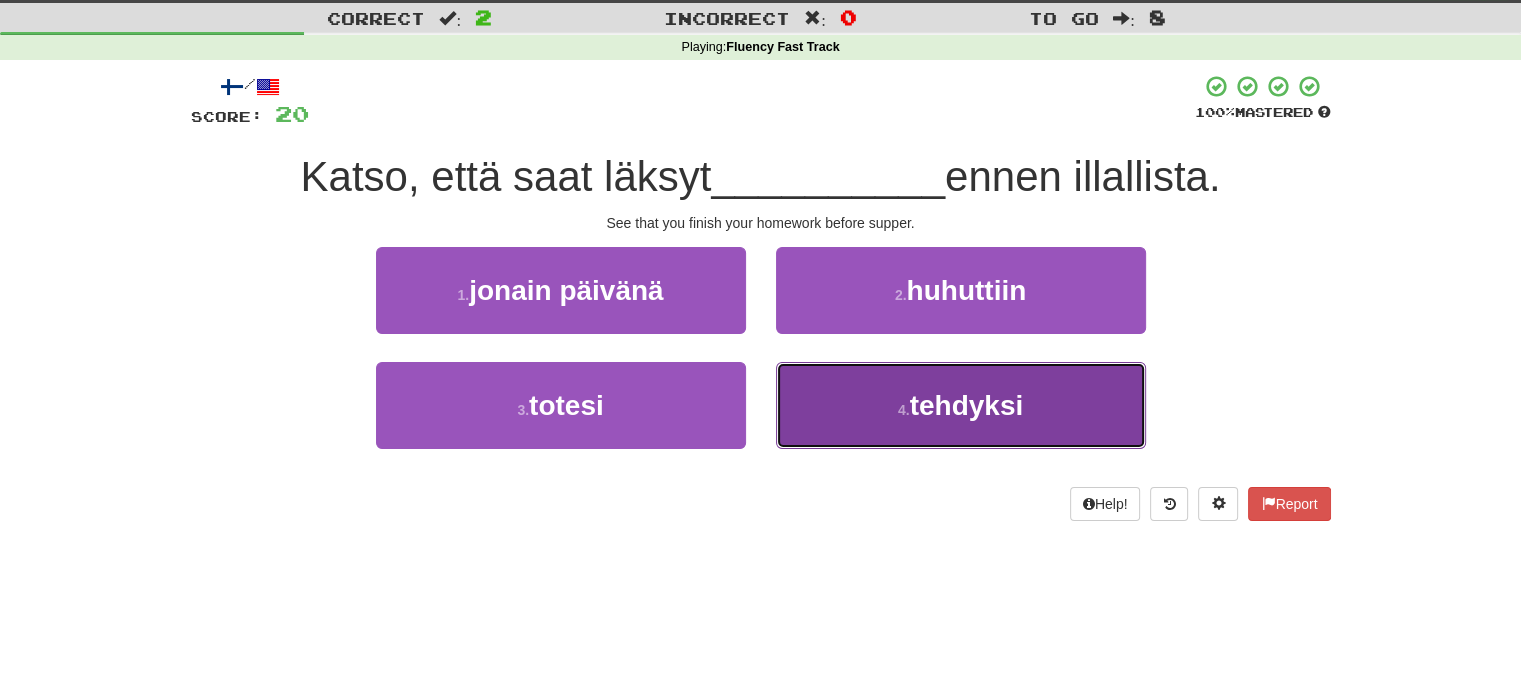 click on "4 .  tehdyksi" at bounding box center (961, 405) 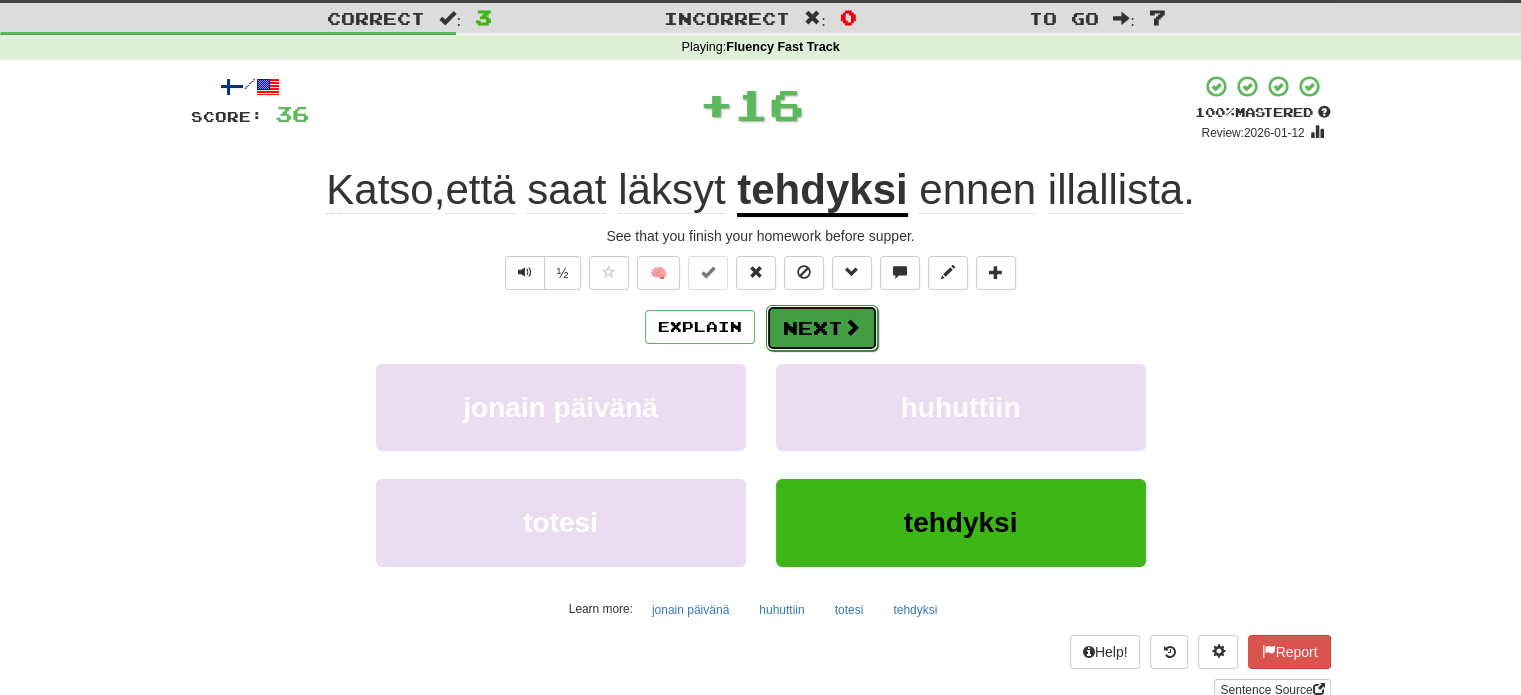 click on "Next" at bounding box center (822, 328) 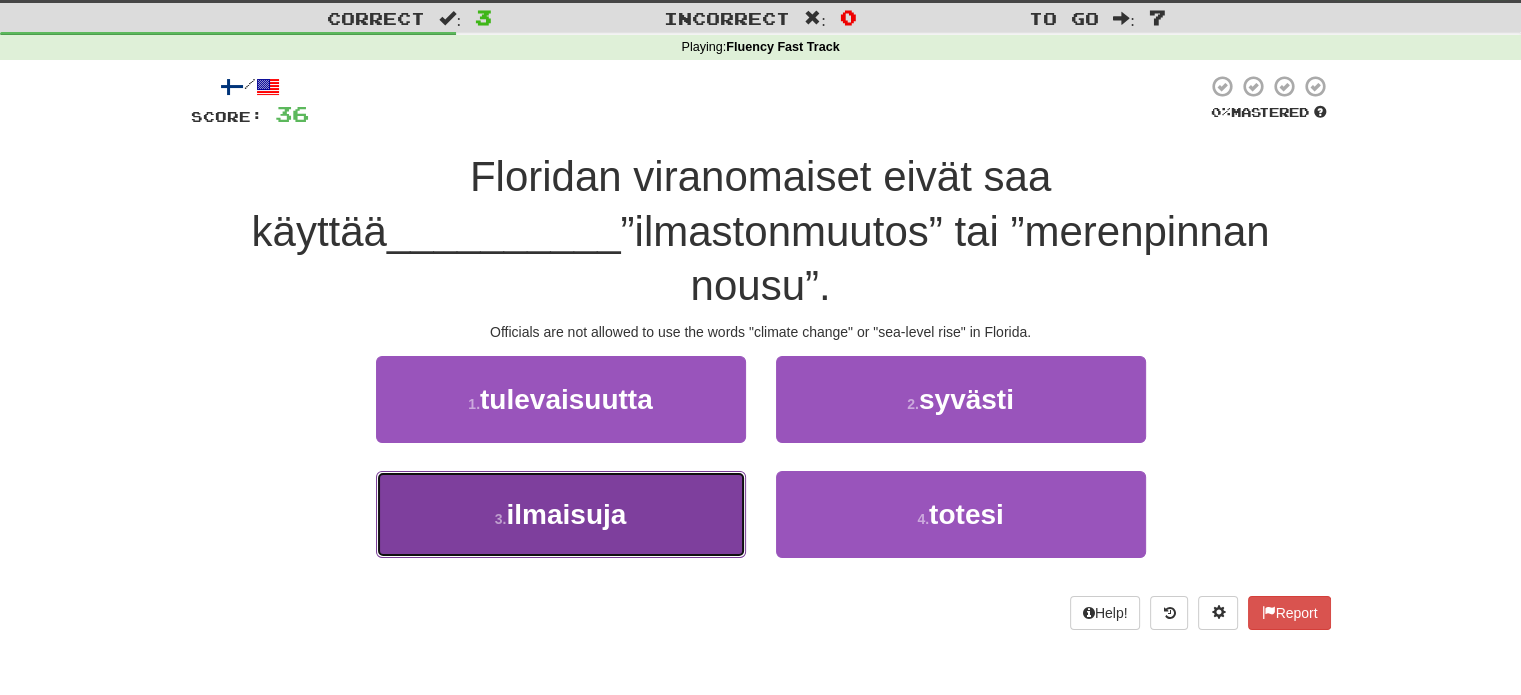 click on "3 .  ilmaisuja" at bounding box center (561, 514) 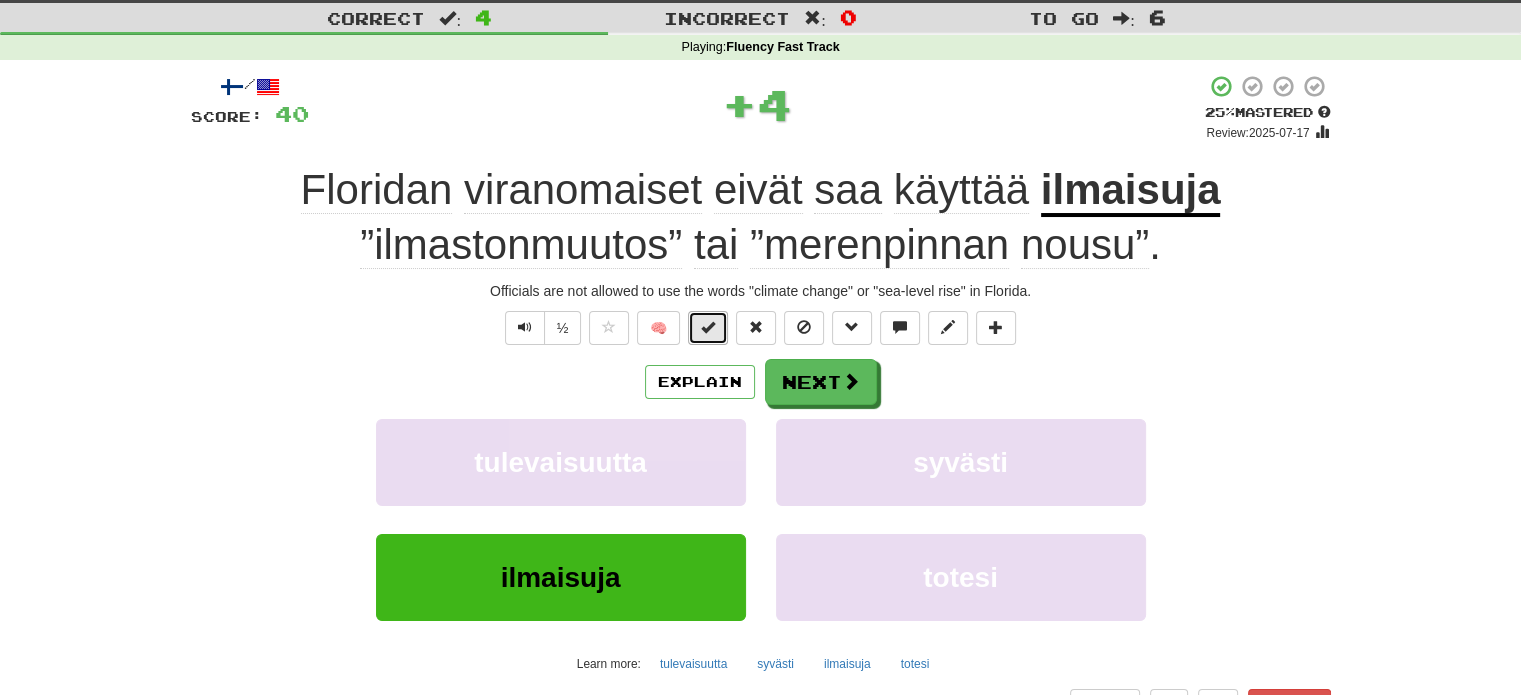 click at bounding box center [708, 327] 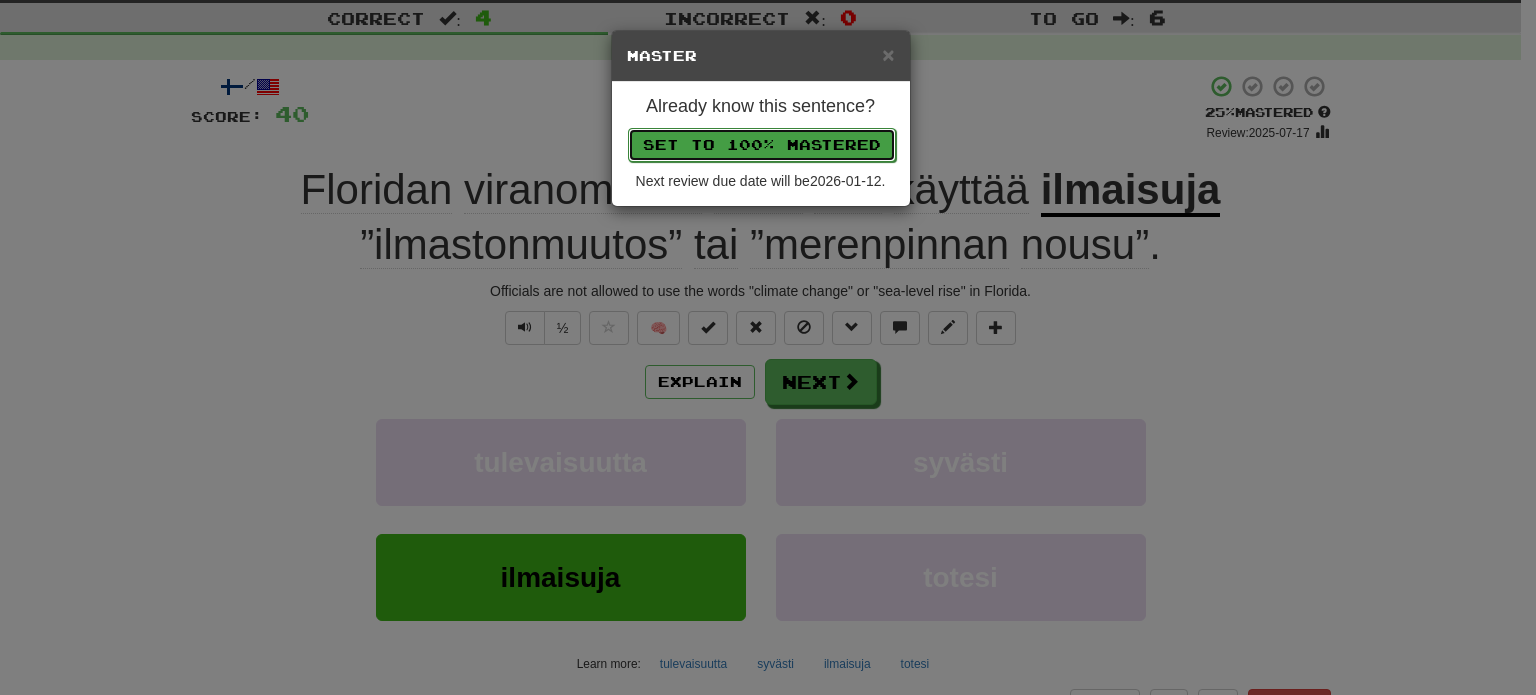 click on "Set to 100% Mastered" at bounding box center [762, 145] 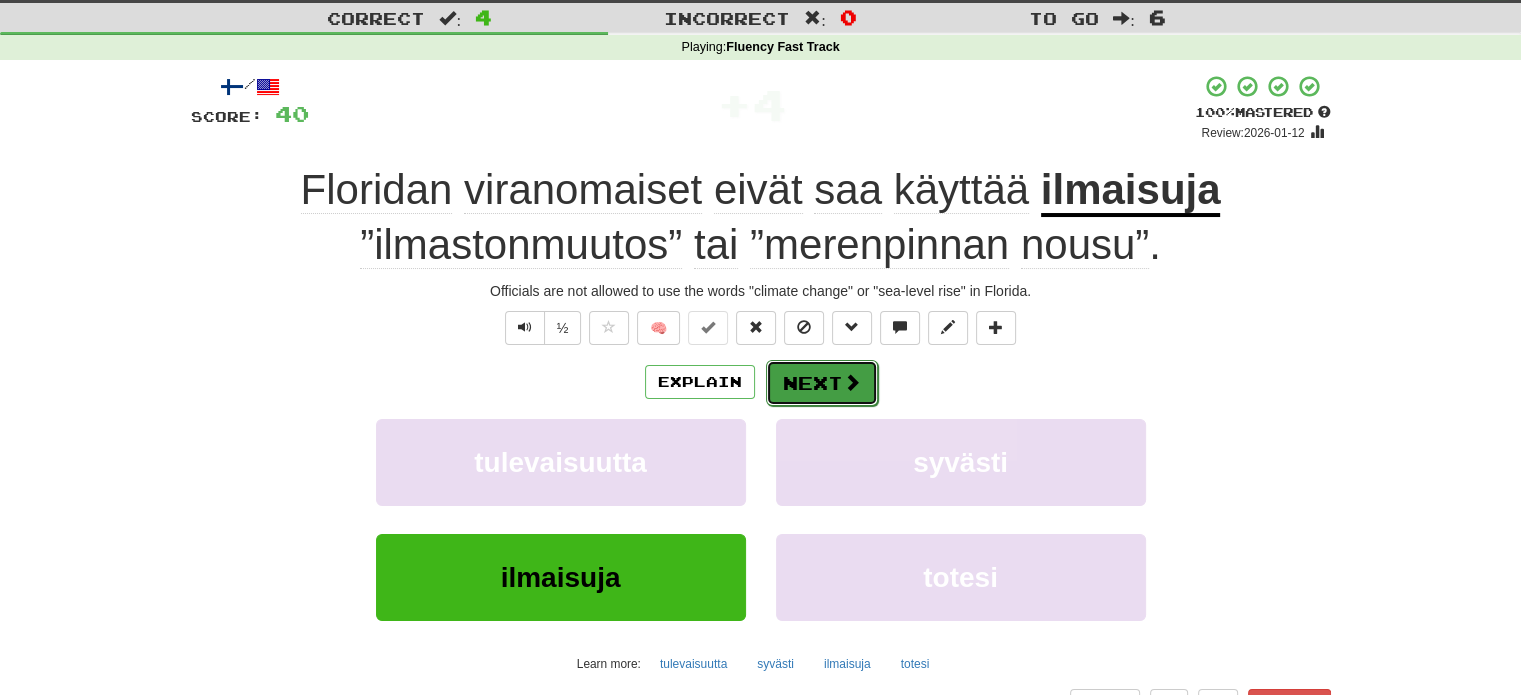 click at bounding box center (852, 382) 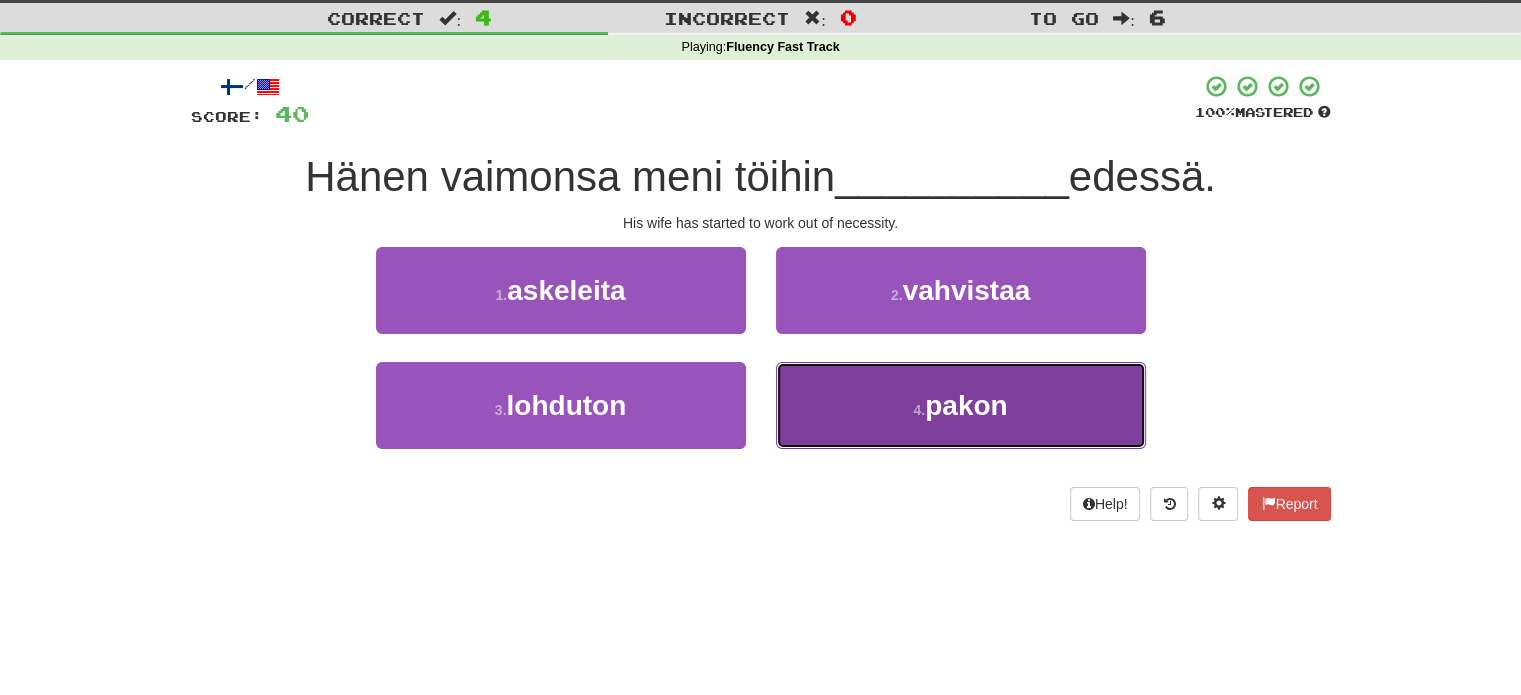 click on "4 .  pakon" at bounding box center [961, 405] 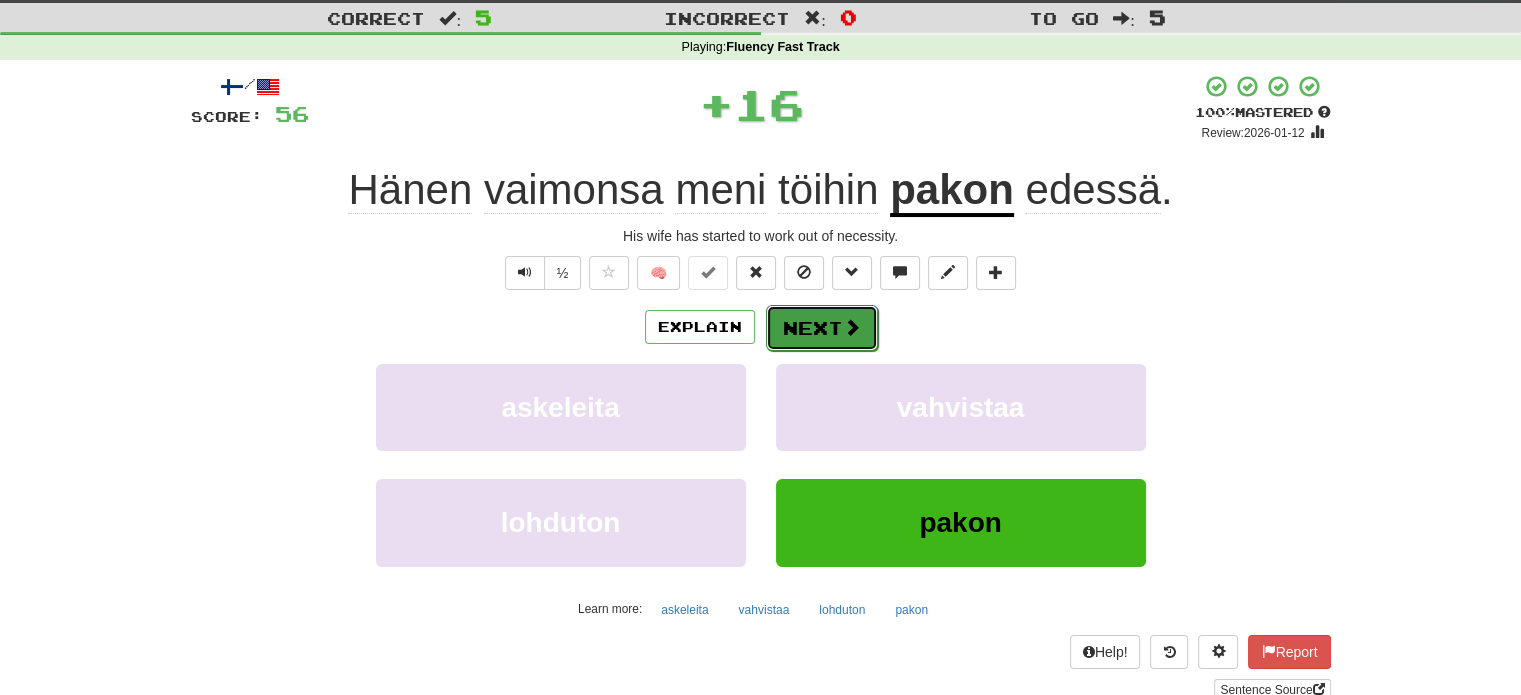 click on "Next" at bounding box center [822, 328] 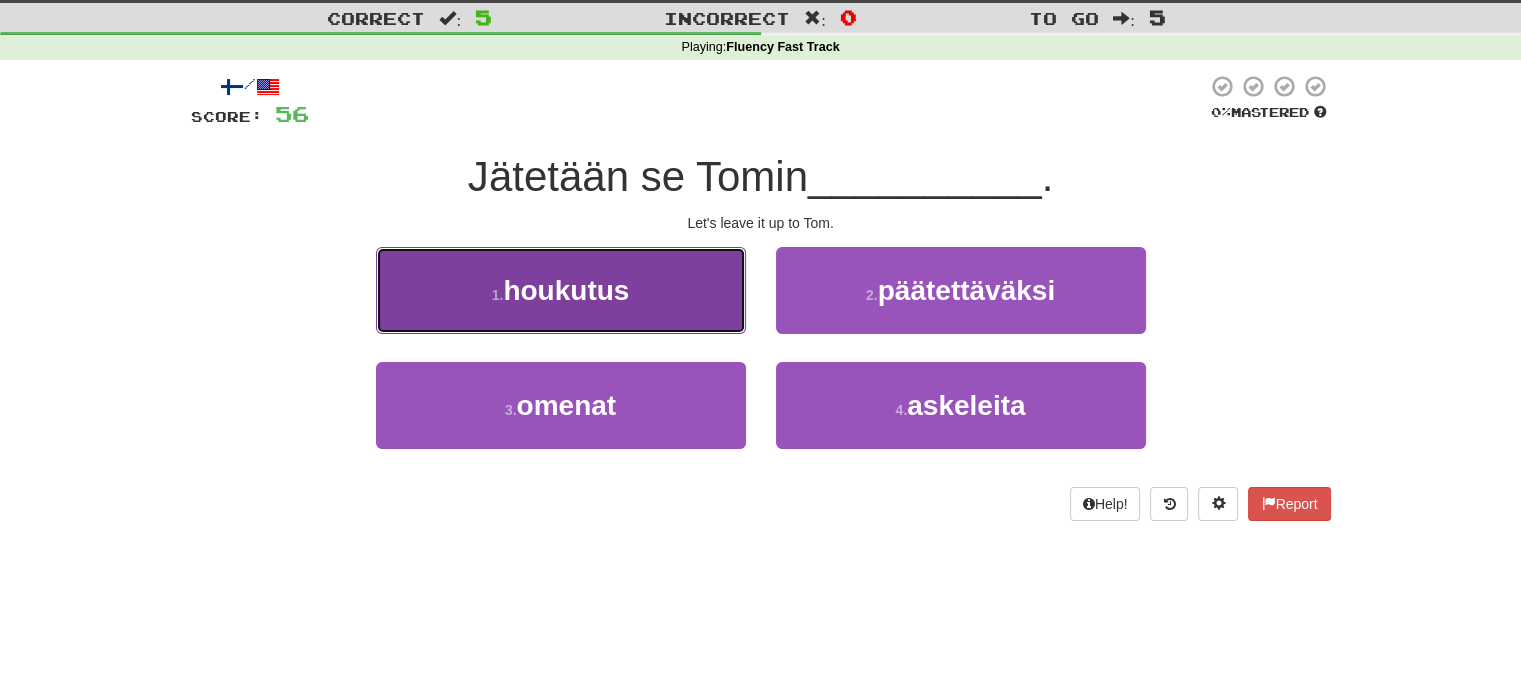 click on "1 .  houkutus" at bounding box center (561, 290) 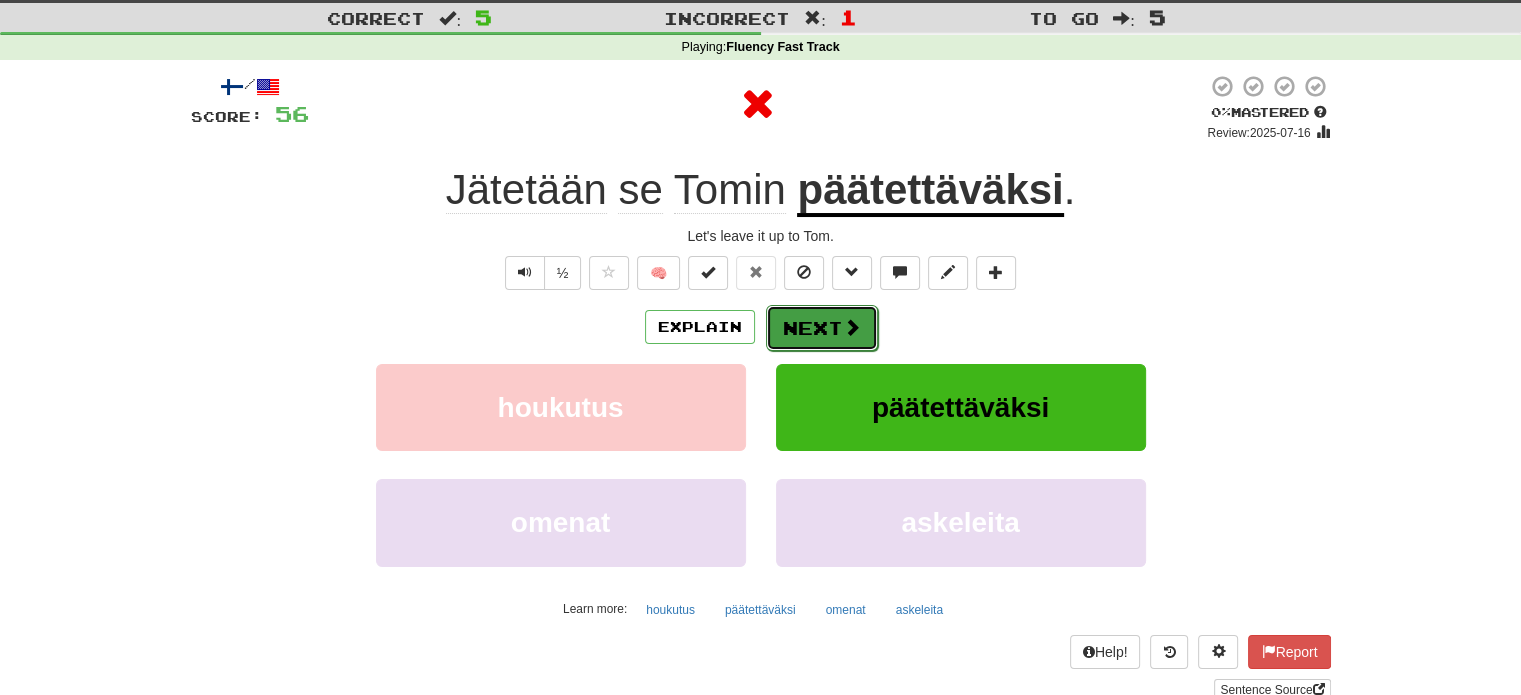 click on "Next" at bounding box center [822, 328] 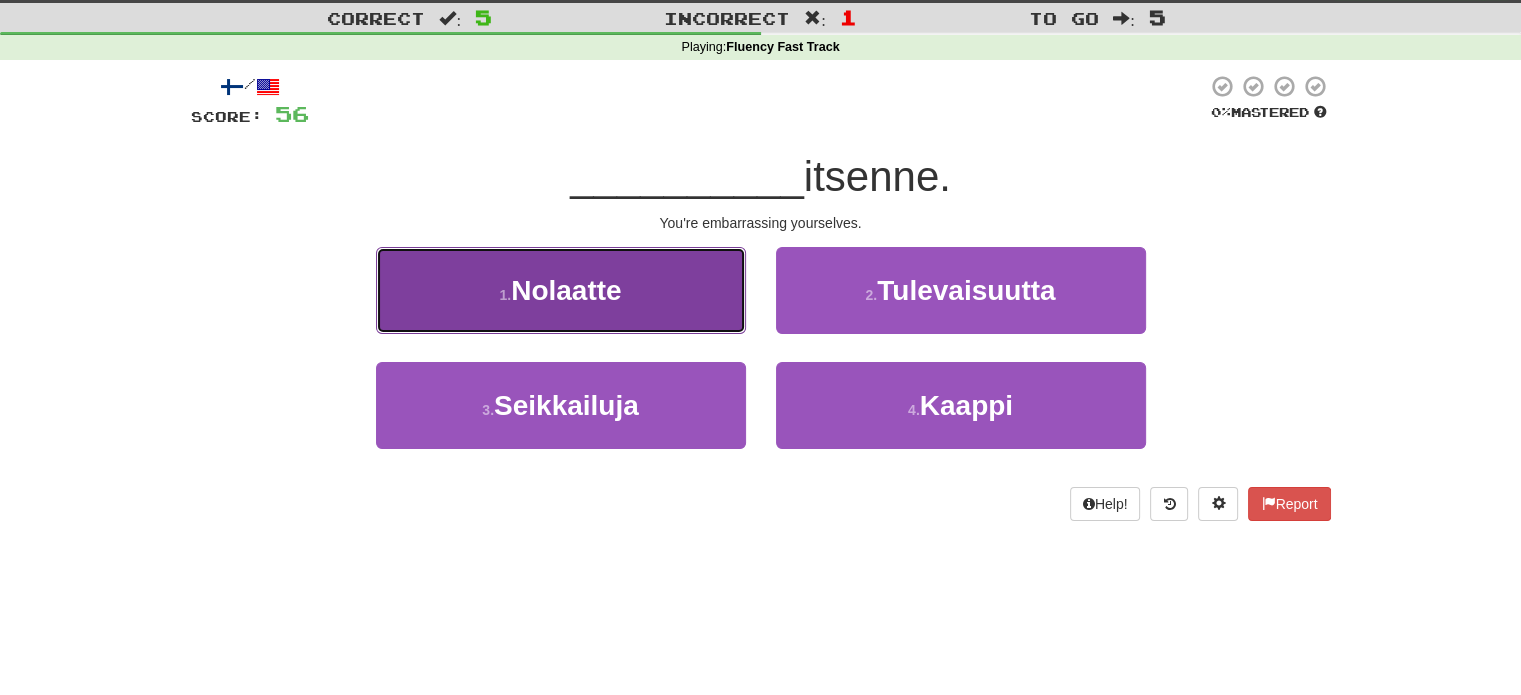 click on "1 .  Nolaatte" at bounding box center (561, 290) 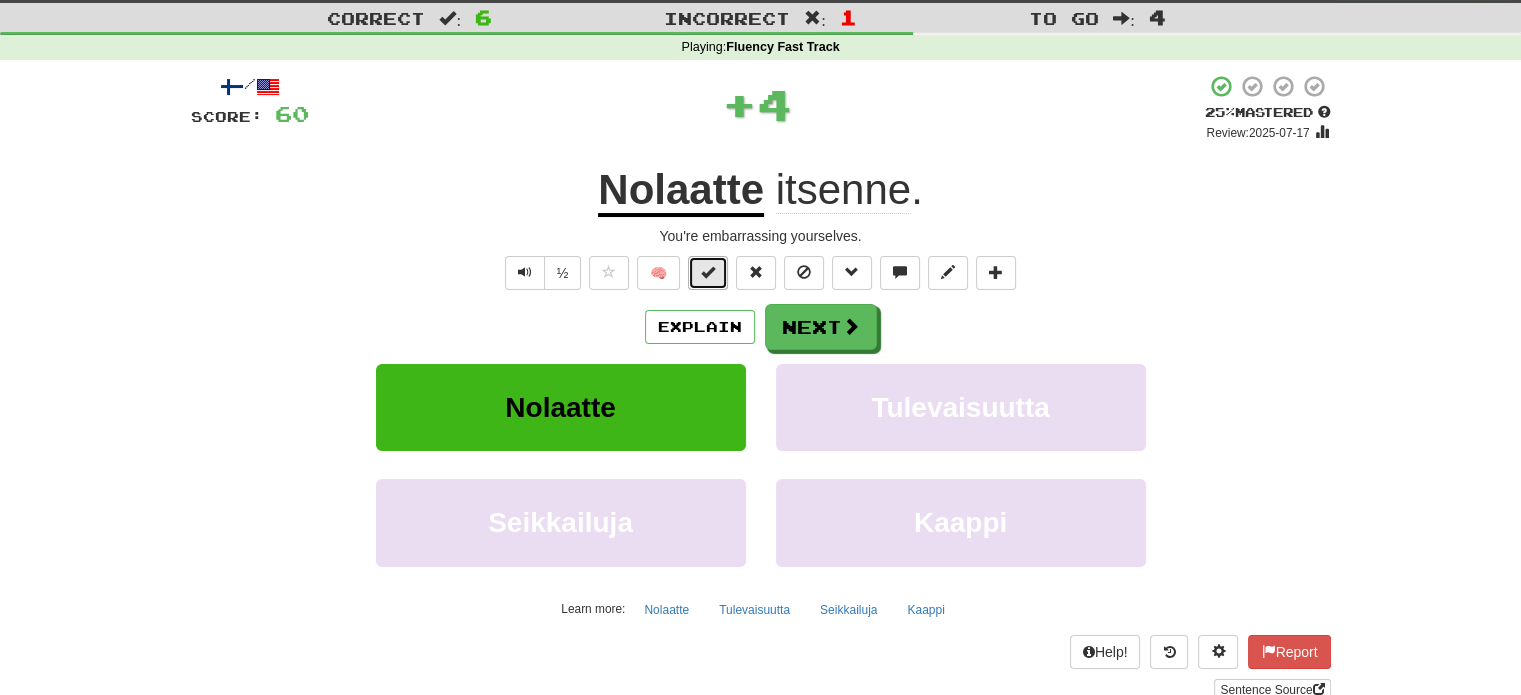click at bounding box center [708, 272] 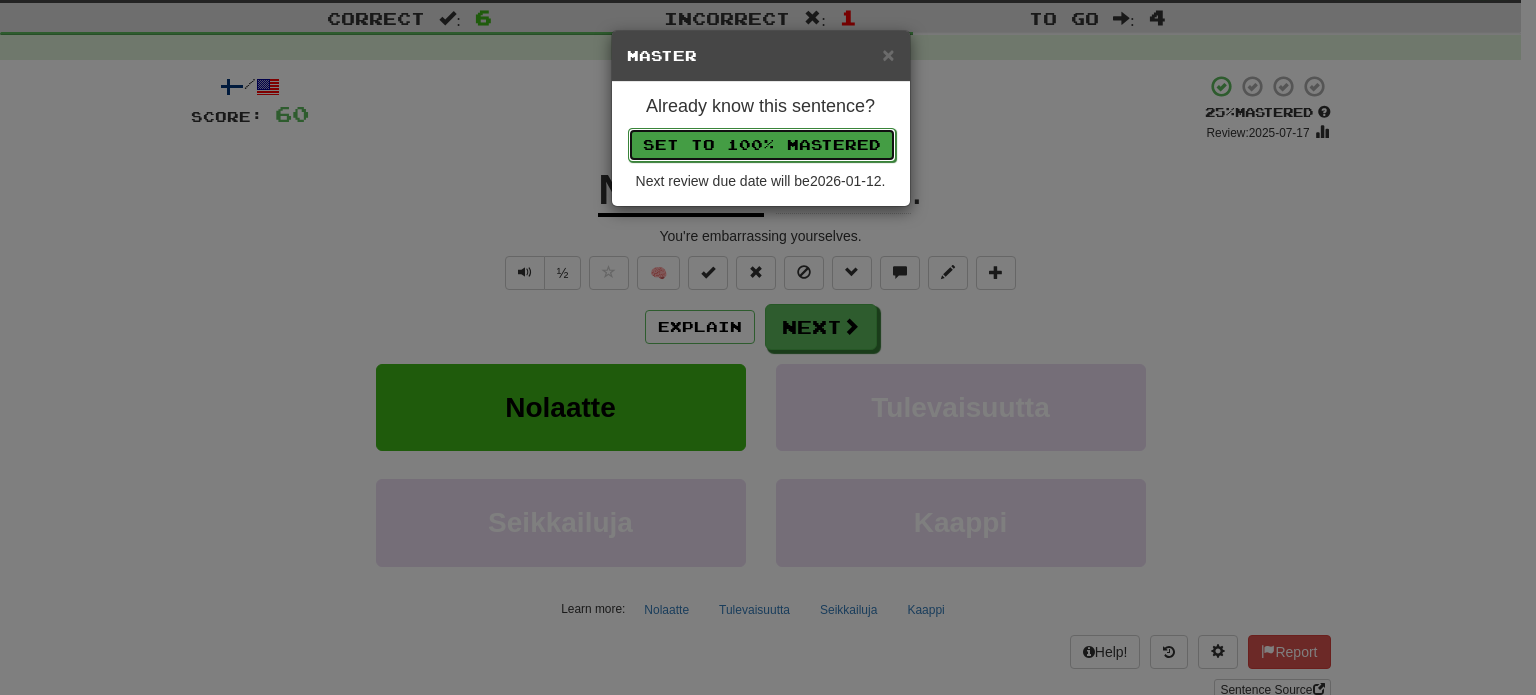 click on "Set to 100% Mastered" at bounding box center (762, 145) 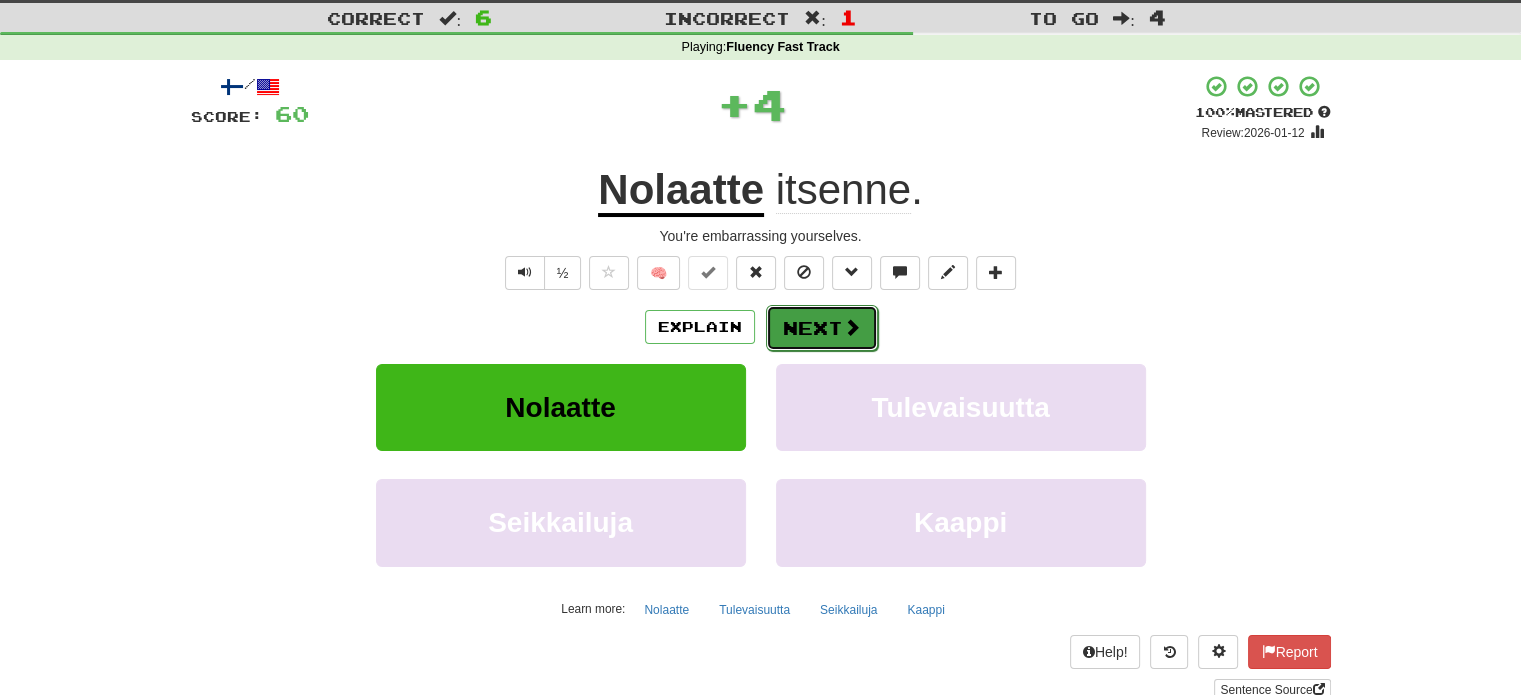 click at bounding box center [852, 327] 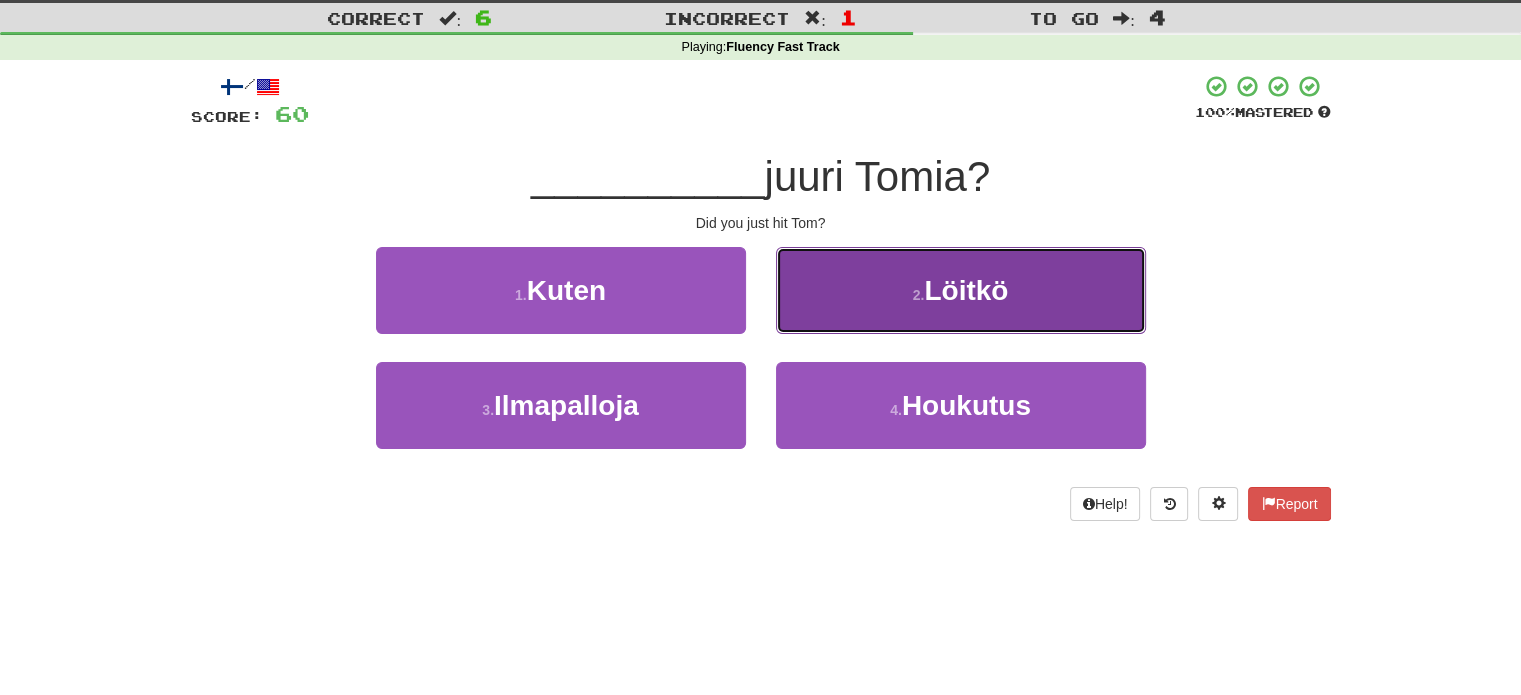 click on "2 .  Löitkö" at bounding box center [961, 290] 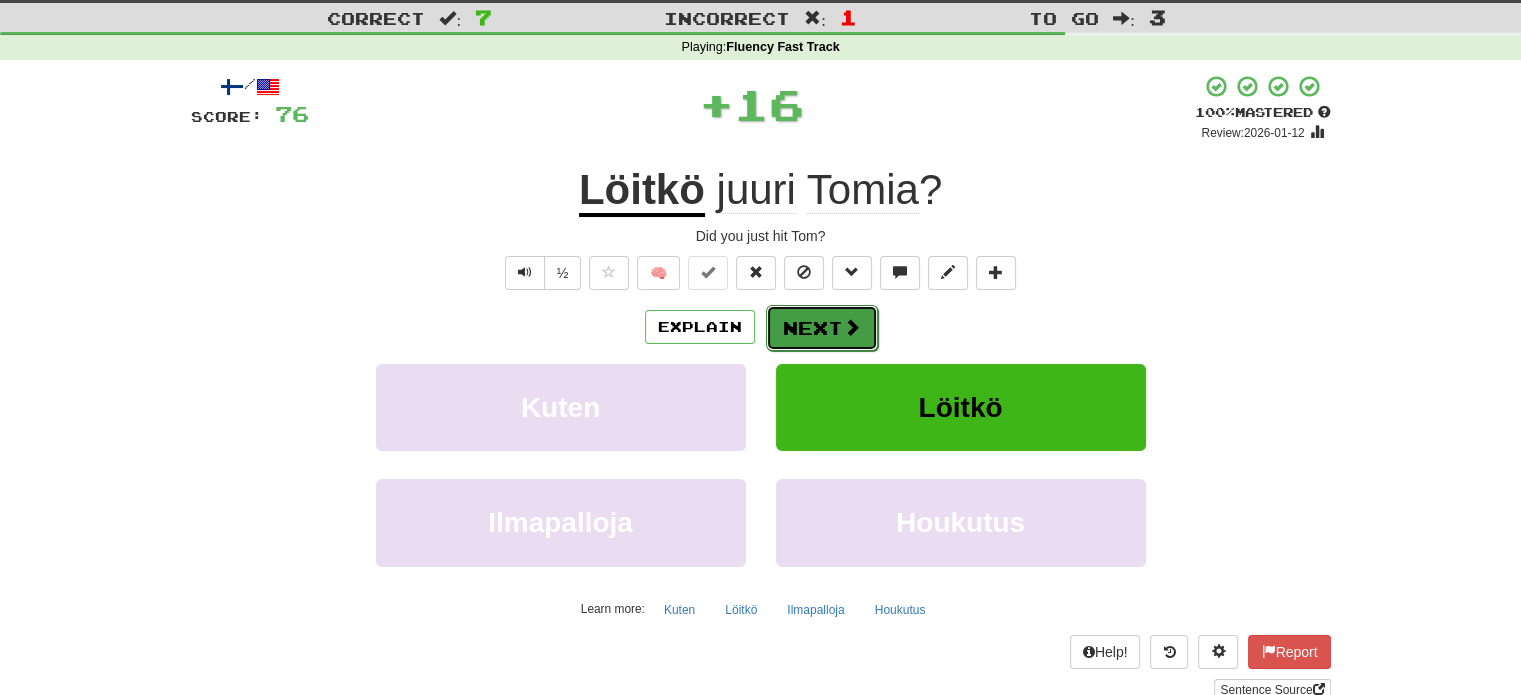 click on "Next" at bounding box center (822, 328) 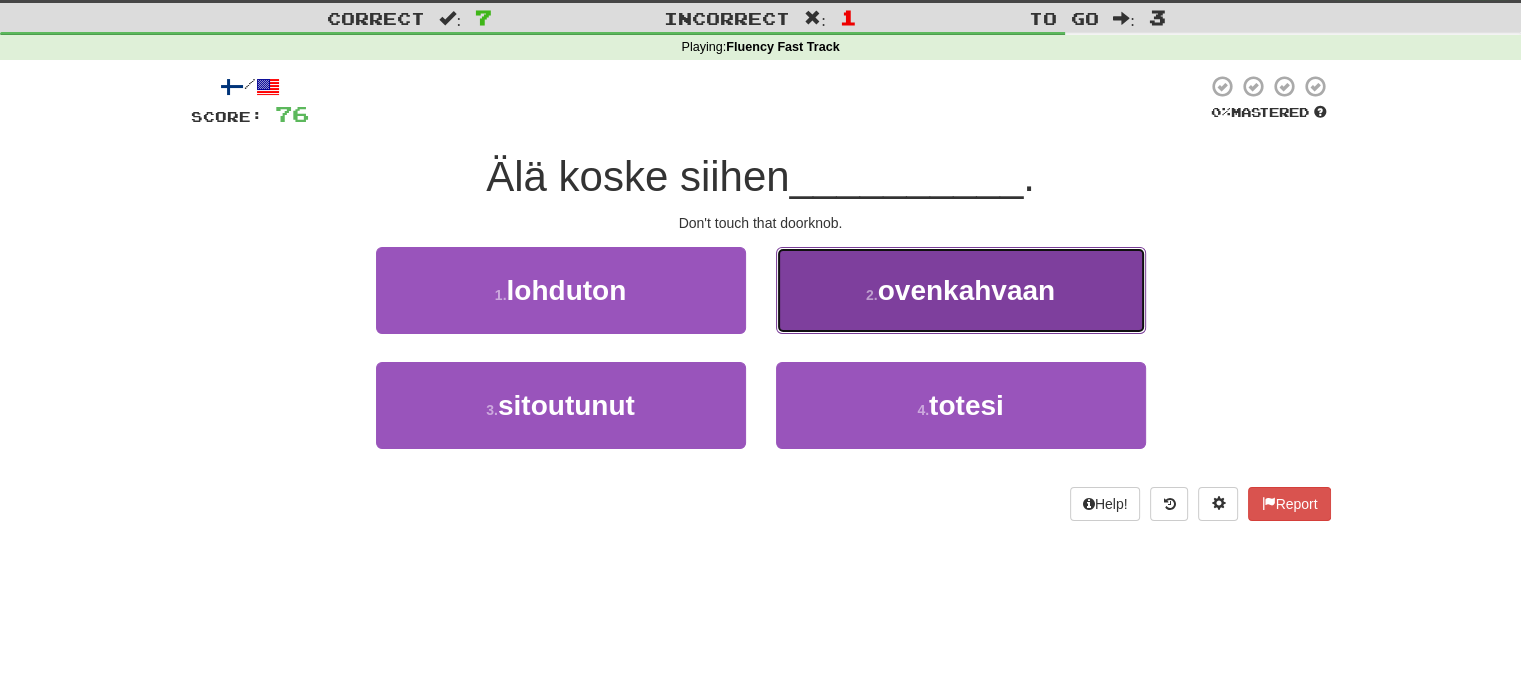 click on "2 .  ovenkahvaan" at bounding box center (961, 290) 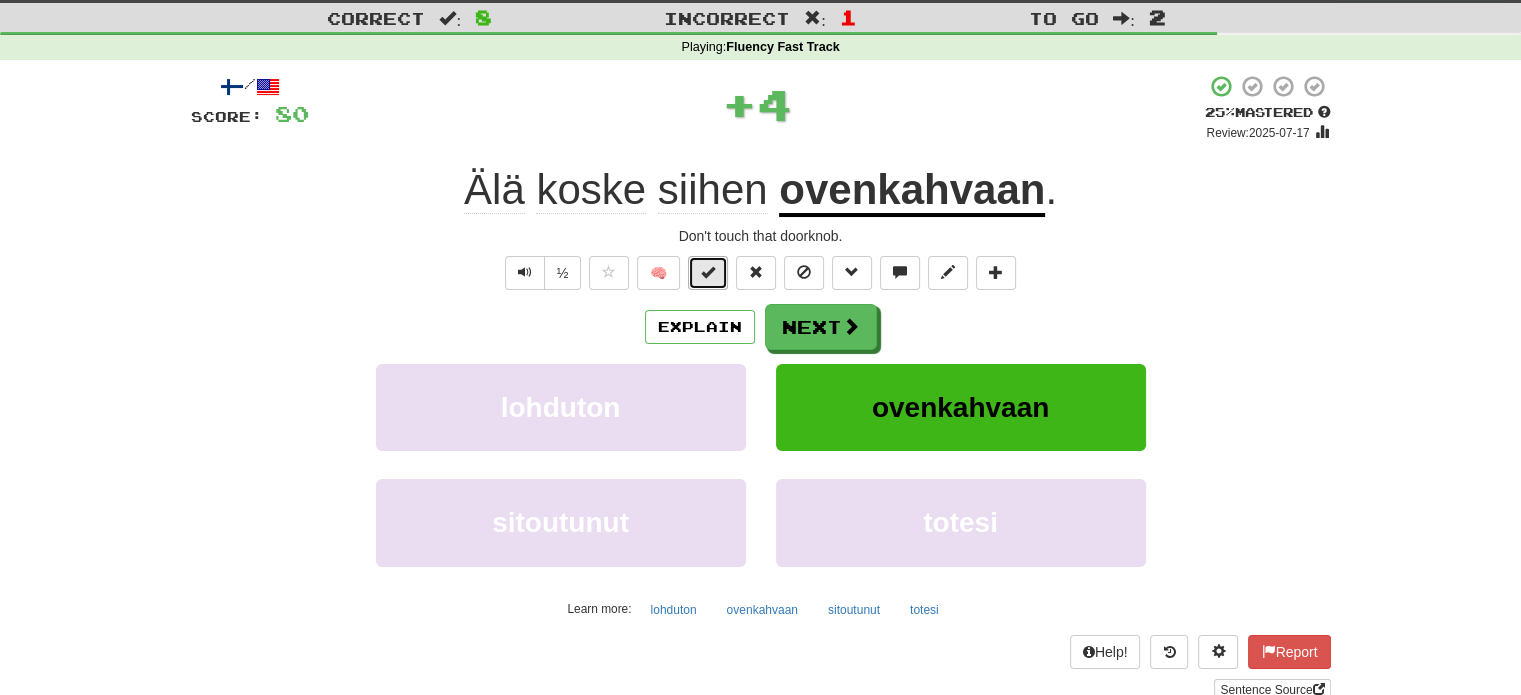 click at bounding box center (708, 273) 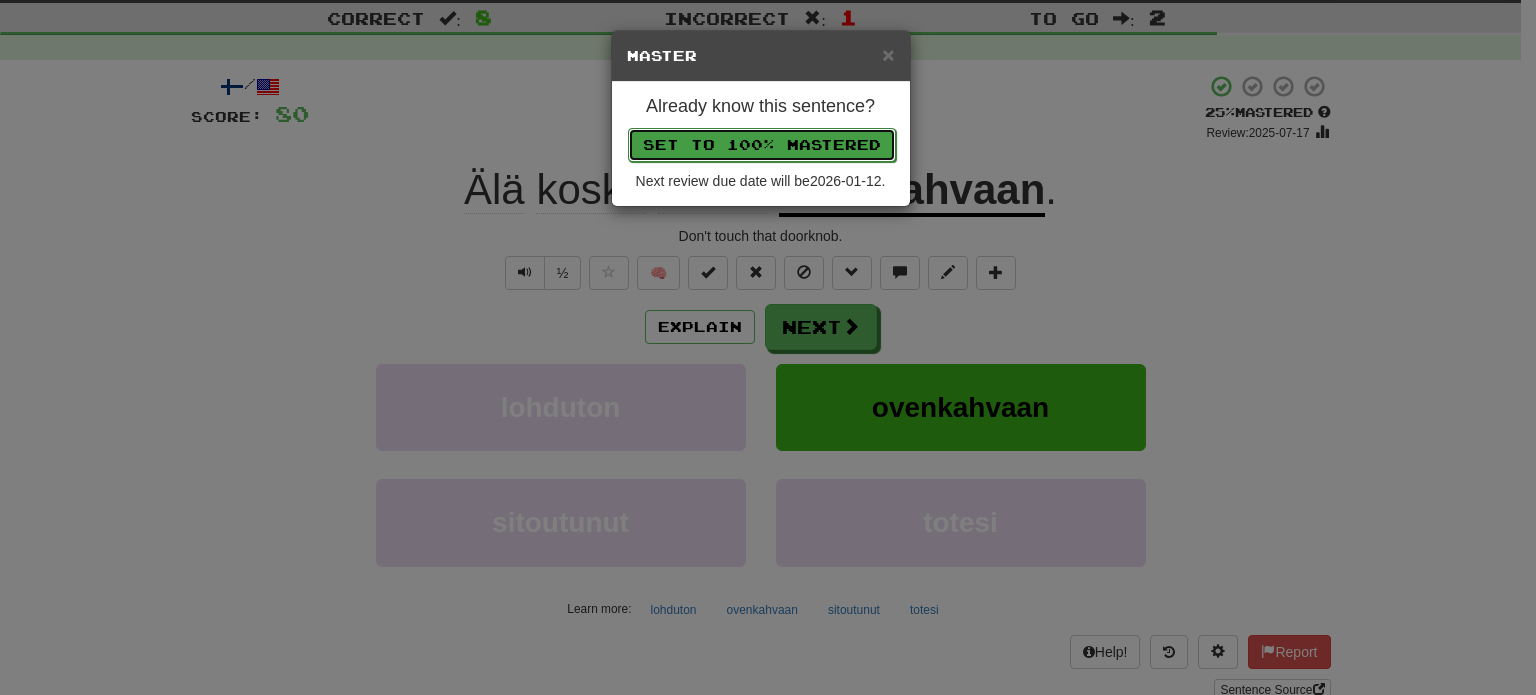 click on "Set to 100% Mastered" at bounding box center (762, 145) 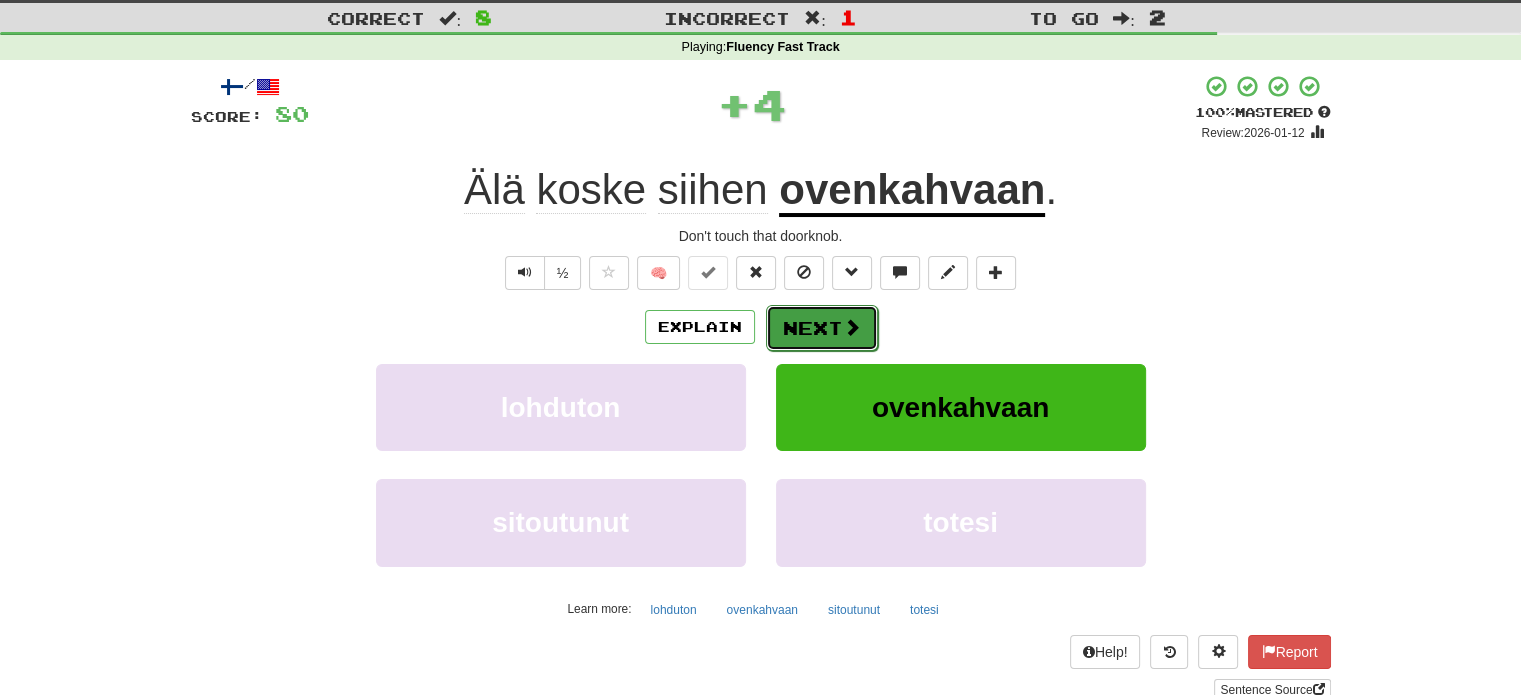 click at bounding box center (852, 327) 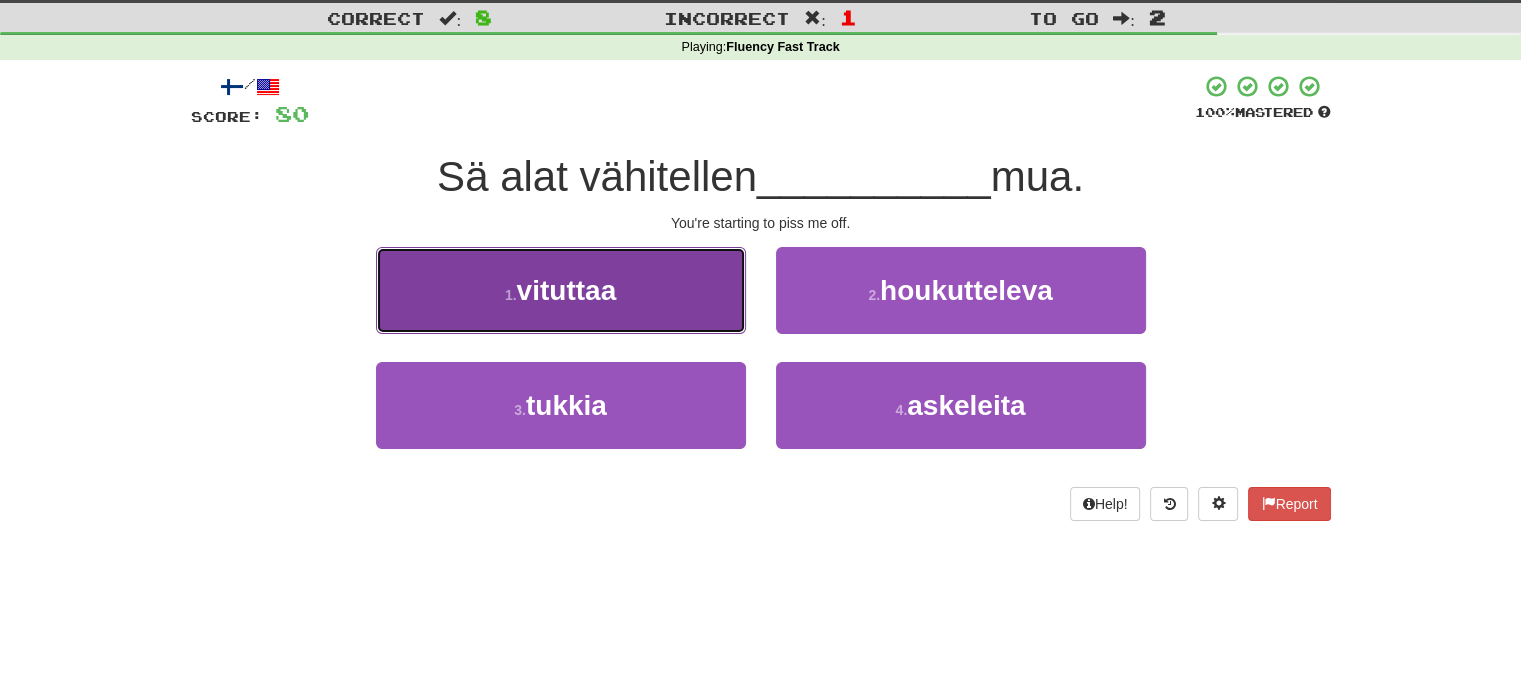 click on "1 .  vituttaa" at bounding box center [561, 290] 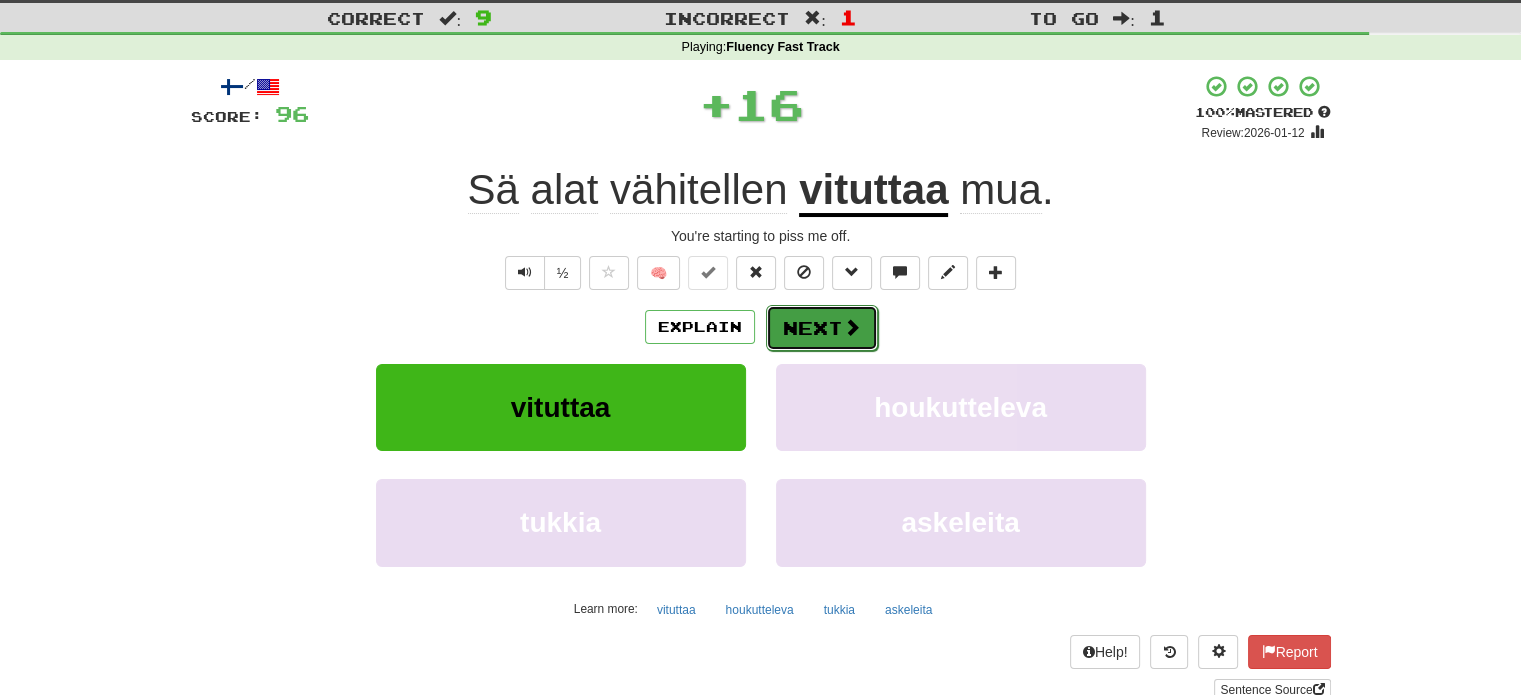 click on "Next" at bounding box center (822, 328) 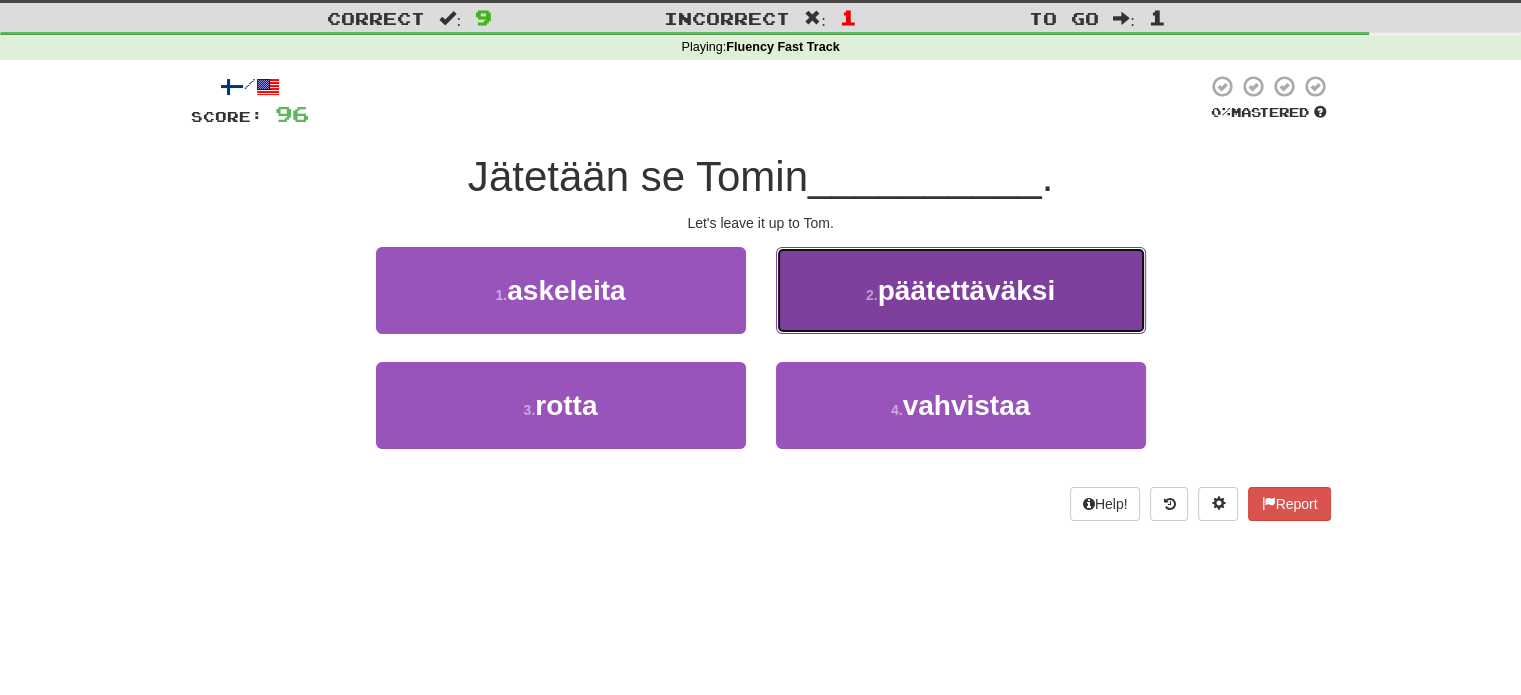 click on "2 .  päätettäväksi" at bounding box center (961, 290) 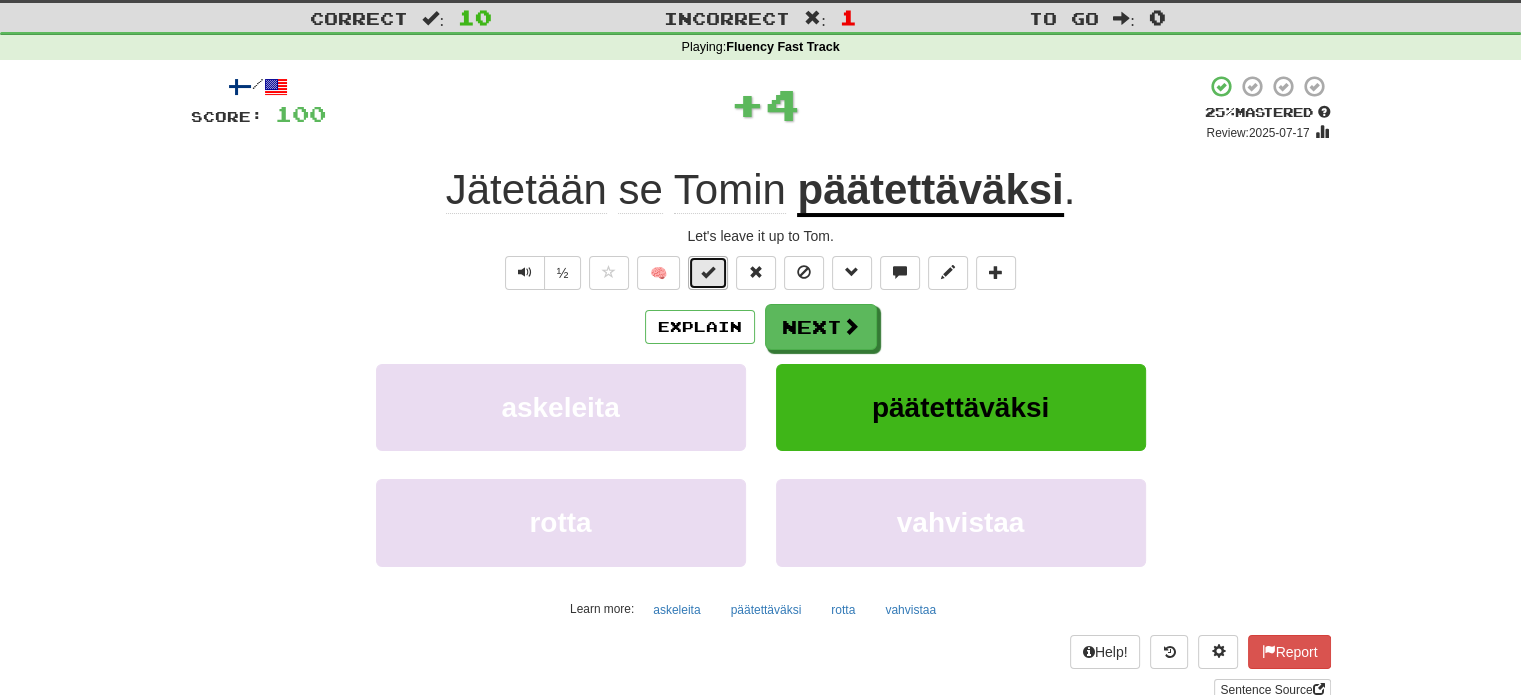 click at bounding box center [708, 273] 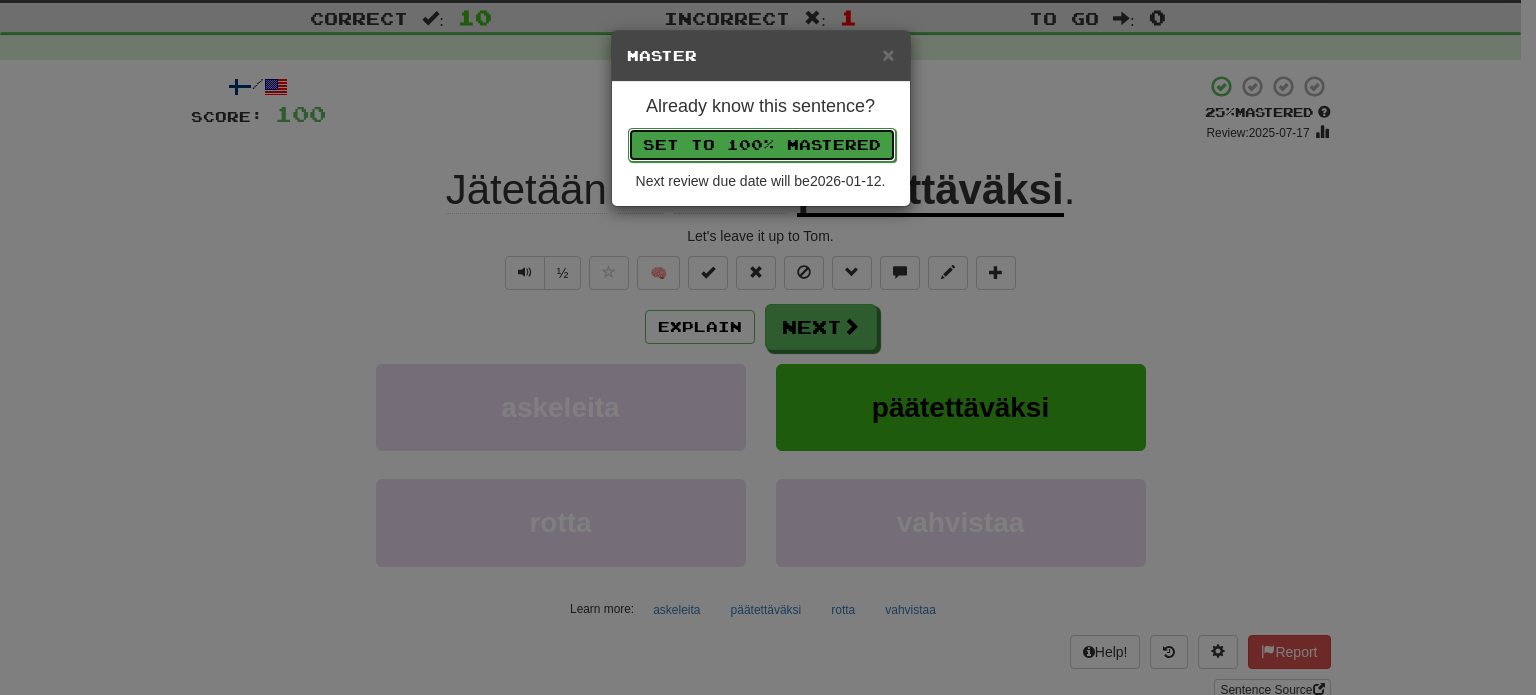 click on "Set to 100% Mastered" at bounding box center (762, 145) 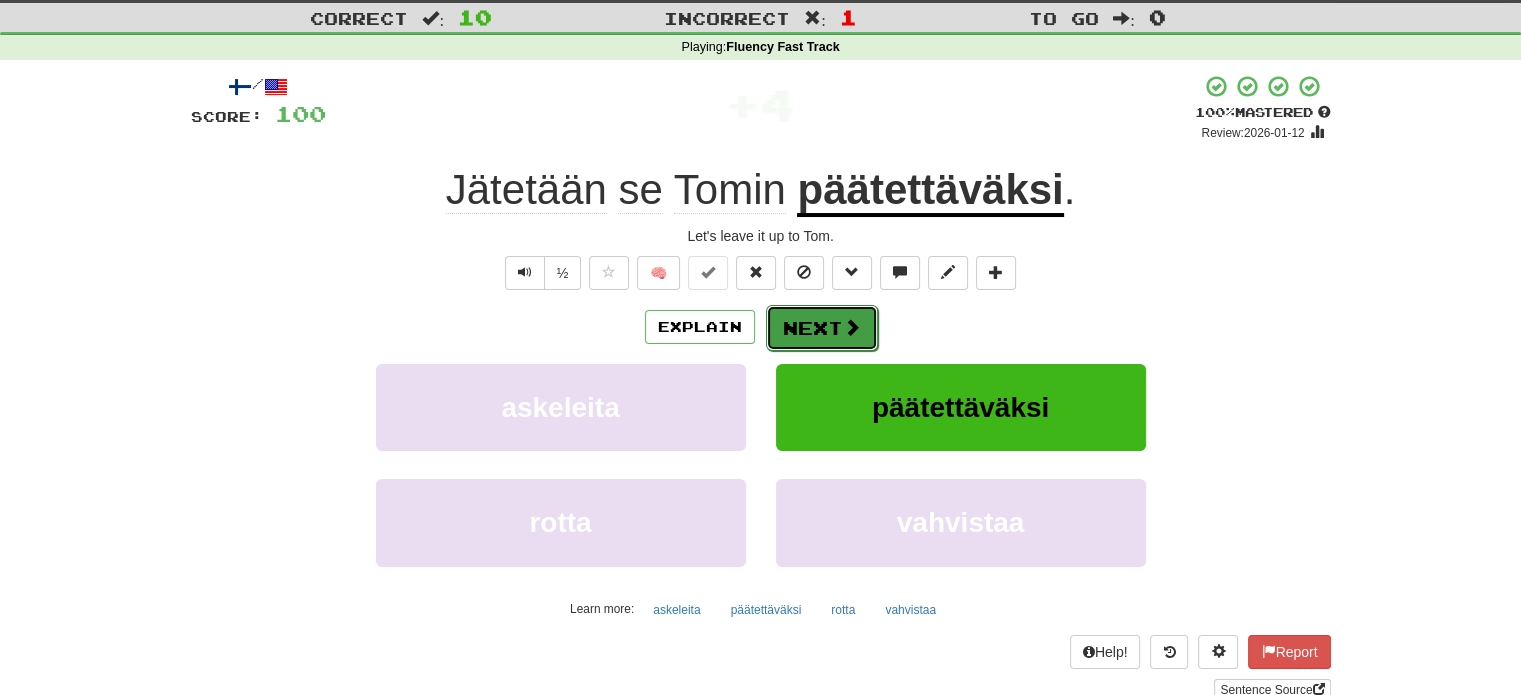 click on "Next" at bounding box center (822, 328) 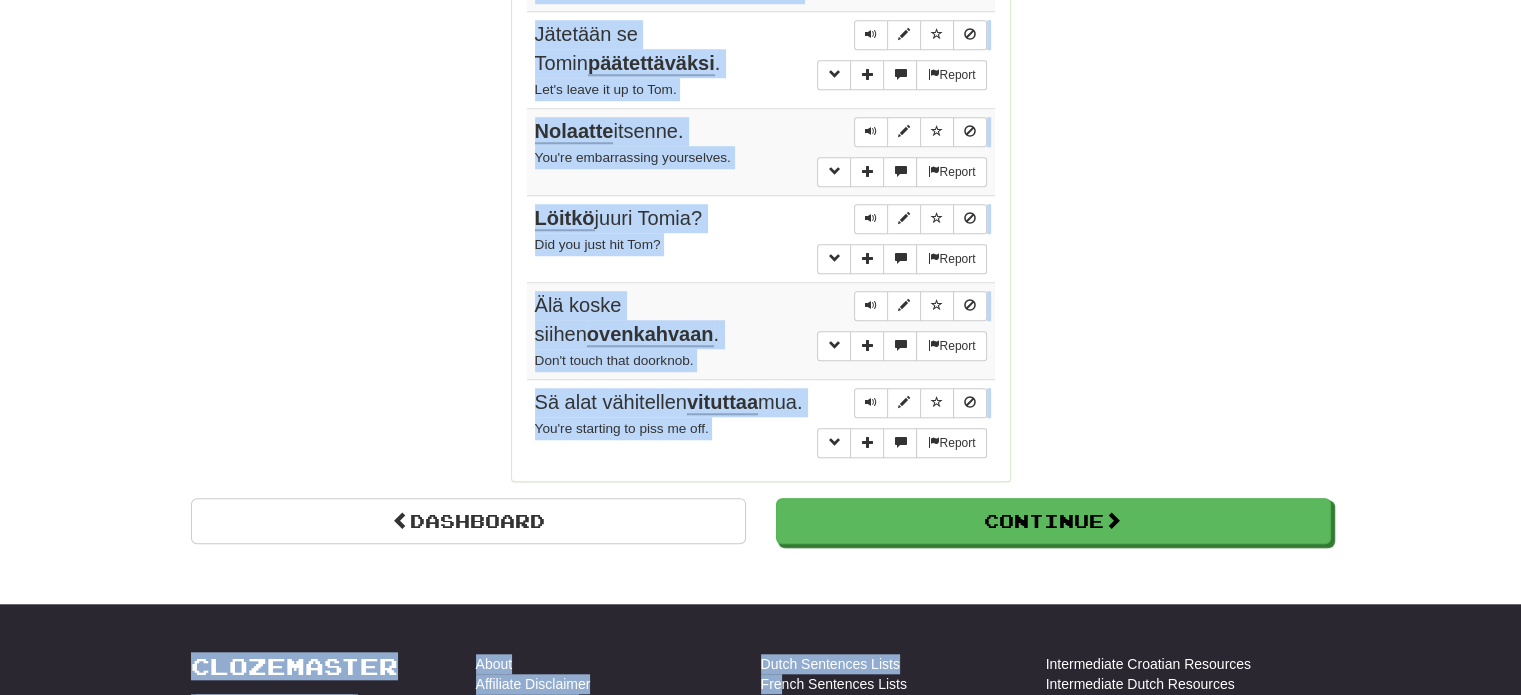 scroll, scrollTop: 1683, scrollLeft: 0, axis: vertical 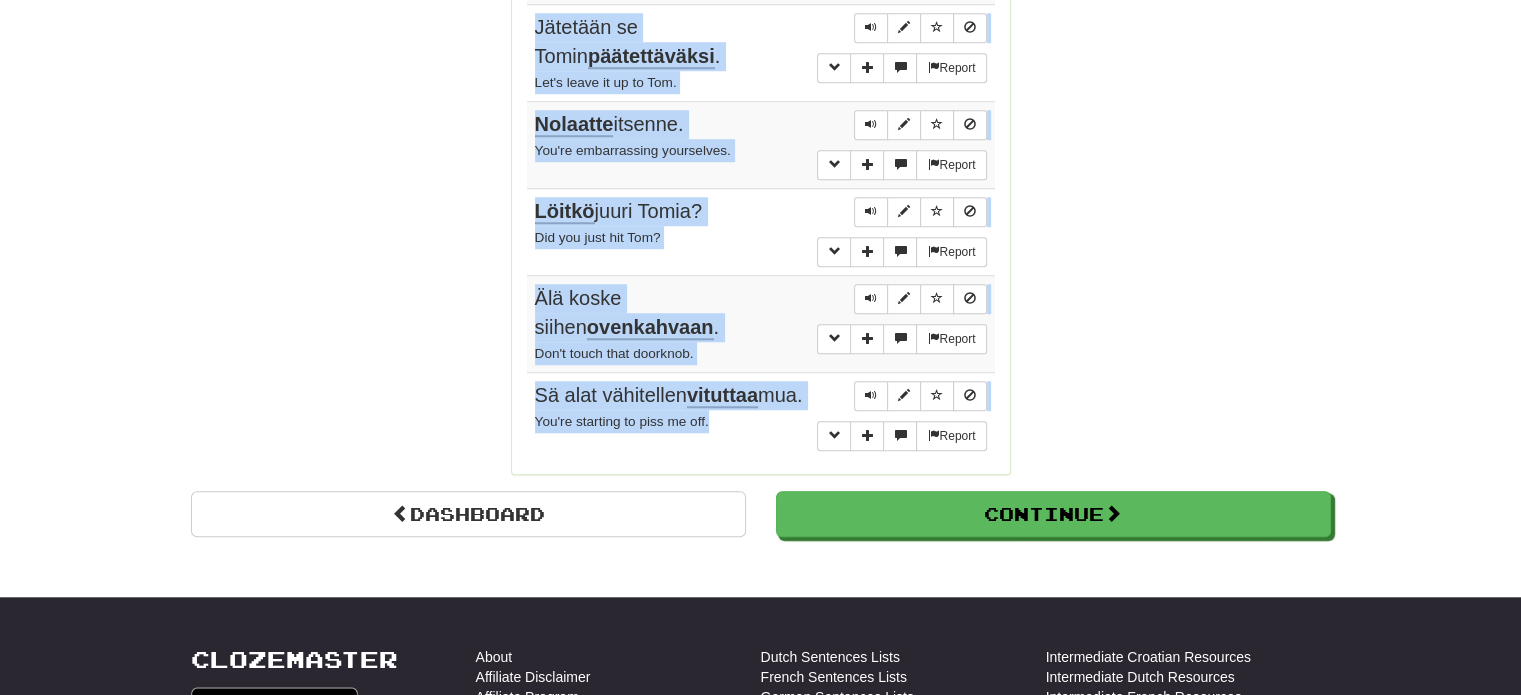drag, startPoint x: 529, startPoint y: 231, endPoint x: 738, endPoint y: 442, distance: 296.98822 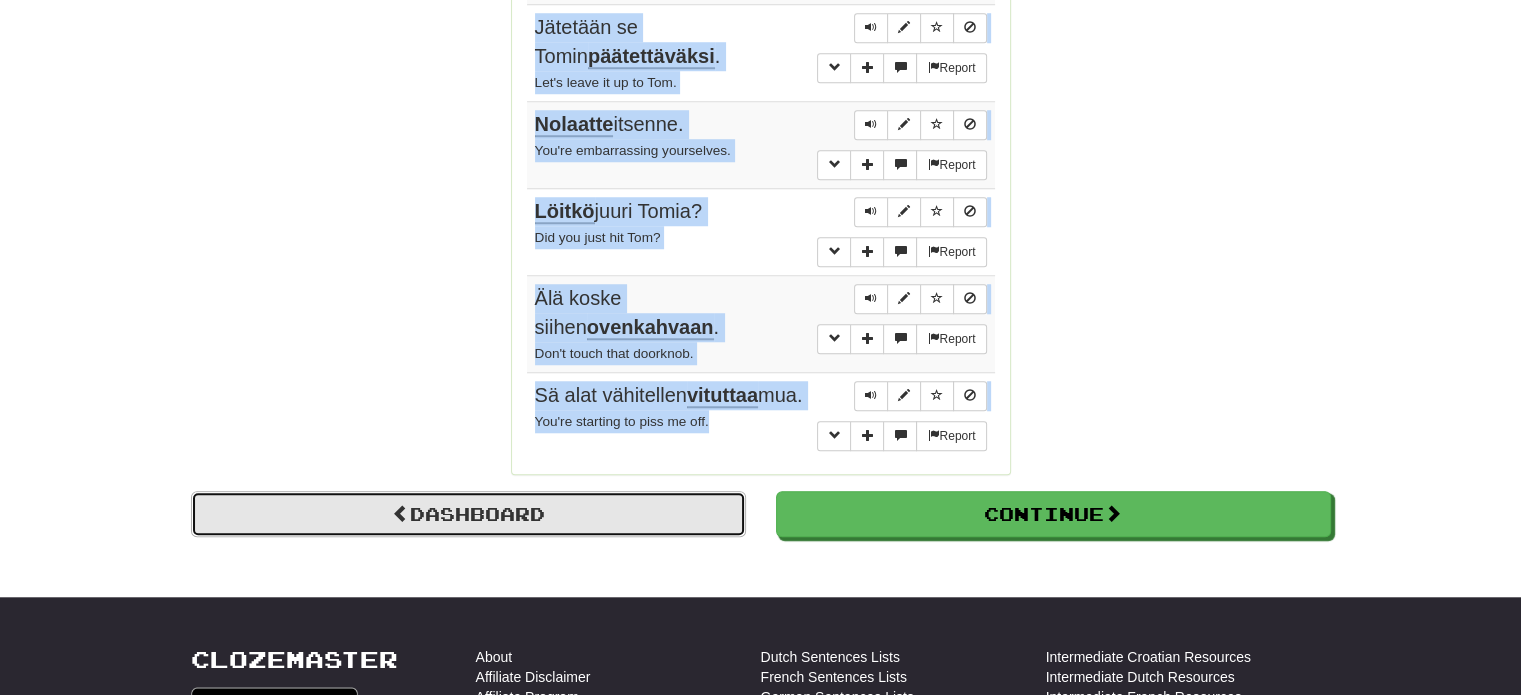 click on "Dashboard" at bounding box center [468, 514] 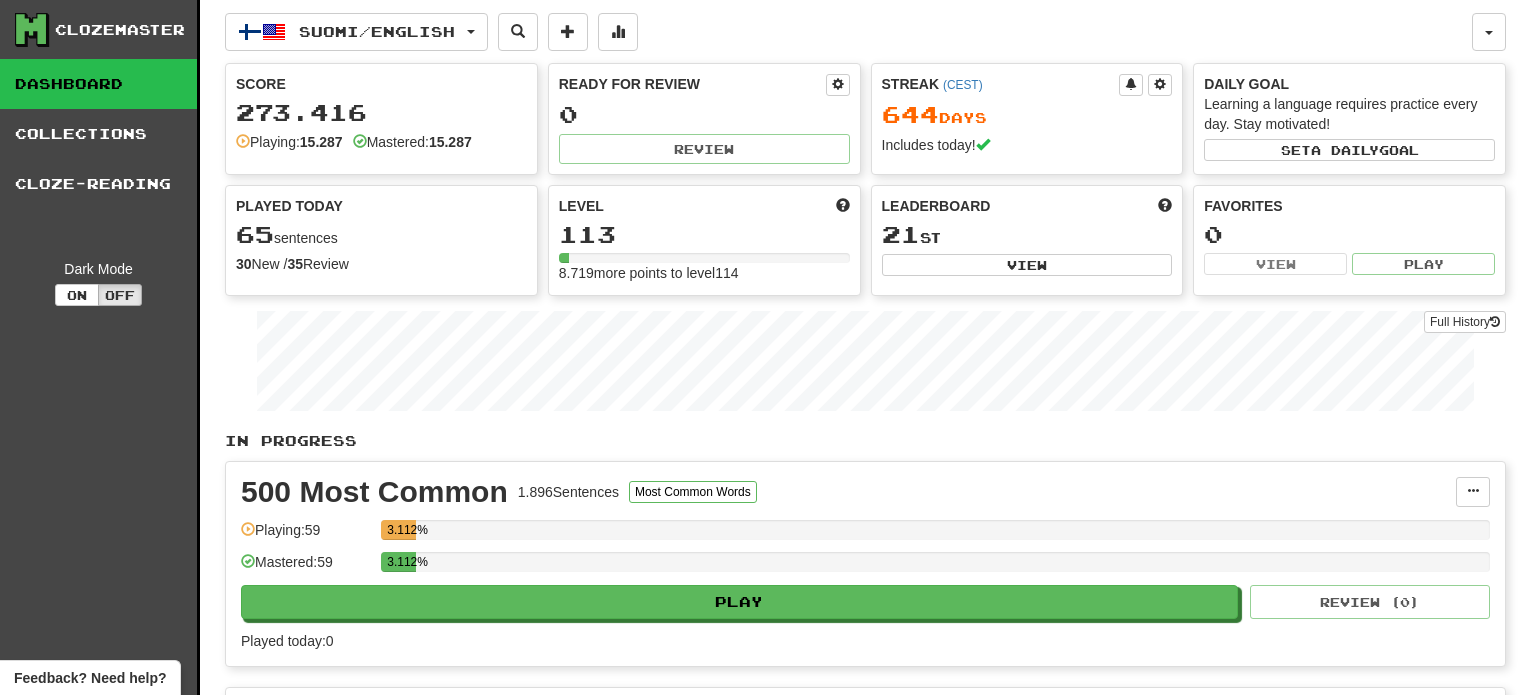 scroll, scrollTop: 0, scrollLeft: 0, axis: both 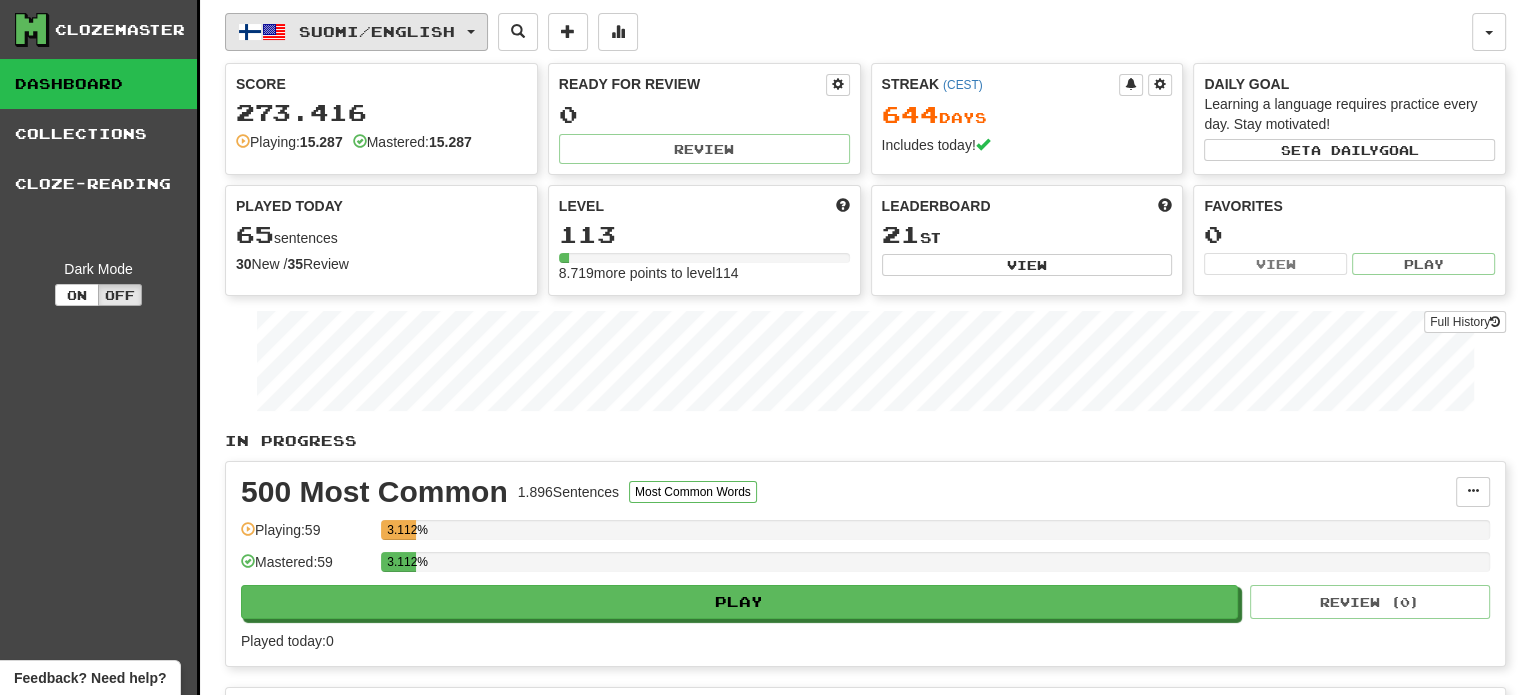 click on "Suomi  /  English" at bounding box center (377, 31) 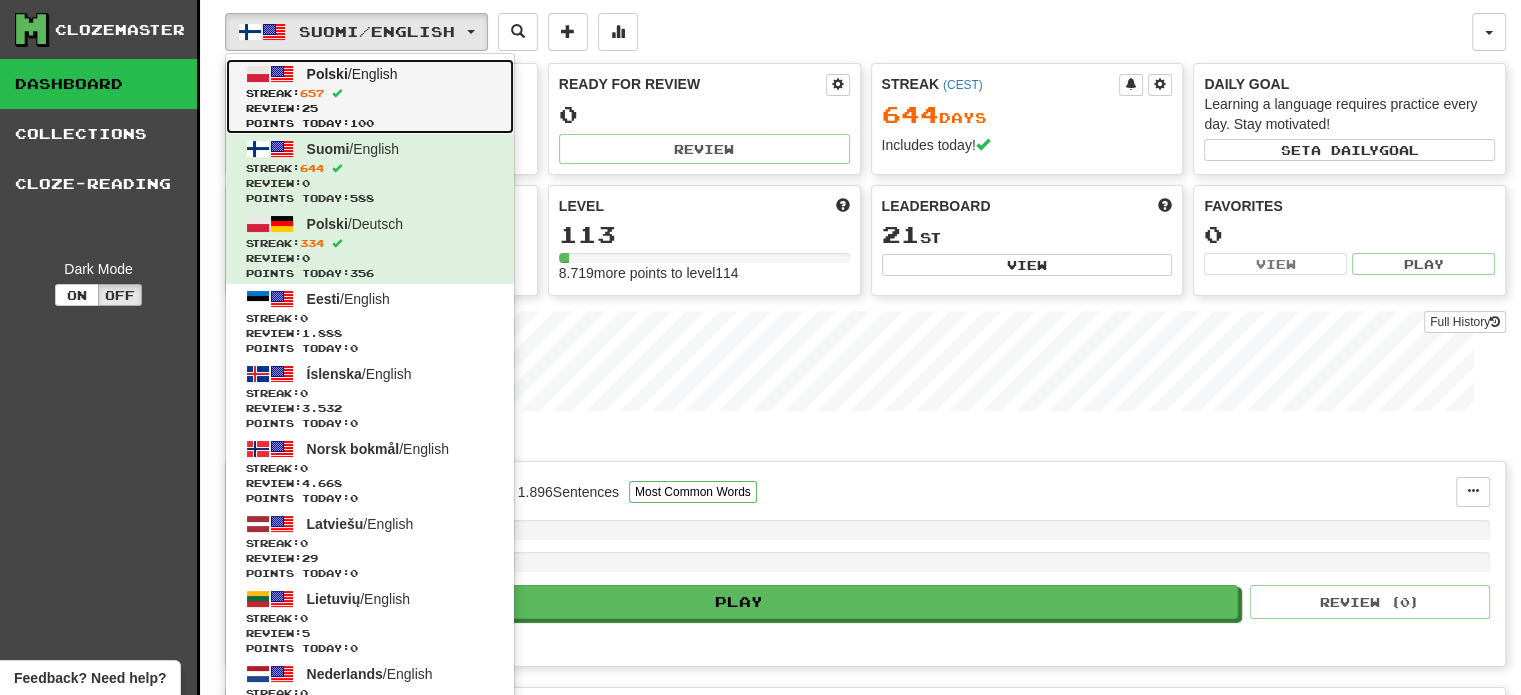 click on "Streak:  657" at bounding box center (370, 93) 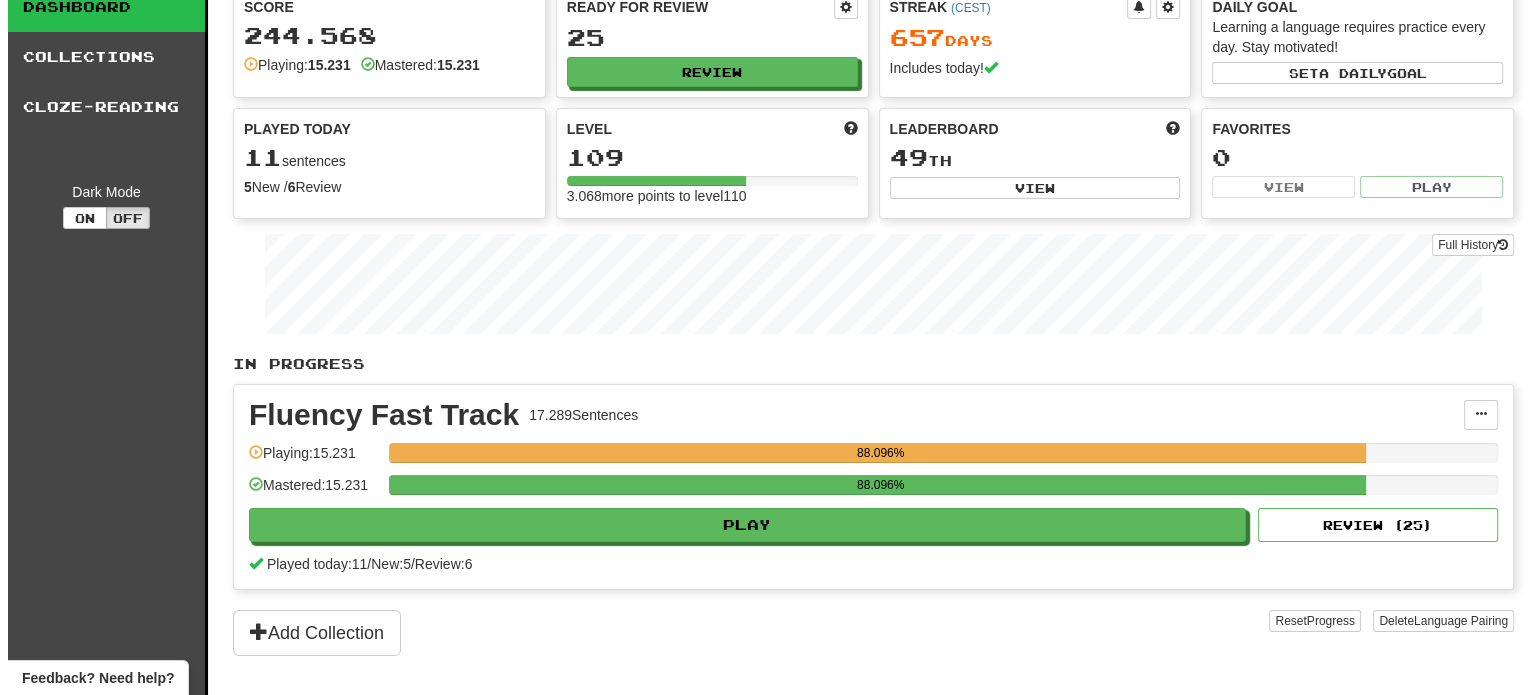 scroll, scrollTop: 200, scrollLeft: 0, axis: vertical 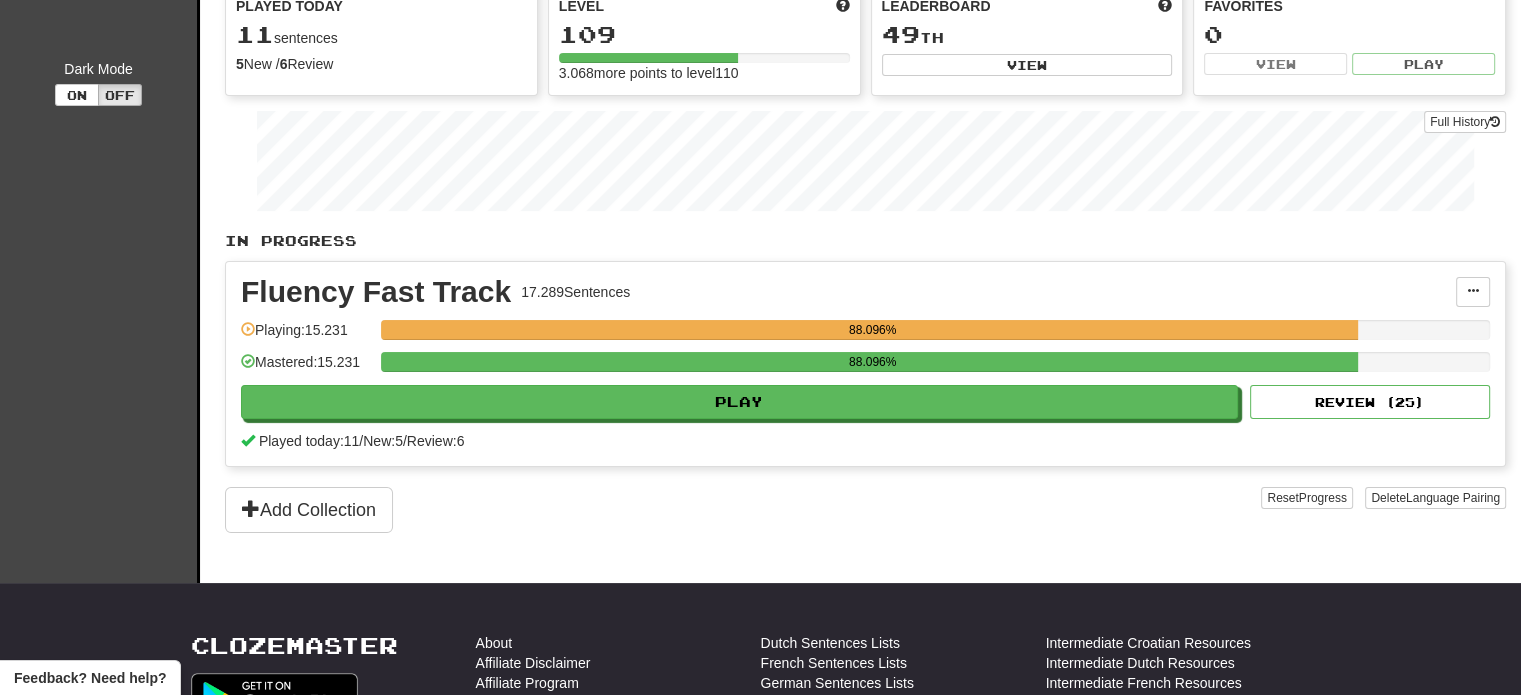 click on "Fluency Fast Track 17.289  Sentences Manage Sentences Unpin from Dashboard  Playing:  15.231 88.096%  Mastered:  15.231 88.096% Play Review ( 25 )   Played today:  11  /  New:  5  /  Review:  6" at bounding box center [865, 364] 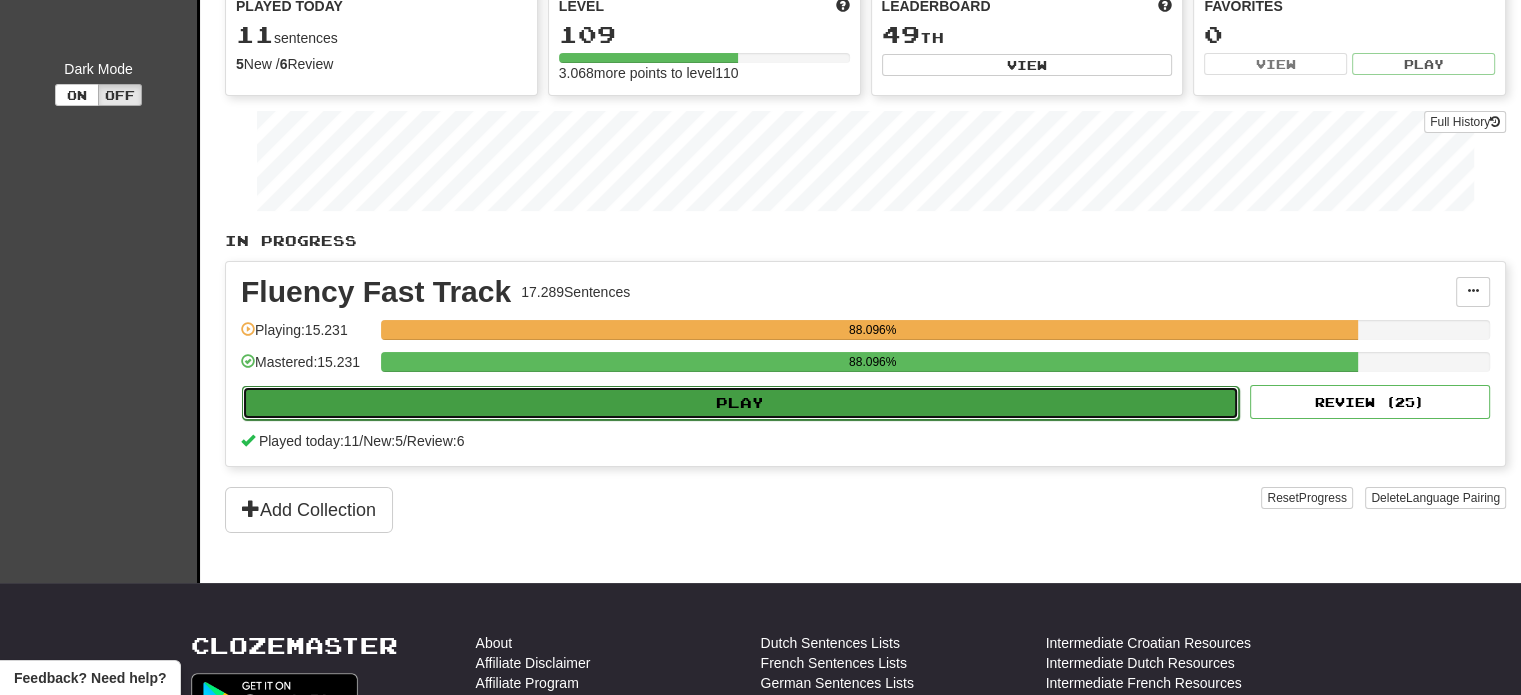 click on "Play" at bounding box center [740, 403] 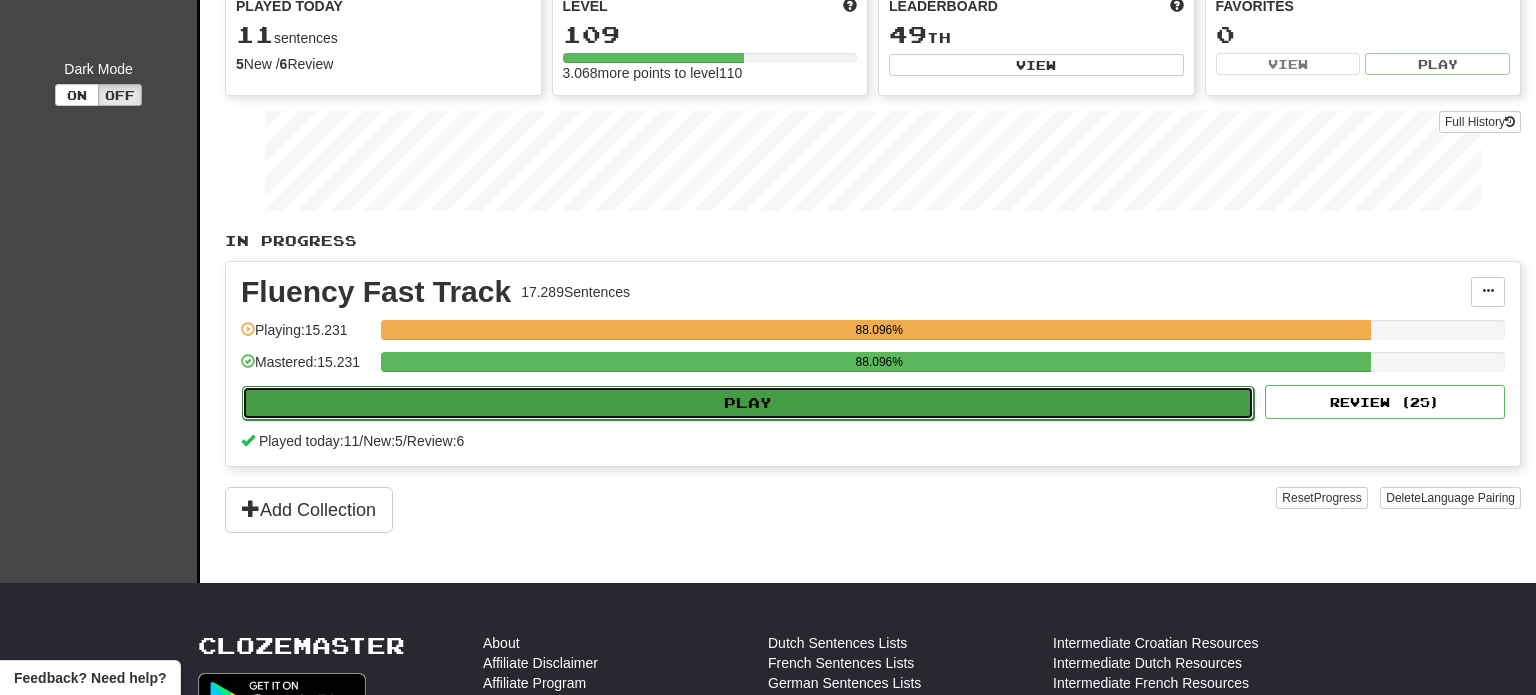 select on "**" 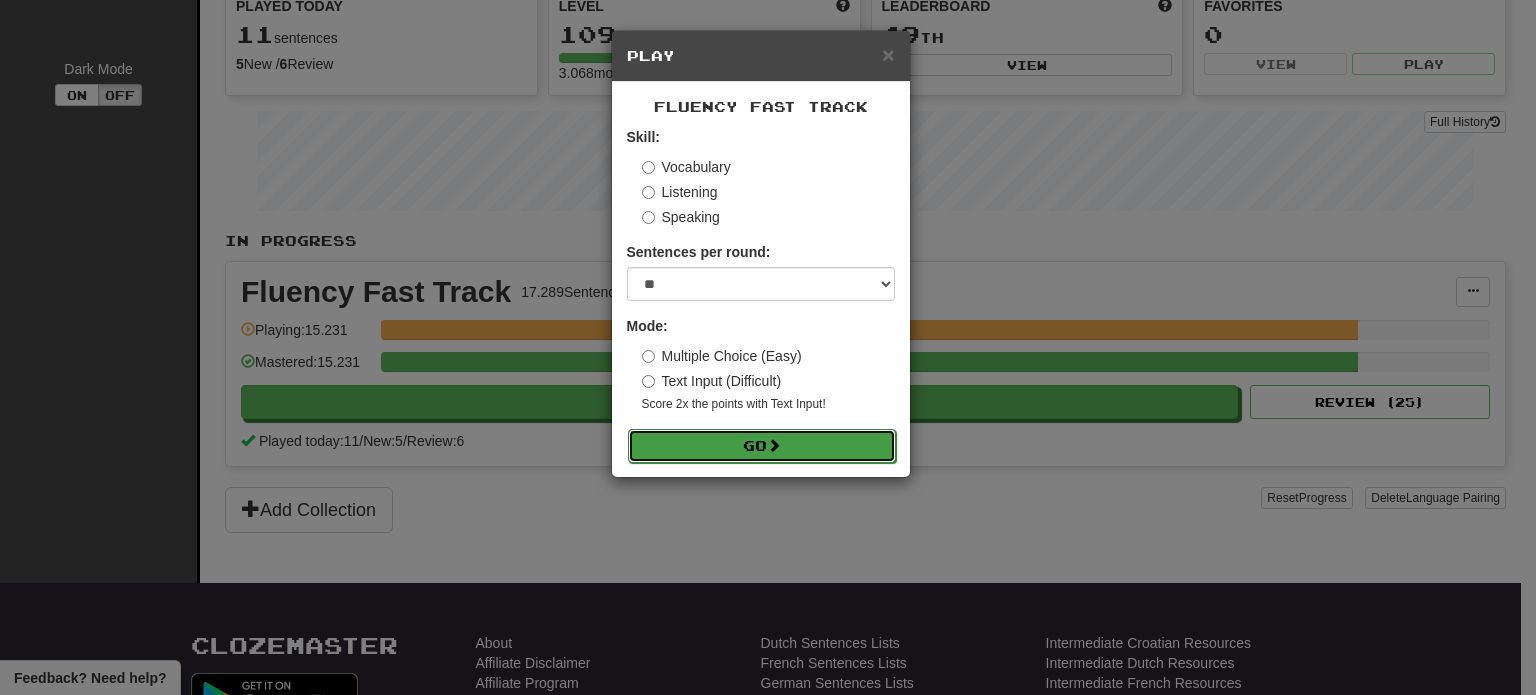 click on "Go" at bounding box center (762, 446) 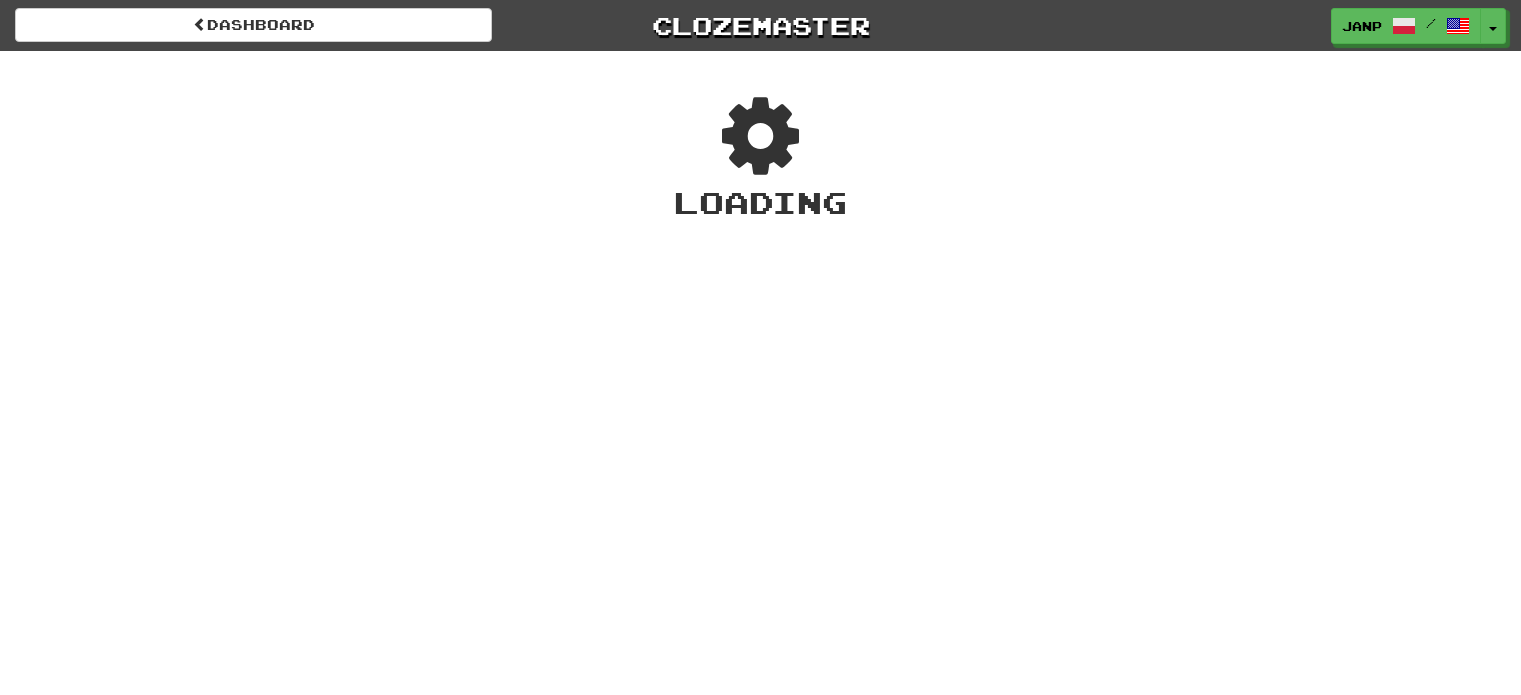 scroll, scrollTop: 0, scrollLeft: 0, axis: both 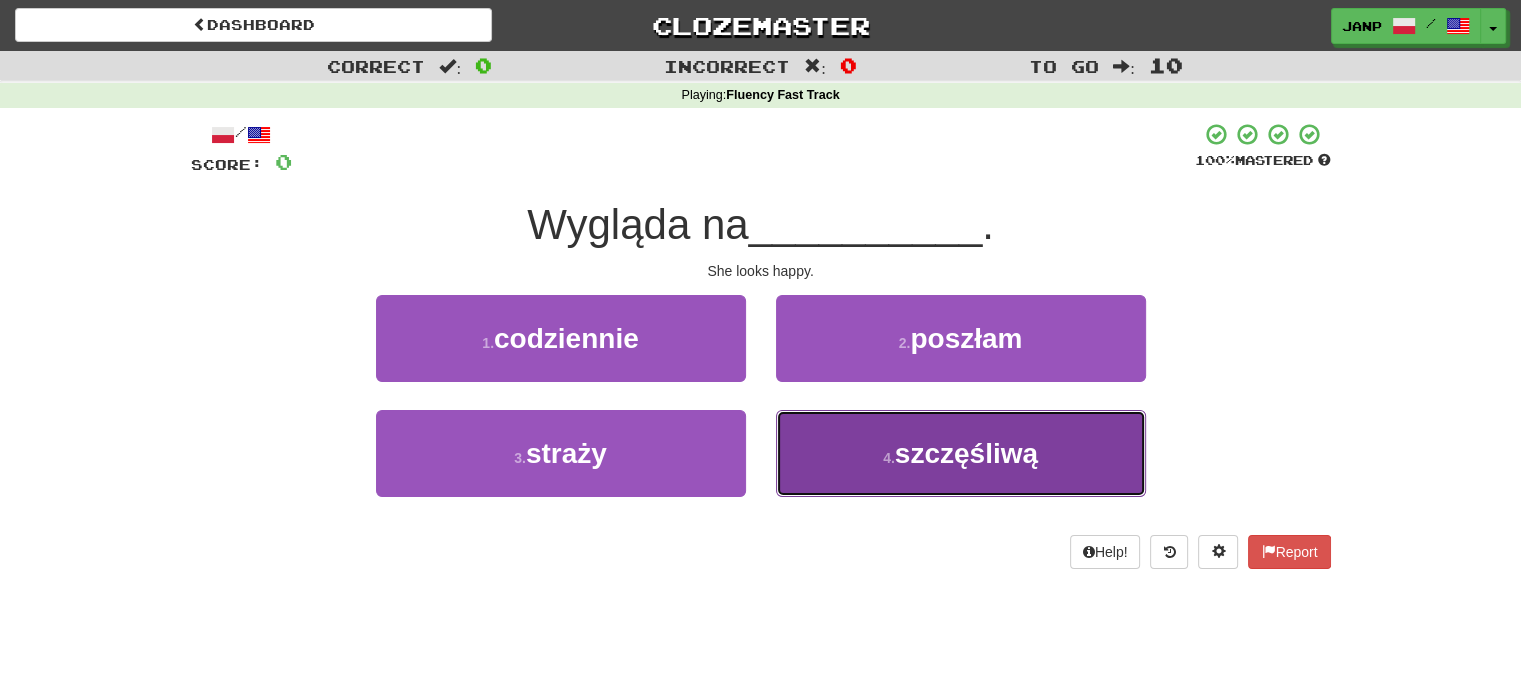 click on "4 .  szczęśliwą" at bounding box center [961, 453] 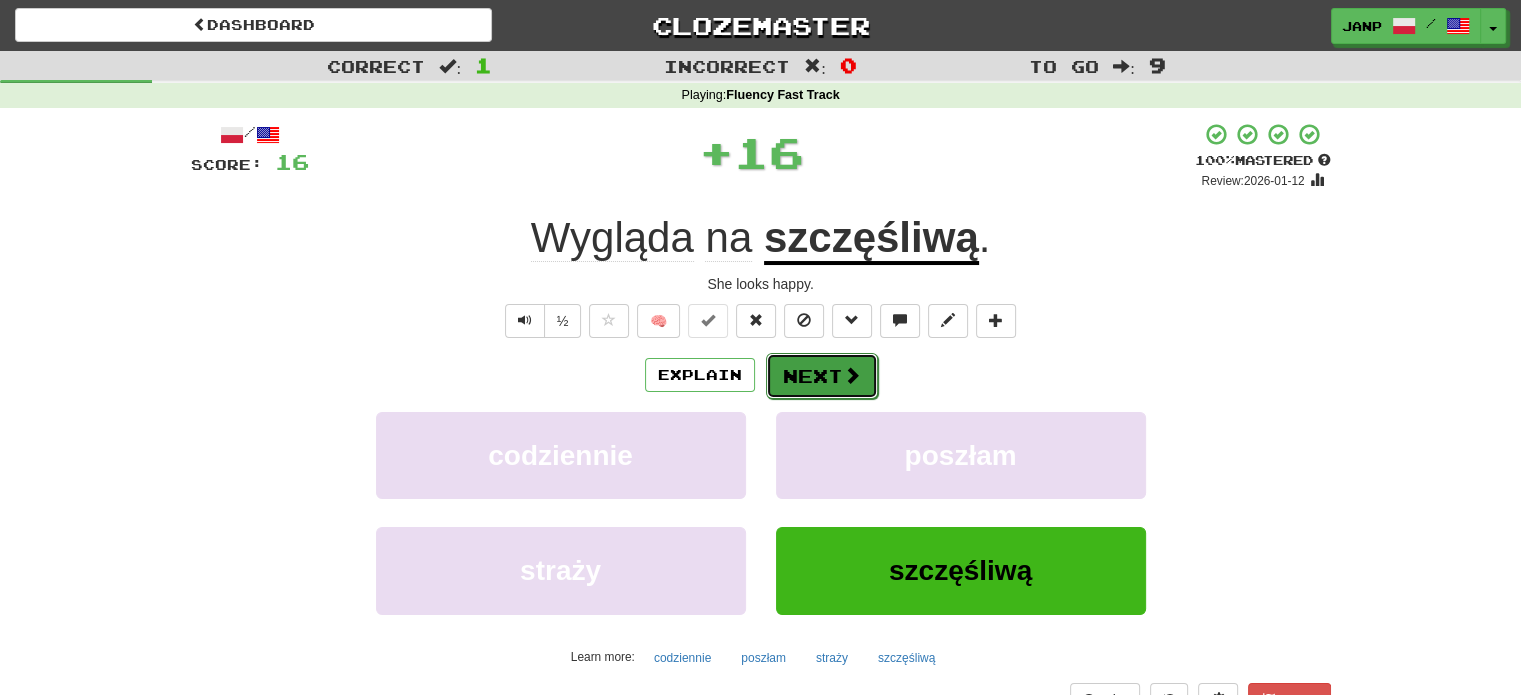click on "Next" at bounding box center (822, 376) 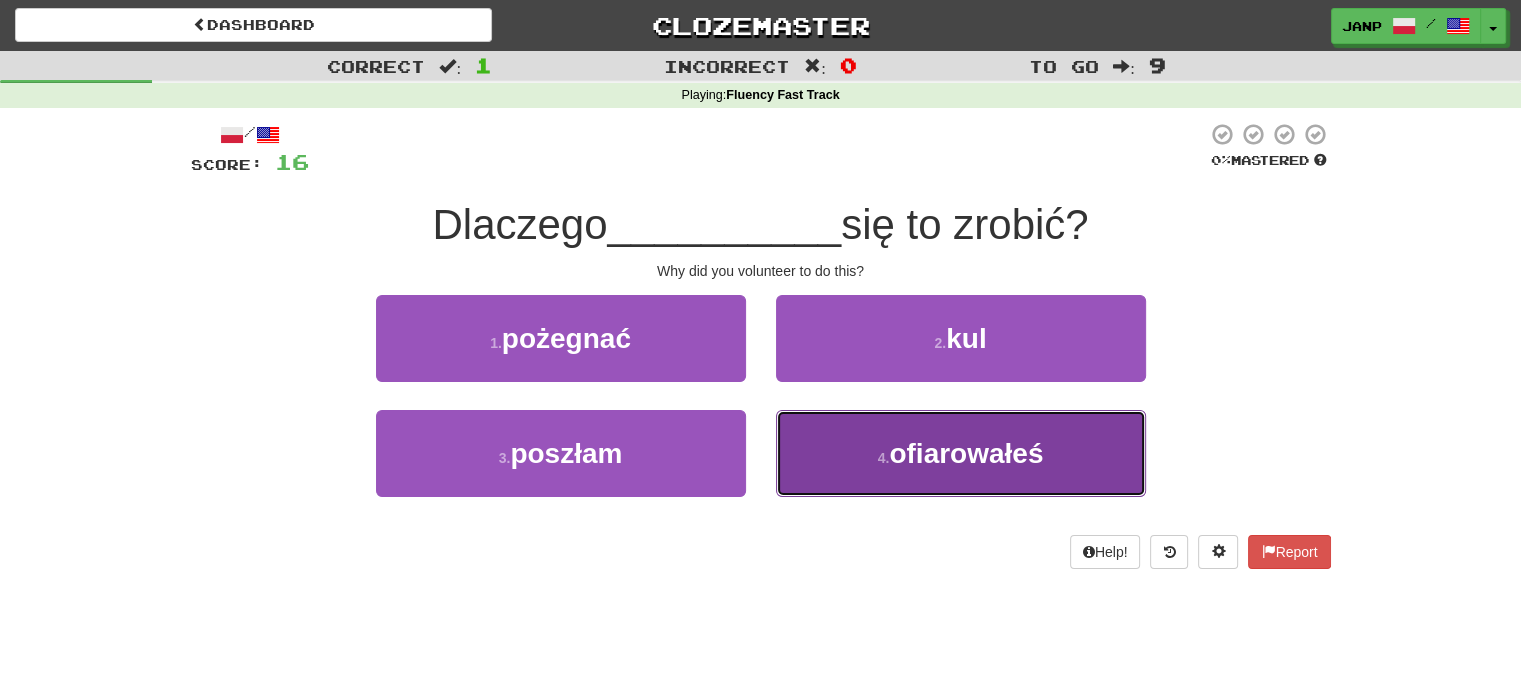 click on "4 .  ofiarowałeś" at bounding box center [961, 453] 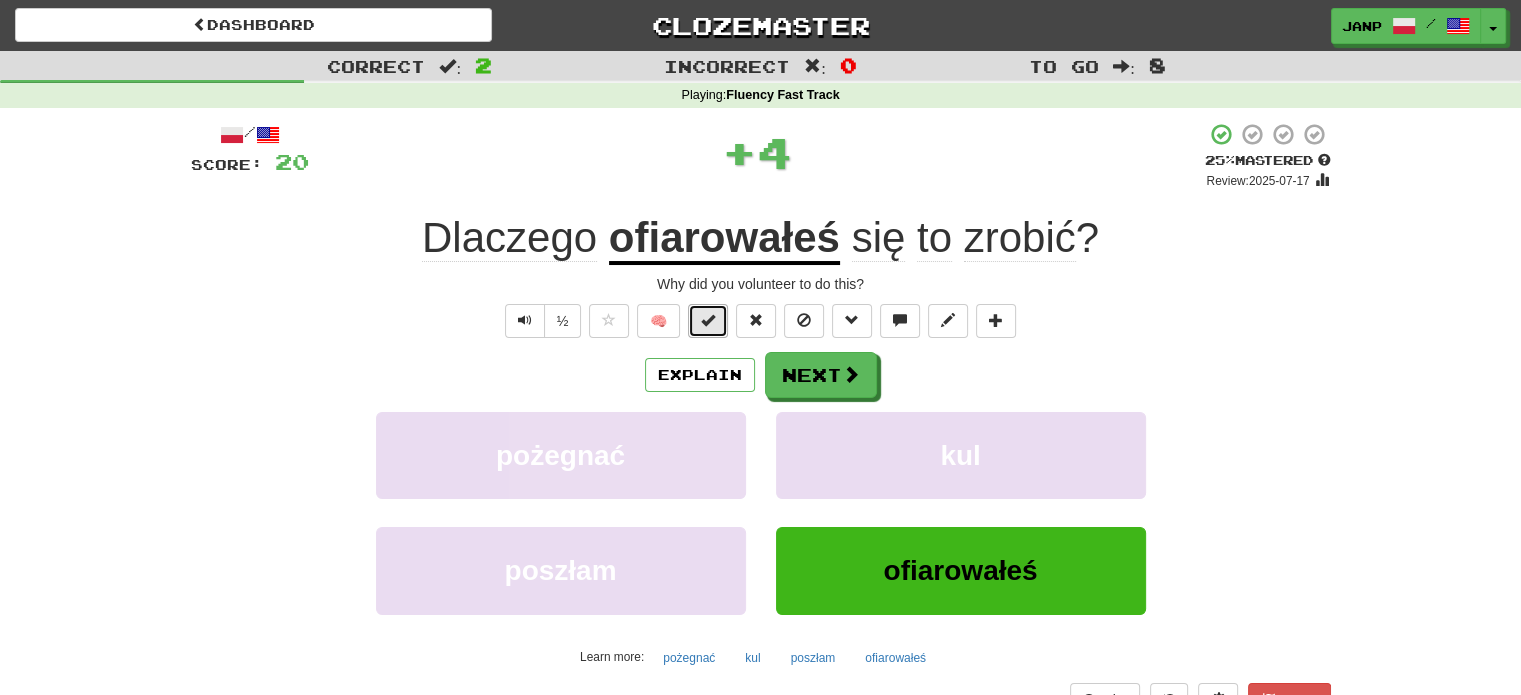 click at bounding box center (708, 321) 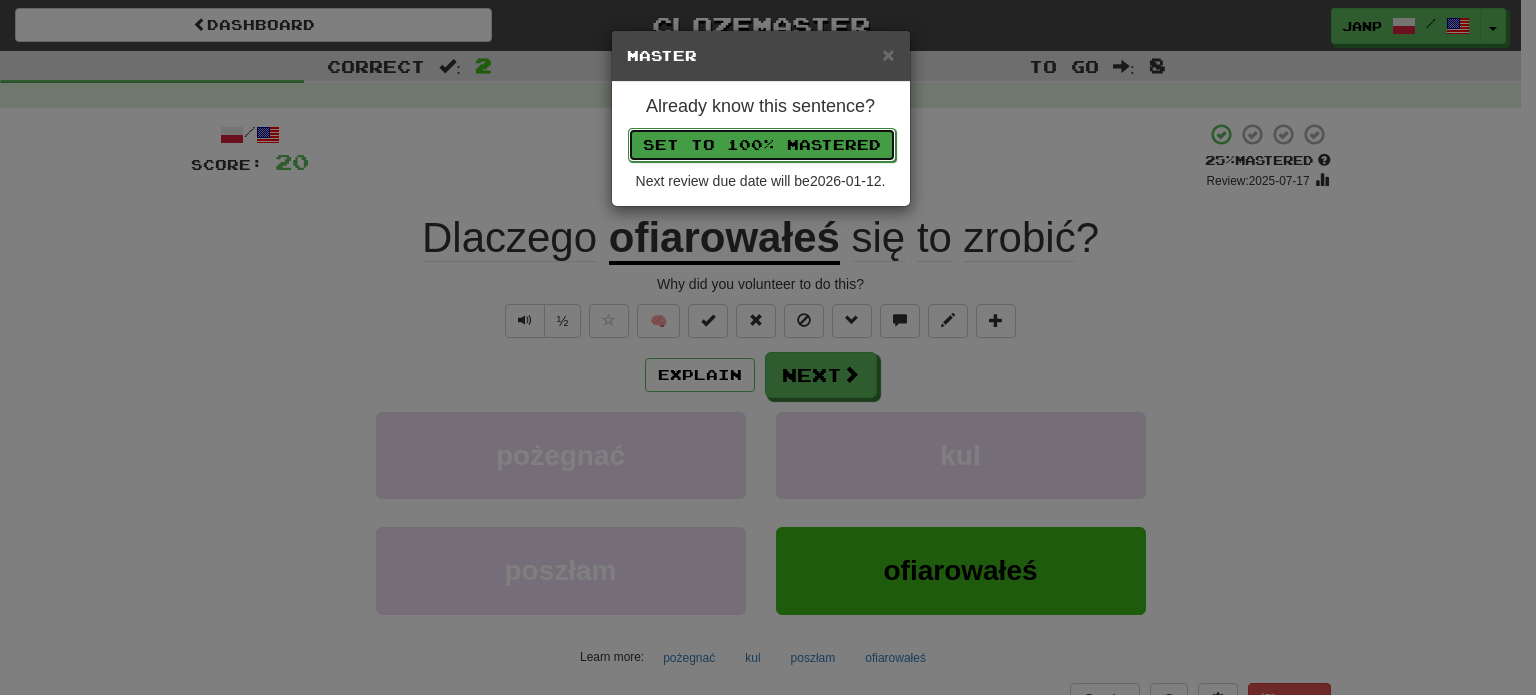 click on "Set to 100% Mastered" at bounding box center (762, 145) 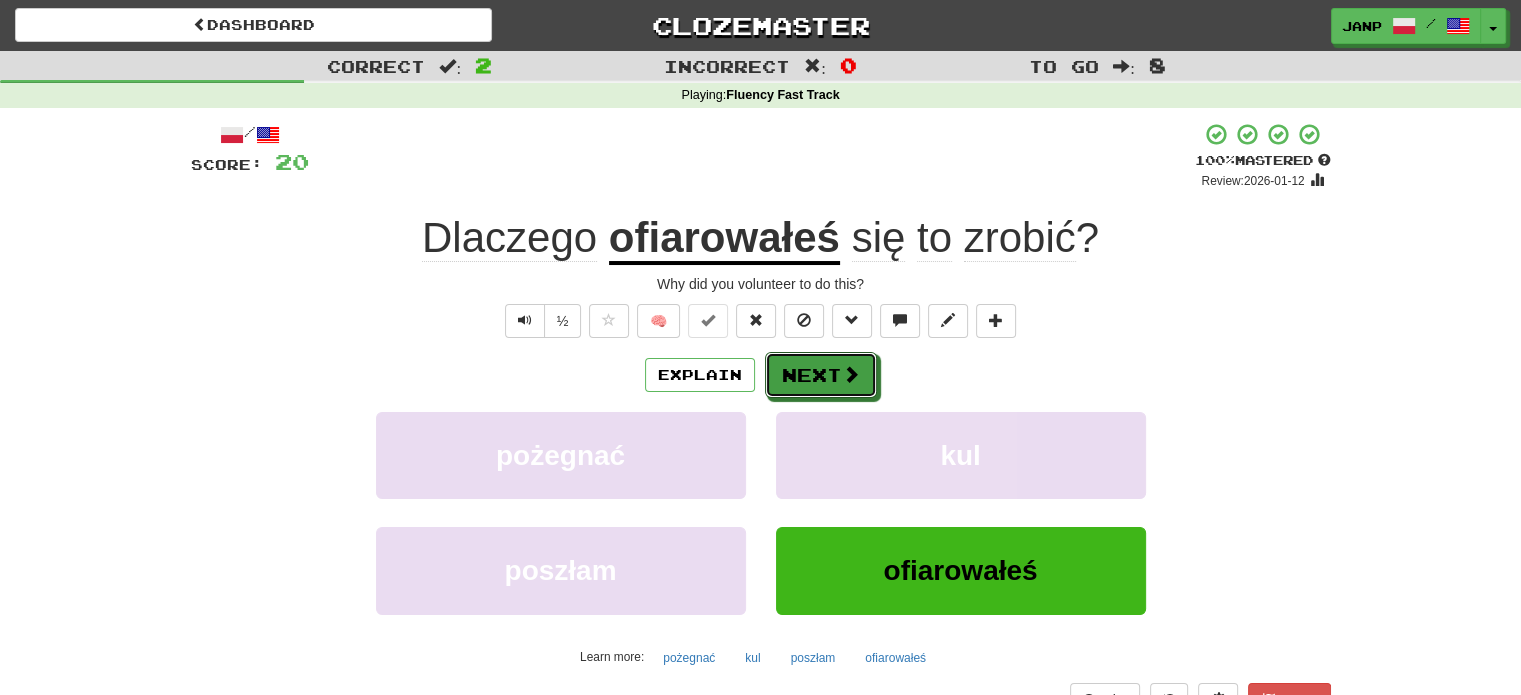 click on "Next" at bounding box center (821, 375) 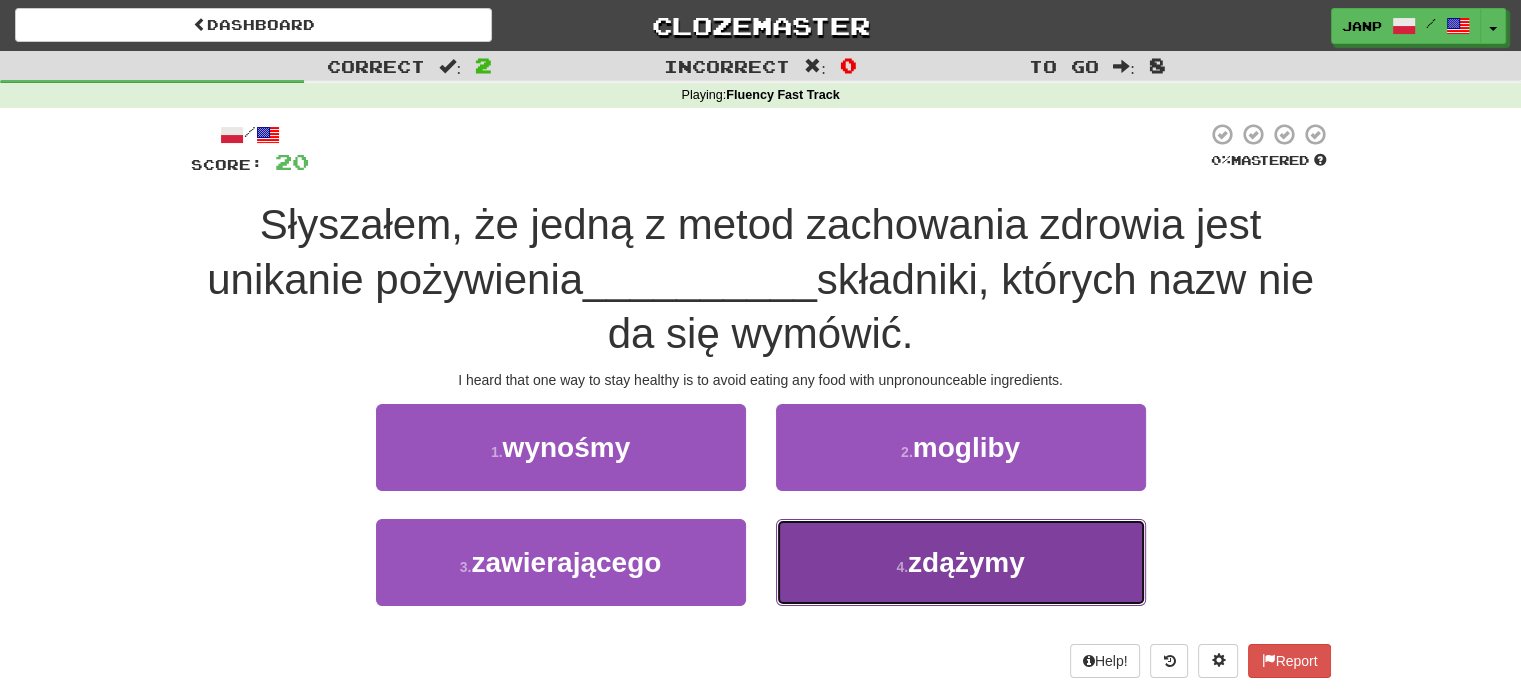 click on "4 .  zdążymy" at bounding box center (961, 562) 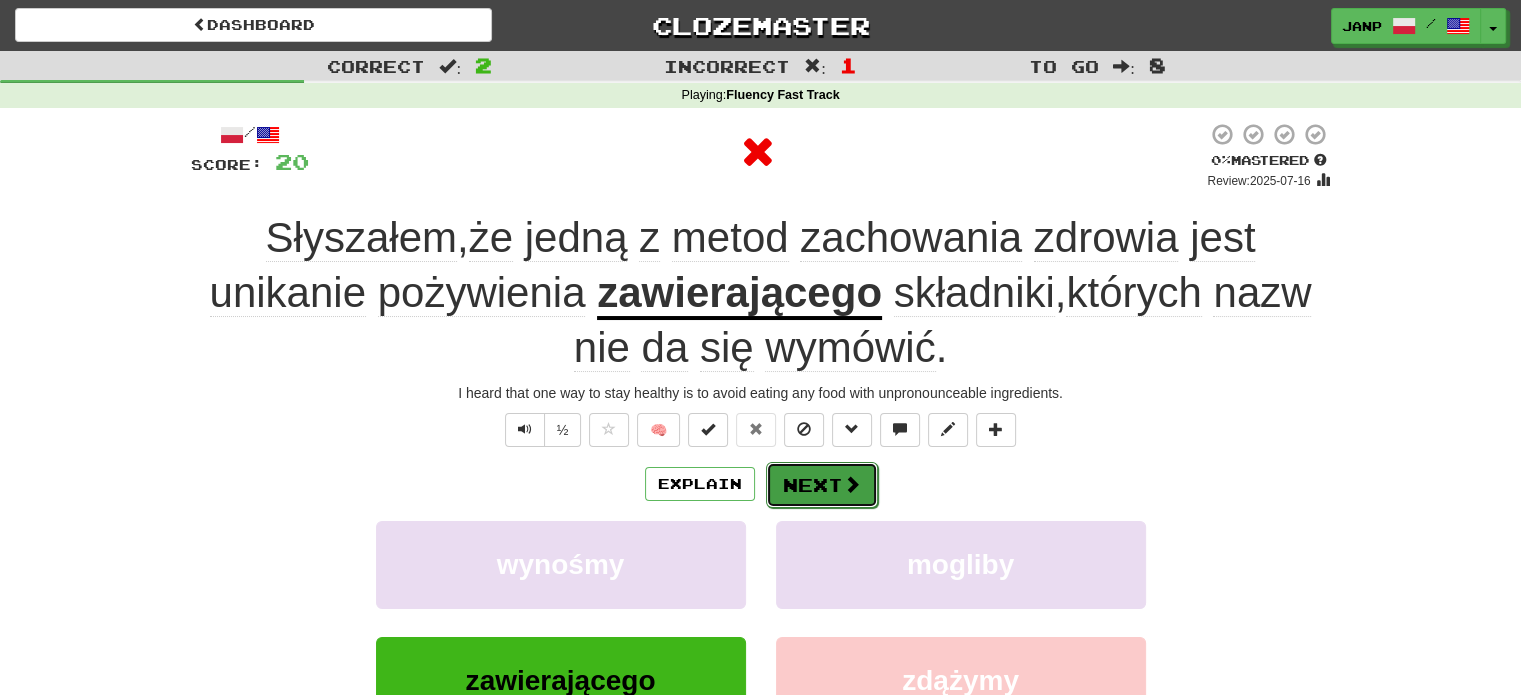 click at bounding box center (852, 484) 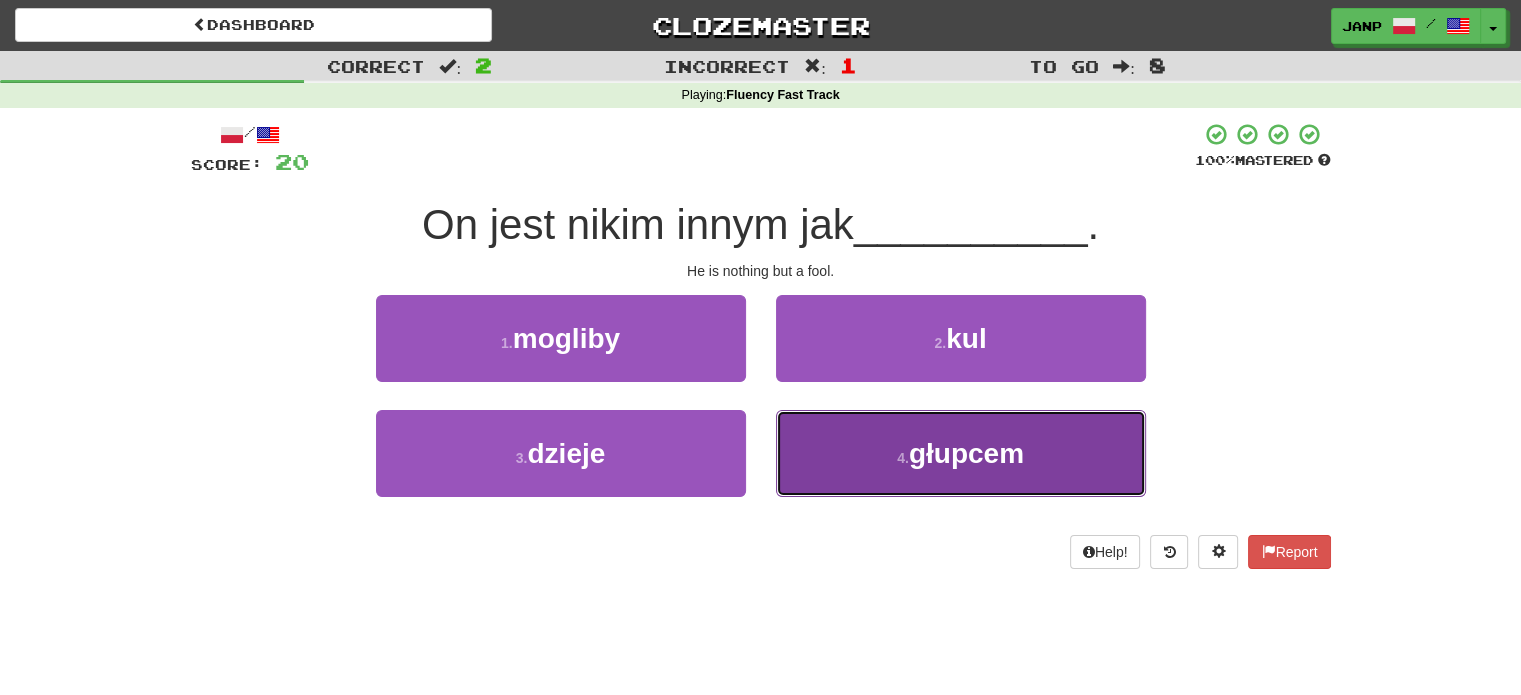 drag, startPoint x: 841, startPoint y: 455, endPoint x: 847, endPoint y: 436, distance: 19.924858 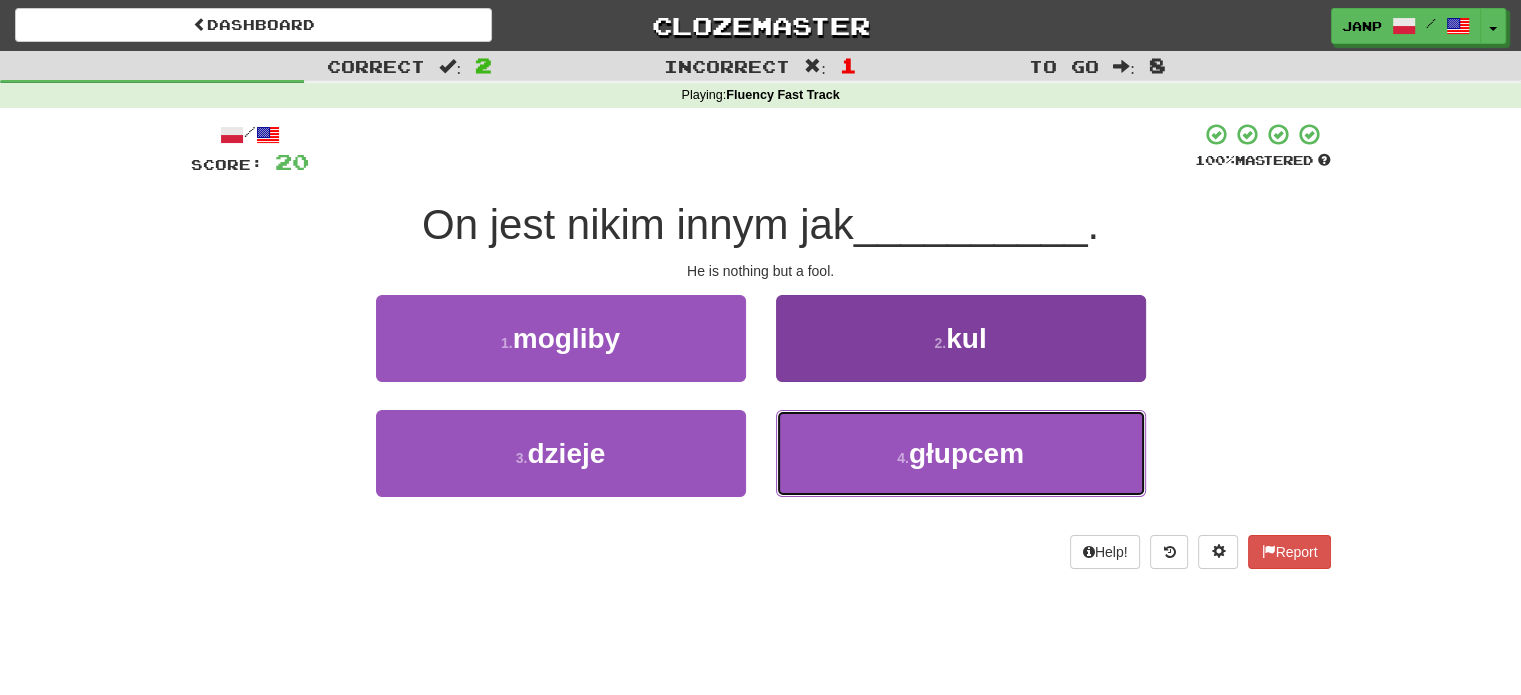 click on "4 .  głupcem" at bounding box center (961, 453) 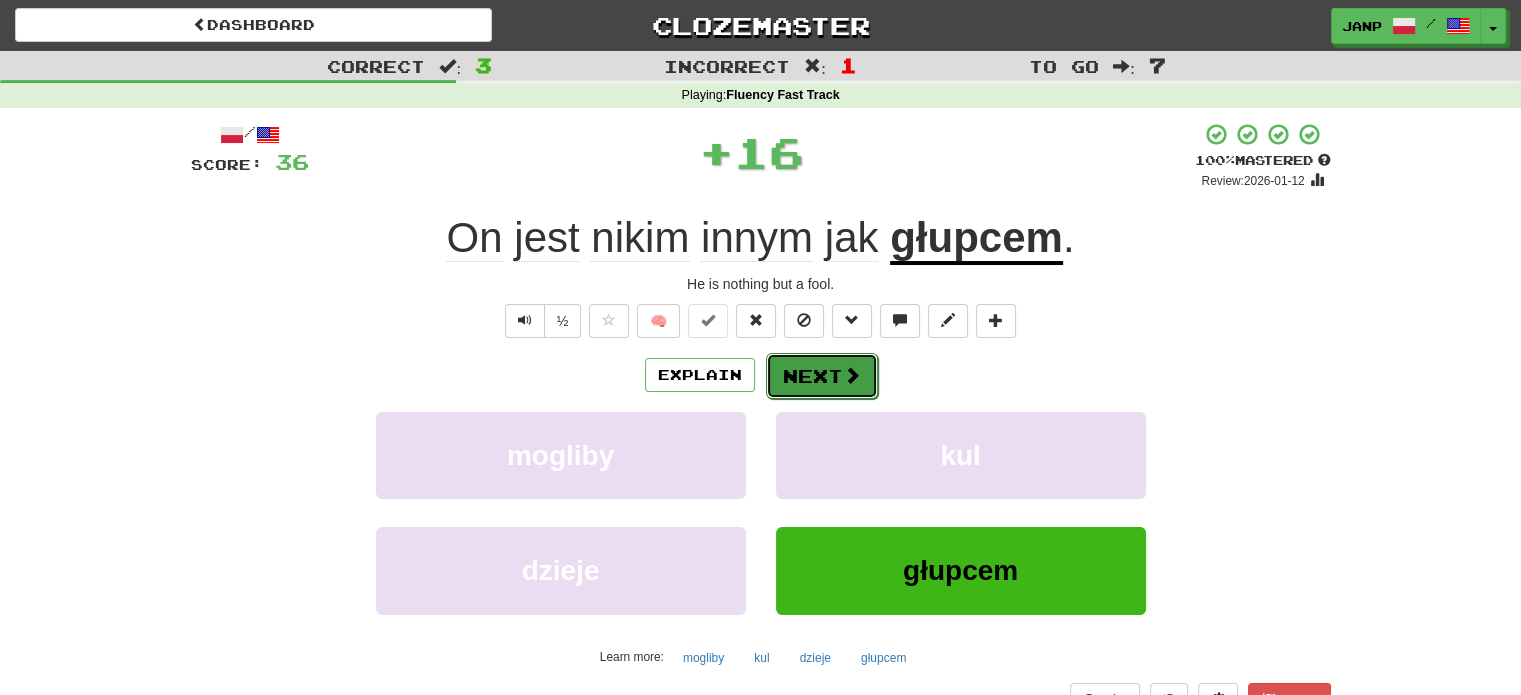 click on "Next" at bounding box center (822, 376) 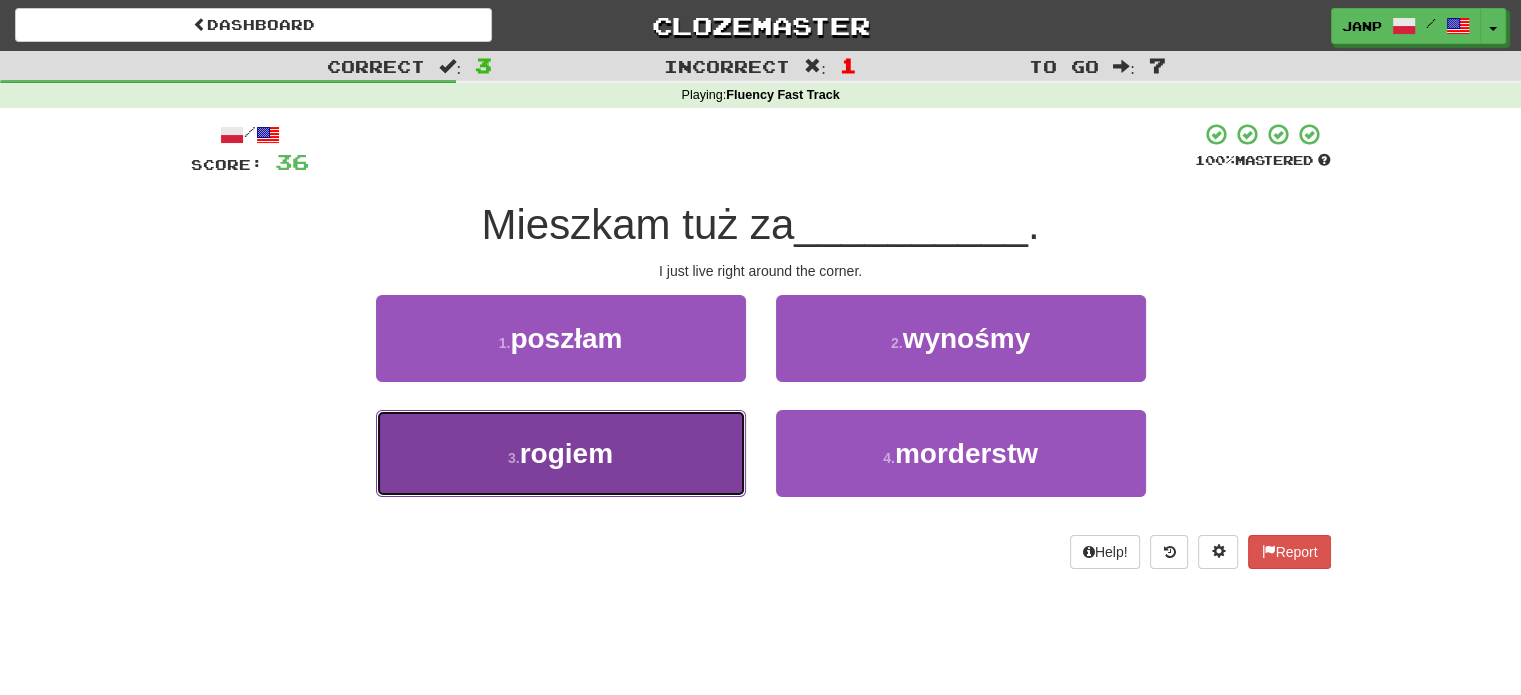 click on "3 .  rogiem" at bounding box center [561, 453] 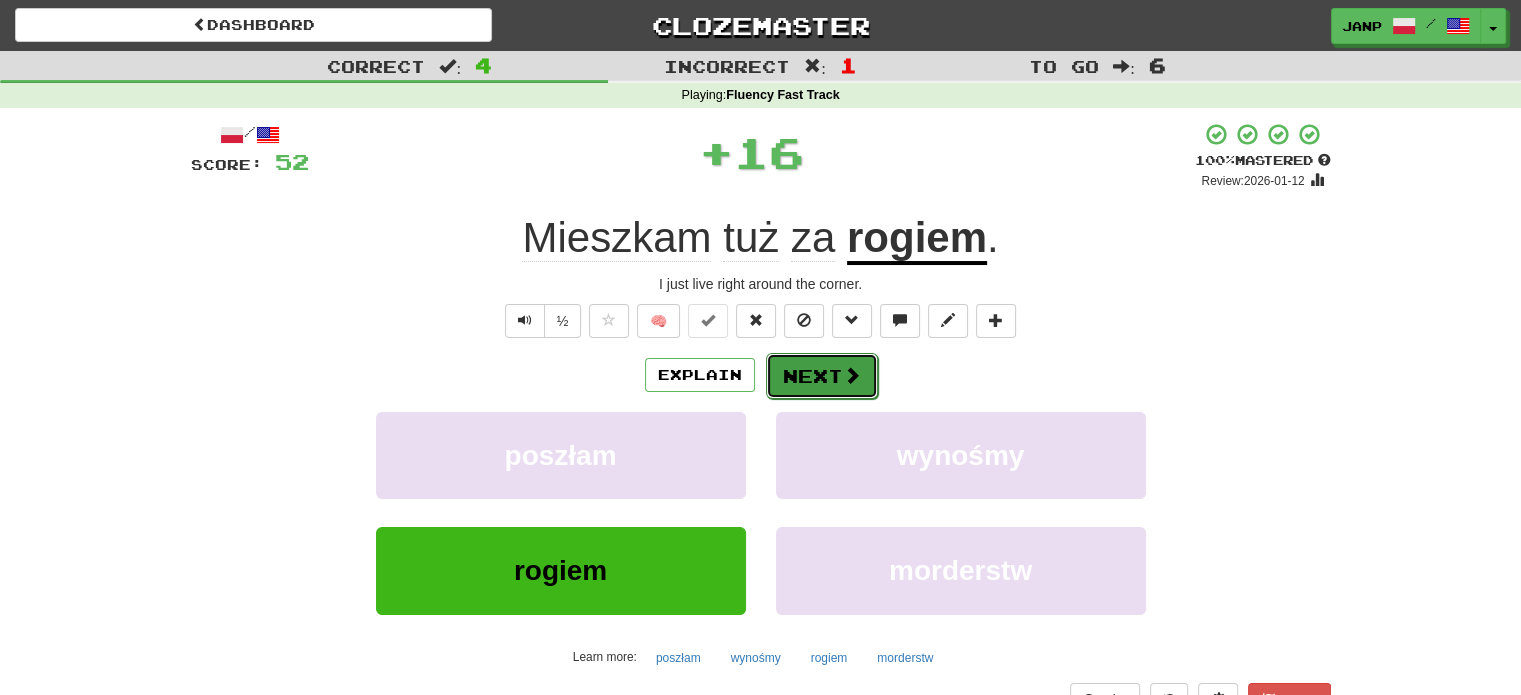 click on "Next" at bounding box center [822, 376] 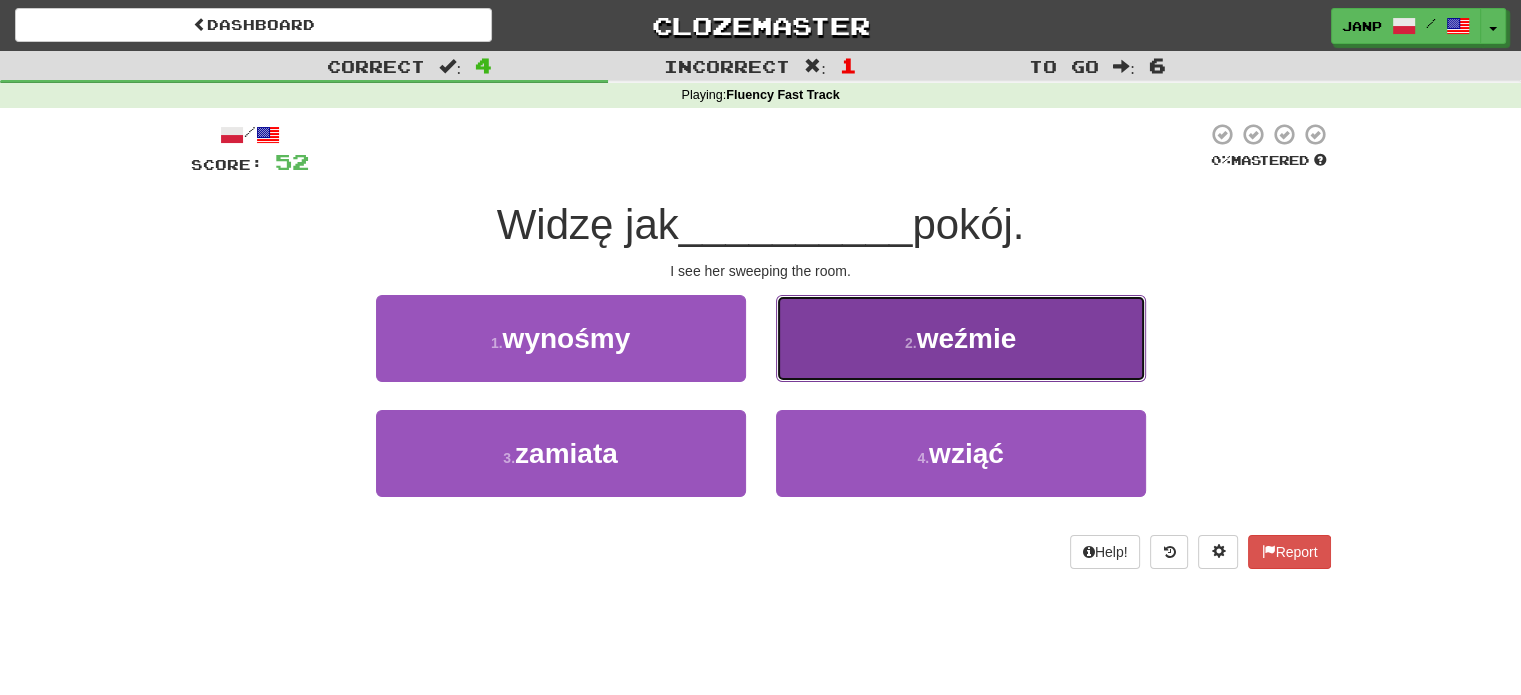 click on "2 .  weźmie" at bounding box center [961, 338] 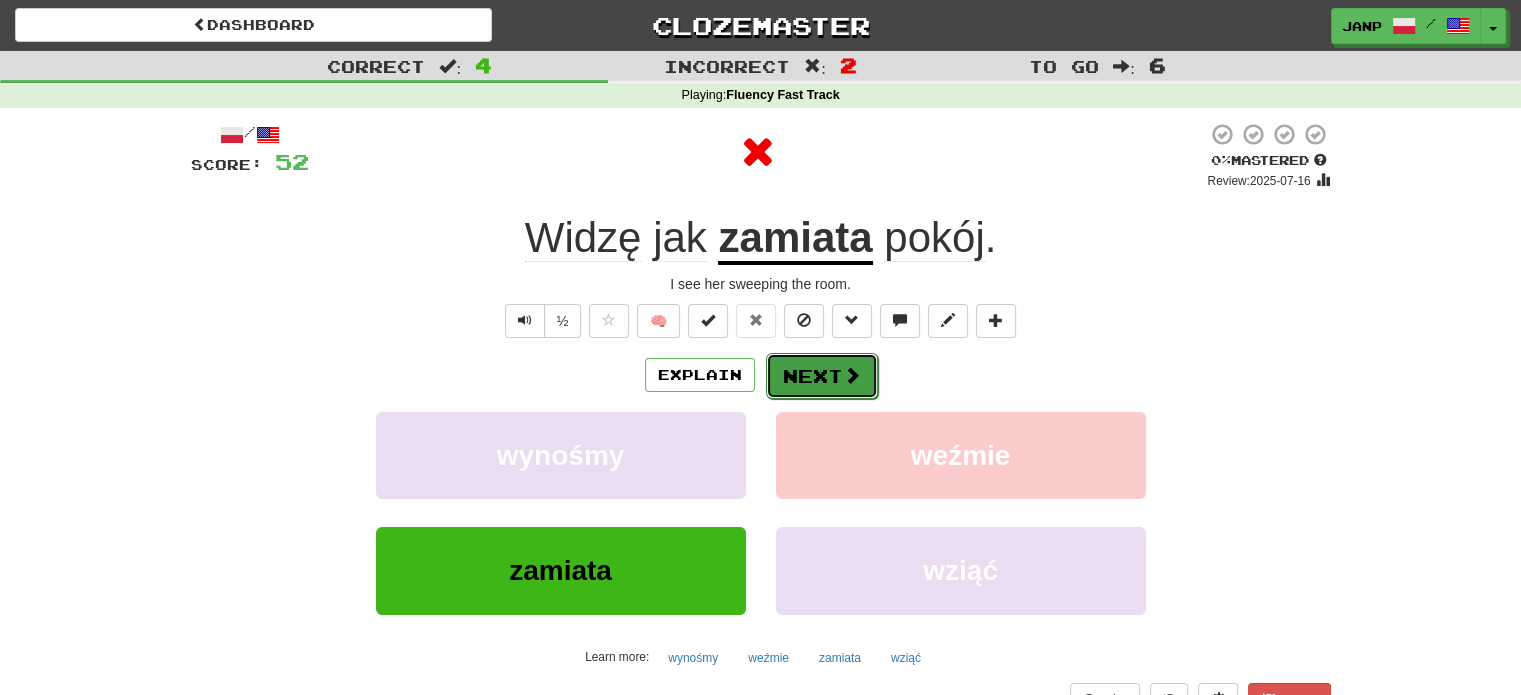 click on "Next" at bounding box center (822, 376) 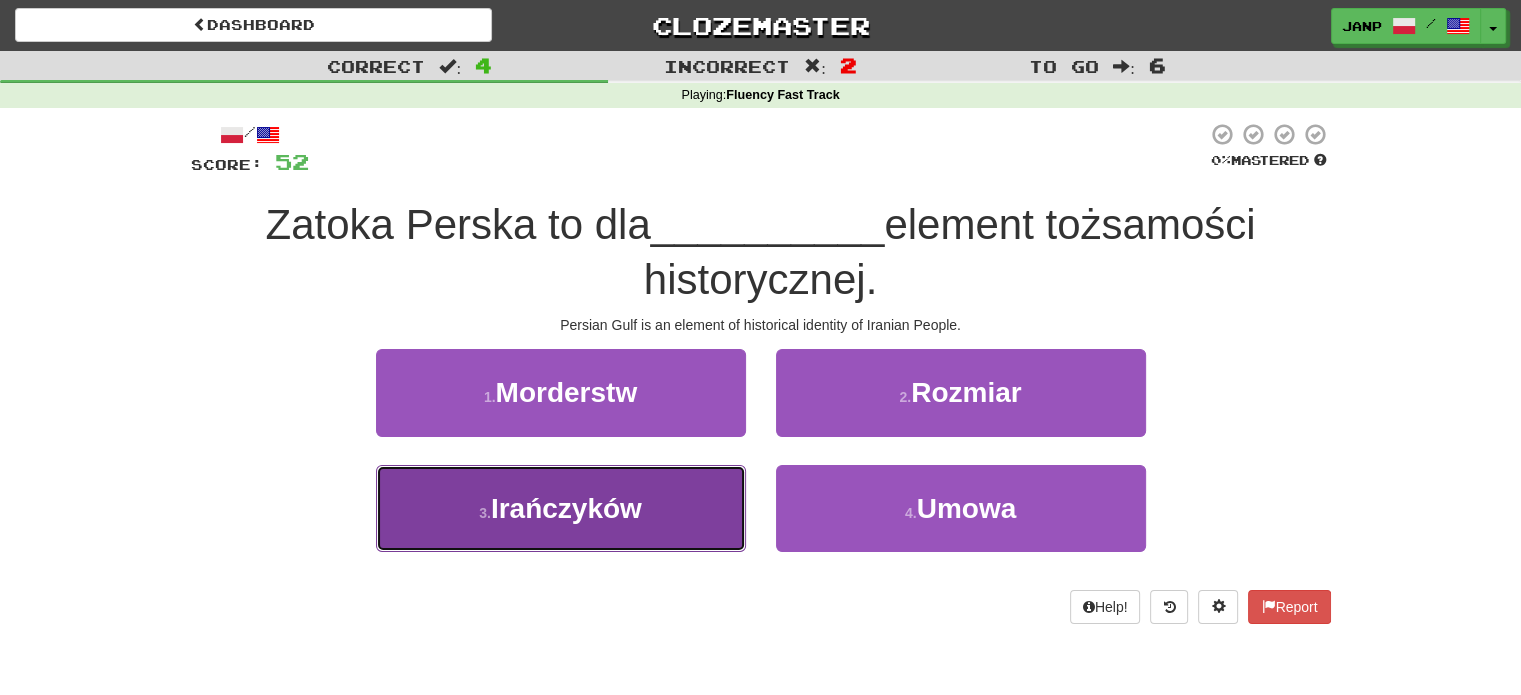 click on "3 .  Irańczyków" at bounding box center (561, 508) 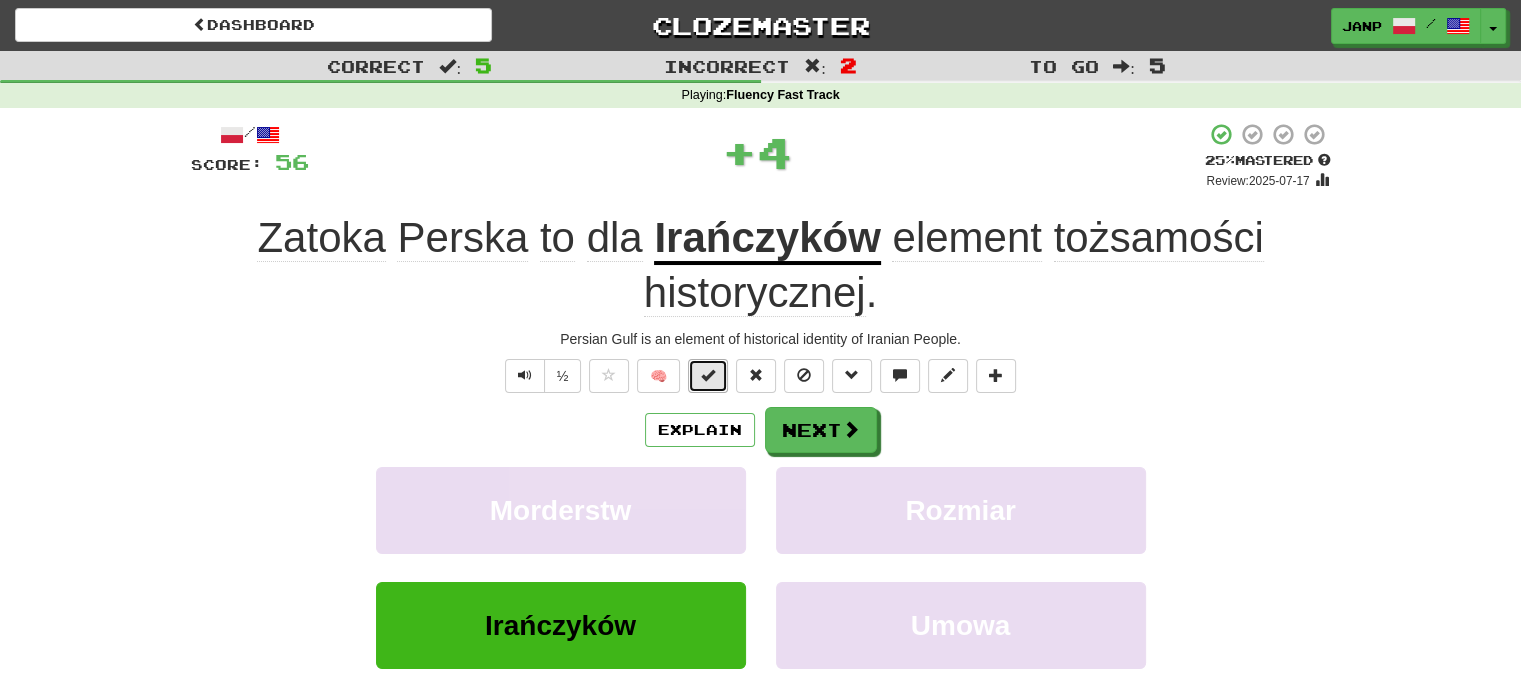click at bounding box center (708, 375) 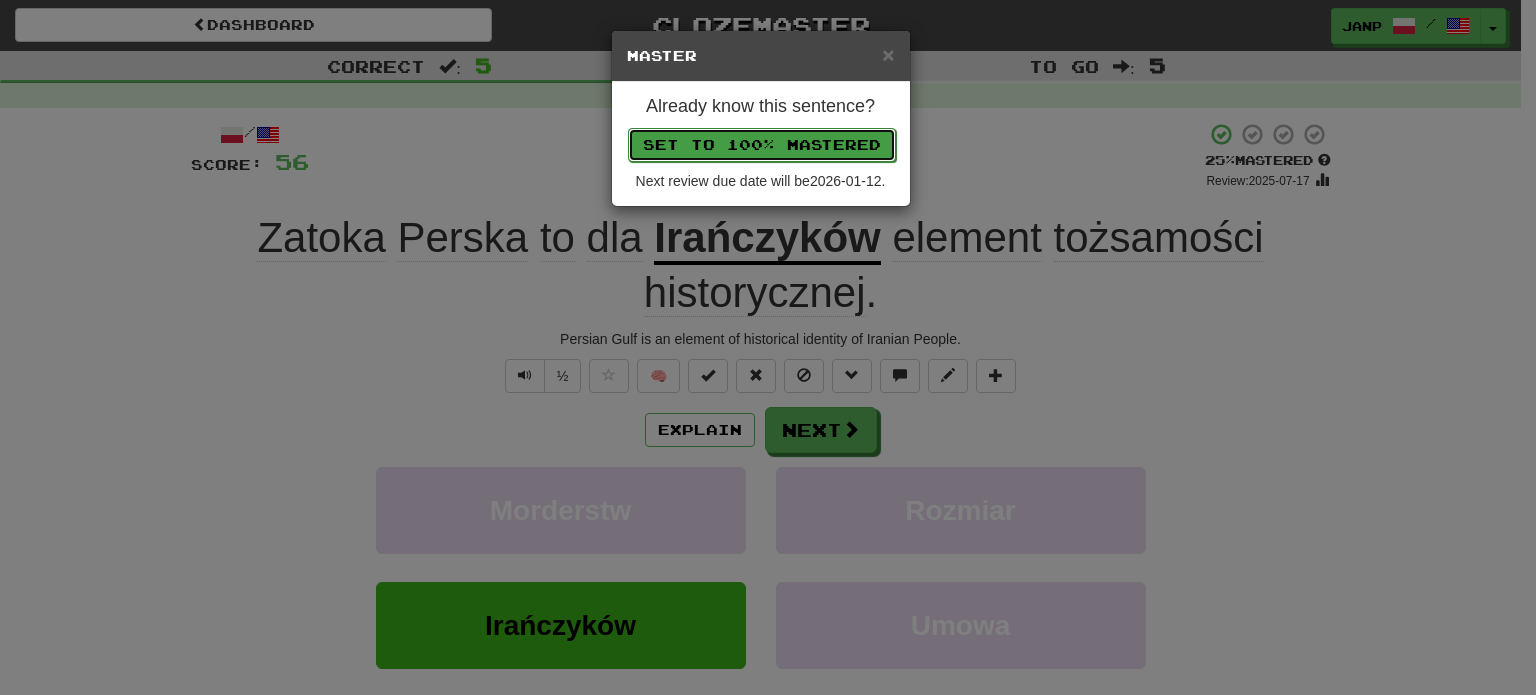 click on "Set to 100% Mastered" at bounding box center [762, 145] 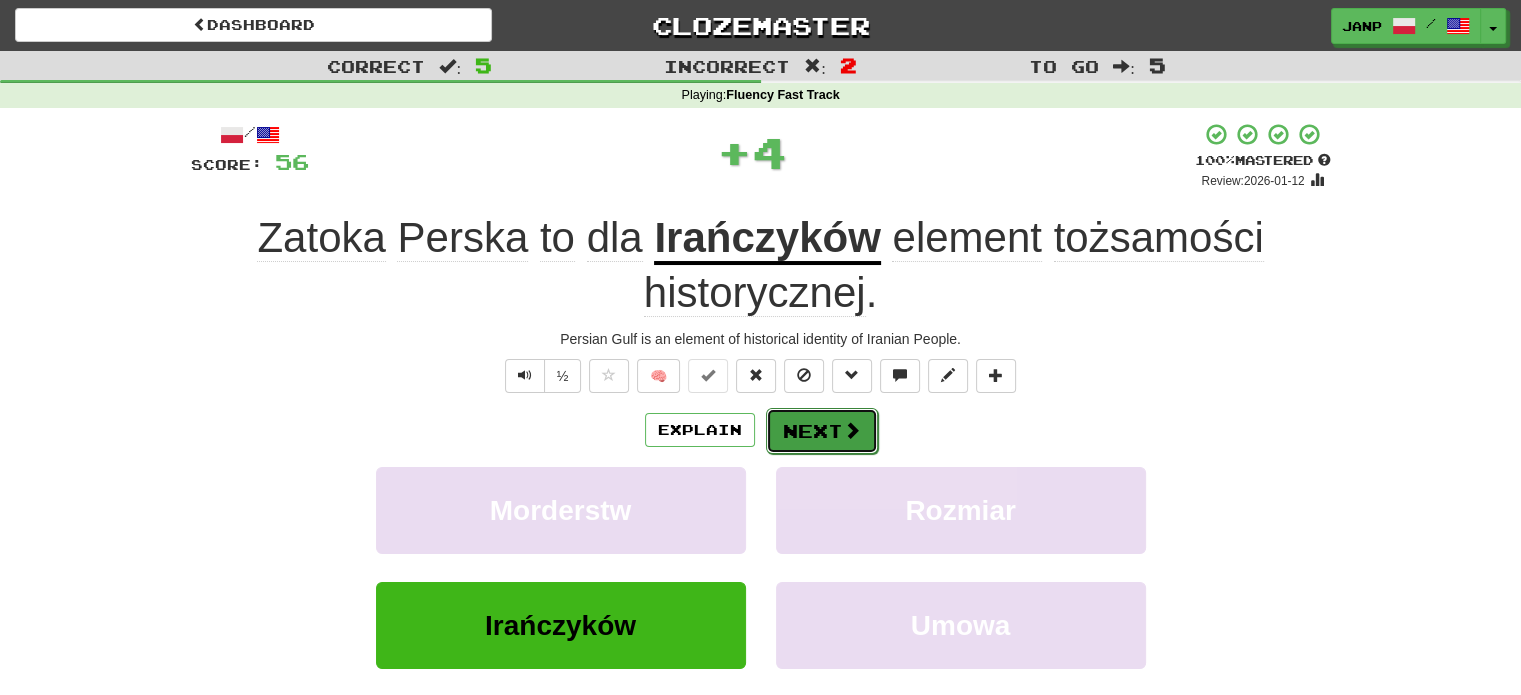 click on "Next" at bounding box center [822, 431] 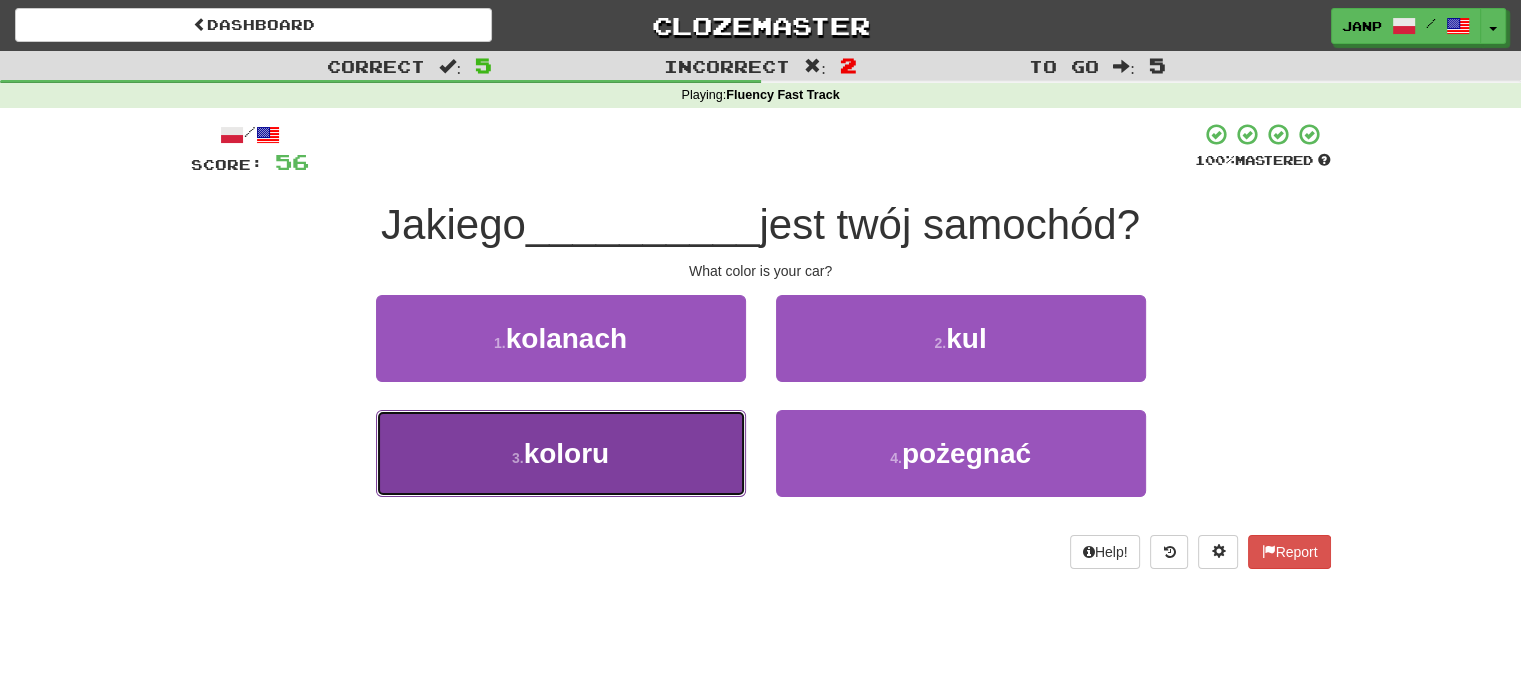 click on "3 .  koloru" at bounding box center (561, 453) 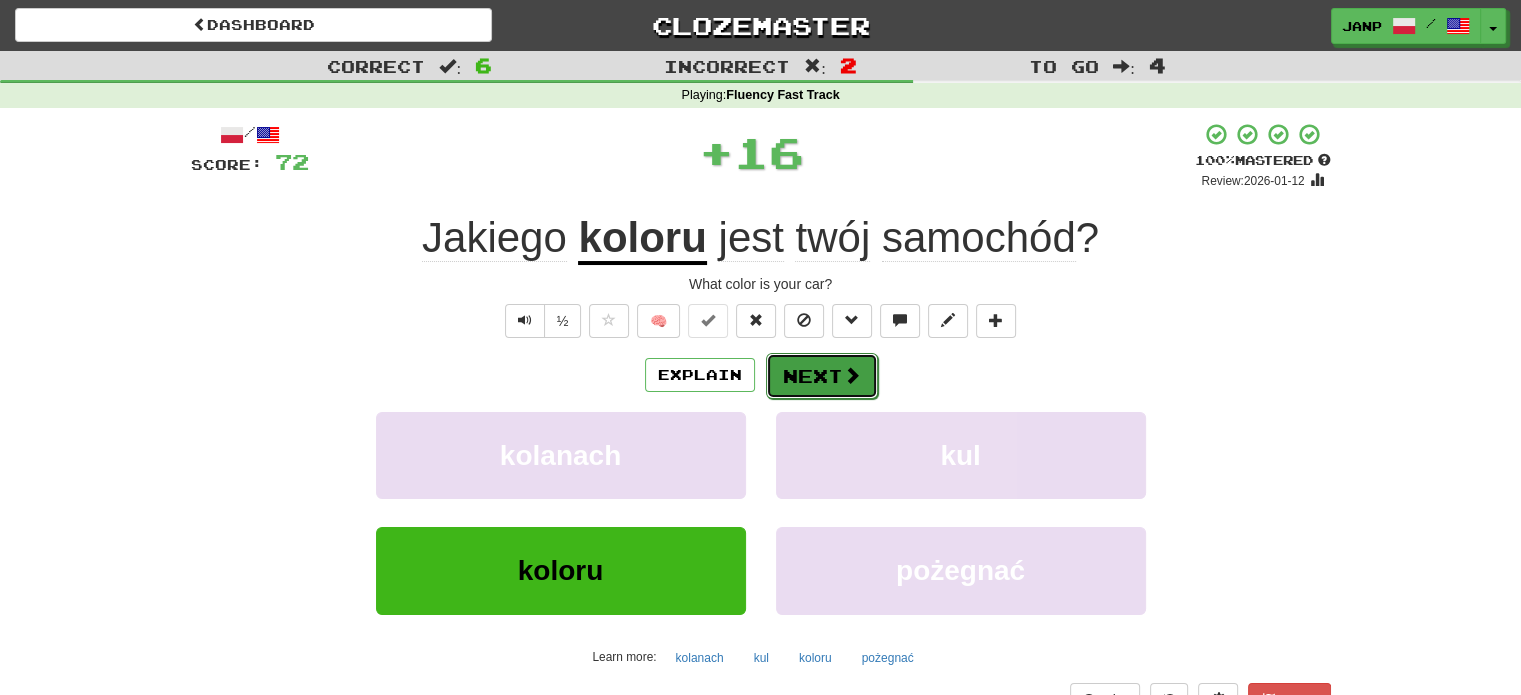 click on "Next" at bounding box center [822, 376] 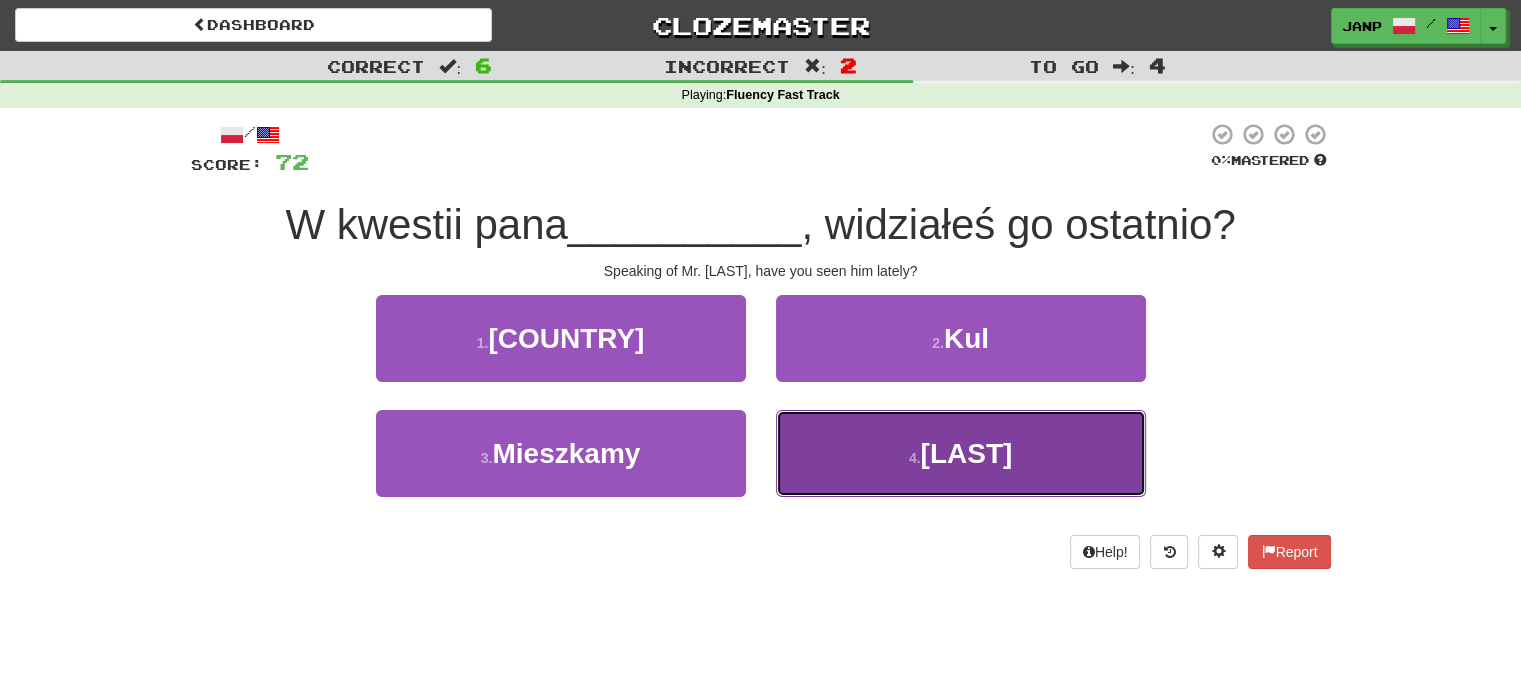 click on "4 .  Tanaki" at bounding box center [961, 453] 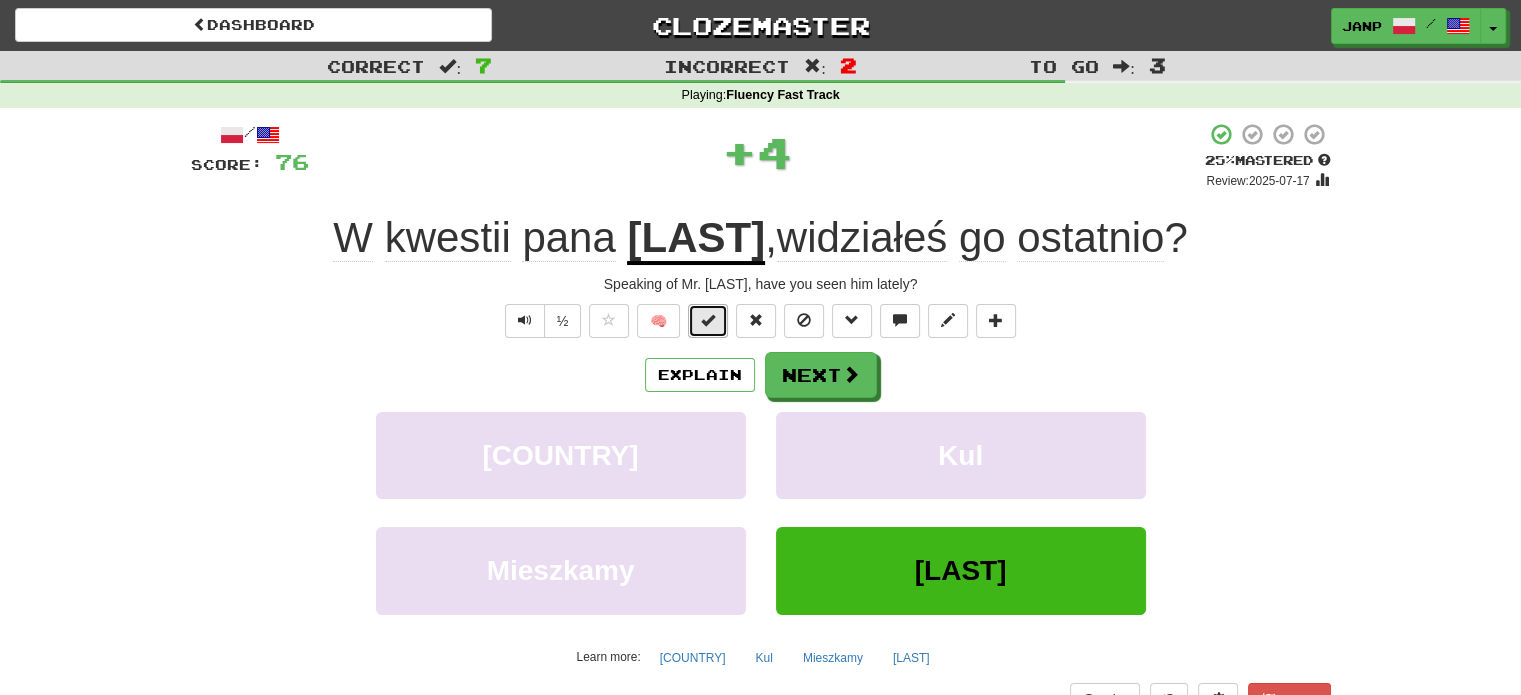 click at bounding box center (708, 321) 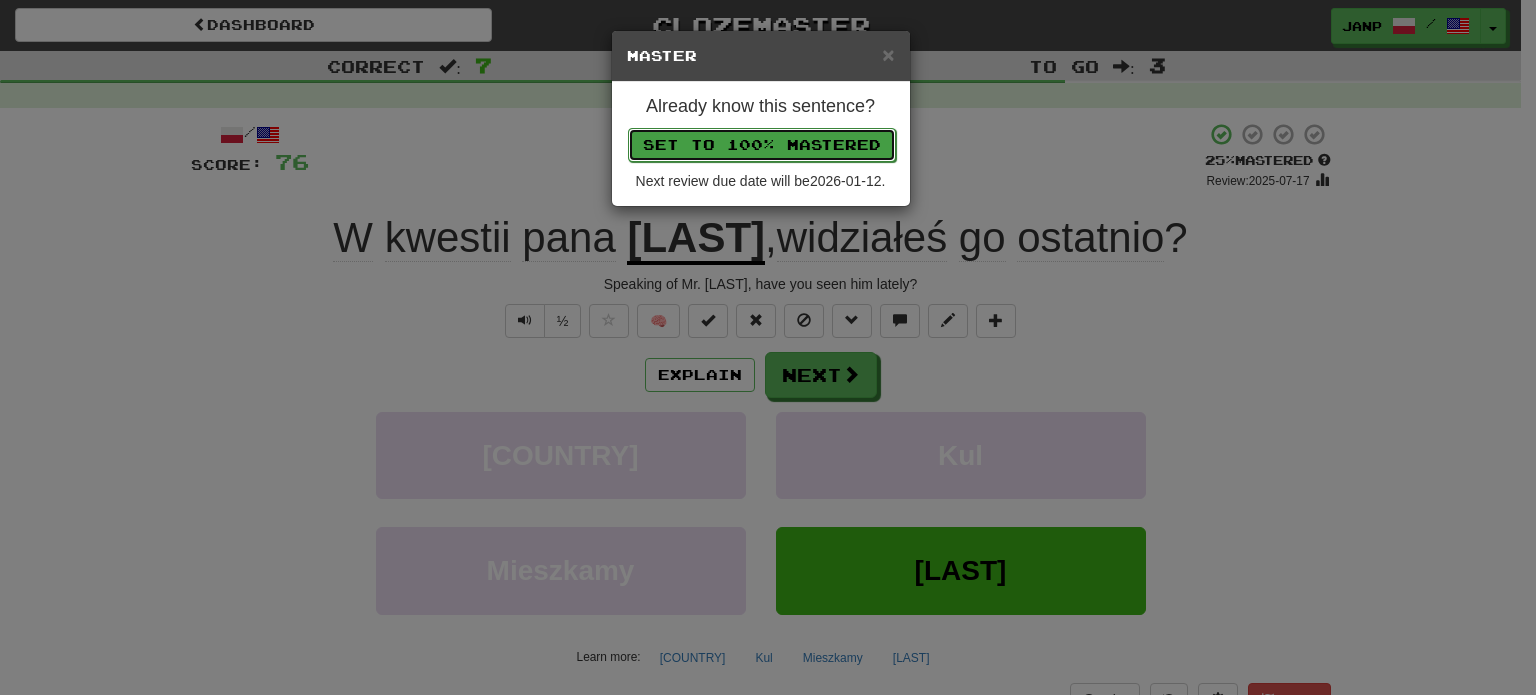 click on "Set to 100% Mastered" at bounding box center [762, 145] 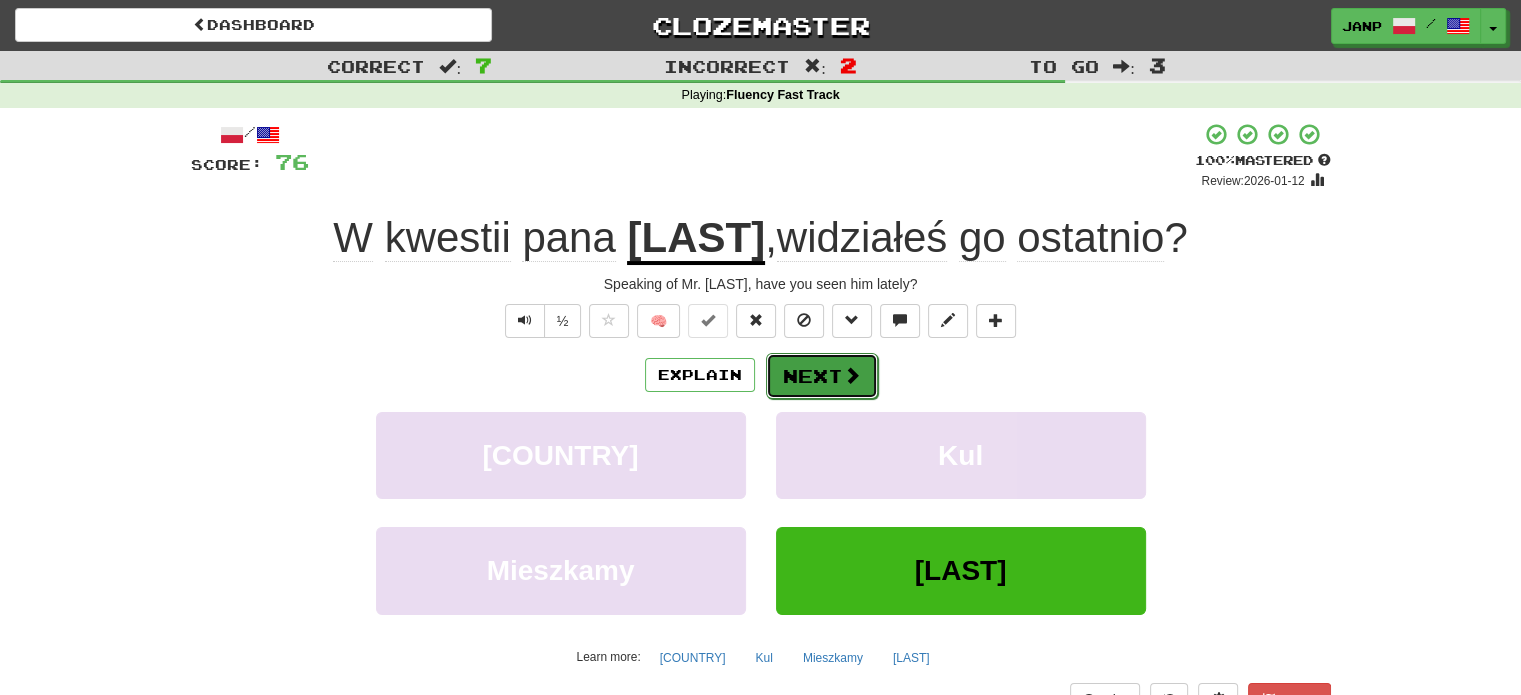click on "Next" at bounding box center (822, 376) 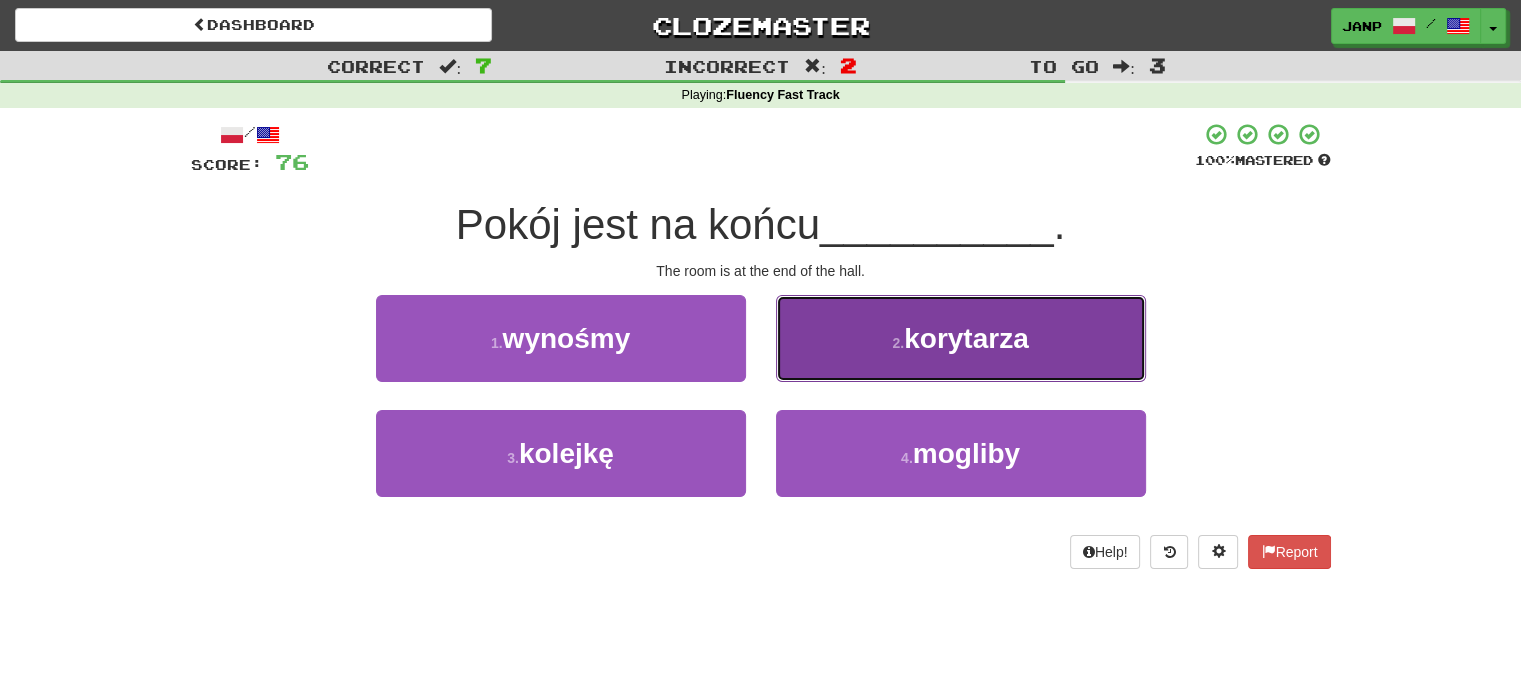 click on "2 .  korytarza" at bounding box center (961, 338) 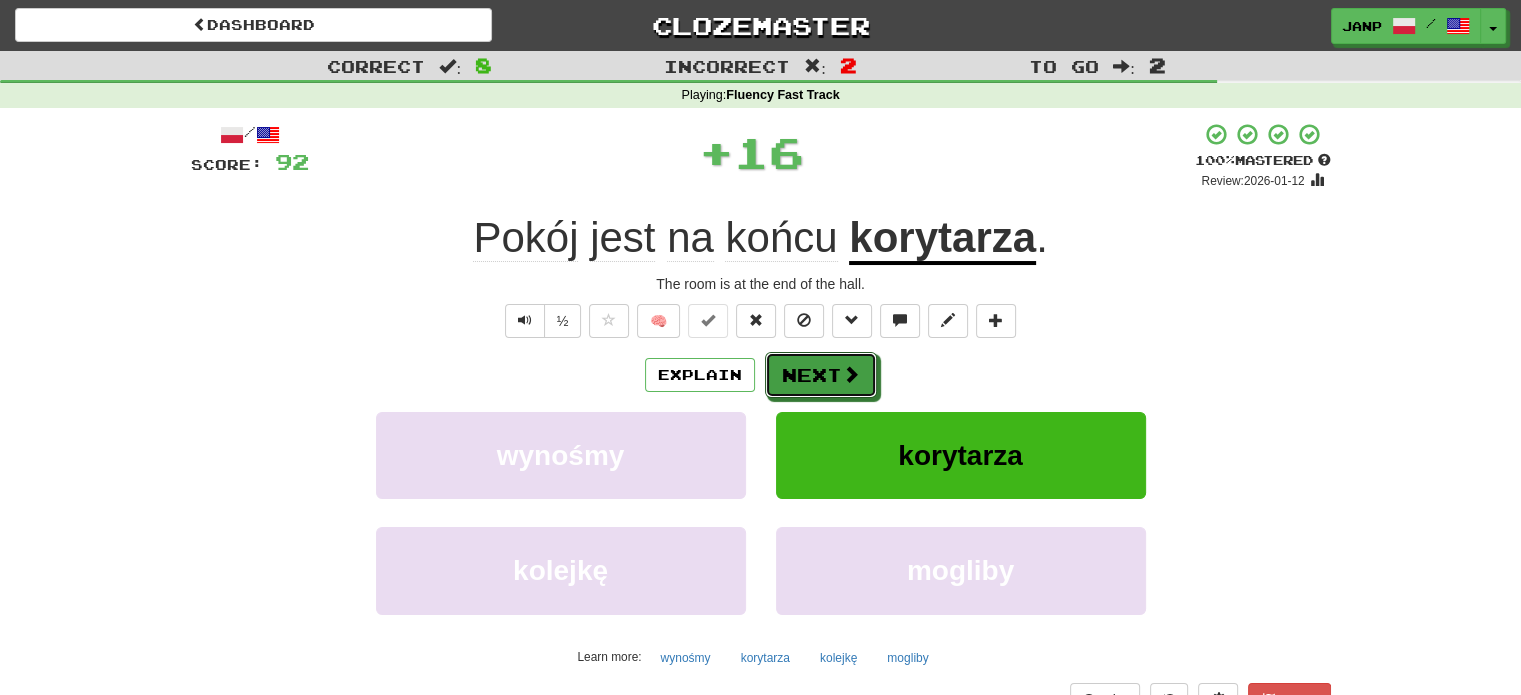 click on "Next" at bounding box center (821, 375) 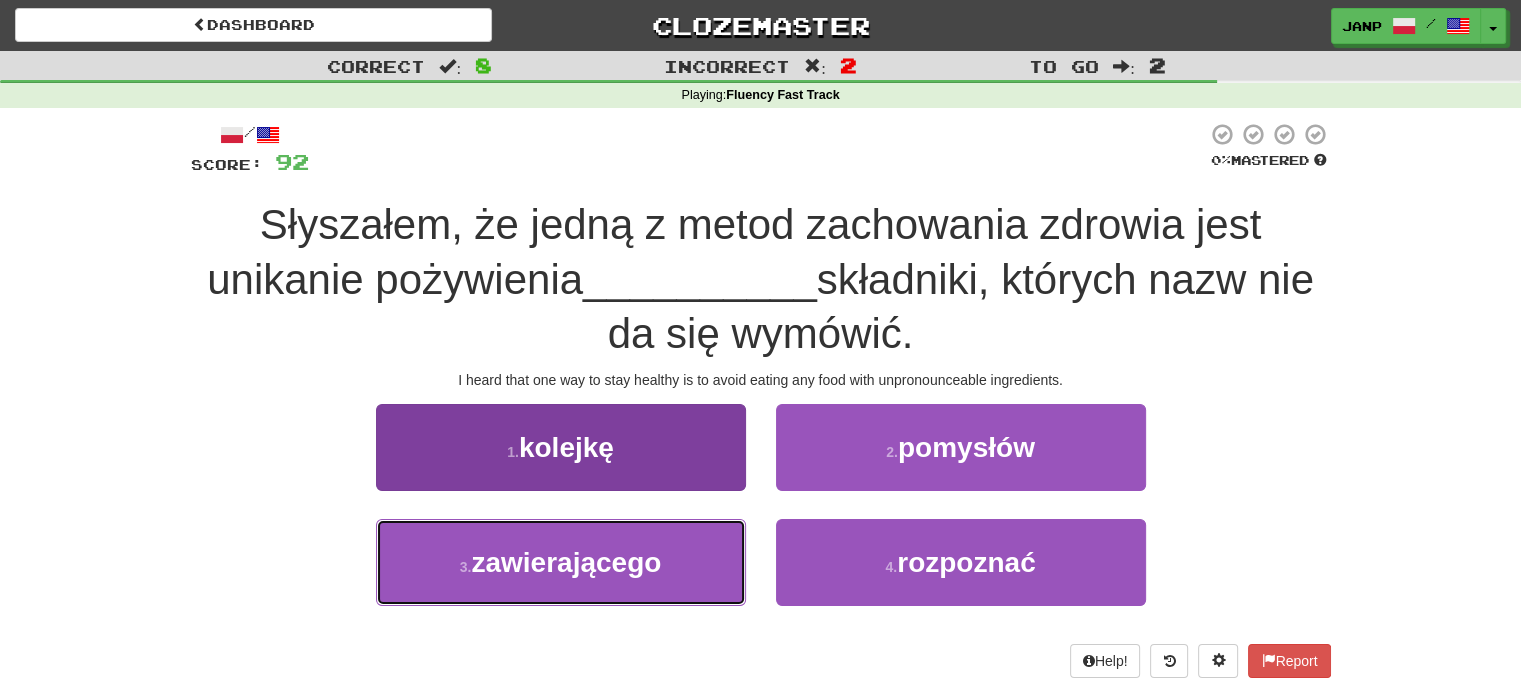 drag, startPoint x: 705, startPoint y: 550, endPoint x: 722, endPoint y: 526, distance: 29.410883 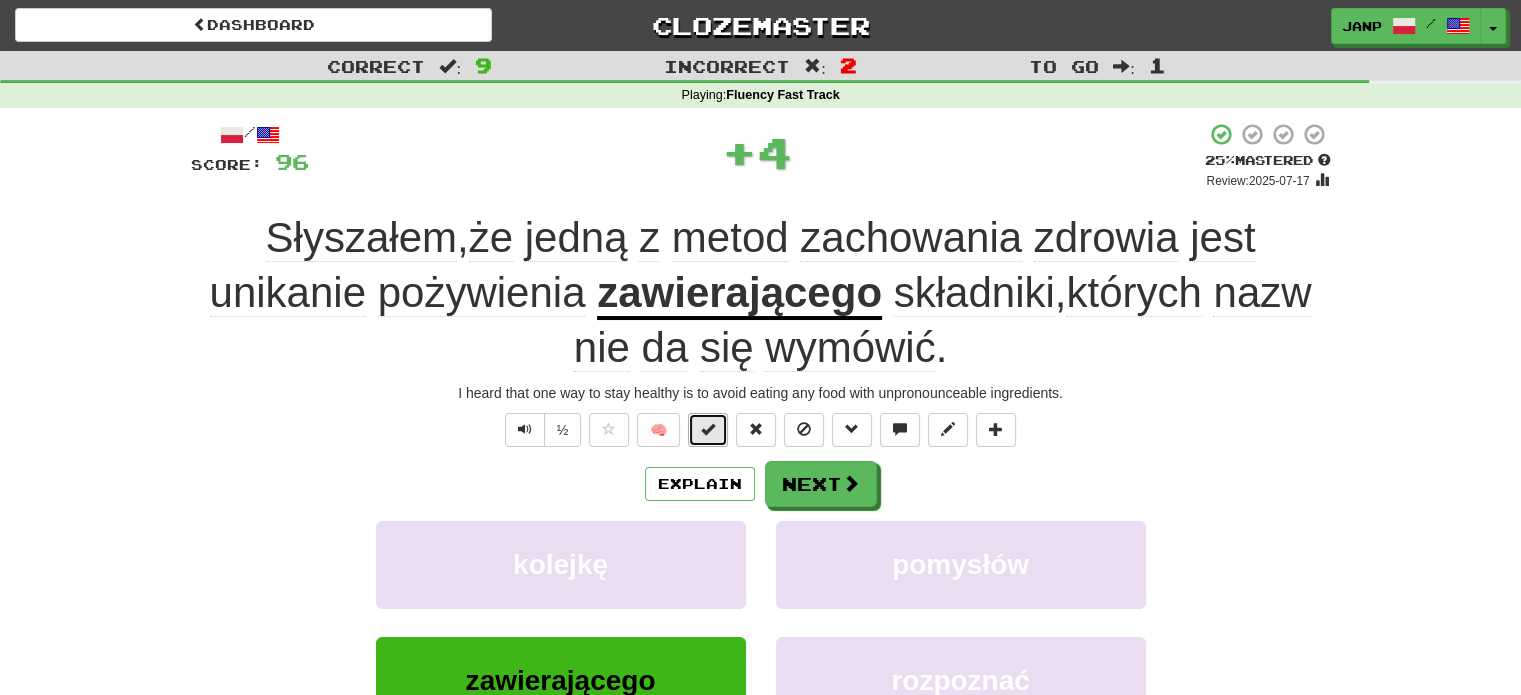 click at bounding box center [708, 430] 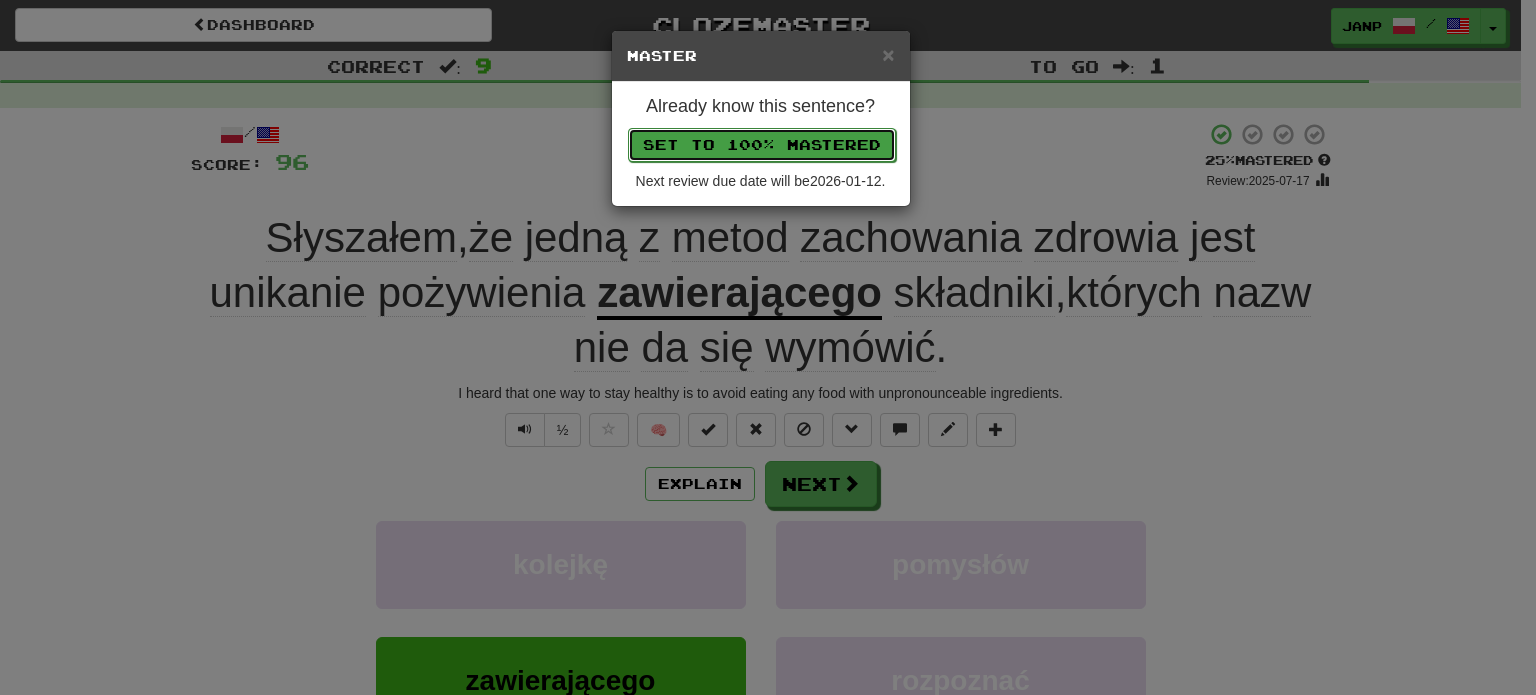 click on "Set to 100% Mastered" at bounding box center (762, 145) 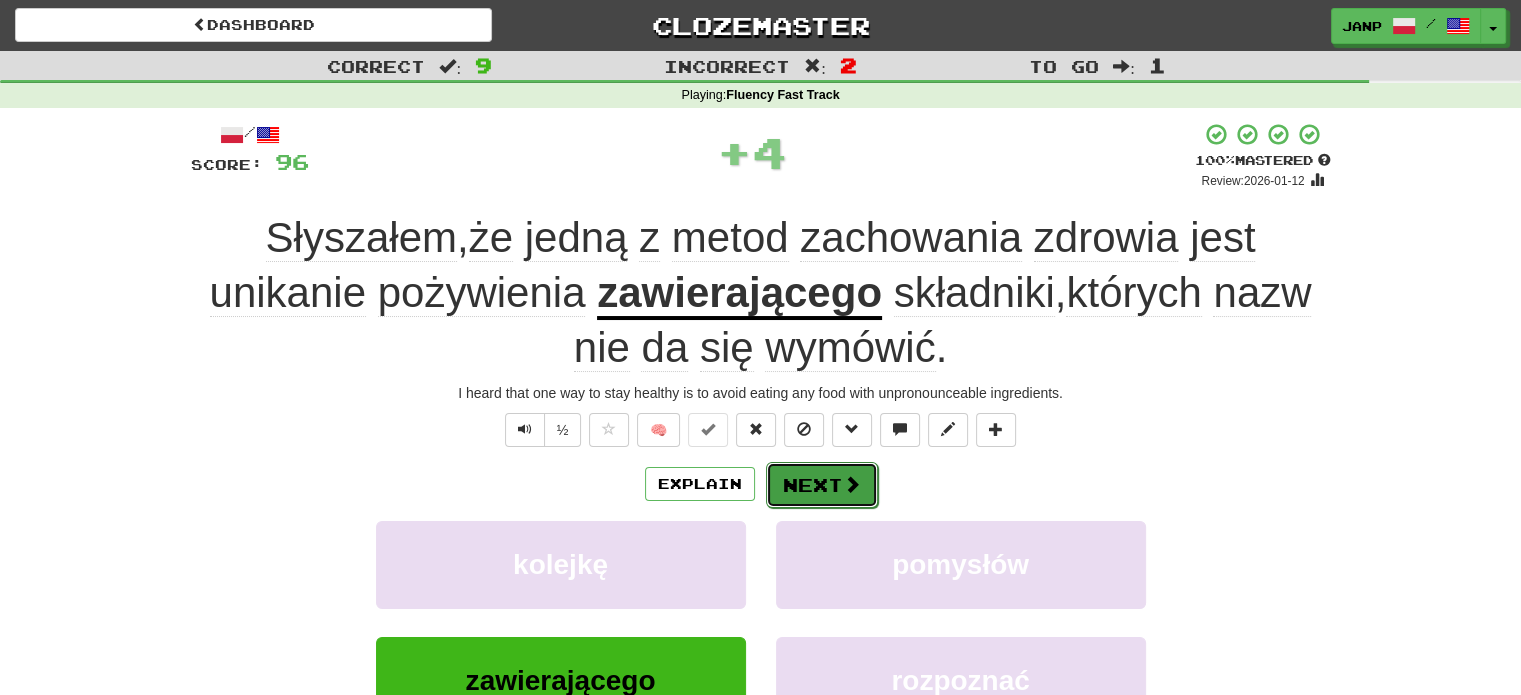 click at bounding box center (852, 484) 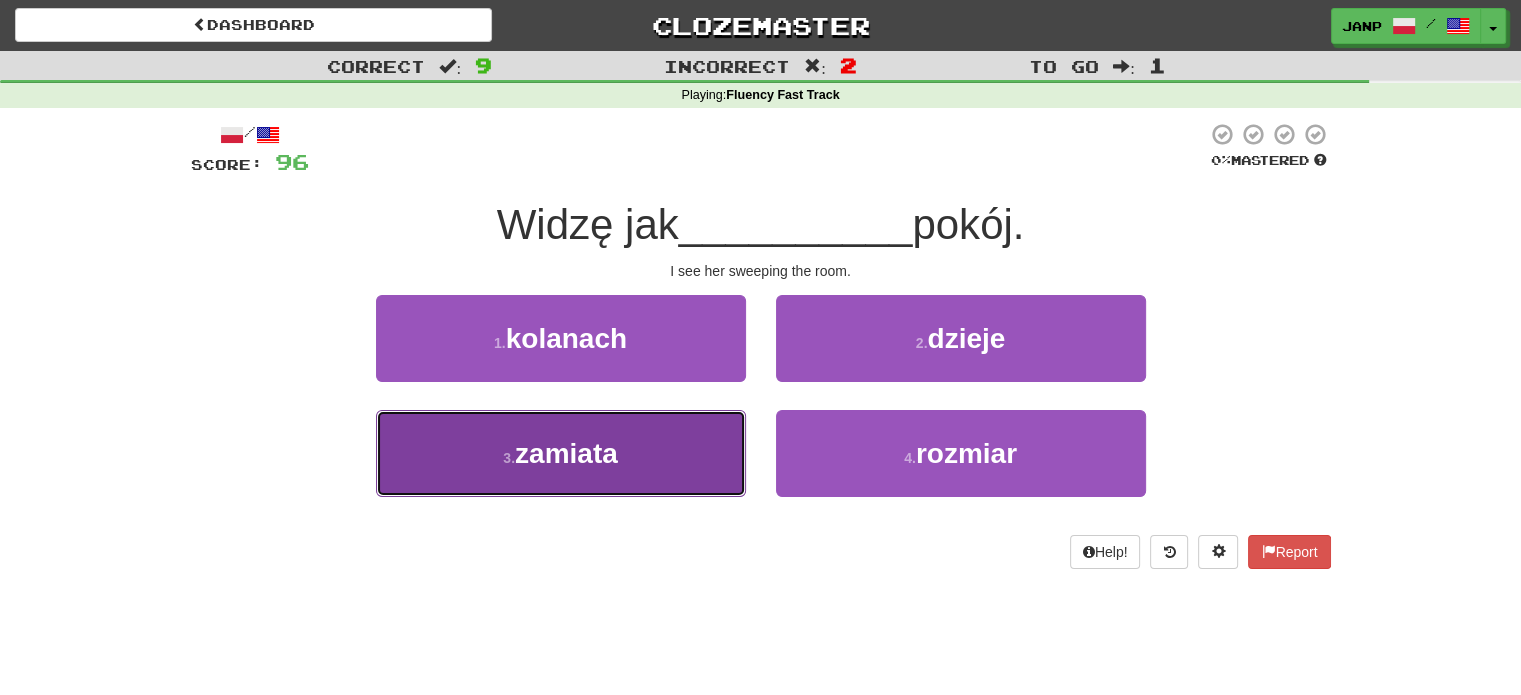 click on "3 .  zamiata" at bounding box center (561, 453) 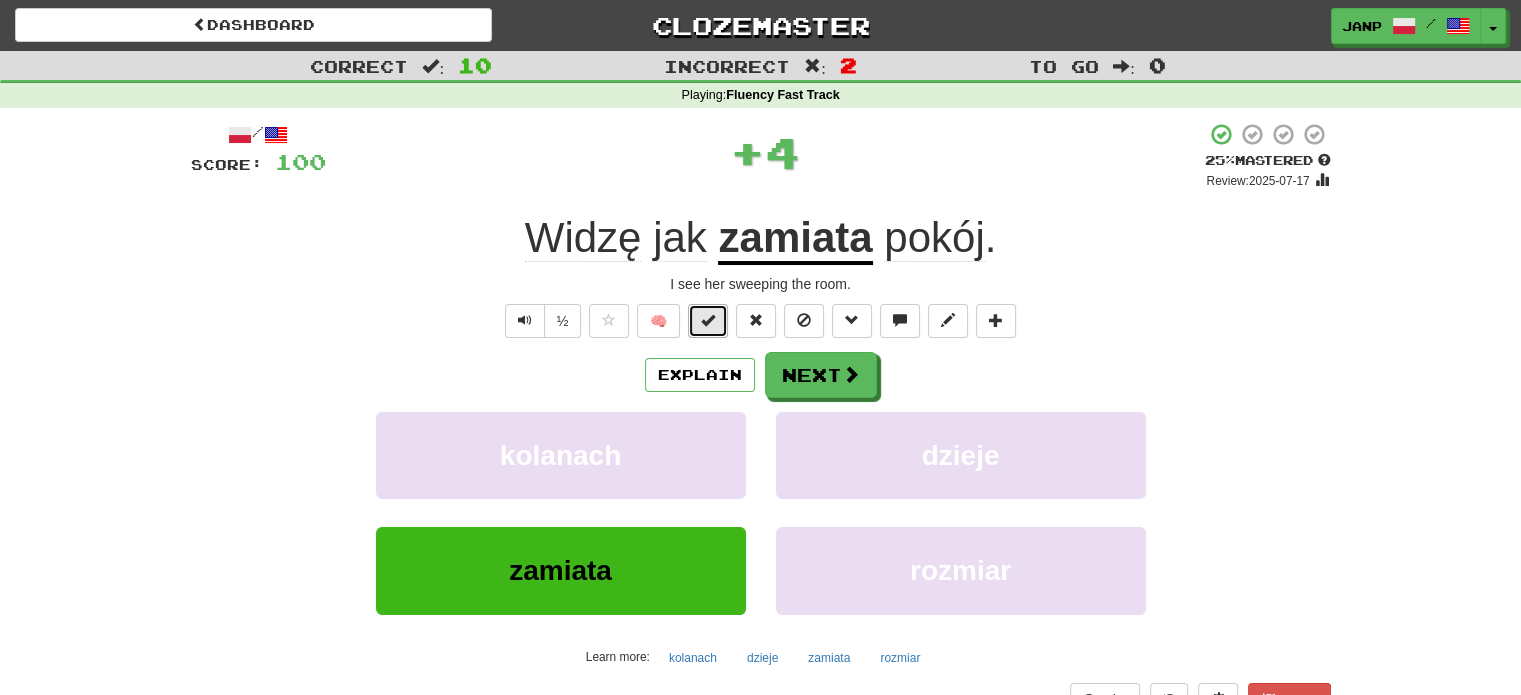 click at bounding box center [708, 321] 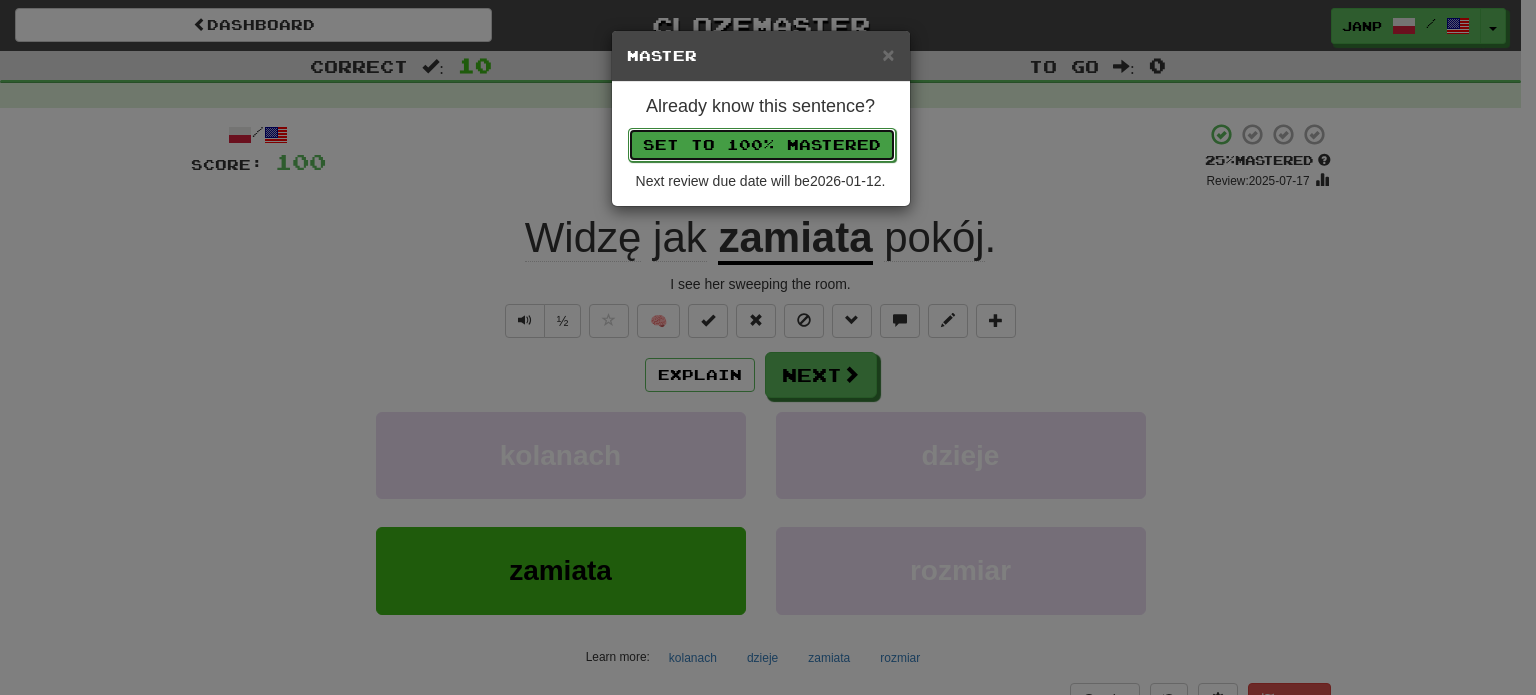 click on "Set to 100% Mastered" at bounding box center [762, 145] 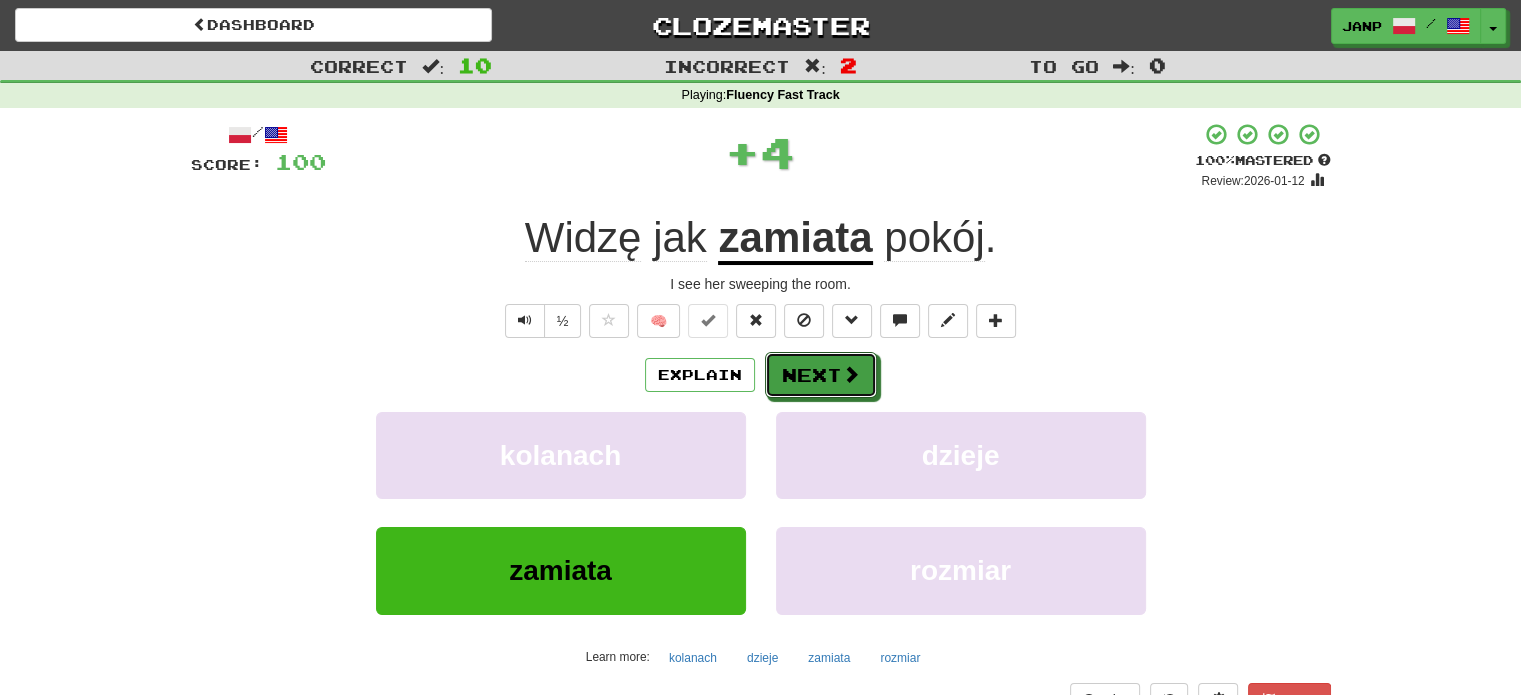 click on "Next" at bounding box center (821, 375) 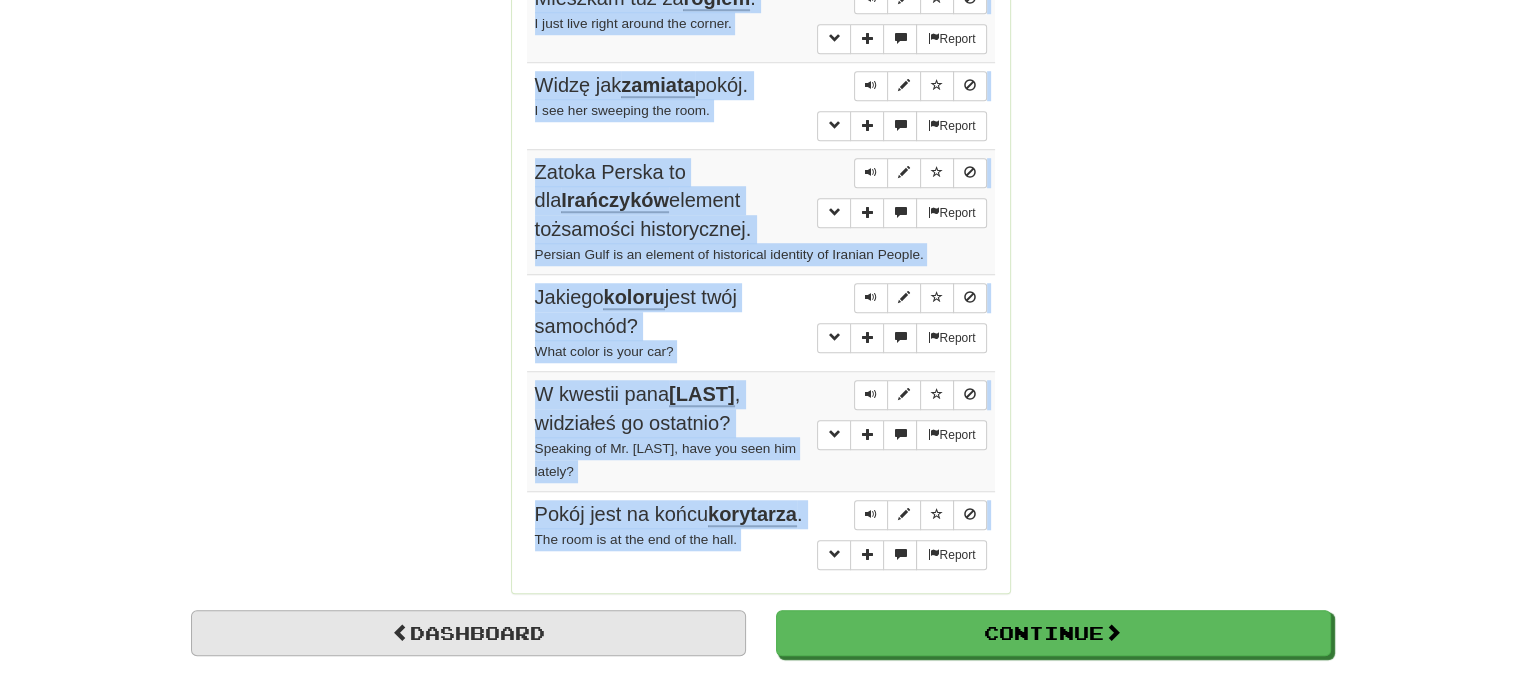 scroll, scrollTop: 1589, scrollLeft: 0, axis: vertical 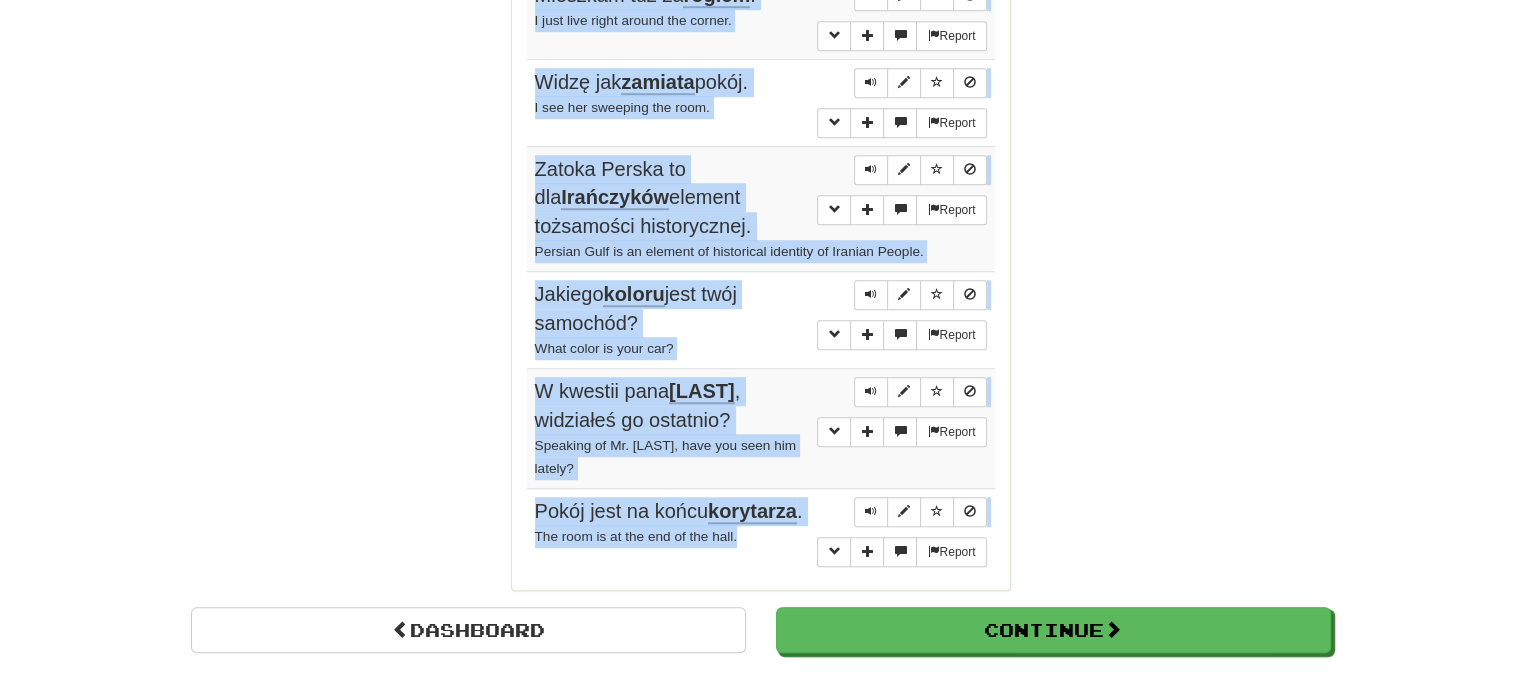 drag, startPoint x: 532, startPoint y: 187, endPoint x: 764, endPoint y: 546, distance: 427.44006 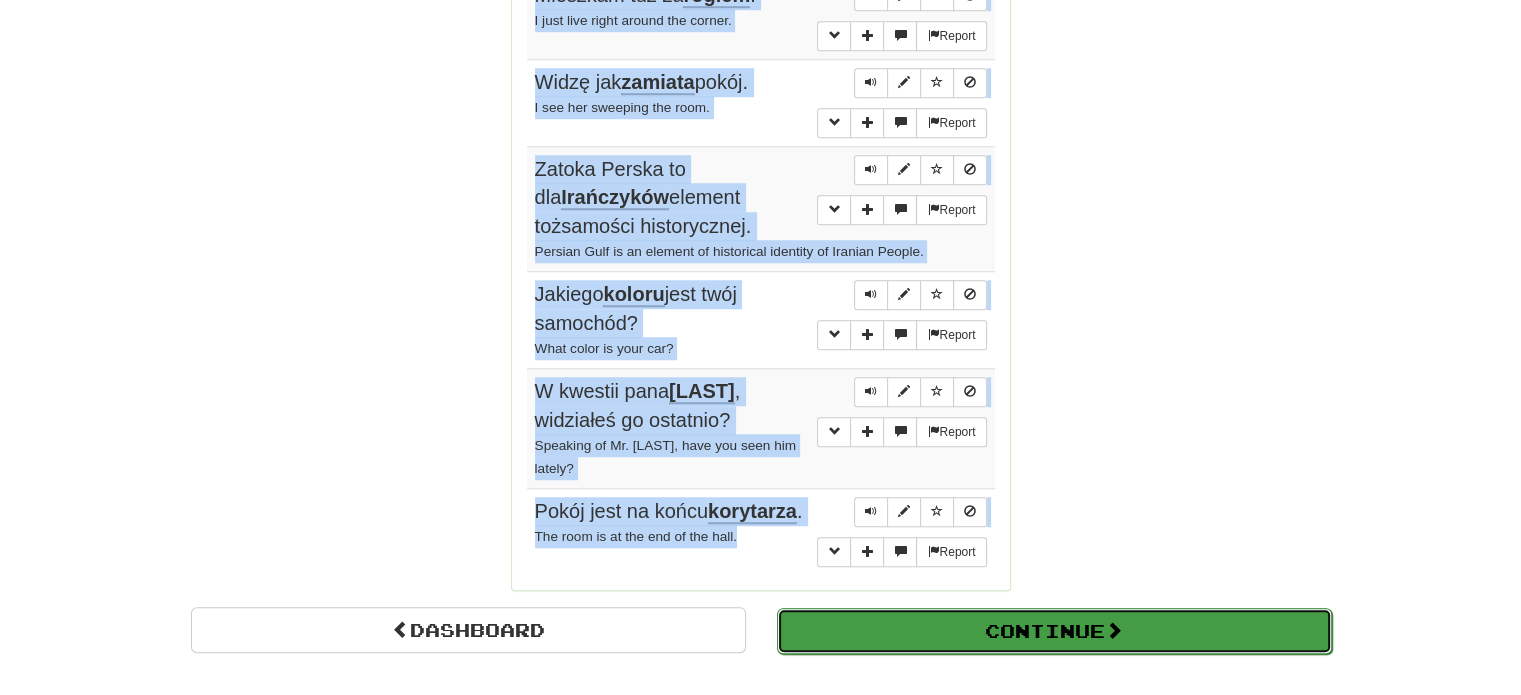 click on "Continue" at bounding box center [1054, 631] 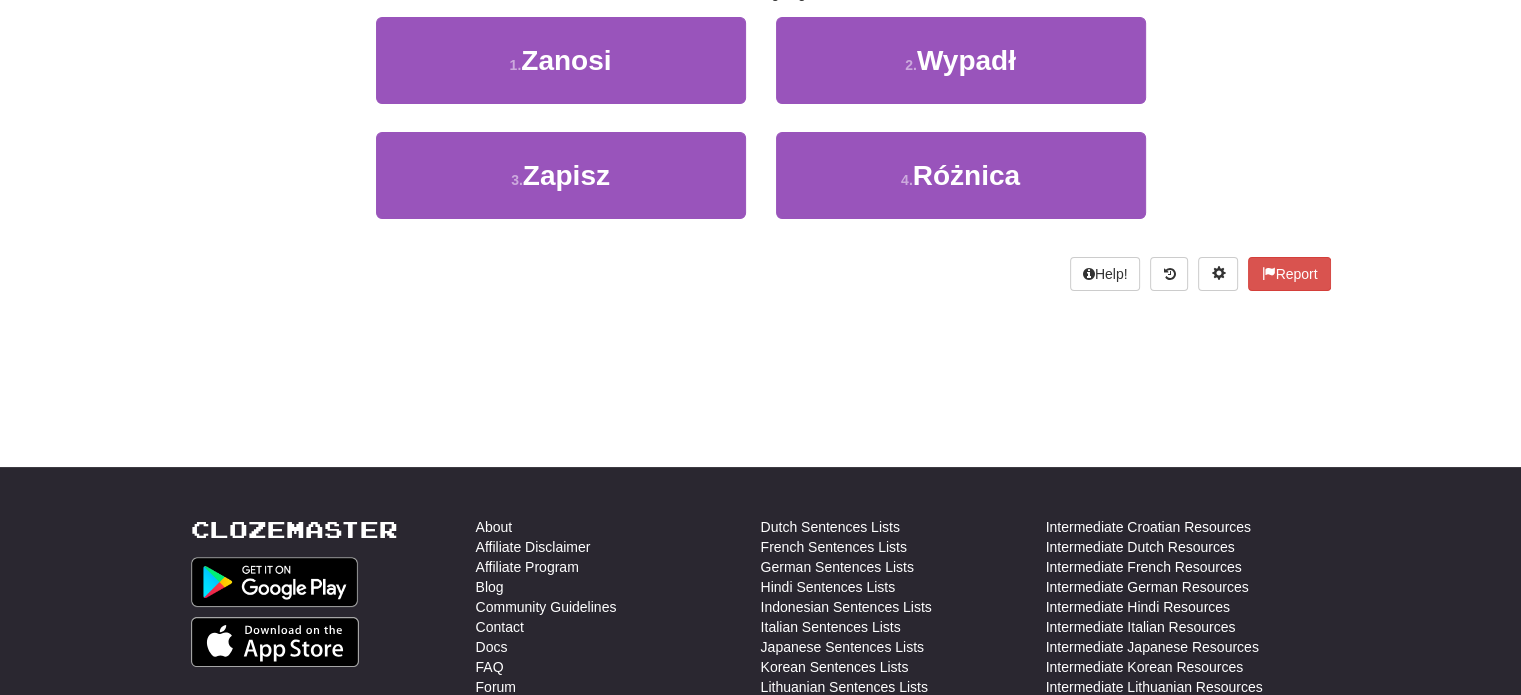 scroll, scrollTop: 110, scrollLeft: 0, axis: vertical 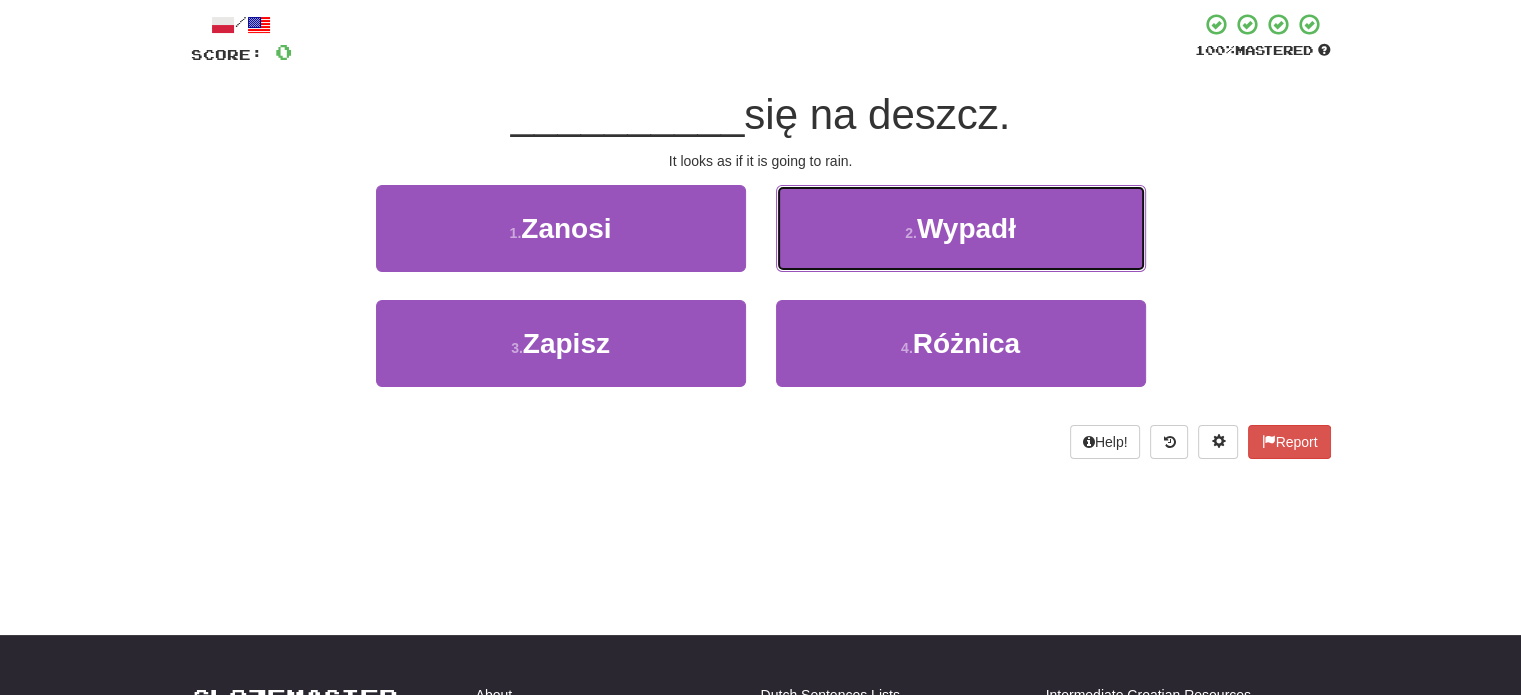 click on "2 .  Wypadł" at bounding box center (961, 228) 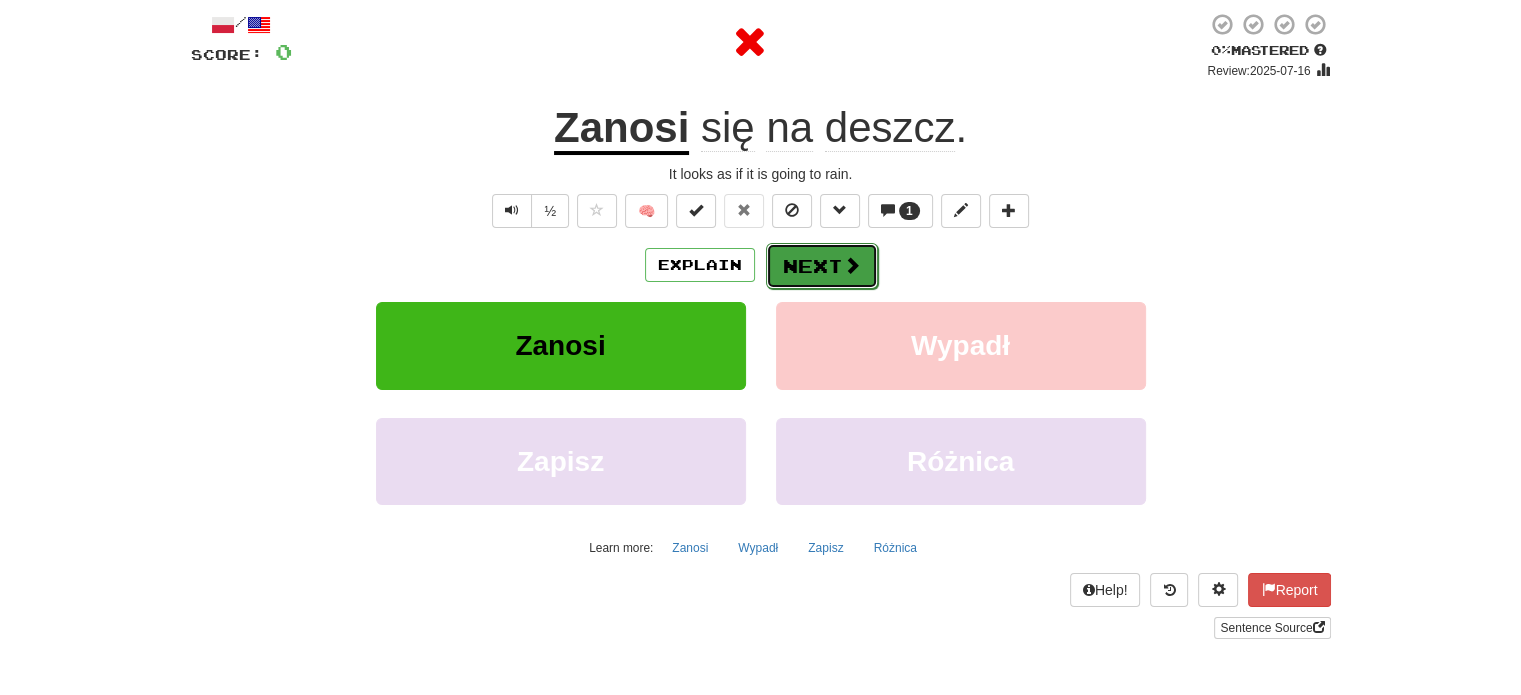 click on "Next" at bounding box center [822, 266] 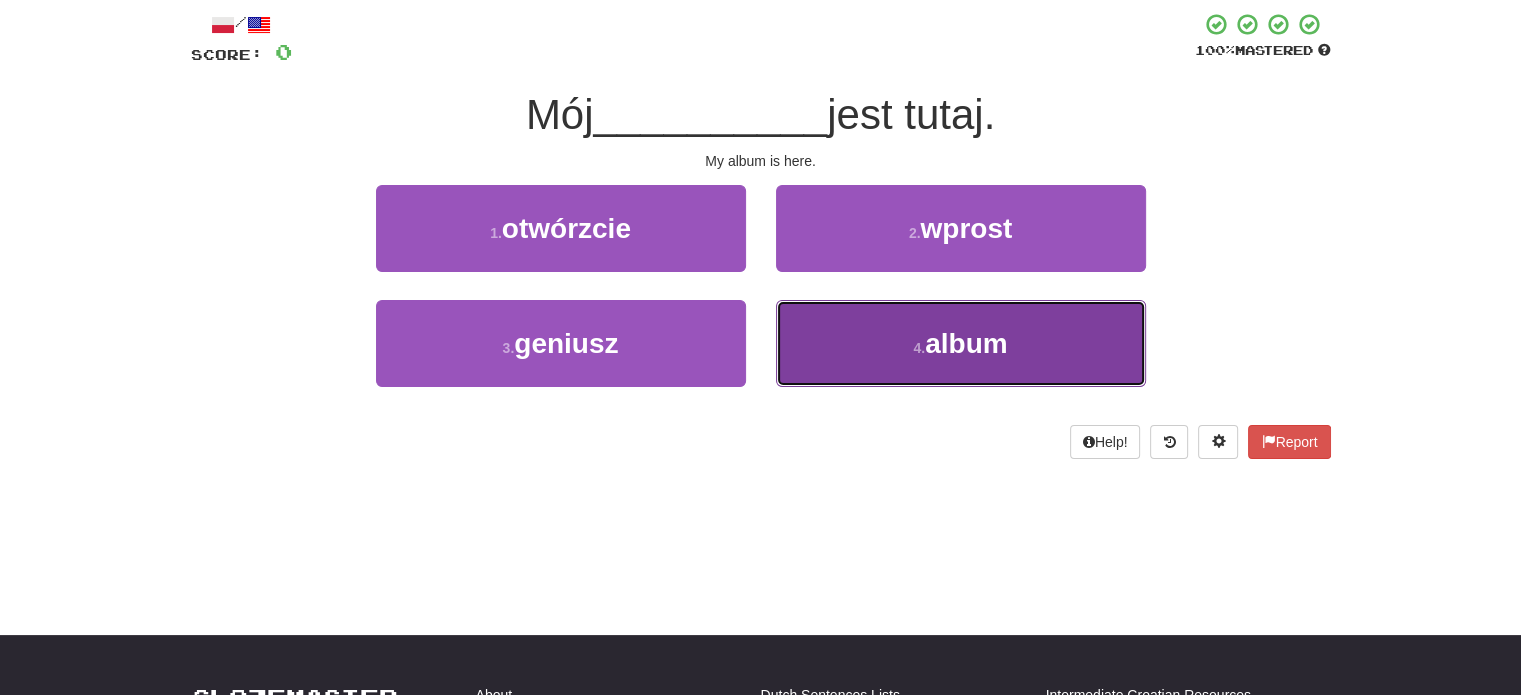 click on "4 .  album" at bounding box center (961, 343) 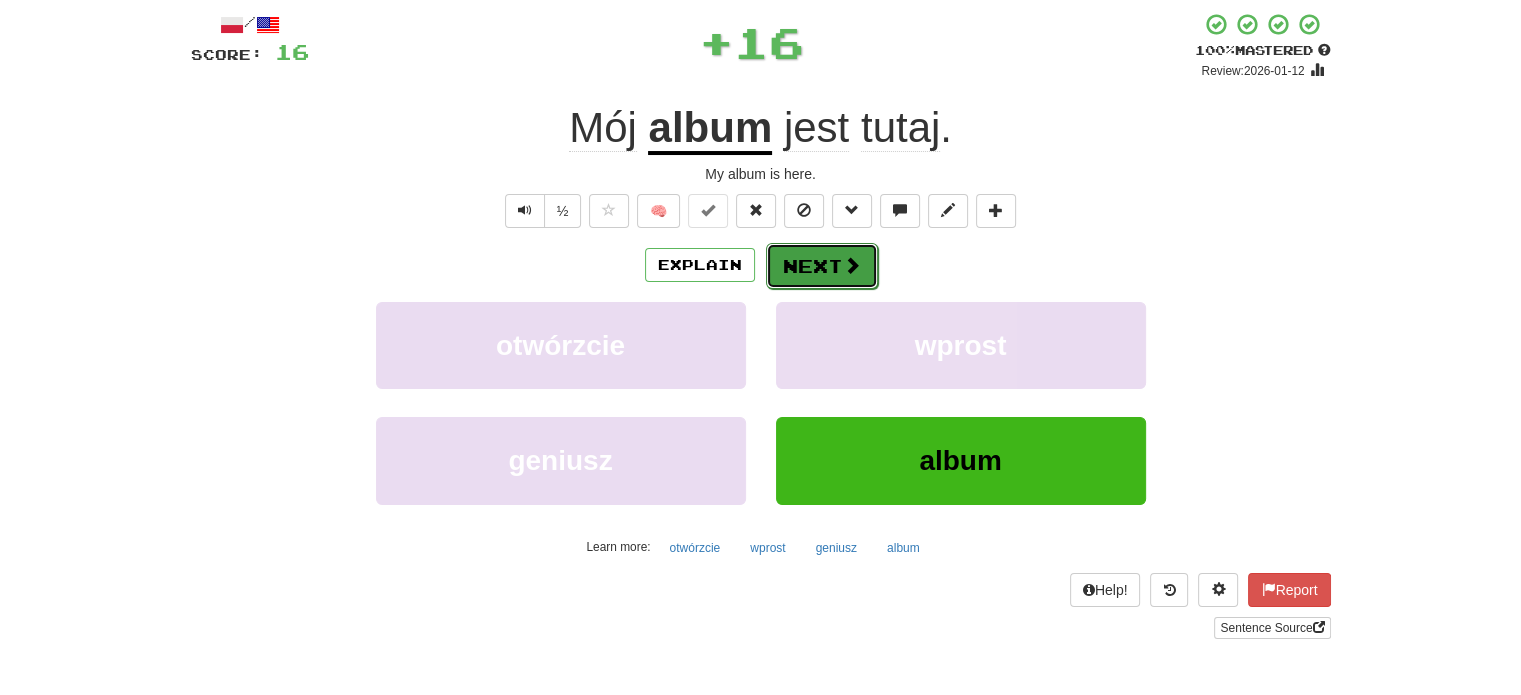 click on "Next" at bounding box center [822, 266] 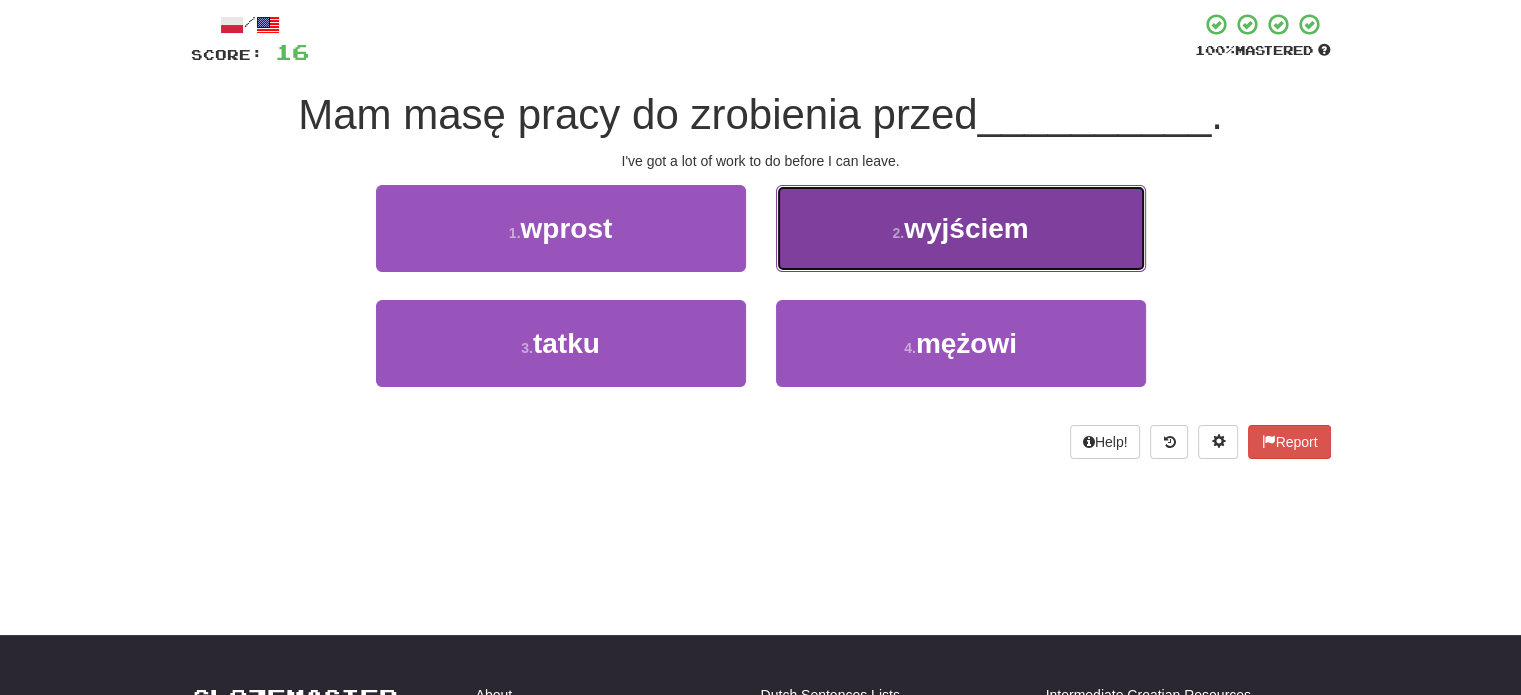 click on "2 .  wyjściem" at bounding box center (961, 228) 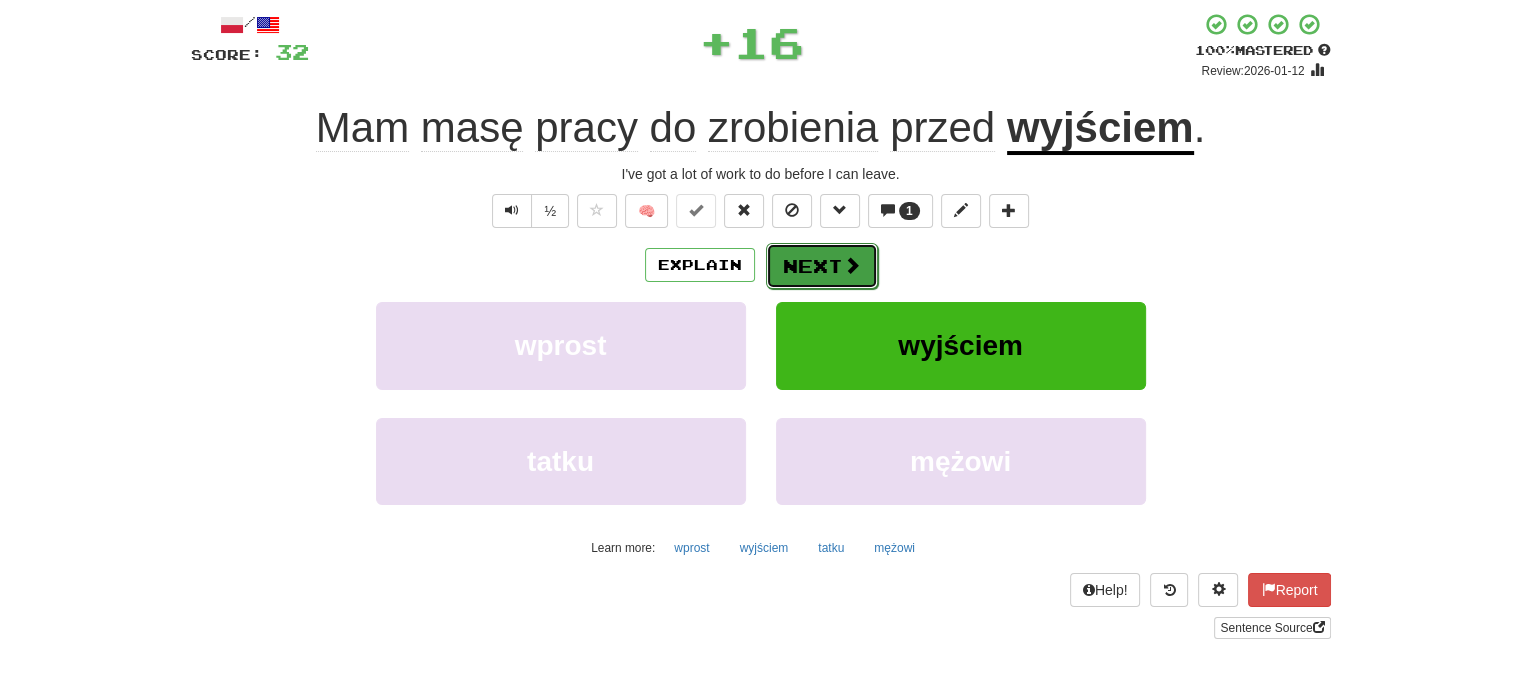 click on "Next" at bounding box center (822, 266) 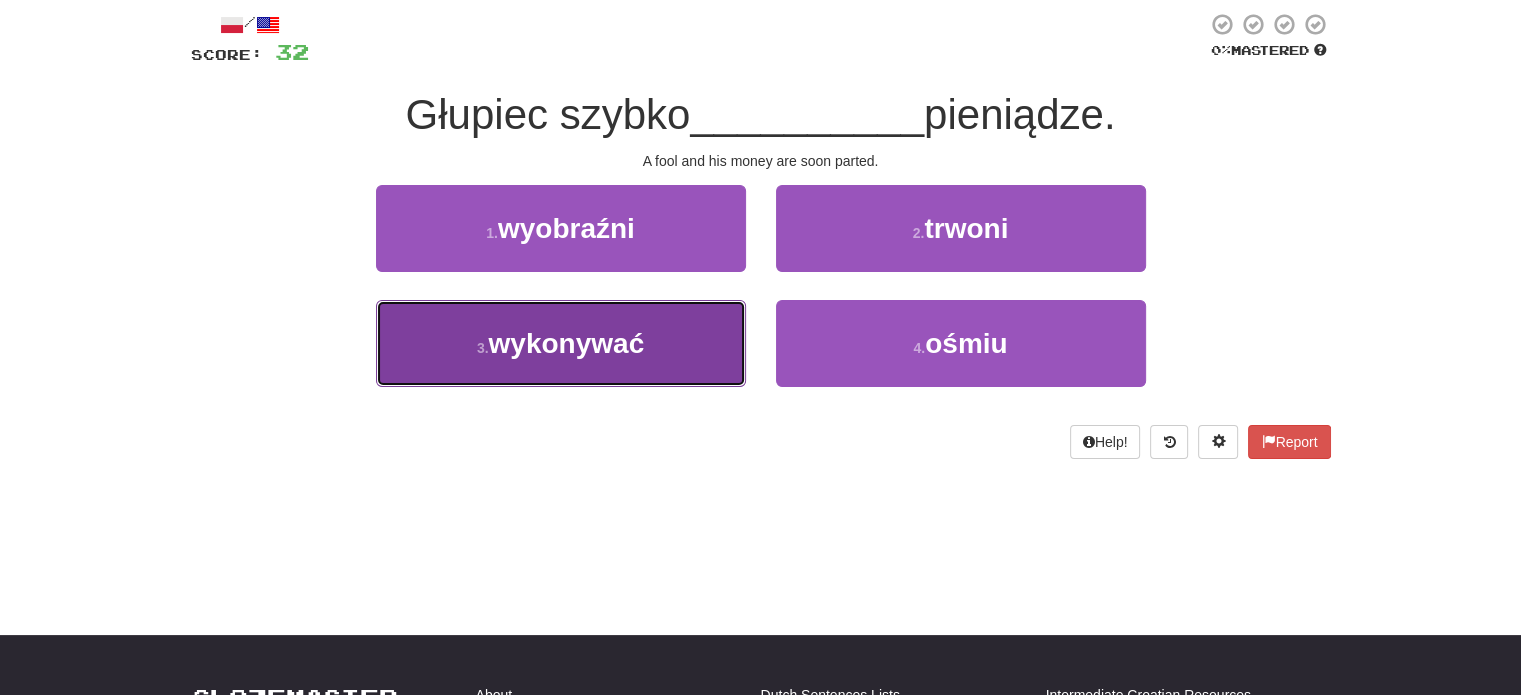 click on "3 .  wykonywać" at bounding box center [561, 343] 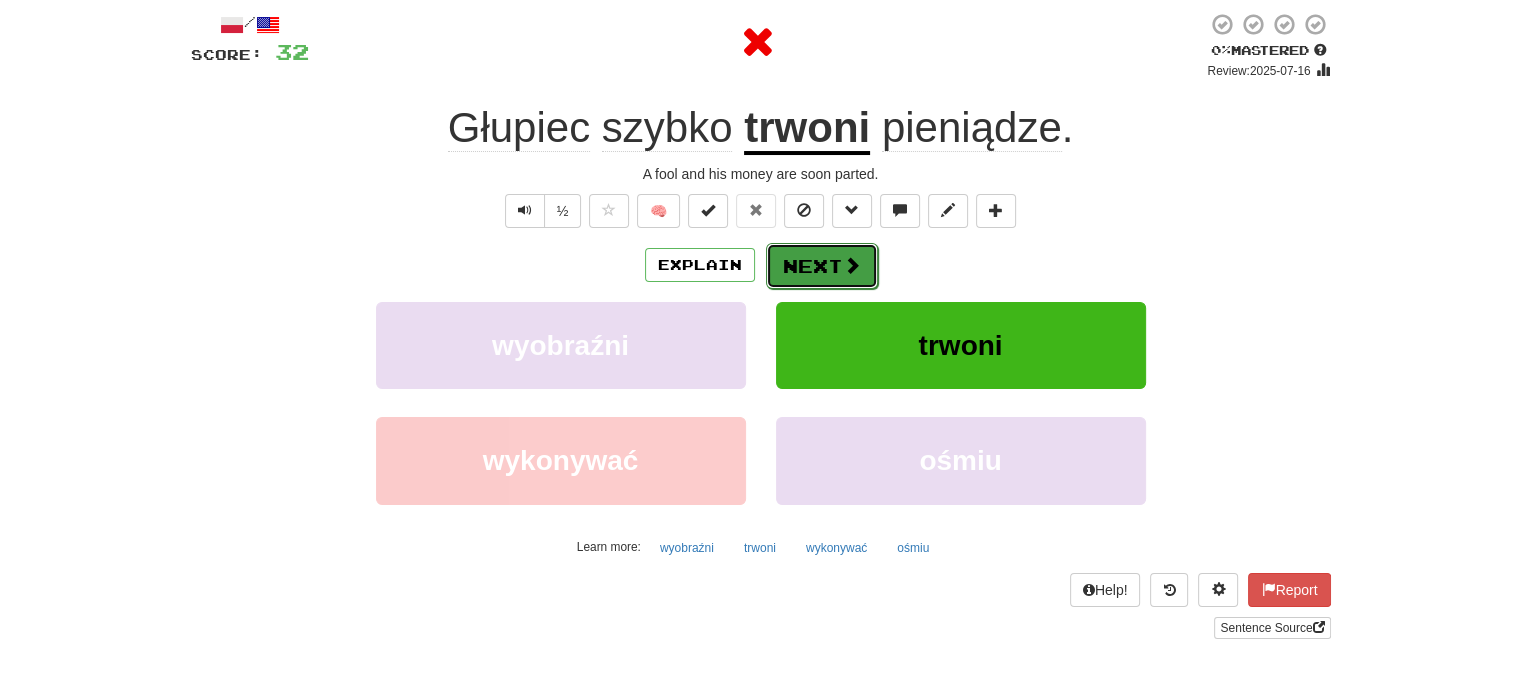 click on "Next" at bounding box center [822, 266] 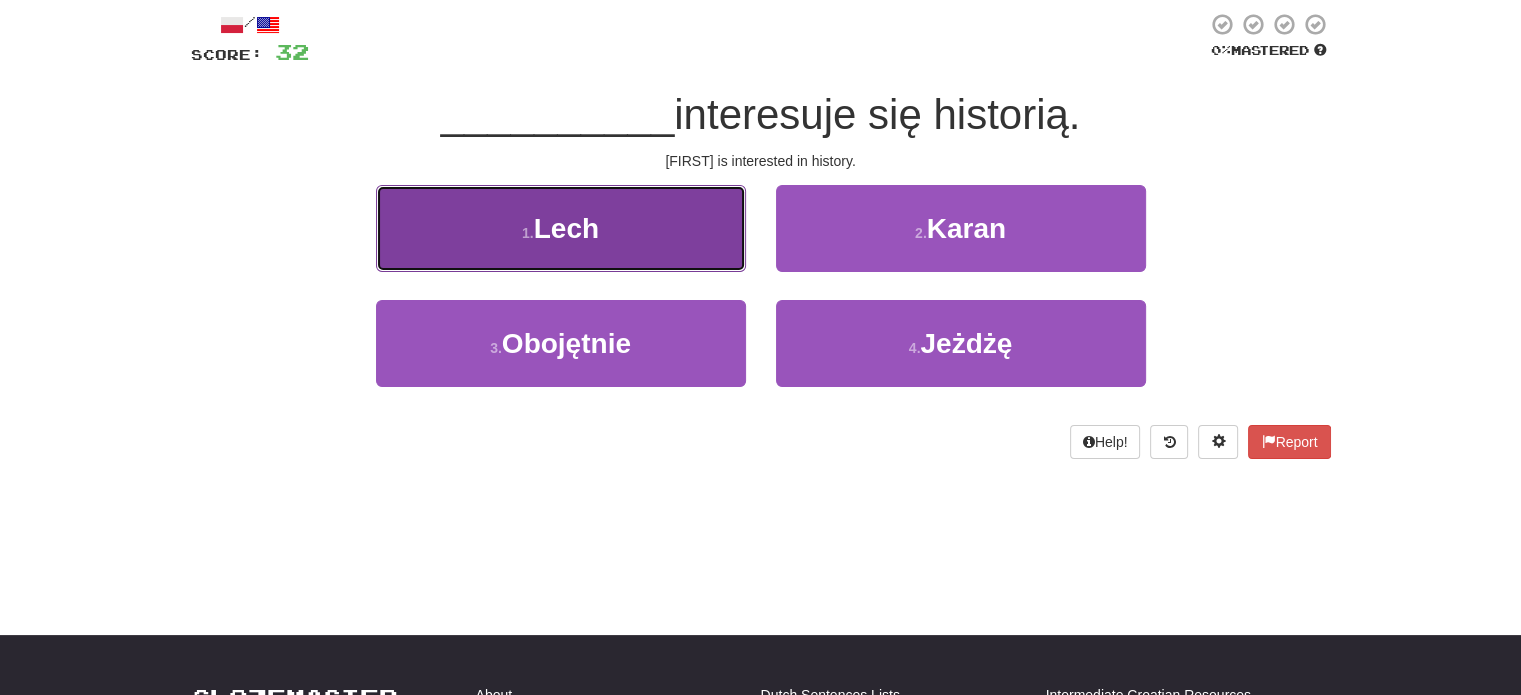 click on "1 .  Lech" at bounding box center [561, 228] 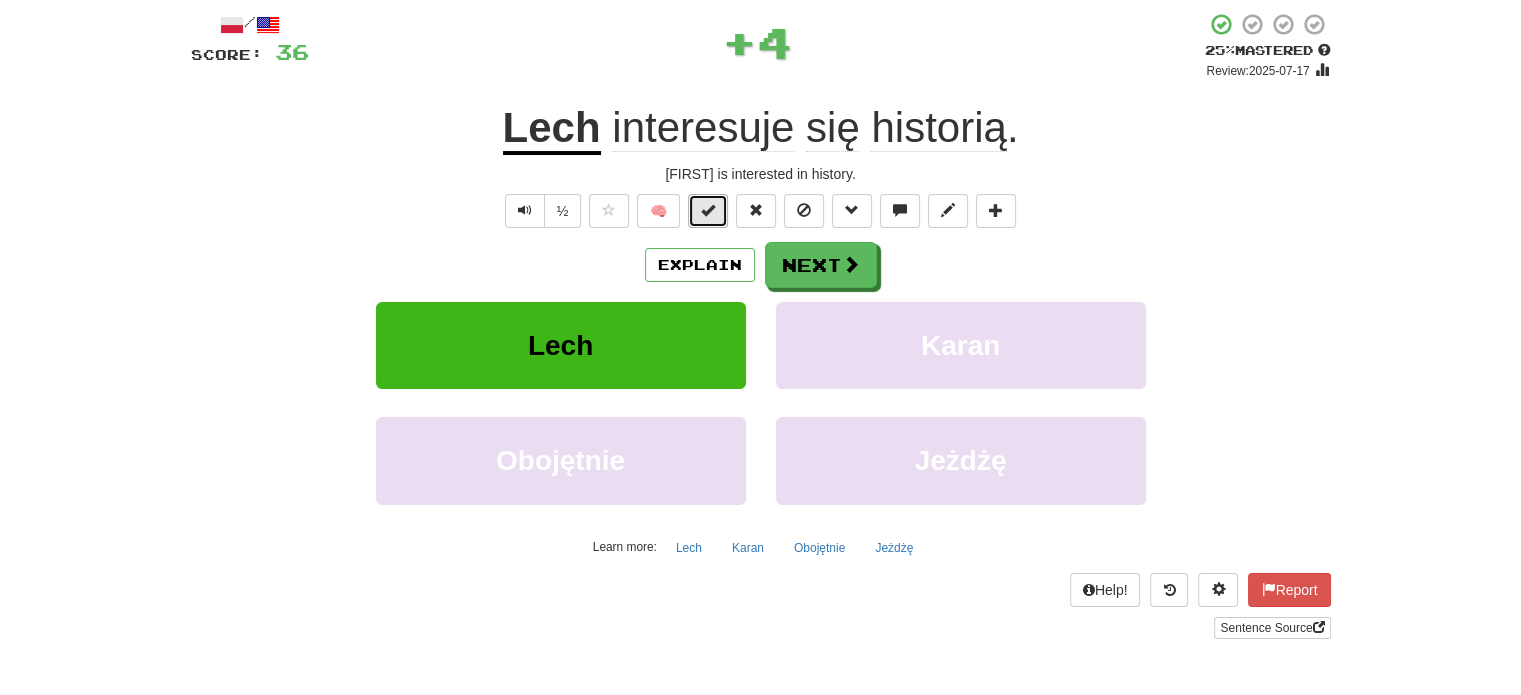 click at bounding box center [708, 211] 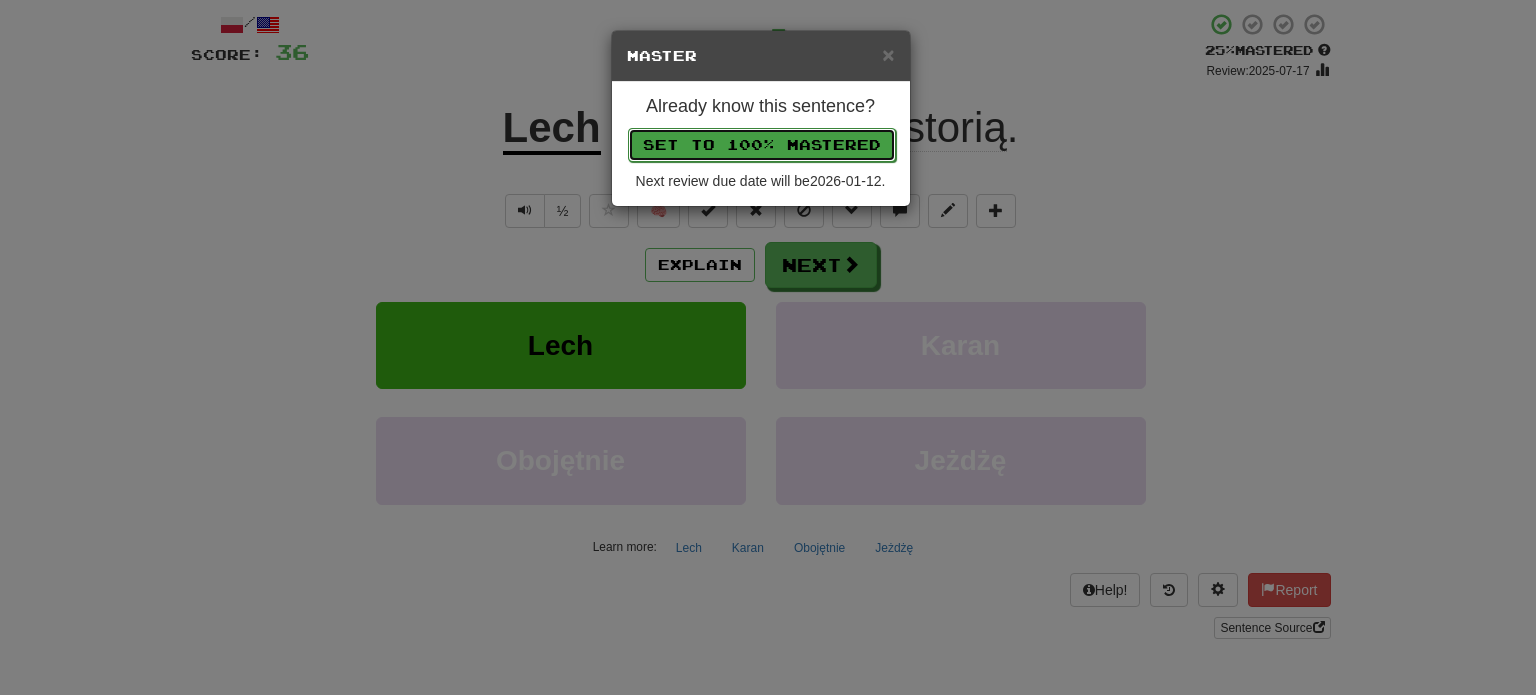 click on "Set to 100% Mastered" at bounding box center [762, 145] 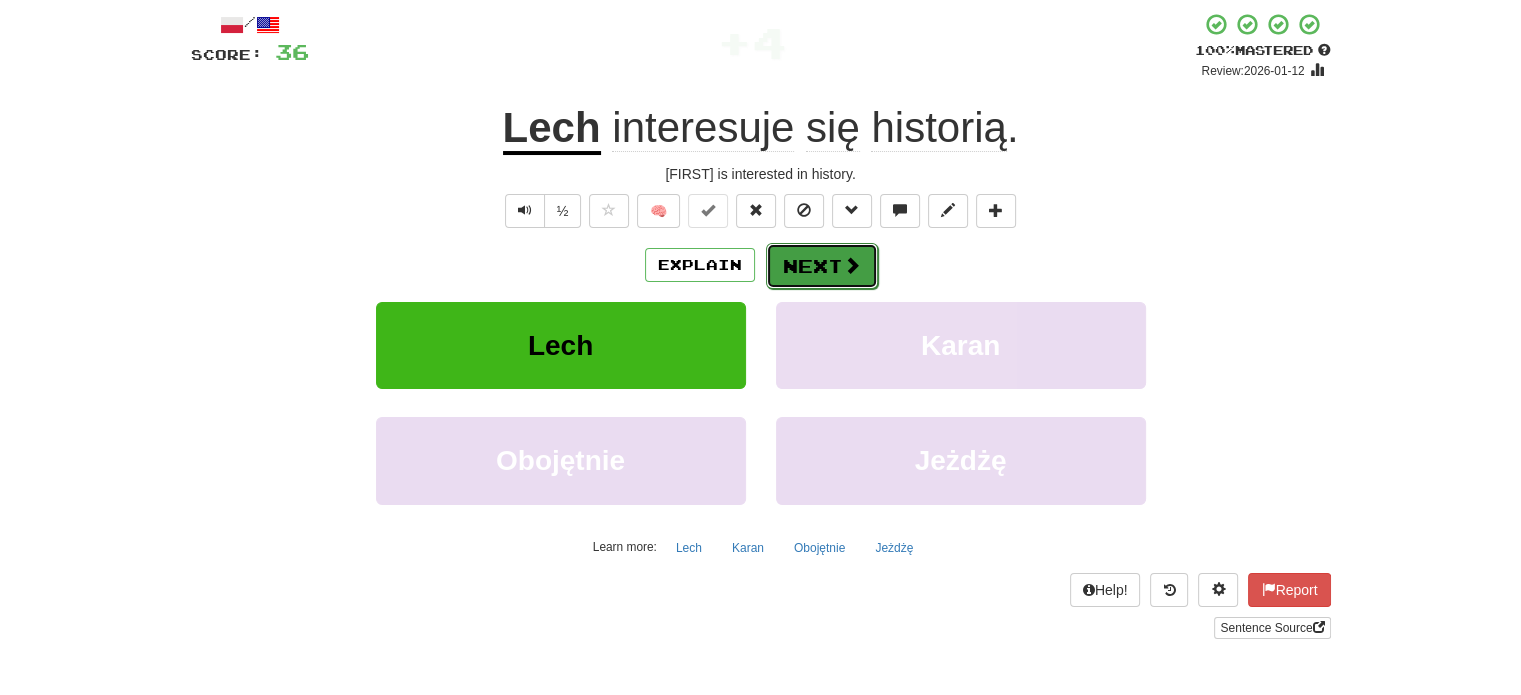 click on "Next" at bounding box center (822, 266) 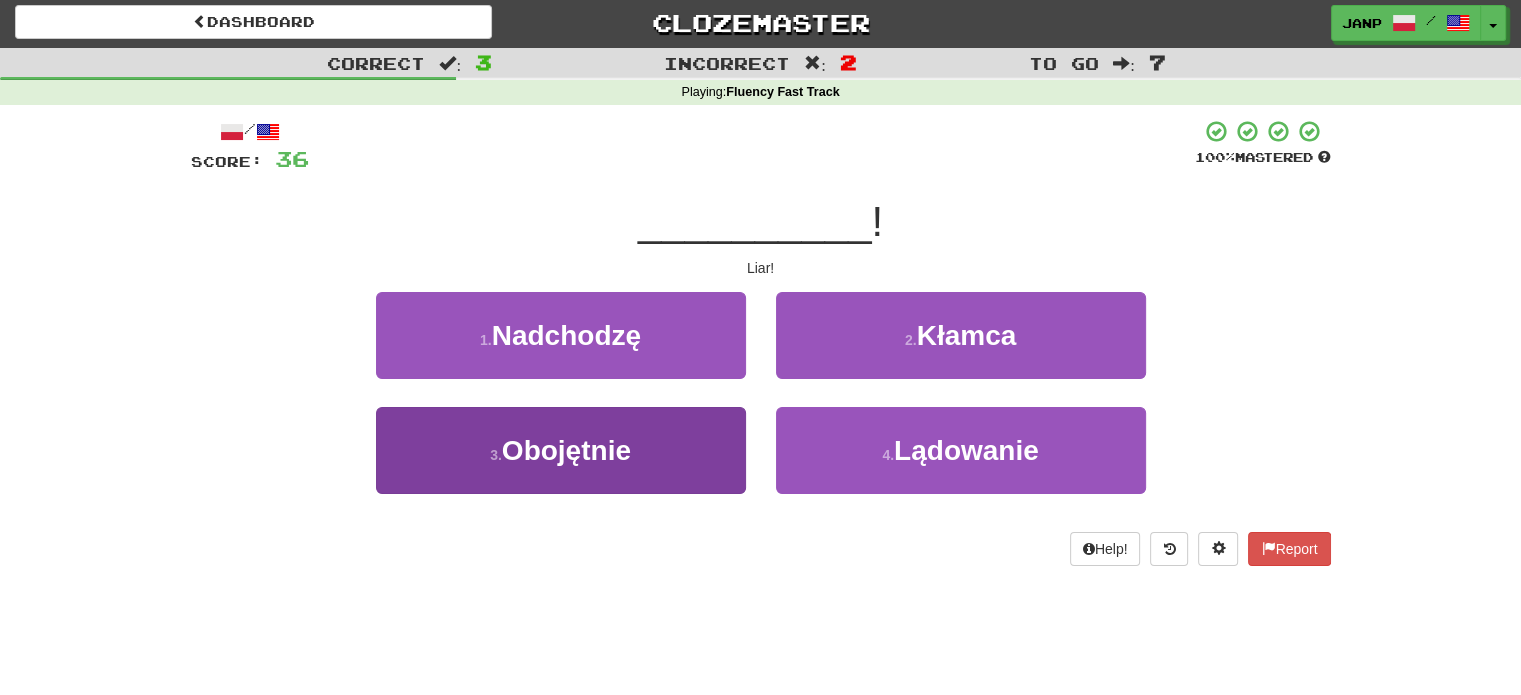 scroll, scrollTop: 0, scrollLeft: 0, axis: both 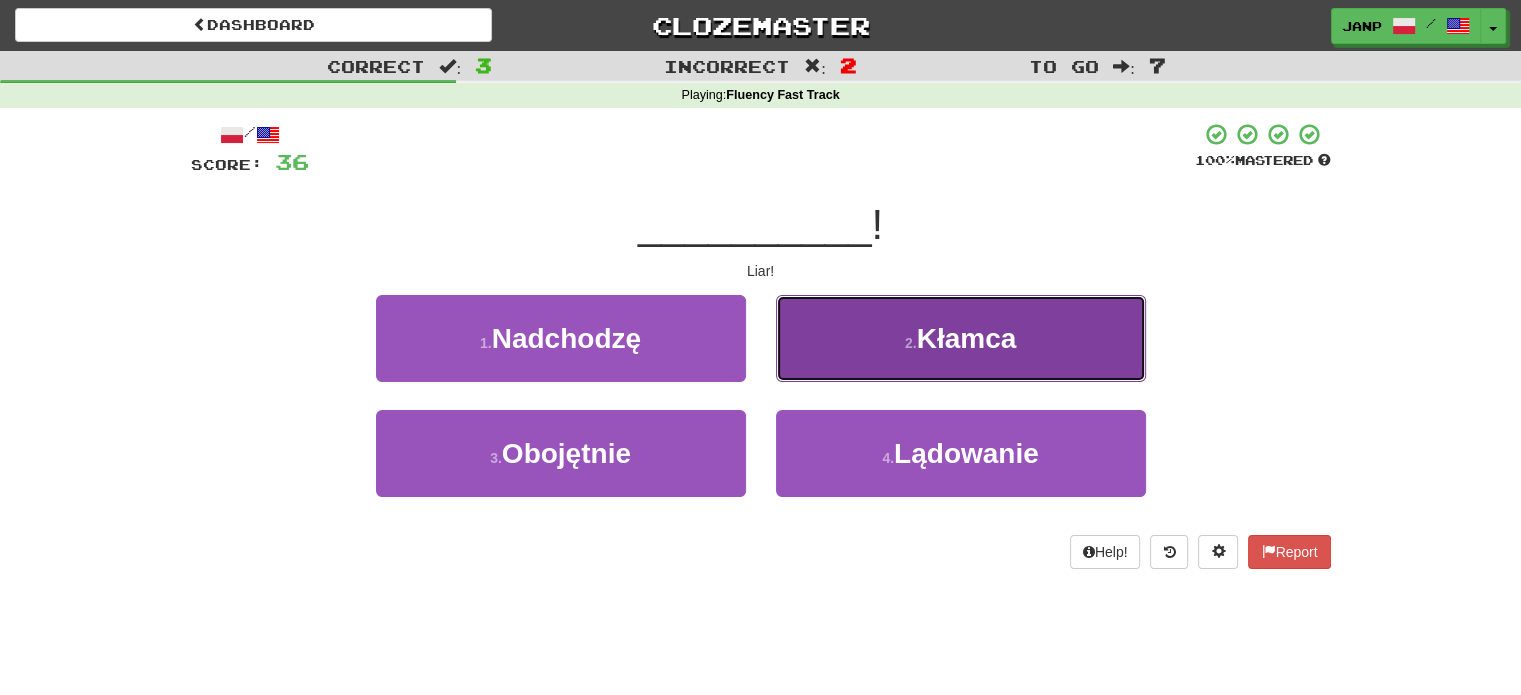 click on "2 .  Kłamca" at bounding box center (961, 338) 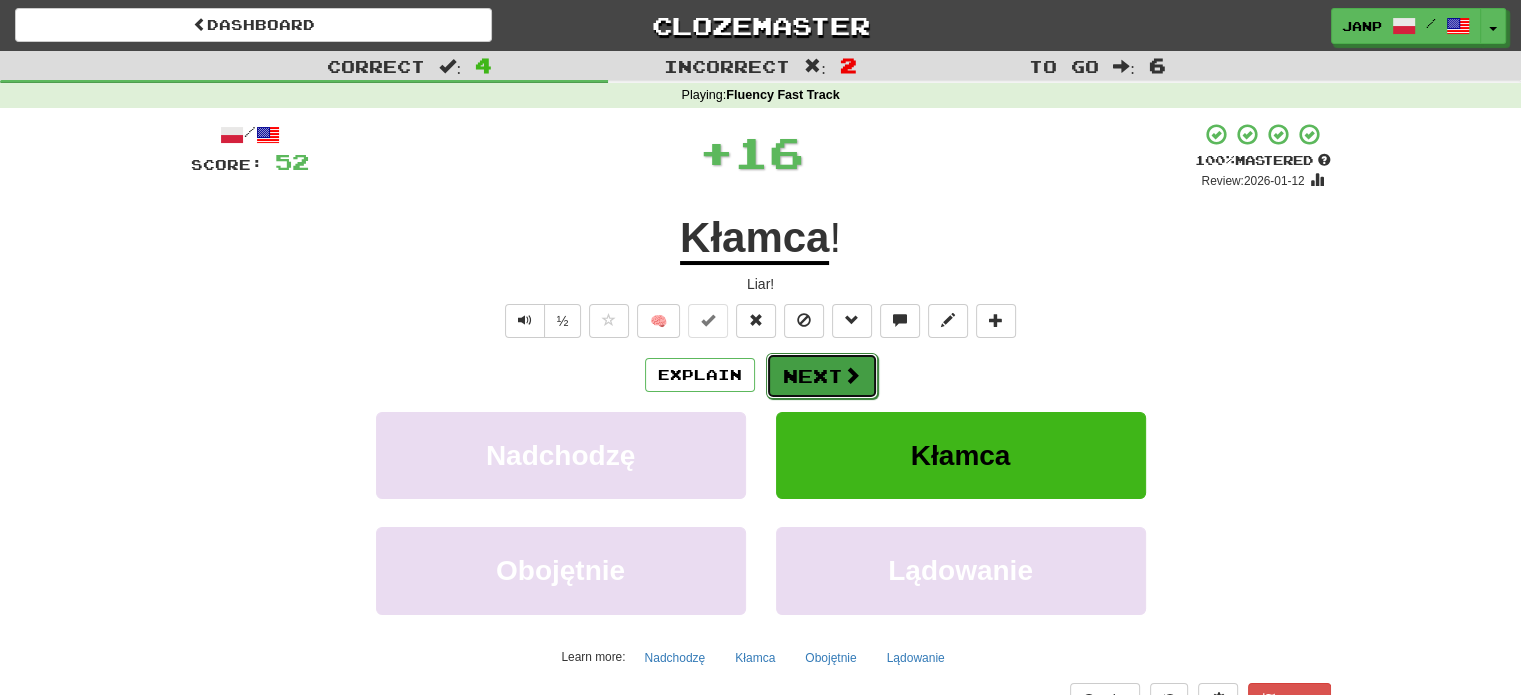 click on "Next" at bounding box center [822, 376] 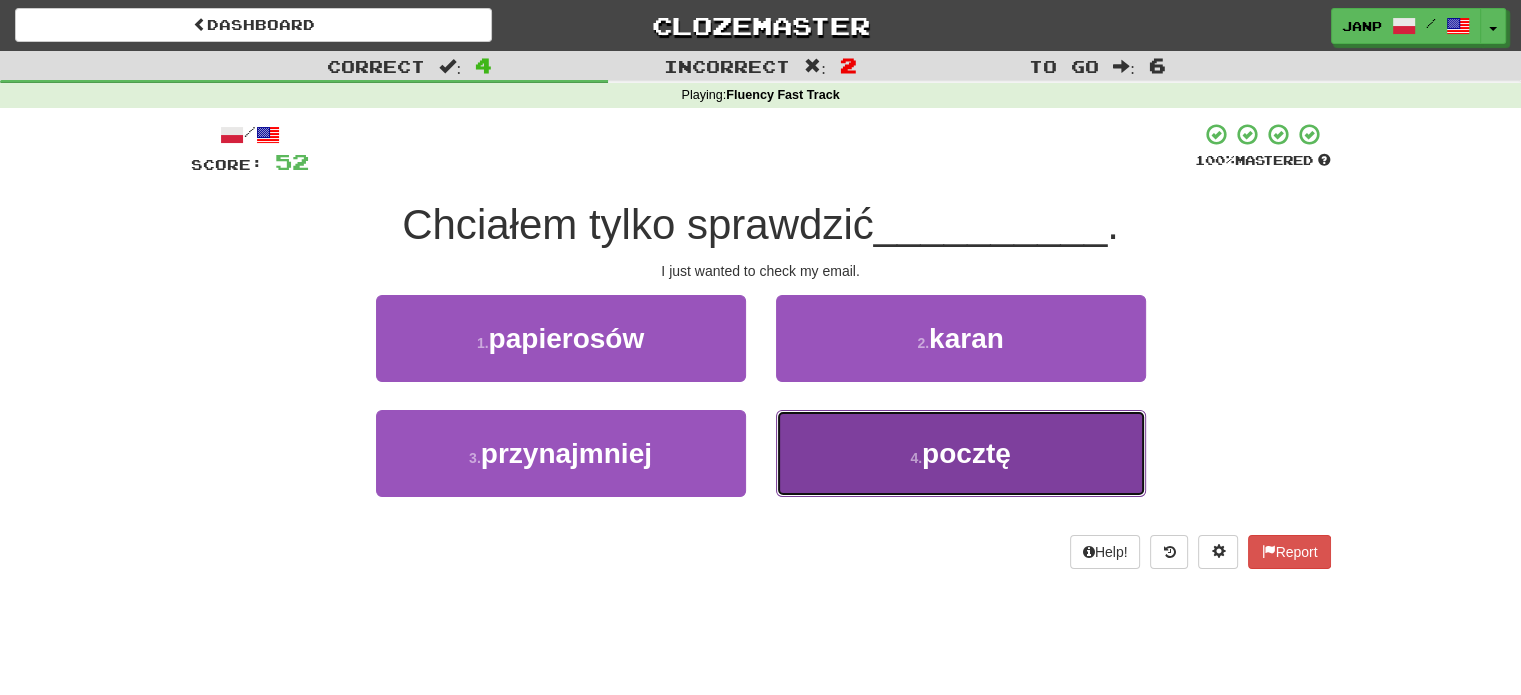 click on "4 .  pocztę" at bounding box center [961, 453] 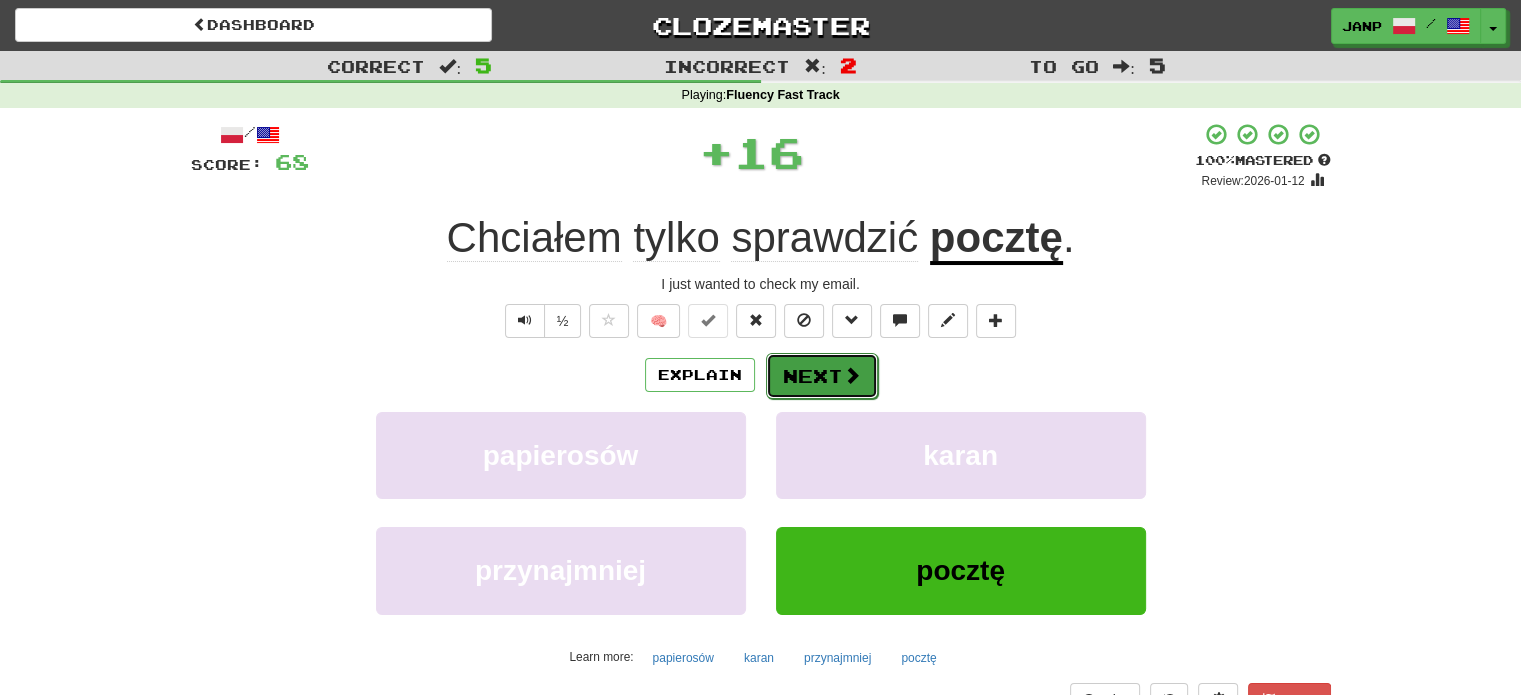 click on "Next" at bounding box center (822, 376) 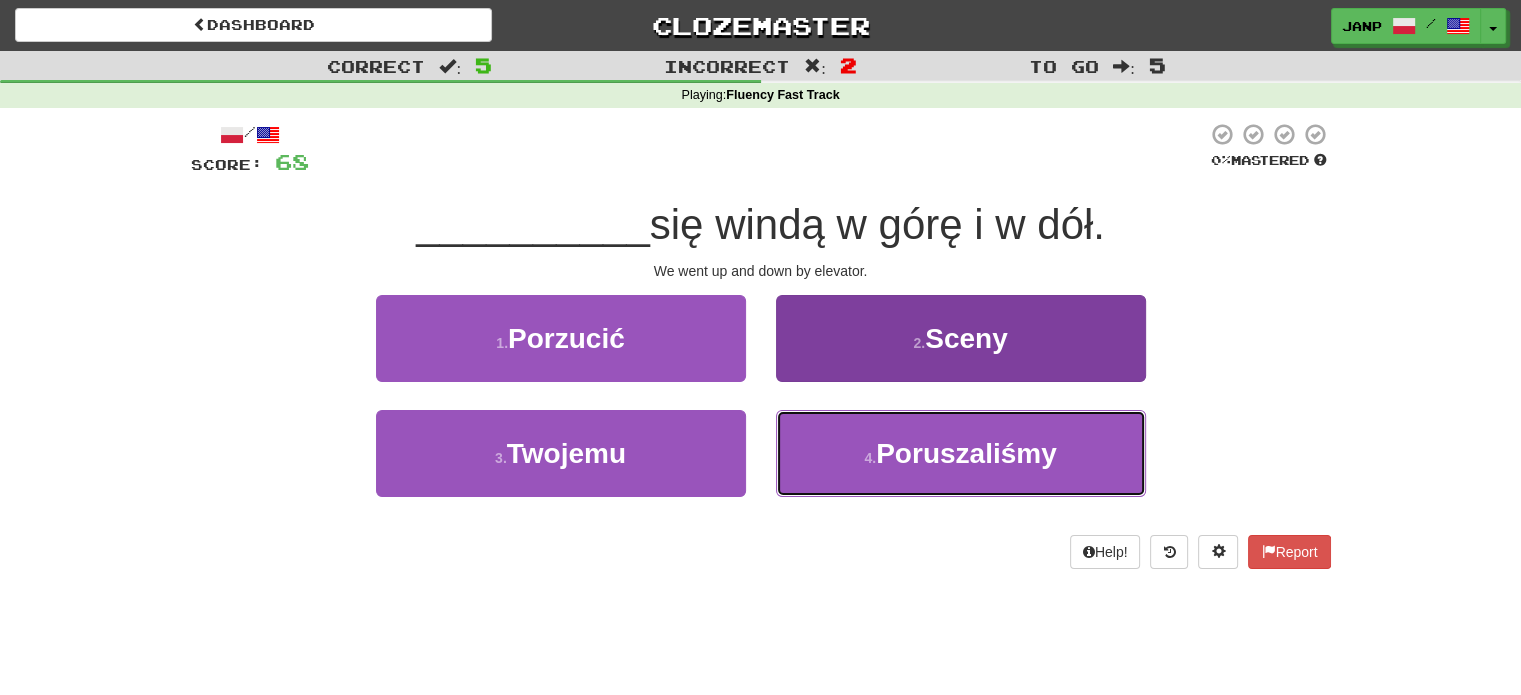 click on "4 .  Poruszaliśmy" at bounding box center (961, 453) 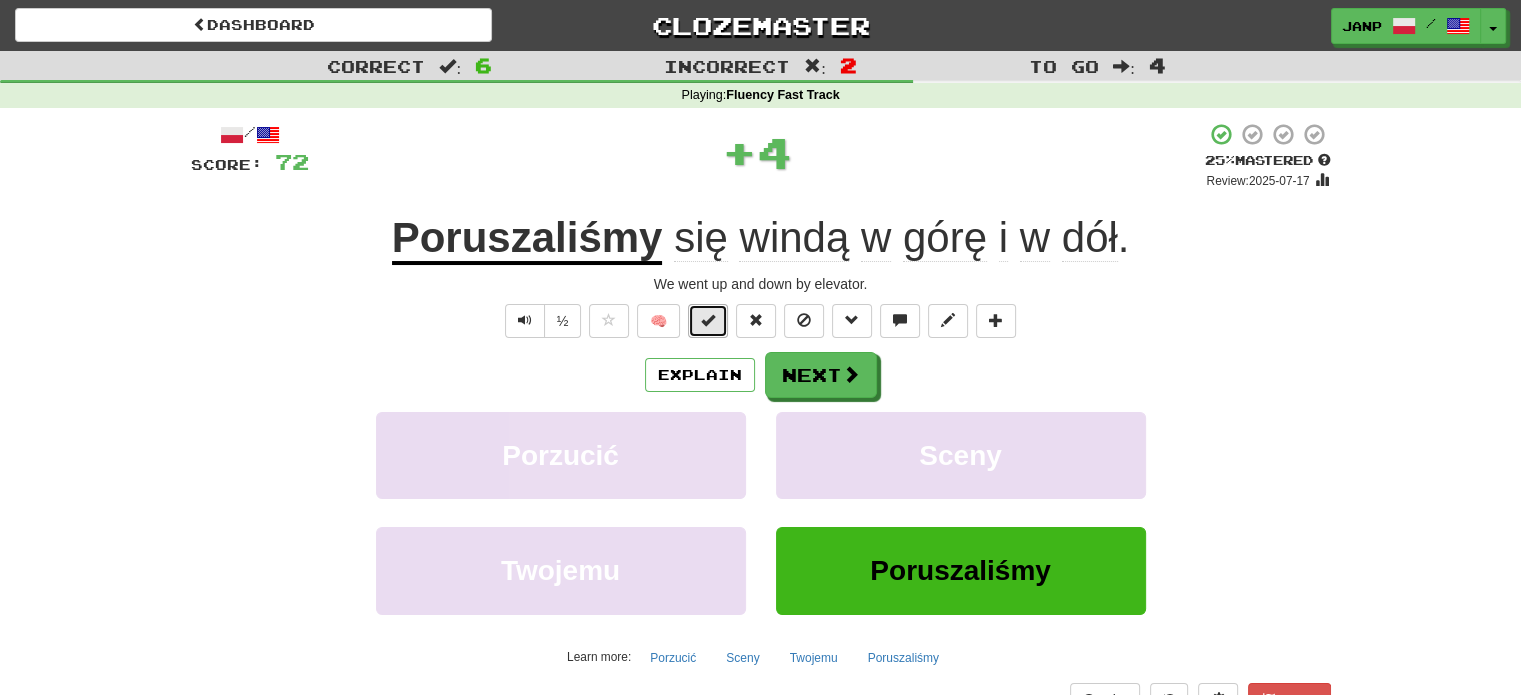 click at bounding box center (708, 321) 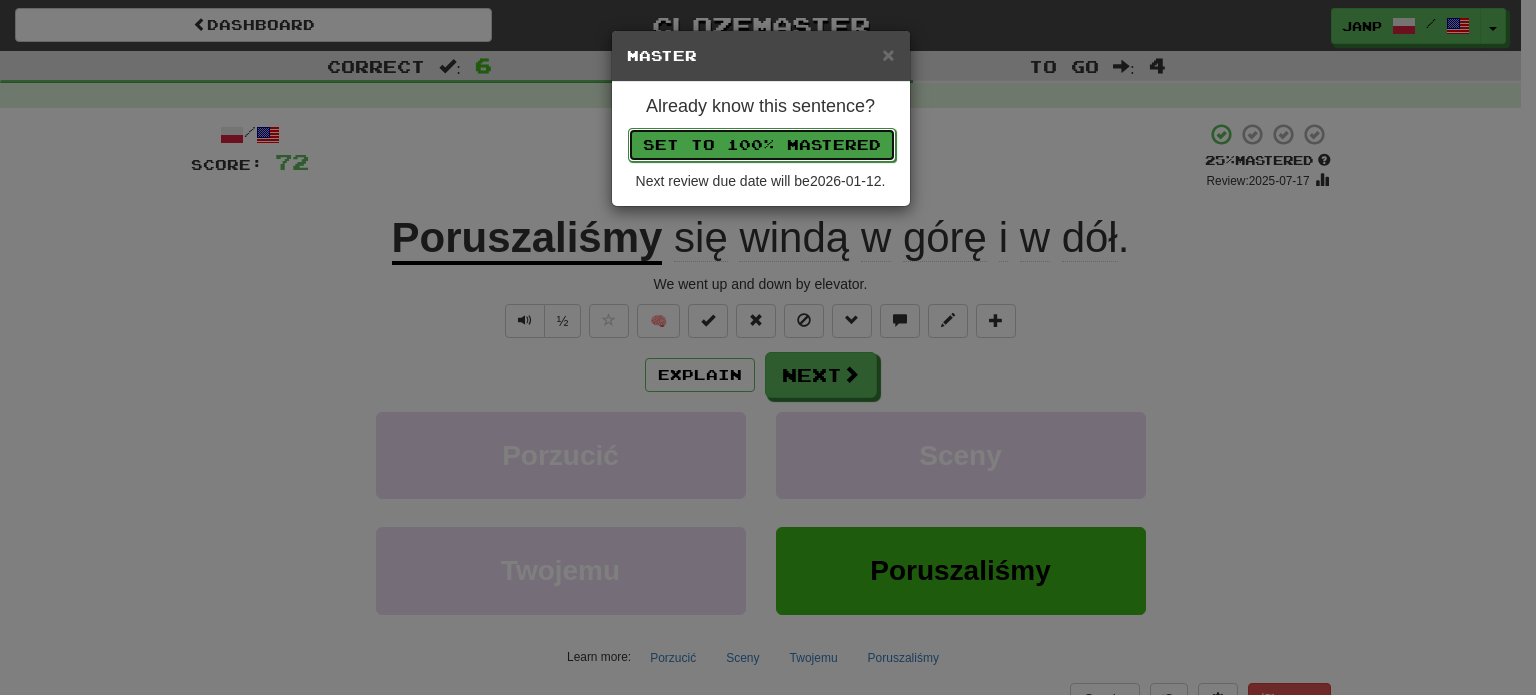 click on "Set to 100% Mastered" at bounding box center [762, 145] 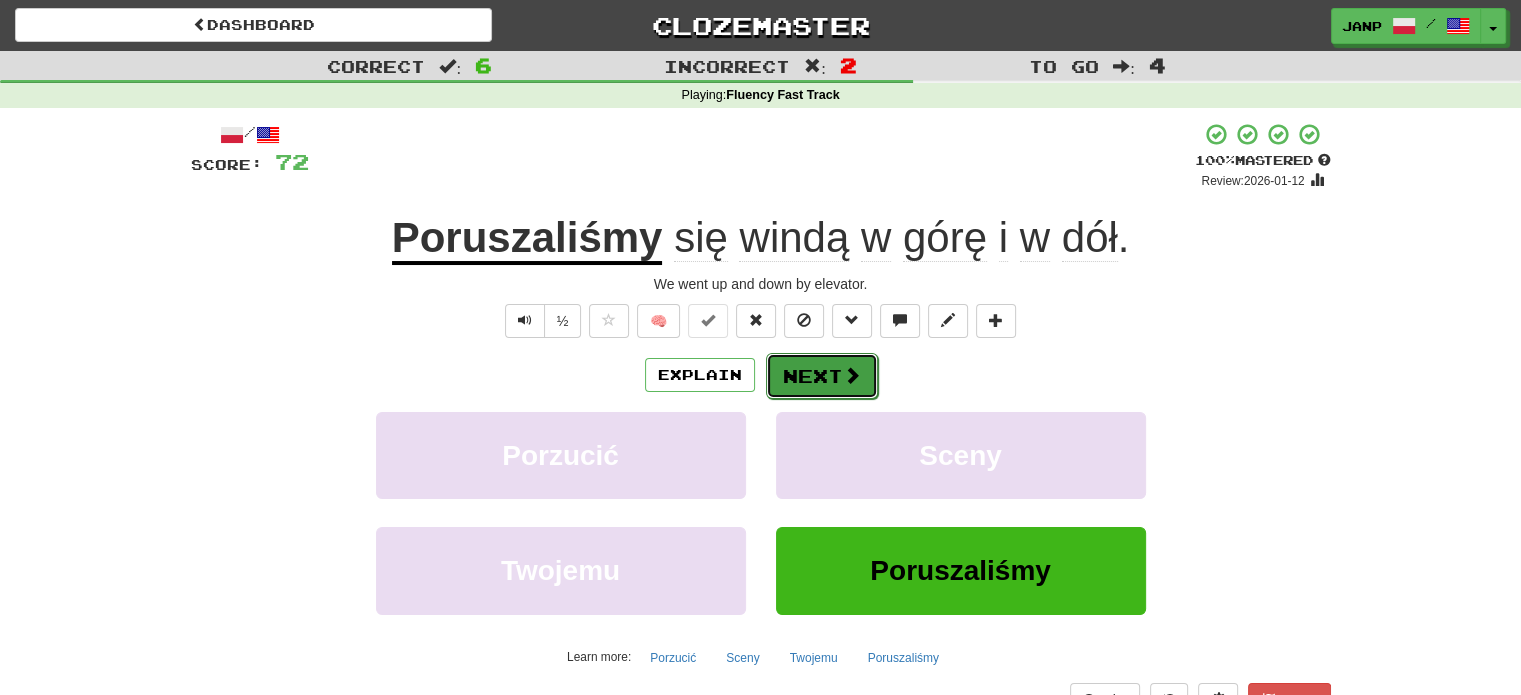 click at bounding box center [852, 375] 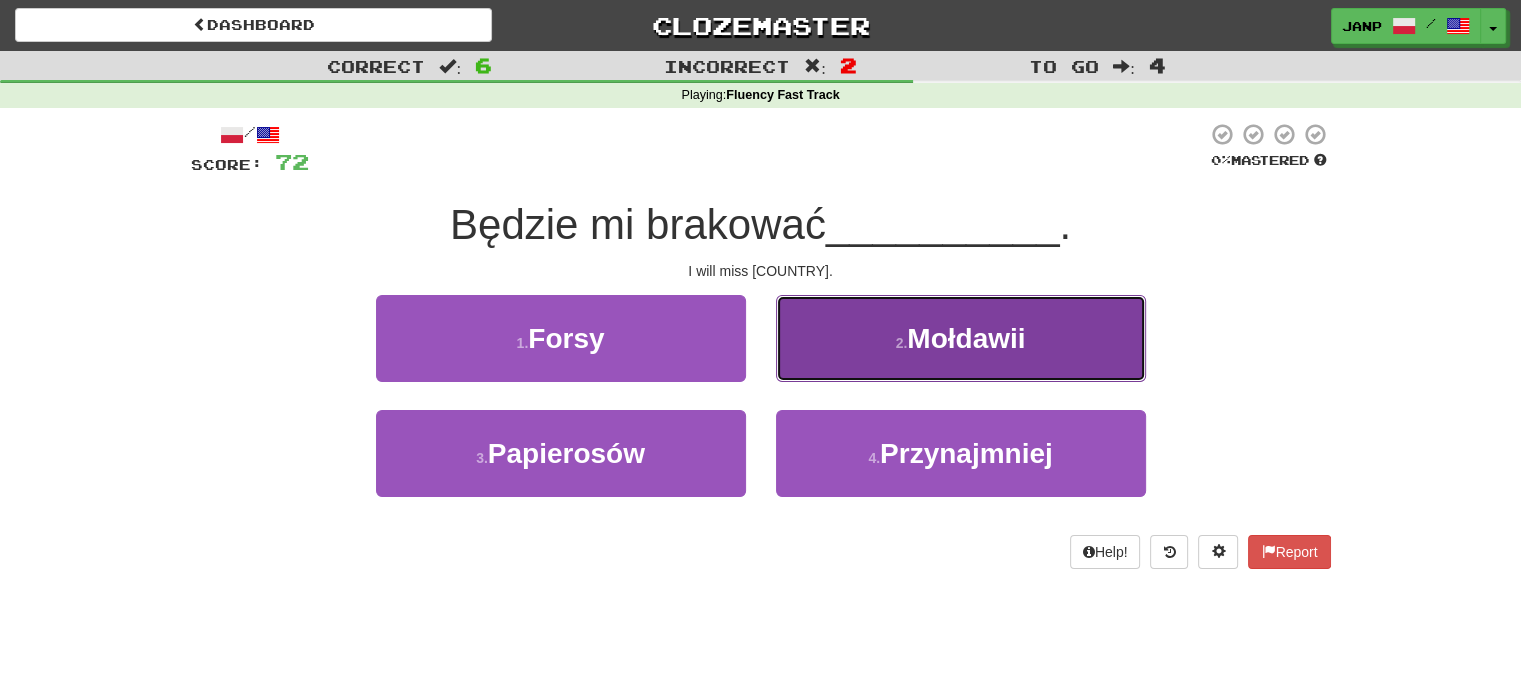 click on "2 .  Mołdawii" at bounding box center (961, 338) 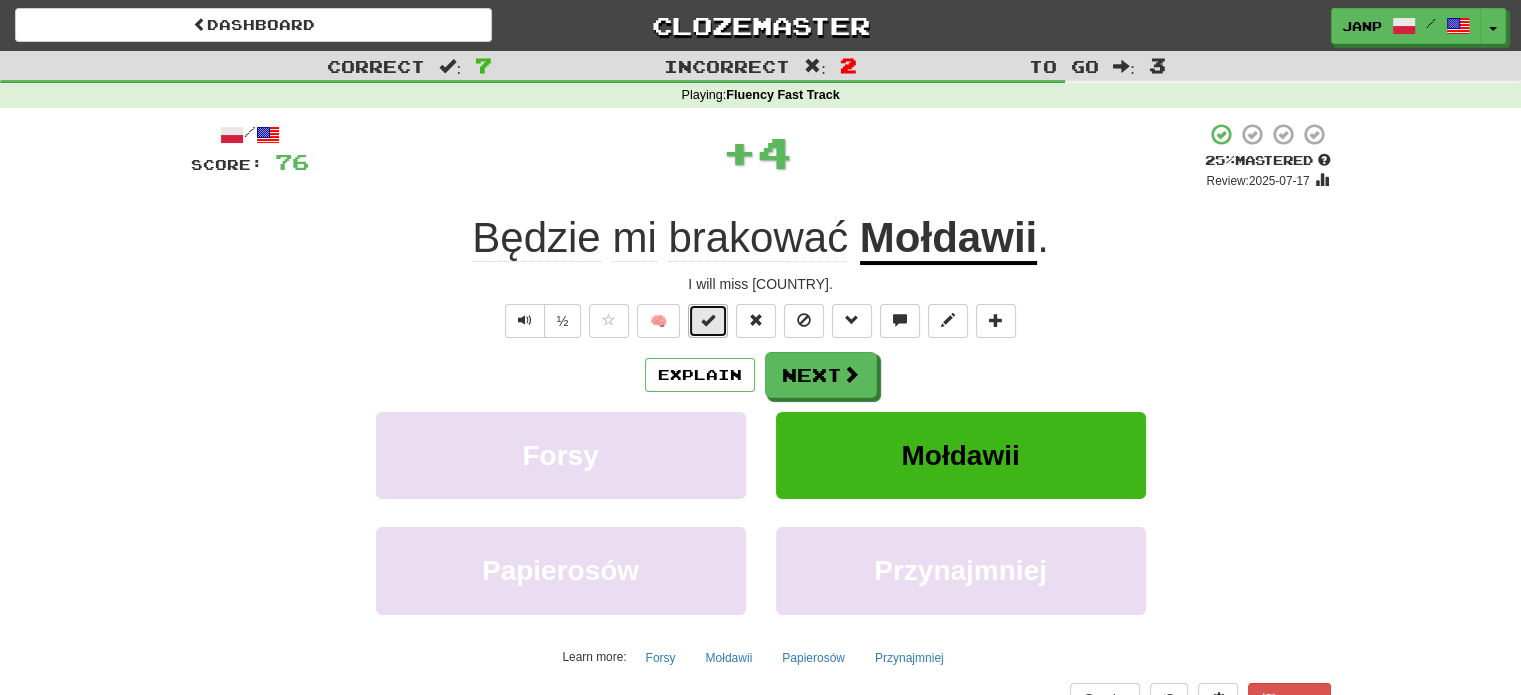click at bounding box center [708, 320] 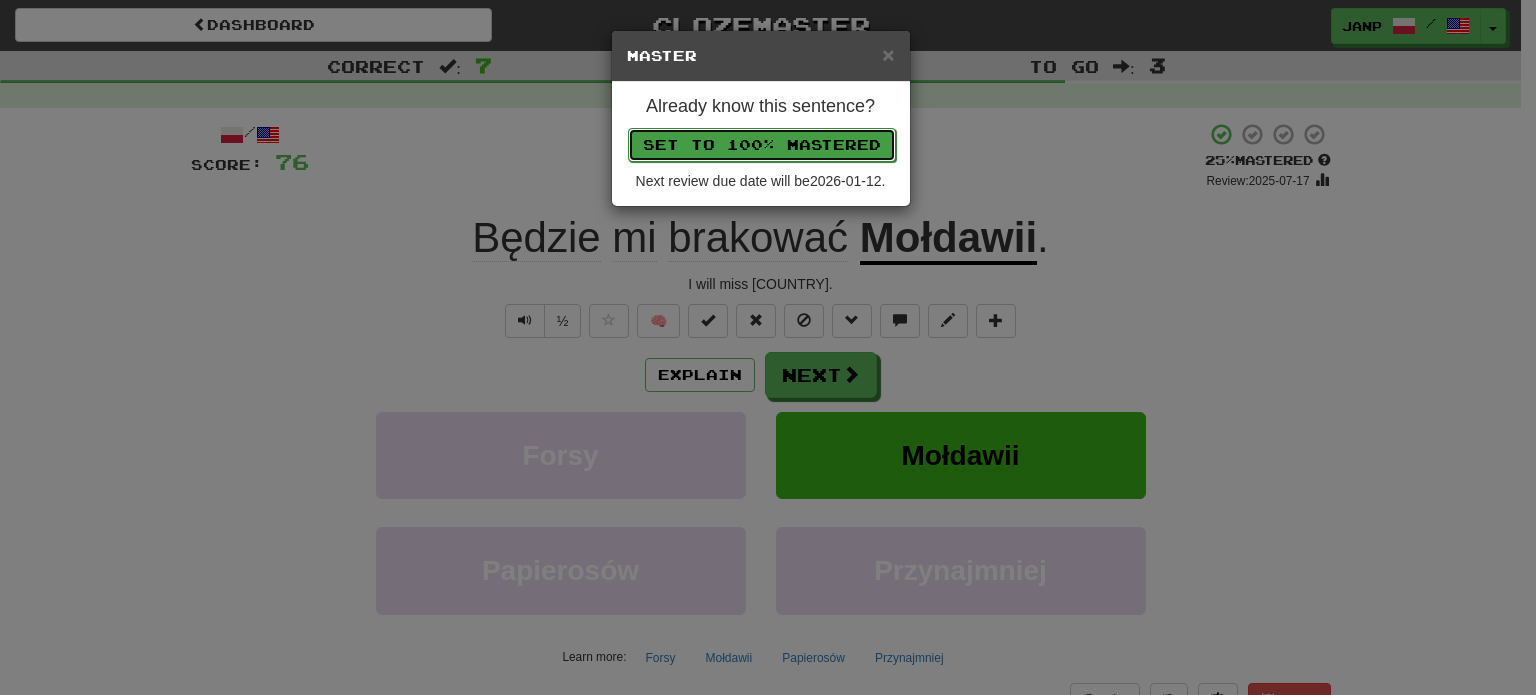 click on "Set to 100% Mastered" at bounding box center [762, 145] 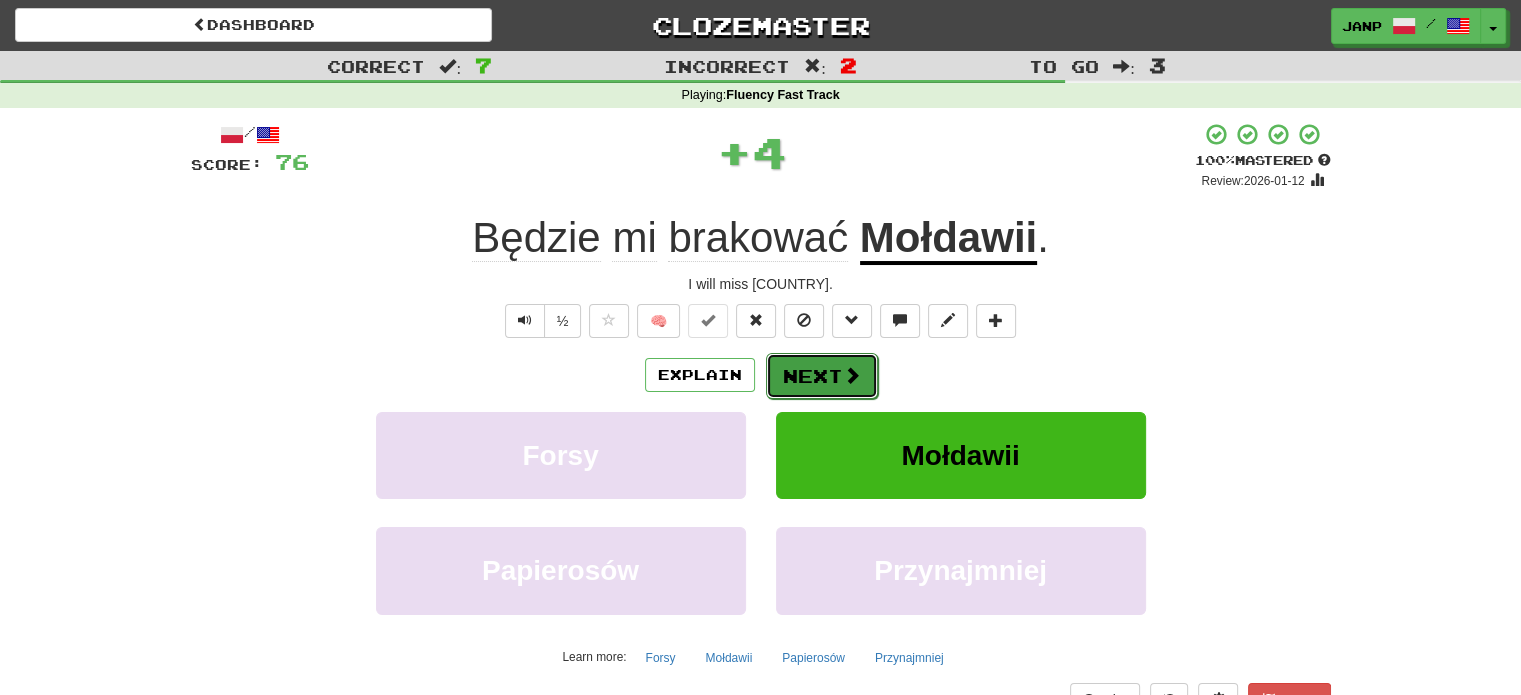 click on "Next" at bounding box center (822, 376) 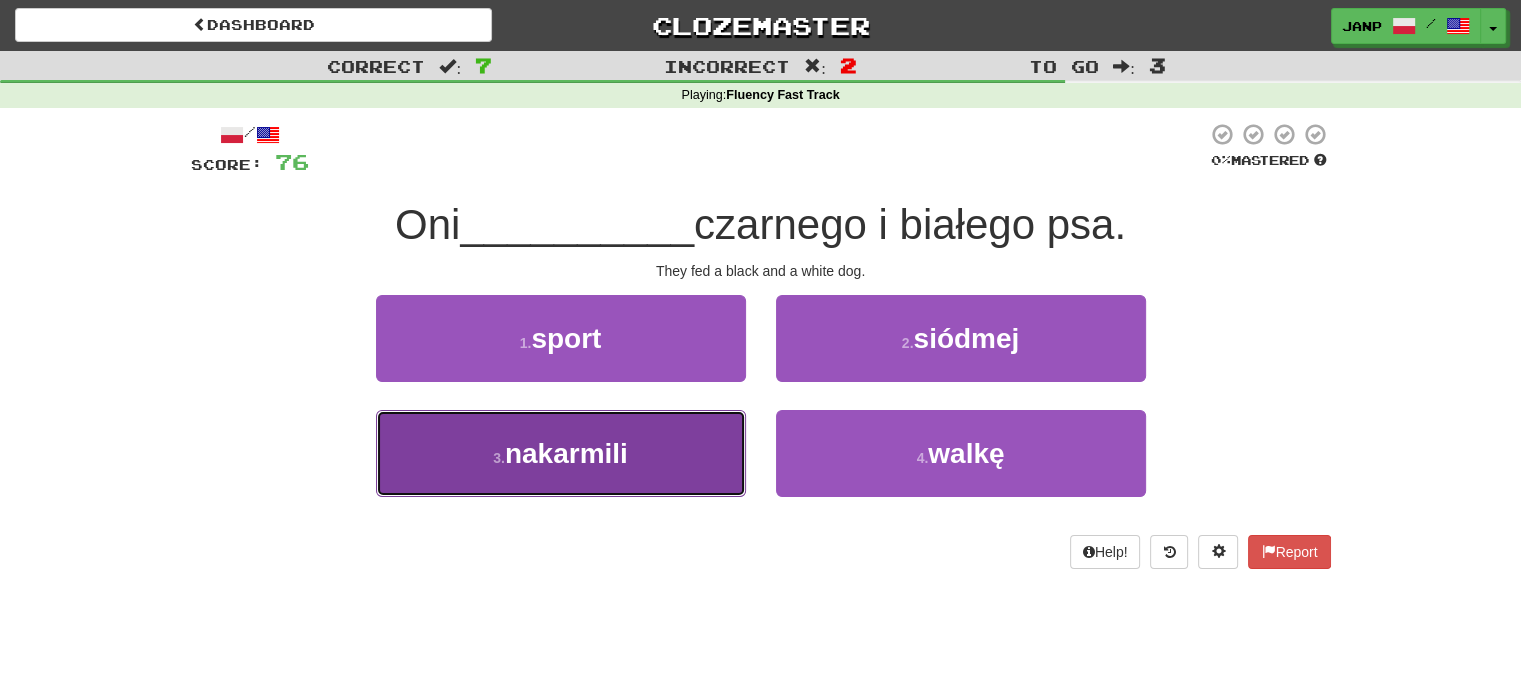 click on "3 .  nakarmili" at bounding box center (561, 453) 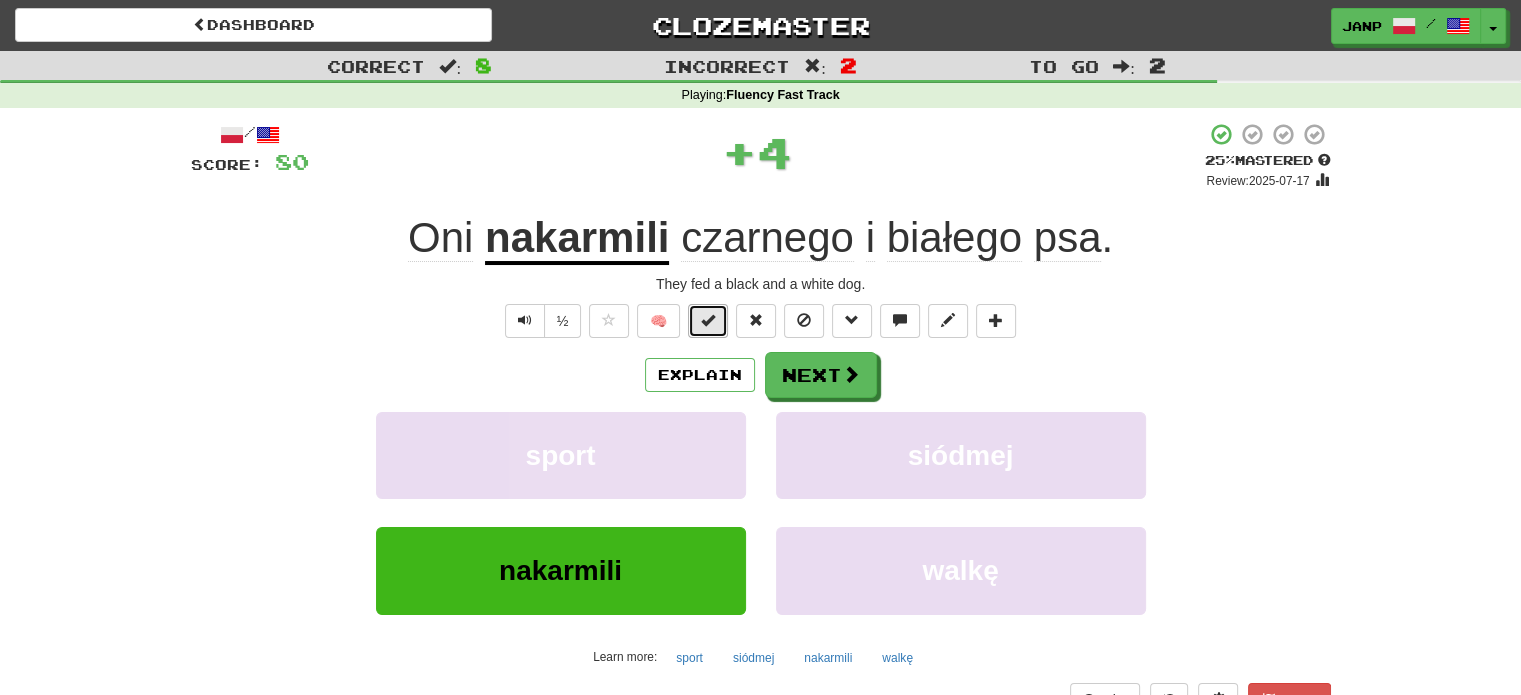 click at bounding box center [708, 320] 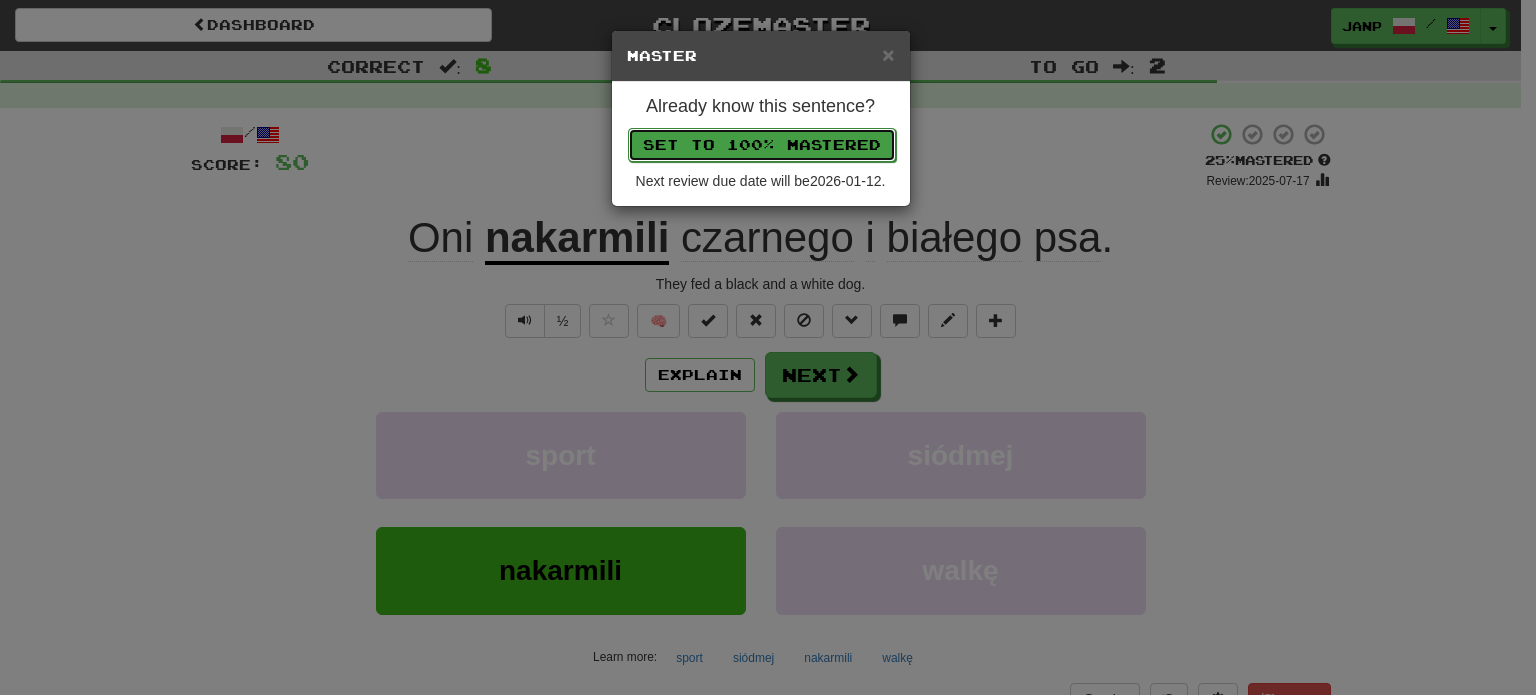 click on "Set to 100% Mastered" at bounding box center (762, 145) 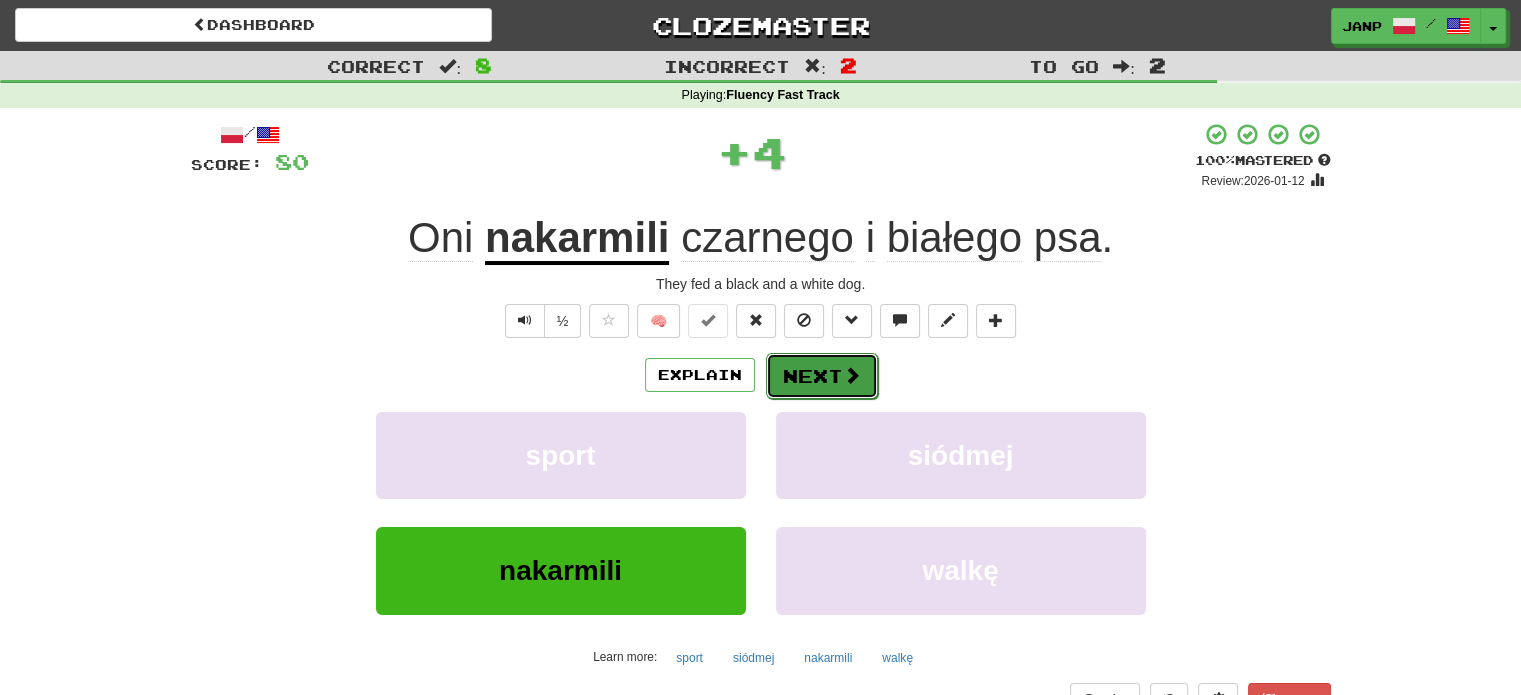 click on "Next" at bounding box center (822, 376) 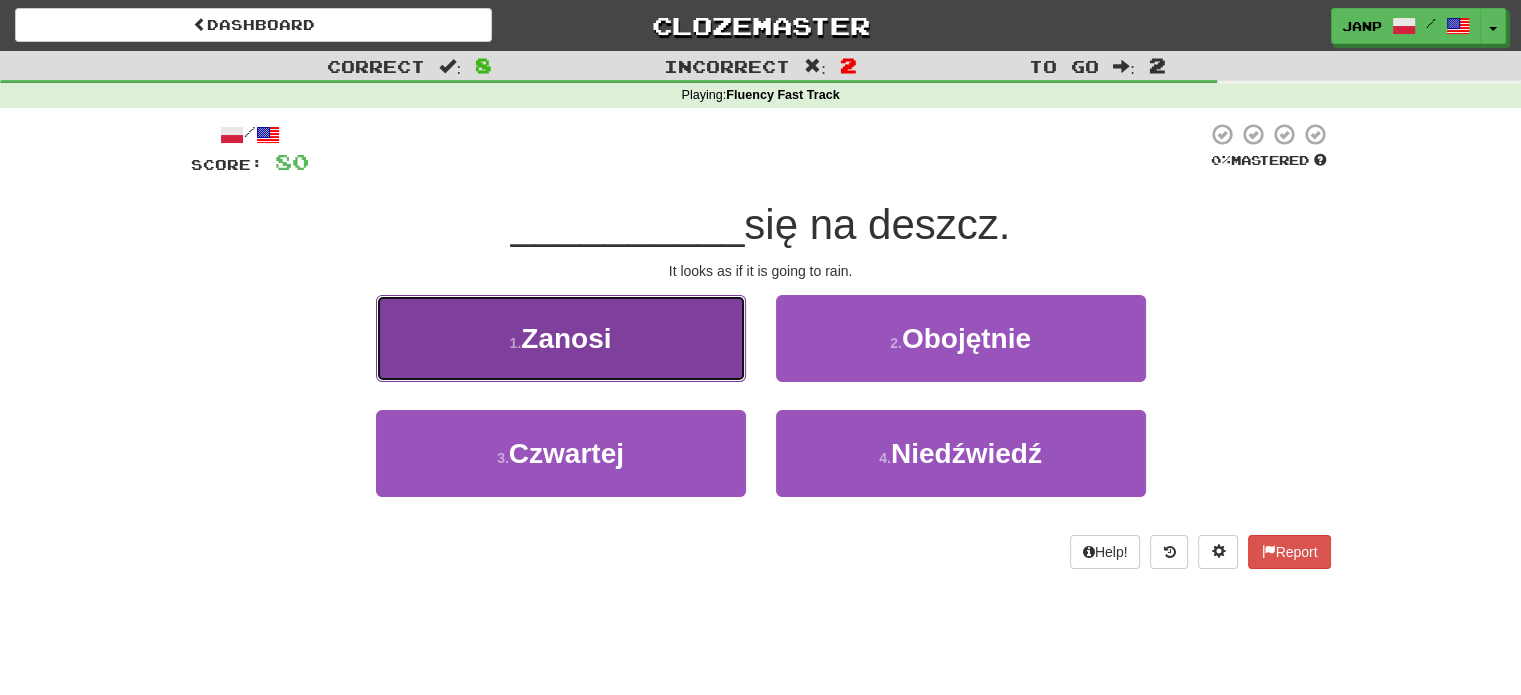 click on "1 .  Zanosi" at bounding box center [561, 338] 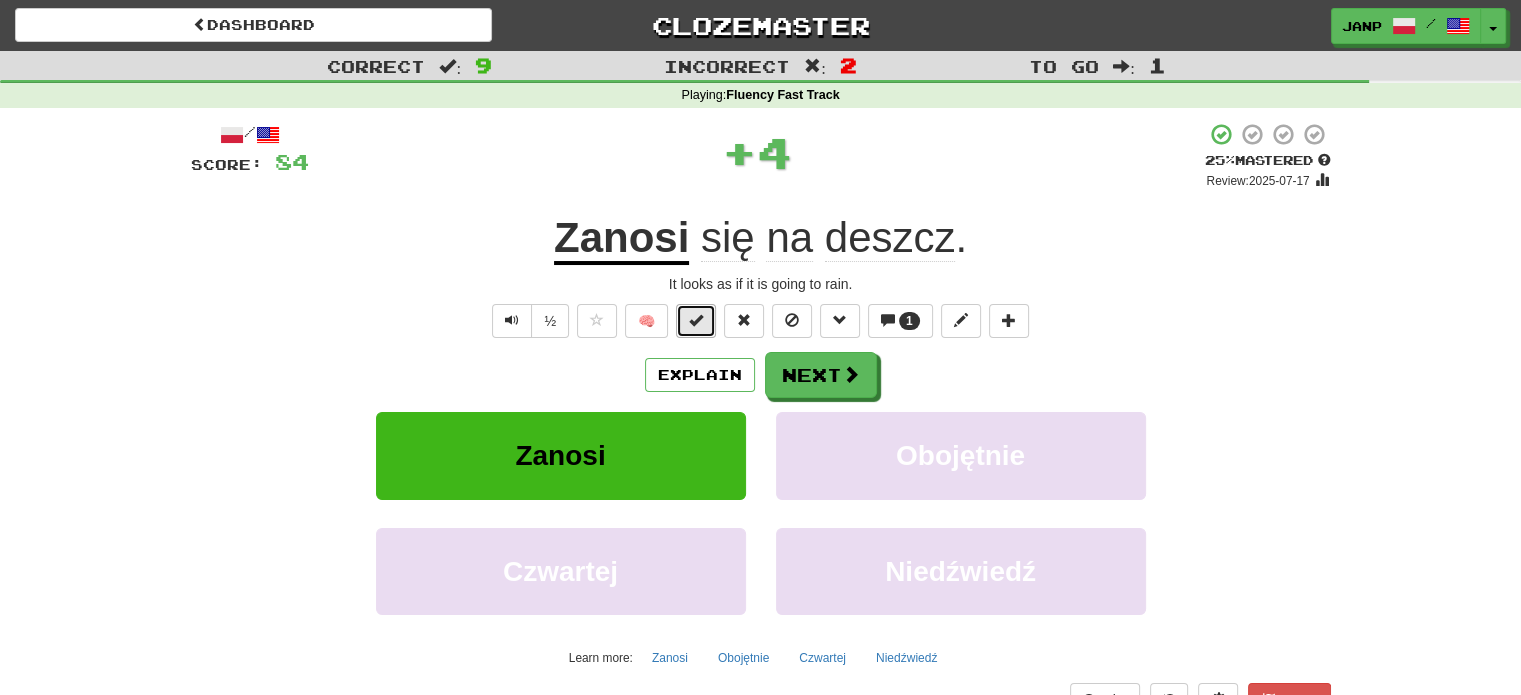 click at bounding box center (696, 321) 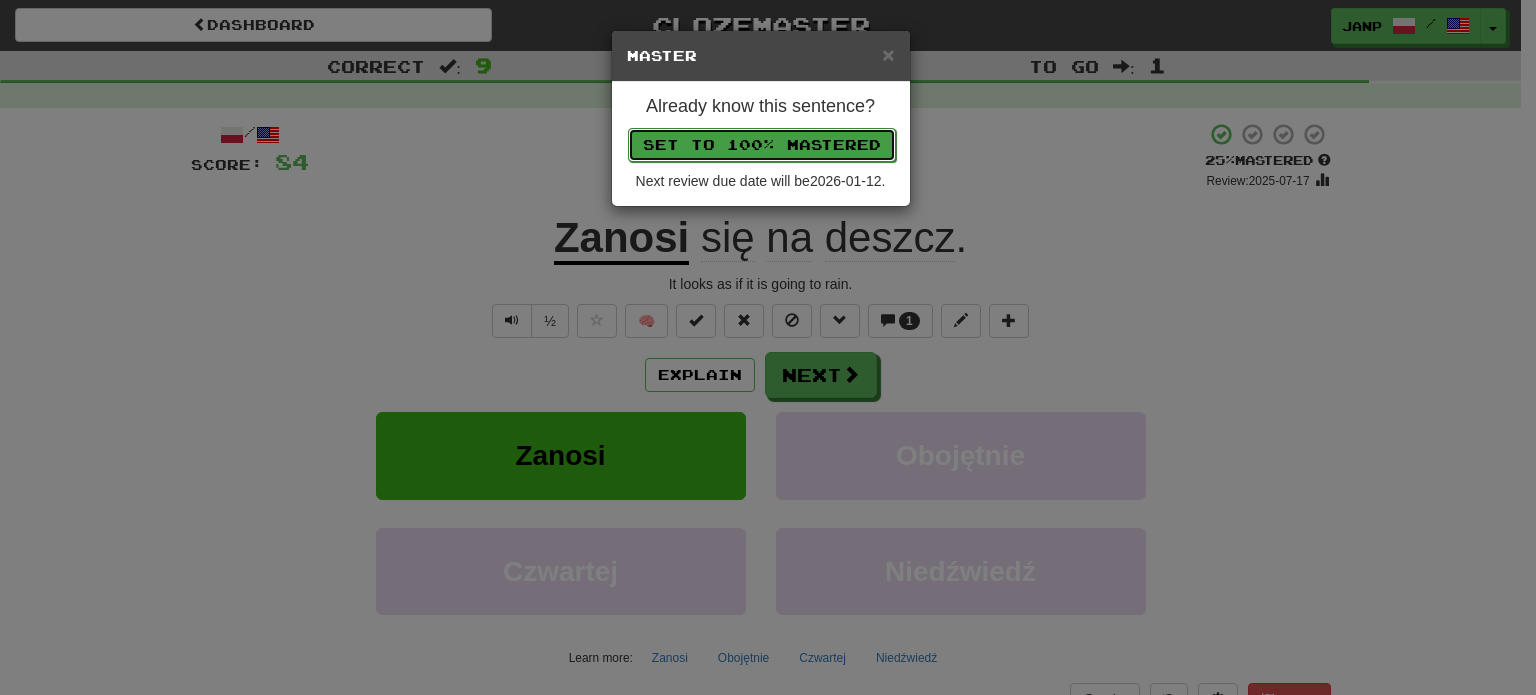 click on "Set to 100% Mastered" at bounding box center (762, 145) 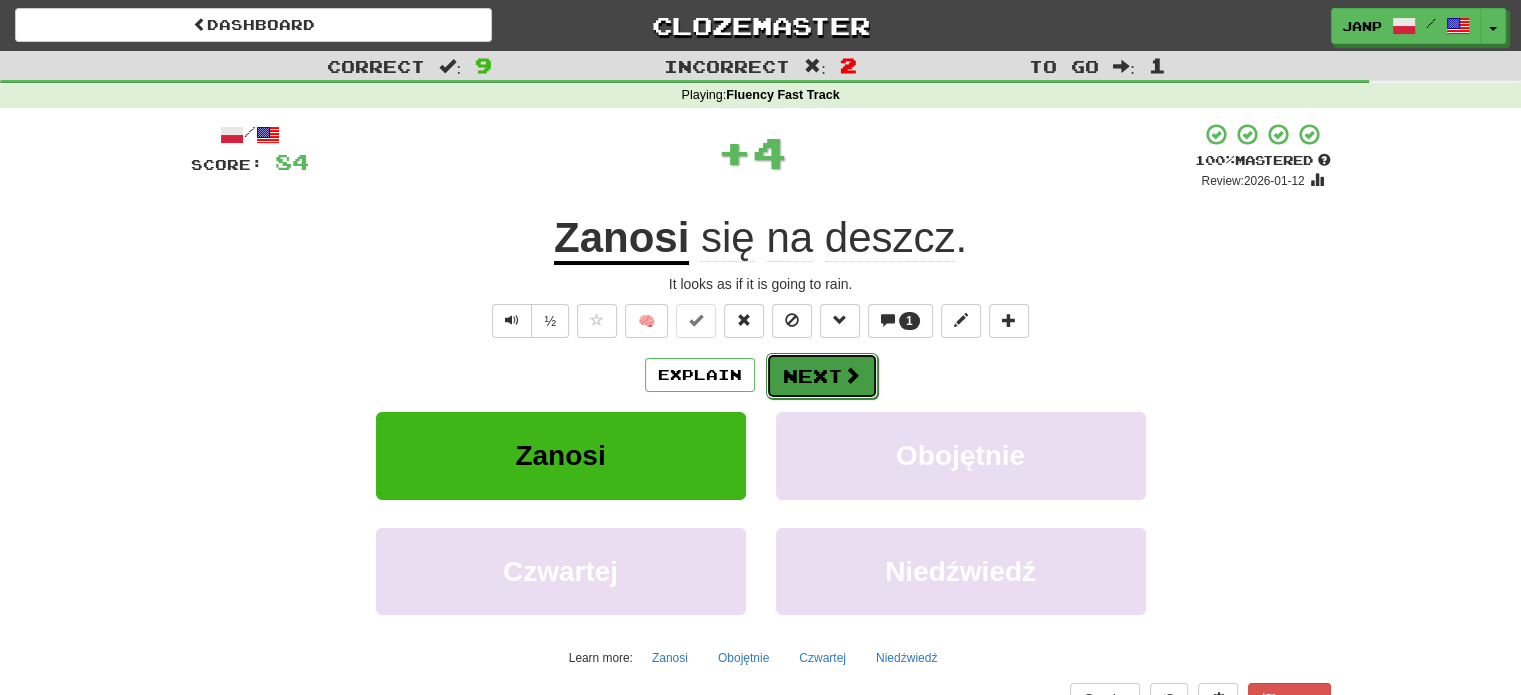 click on "Next" at bounding box center (822, 376) 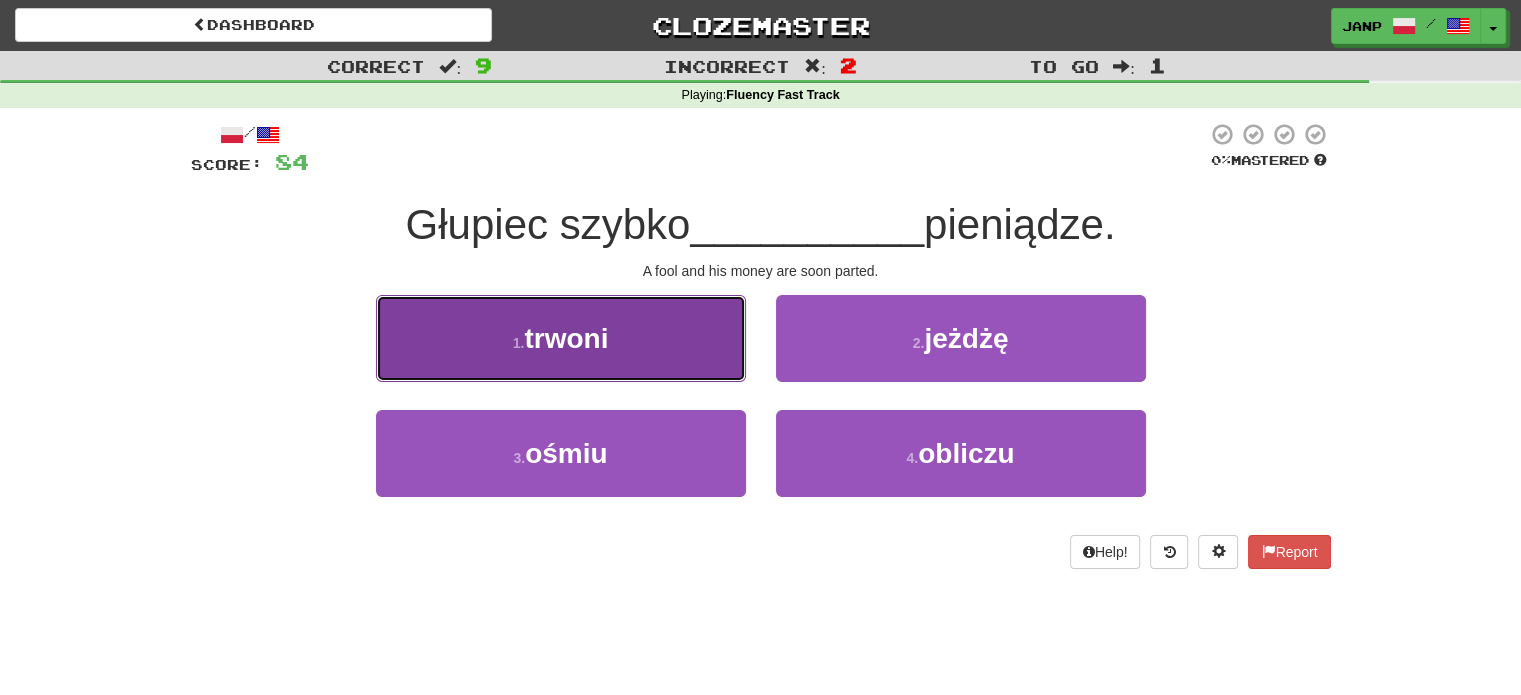 click on "1 .  trwoni" at bounding box center (561, 338) 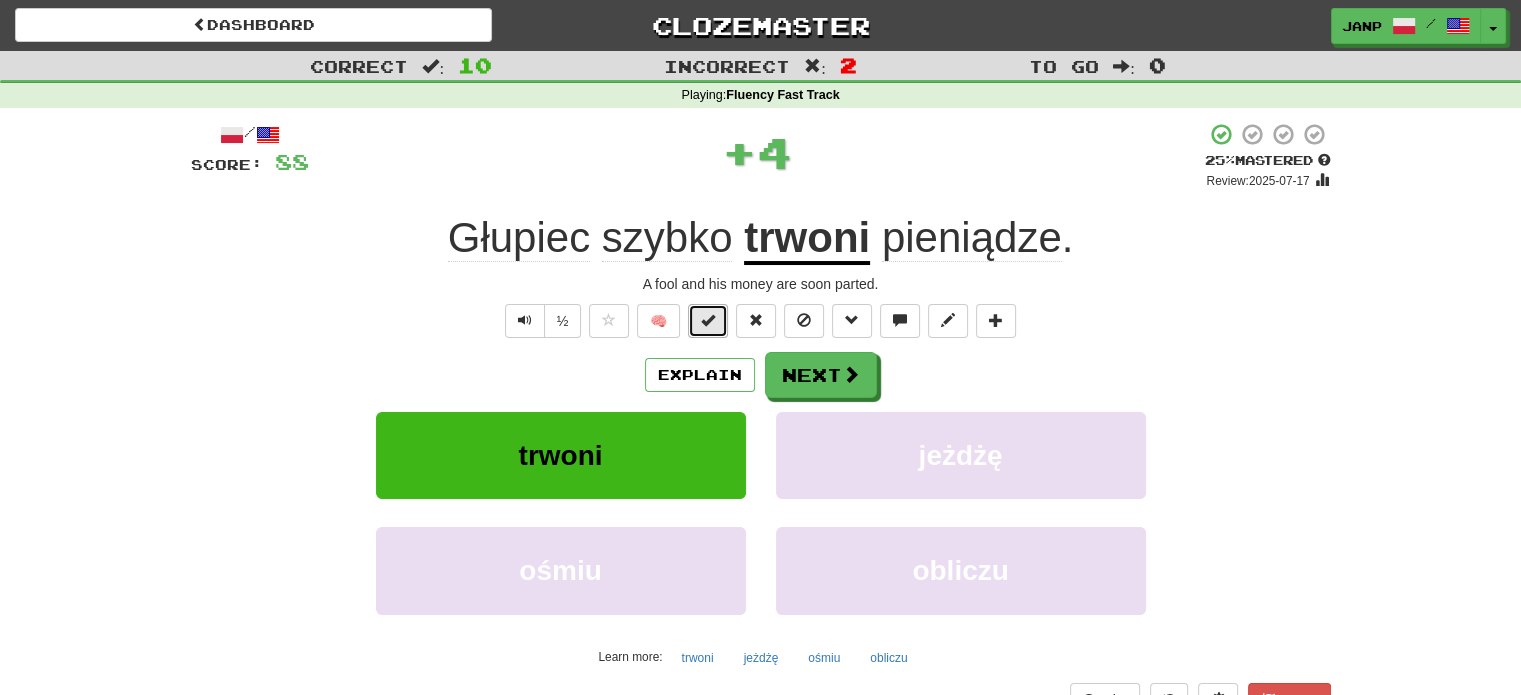 click at bounding box center (708, 321) 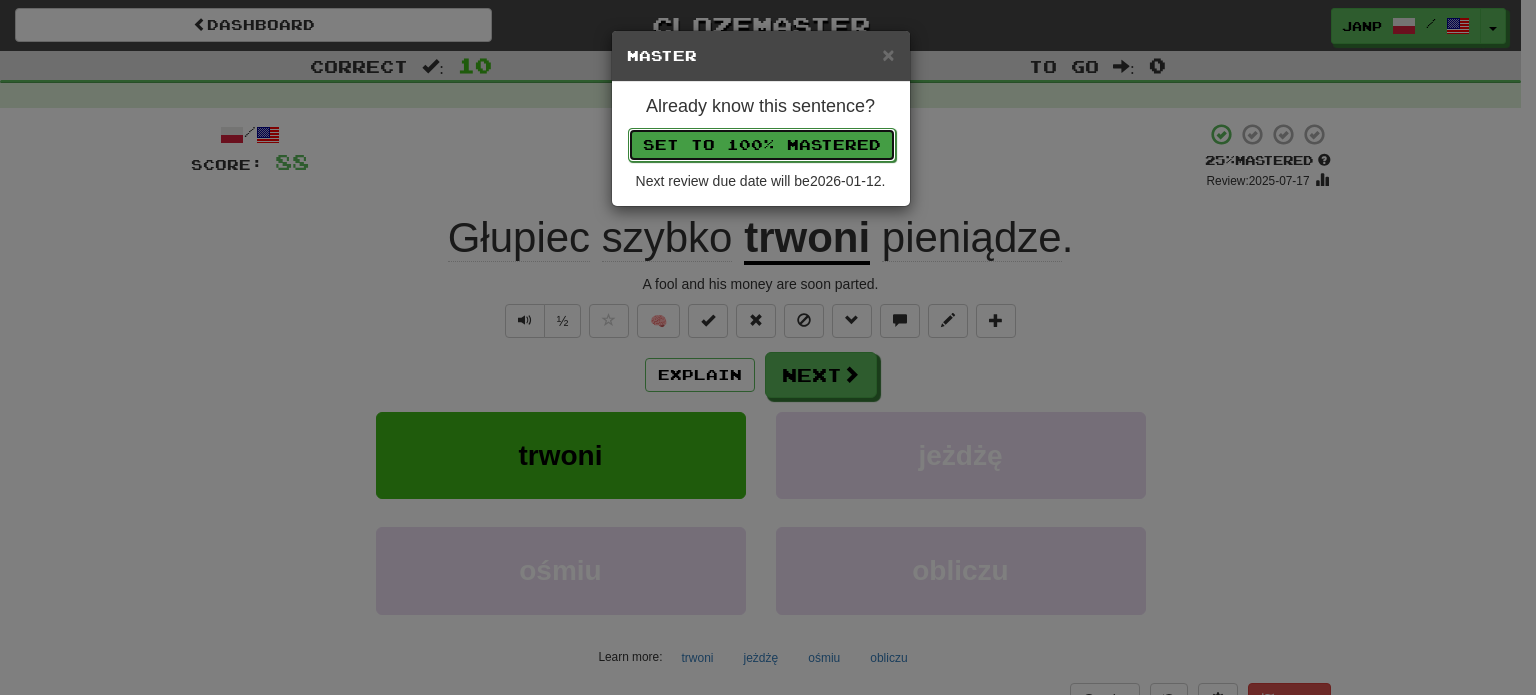 click on "Set to 100% Mastered" at bounding box center [762, 145] 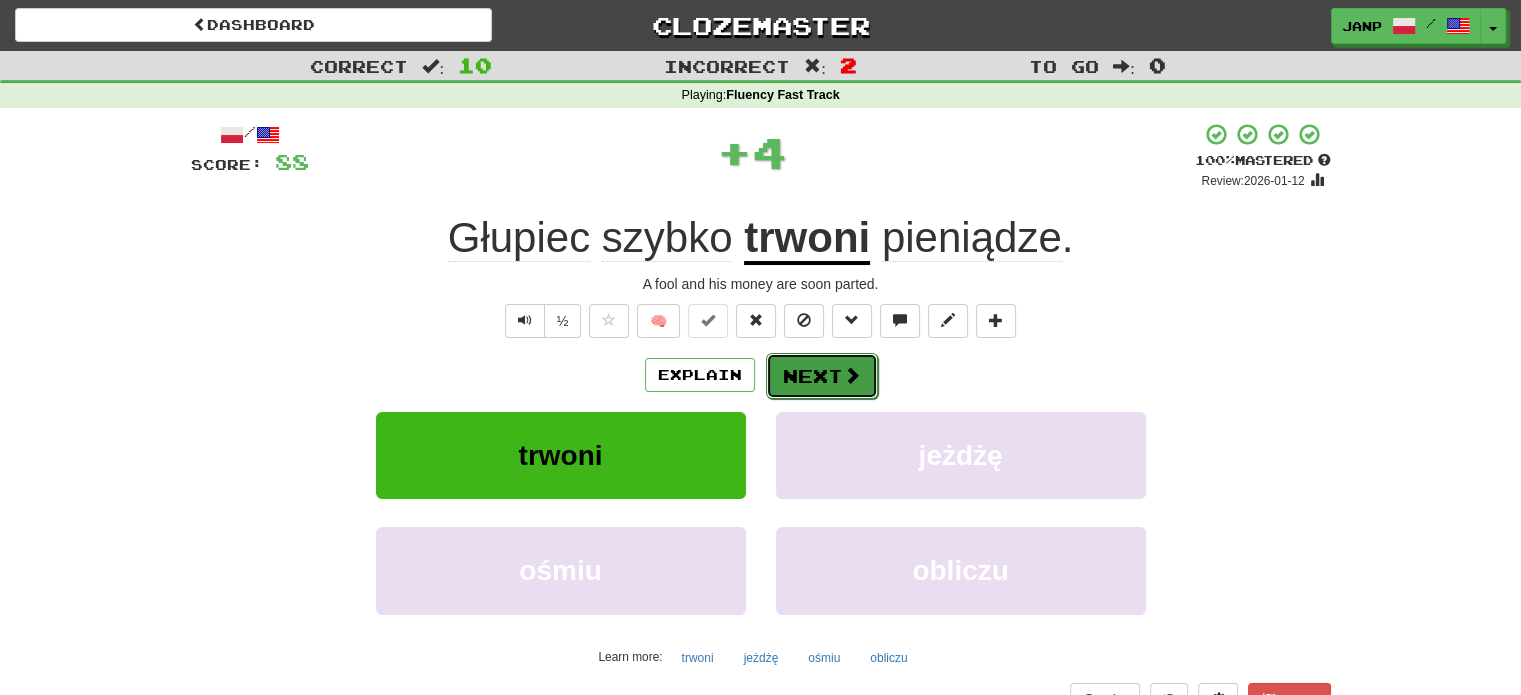 click on "Next" at bounding box center (822, 376) 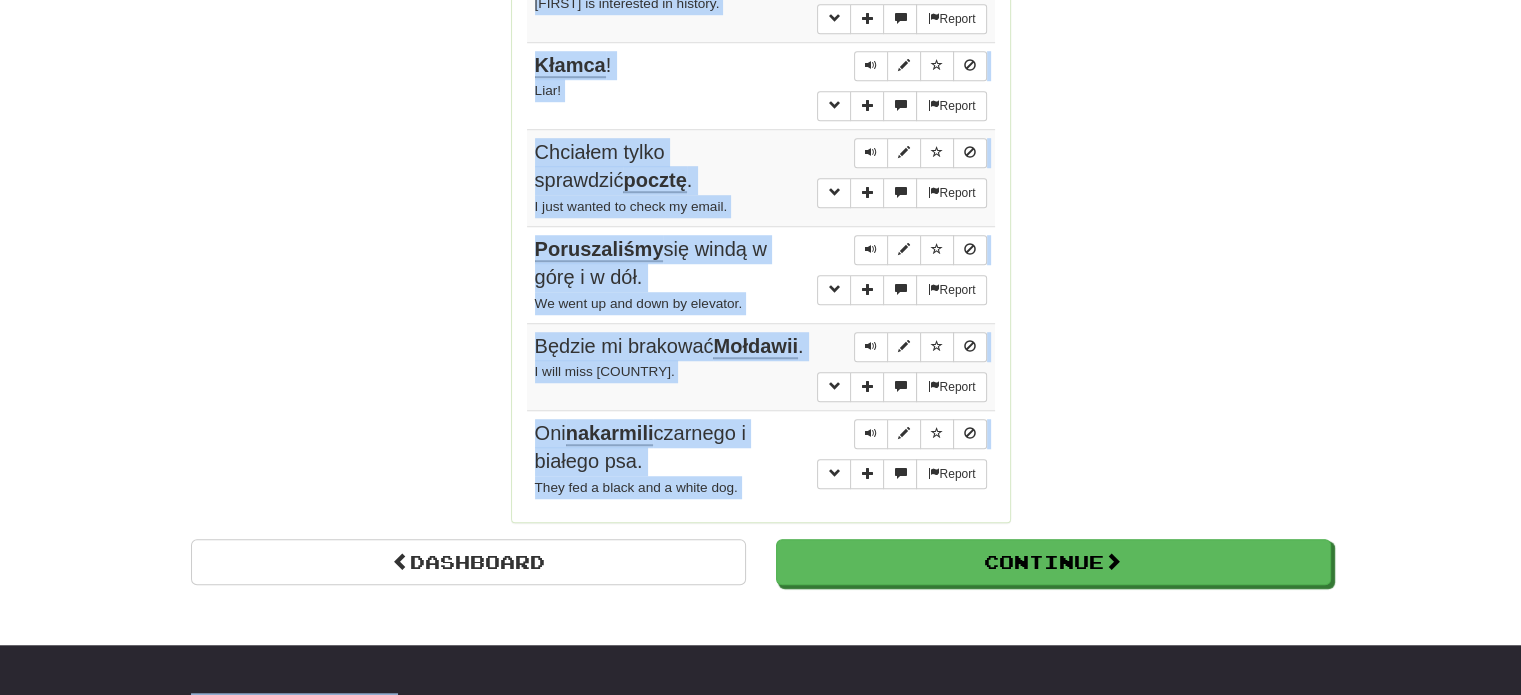 scroll, scrollTop: 1535, scrollLeft: 0, axis: vertical 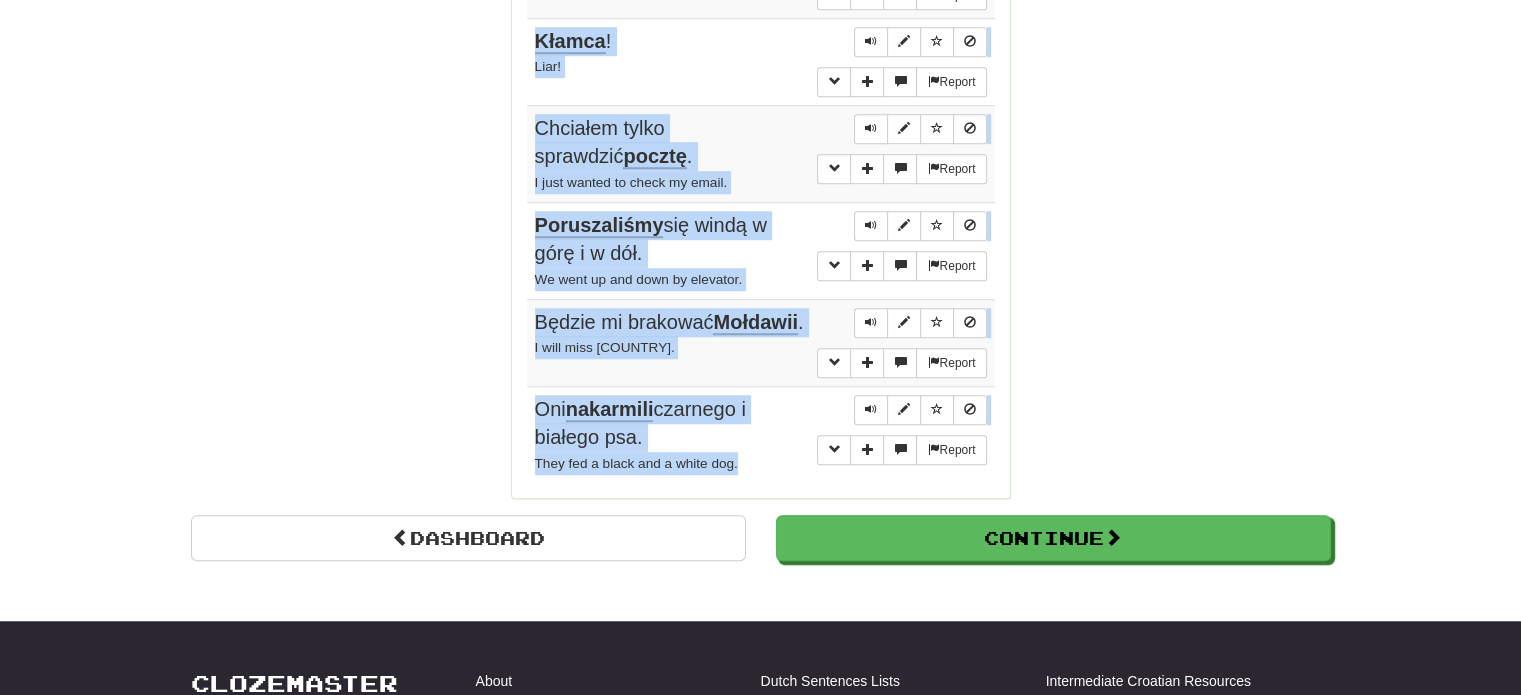 drag, startPoint x: 536, startPoint y: 293, endPoint x: 772, endPoint y: 469, distance: 294.4011 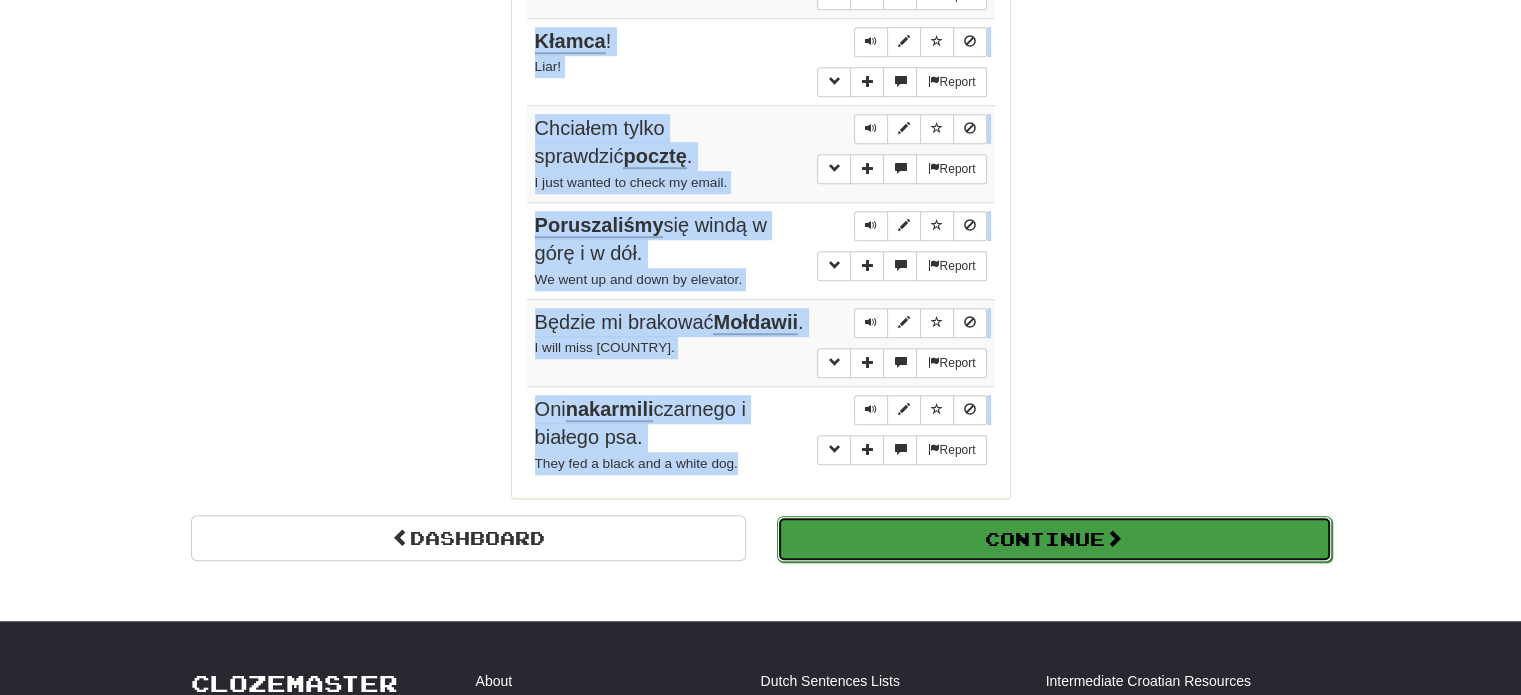 click on "Continue" at bounding box center [1054, 539] 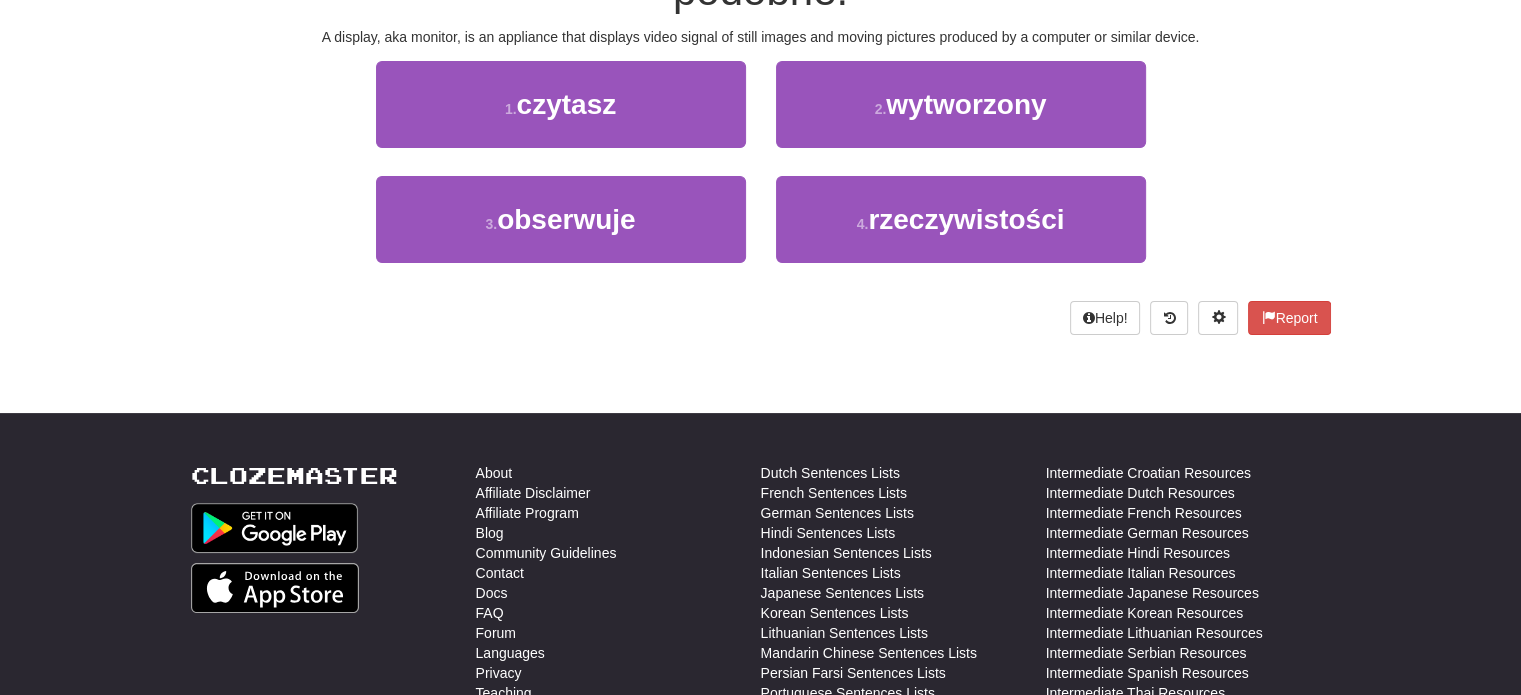 scroll, scrollTop: 43, scrollLeft: 0, axis: vertical 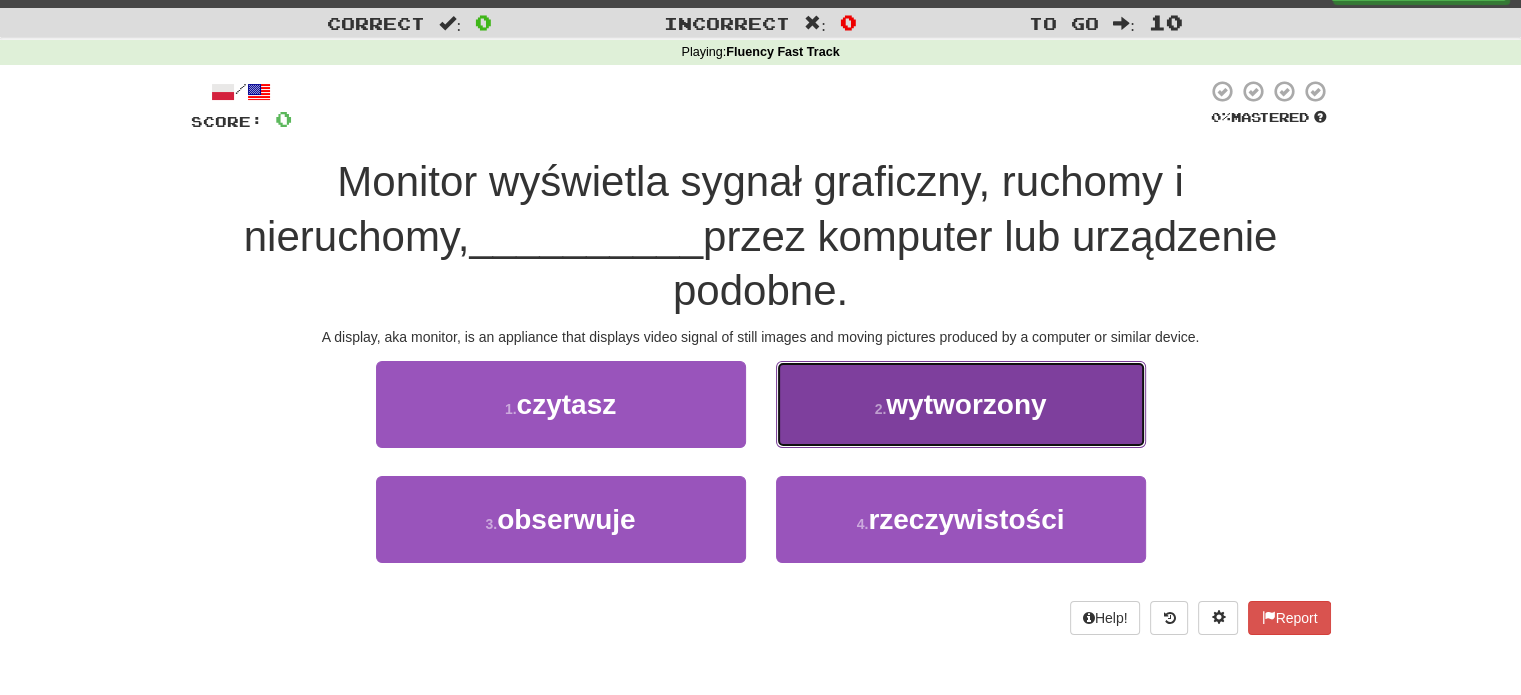 click on "2 .  wytworzony" at bounding box center (961, 404) 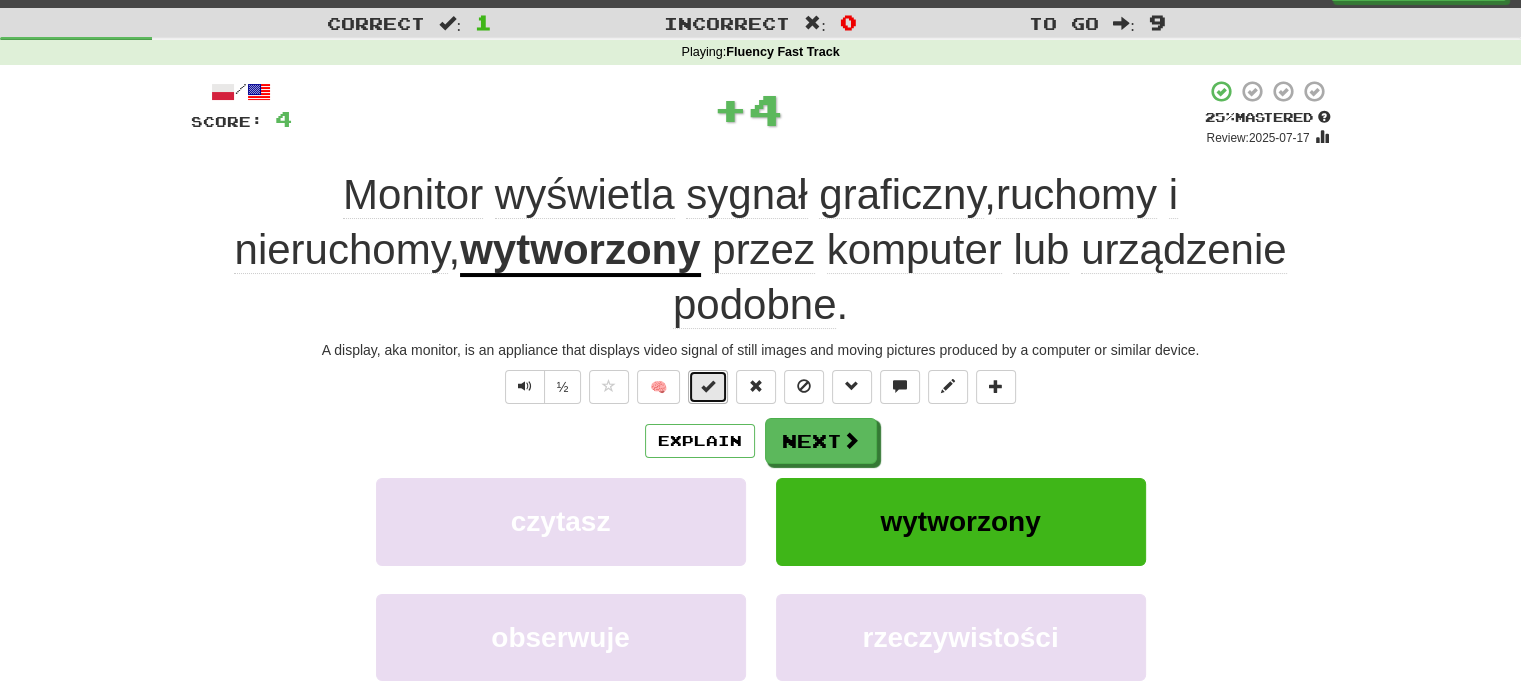 click at bounding box center [708, 387] 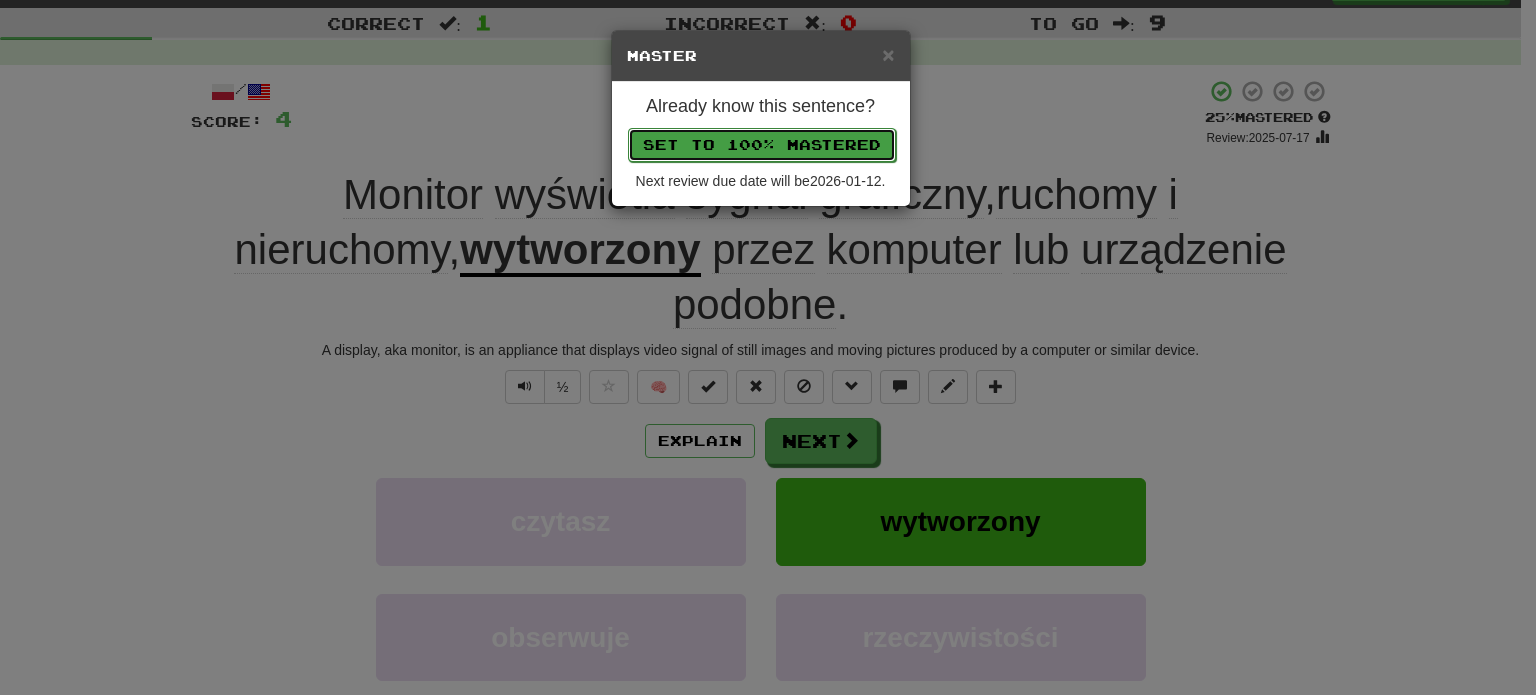 click on "Set to 100% Mastered" at bounding box center (762, 145) 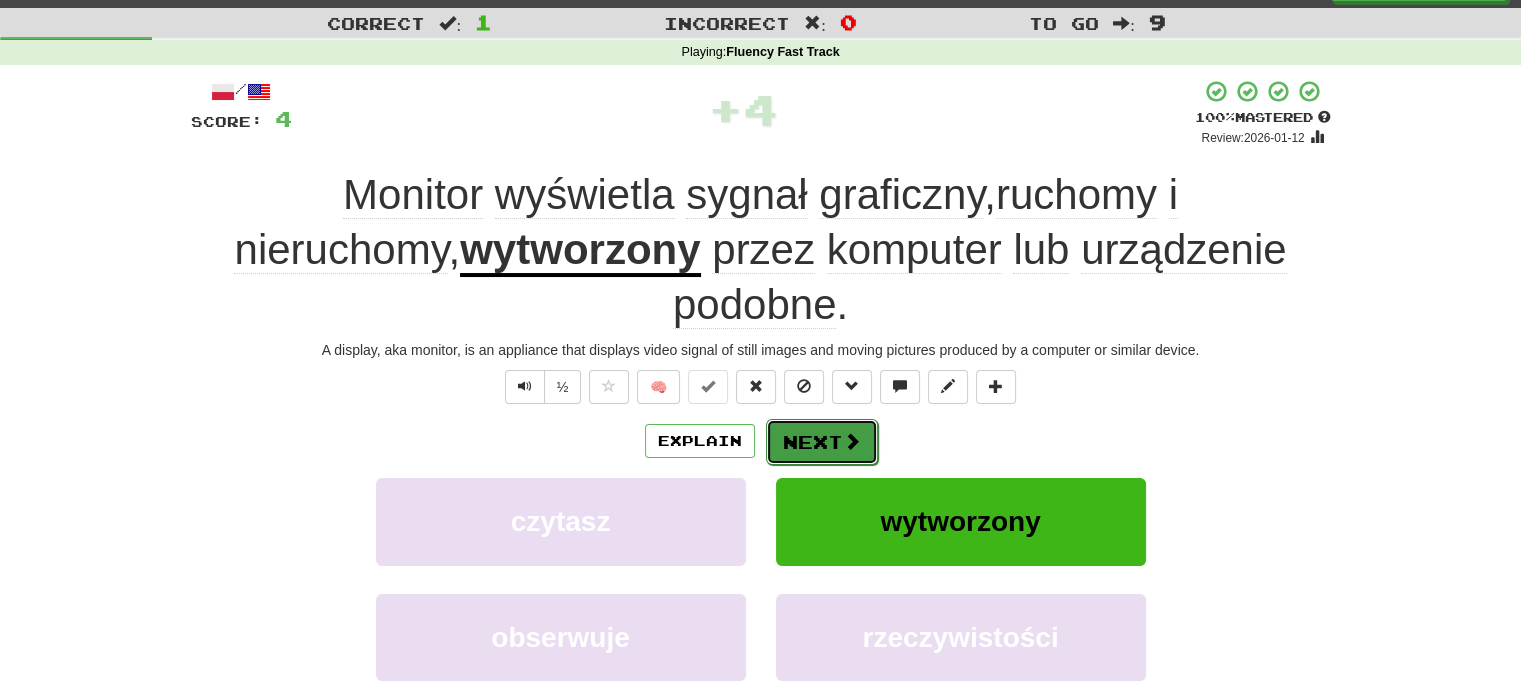 click on "Next" at bounding box center (822, 442) 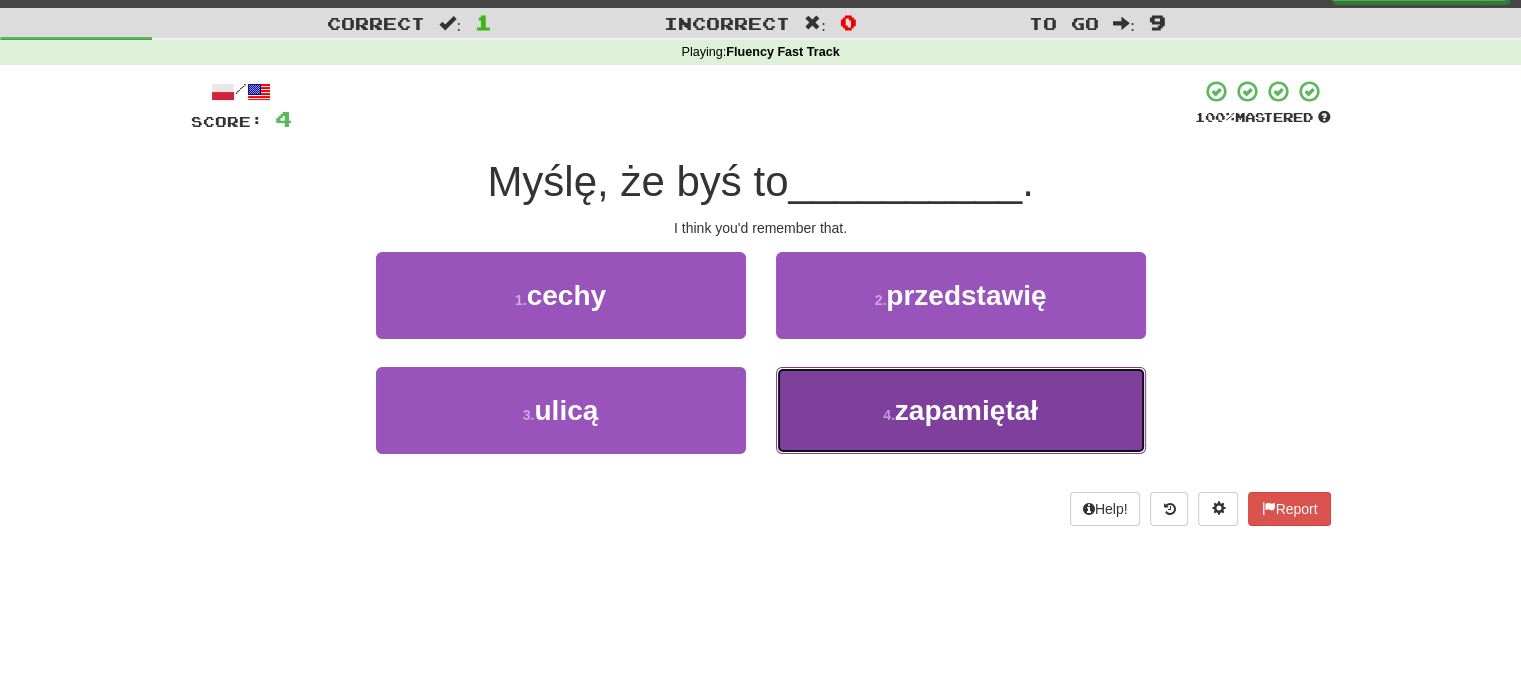 click on "4 .  zapamiętał" at bounding box center (961, 410) 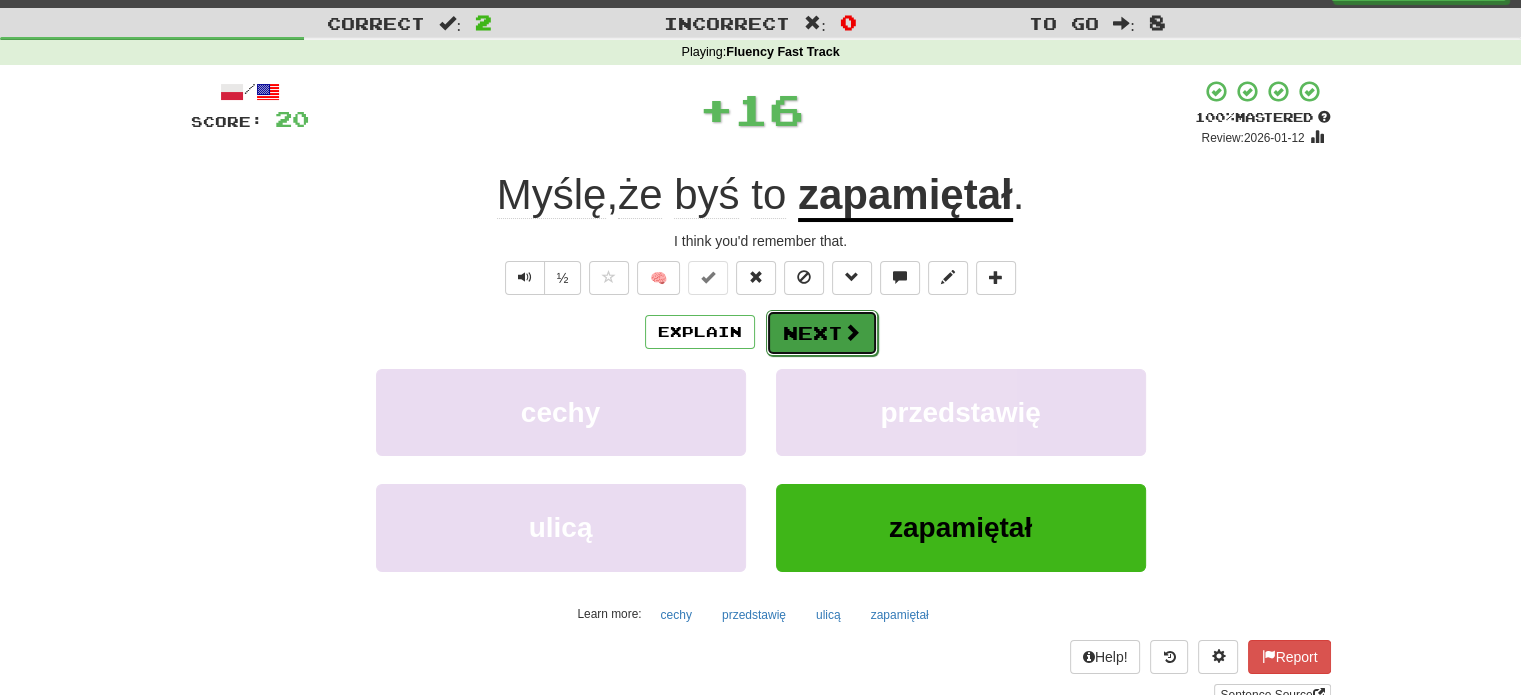 click on "Next" at bounding box center [822, 333] 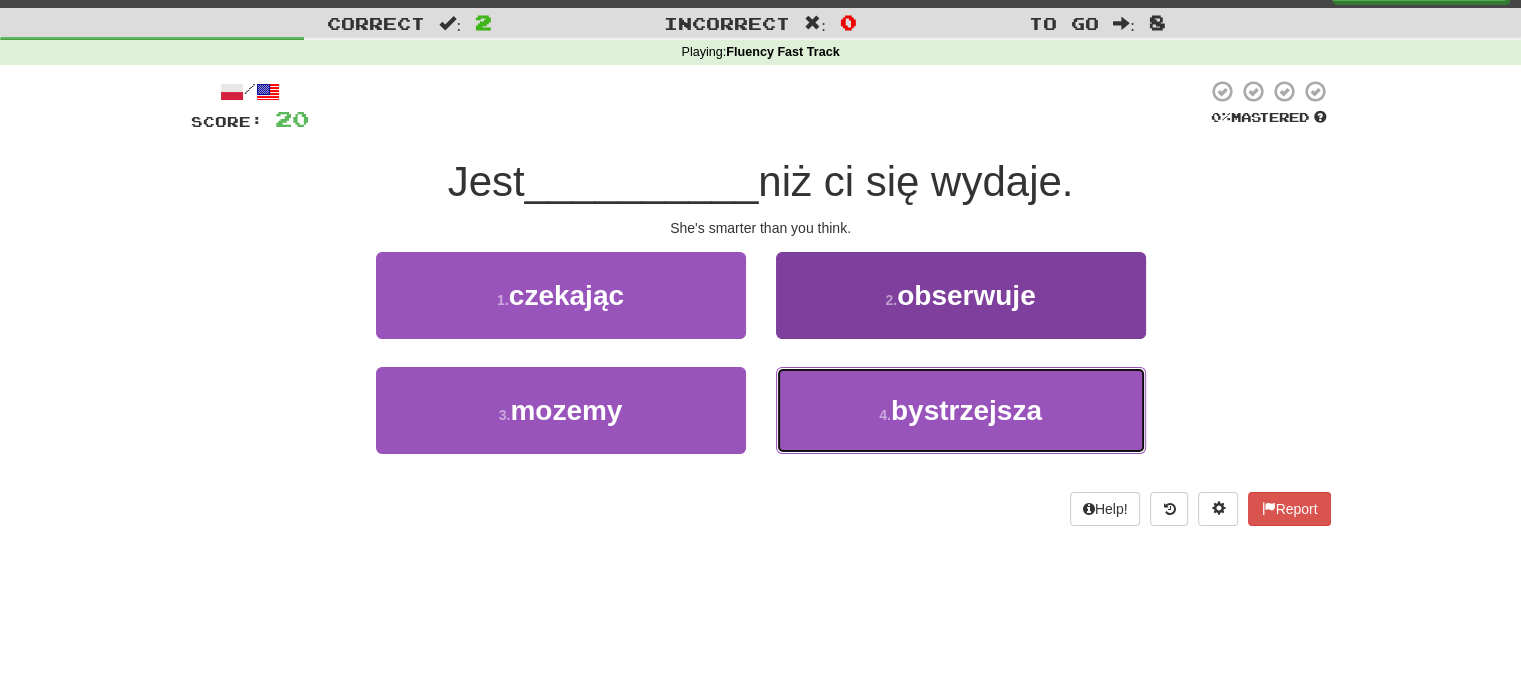 click on "4 .  bystrzejsza" at bounding box center (961, 410) 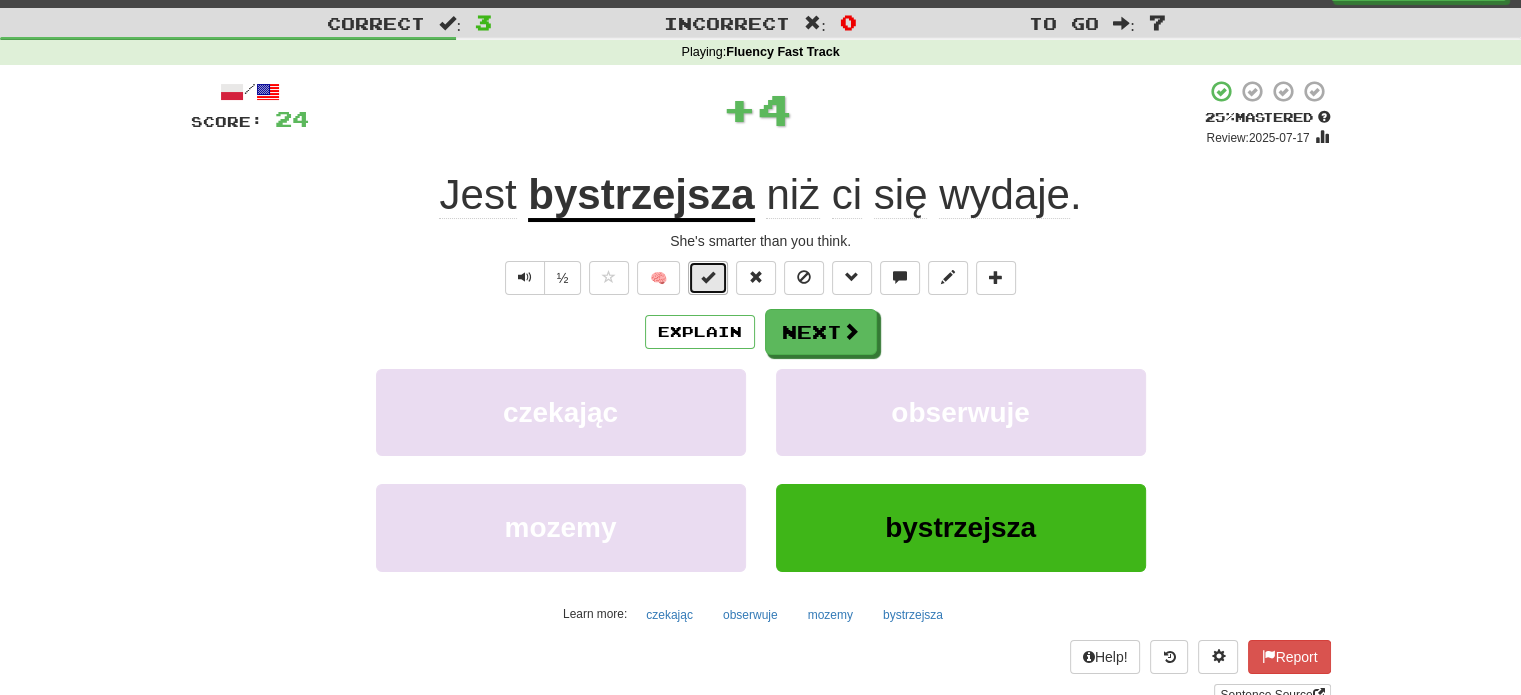 click at bounding box center [708, 278] 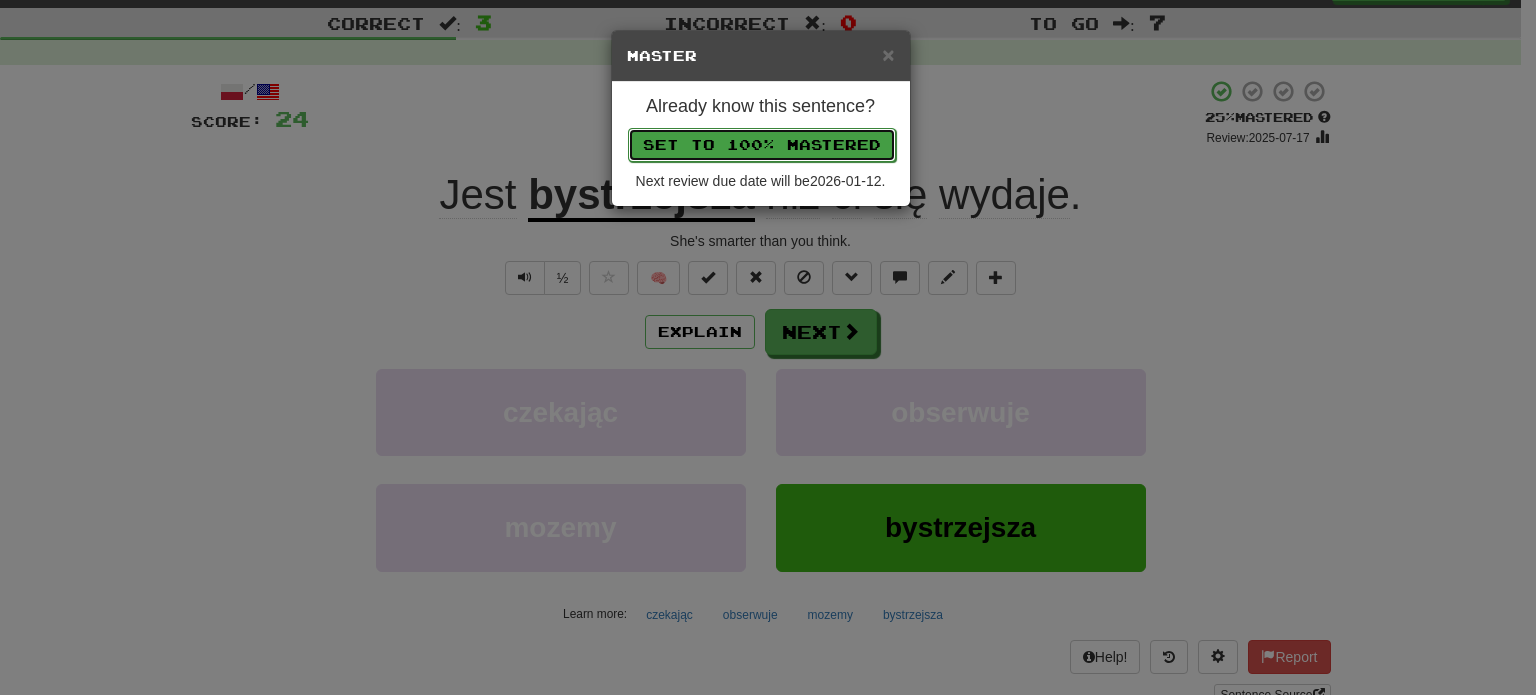 click on "Set to 100% Mastered" at bounding box center [762, 145] 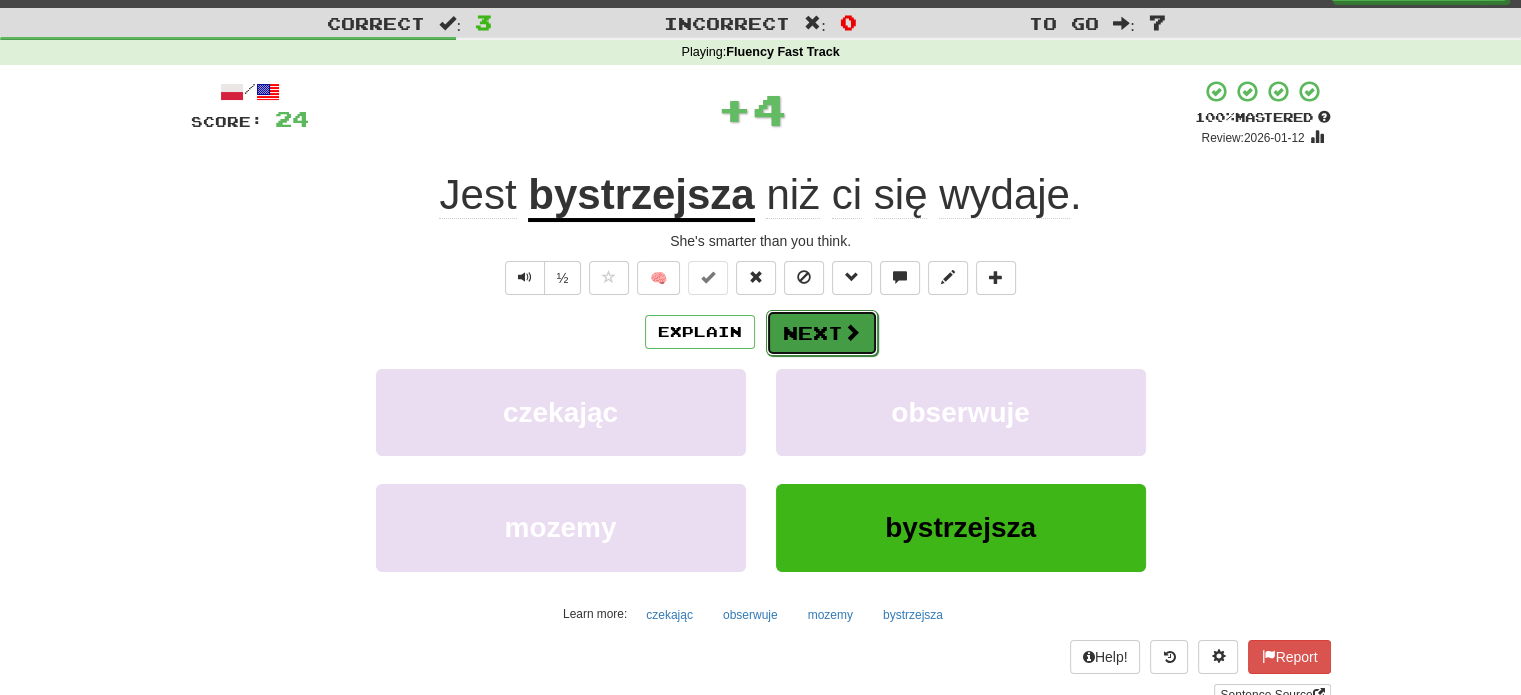 click on "Next" at bounding box center (822, 333) 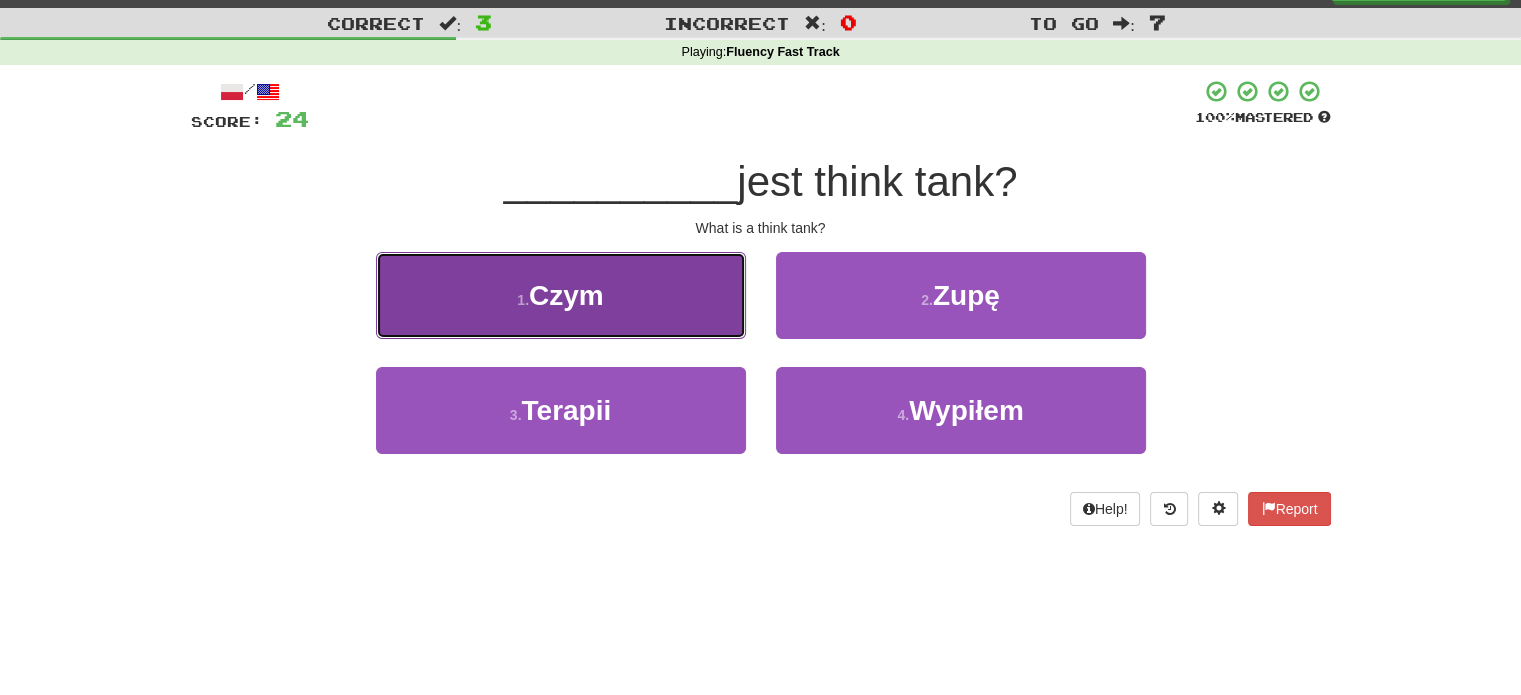 click on "1 .  Czym" at bounding box center [561, 295] 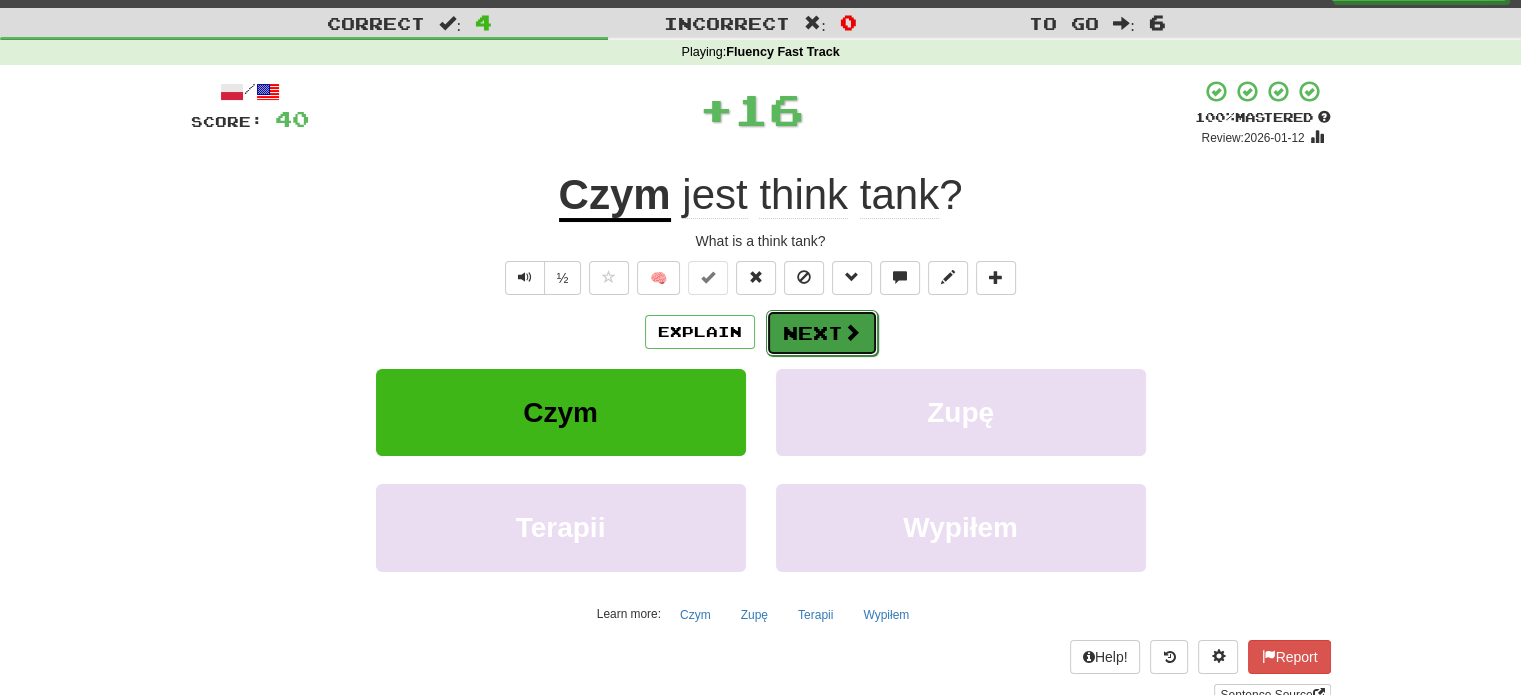 click on "Next" at bounding box center [822, 333] 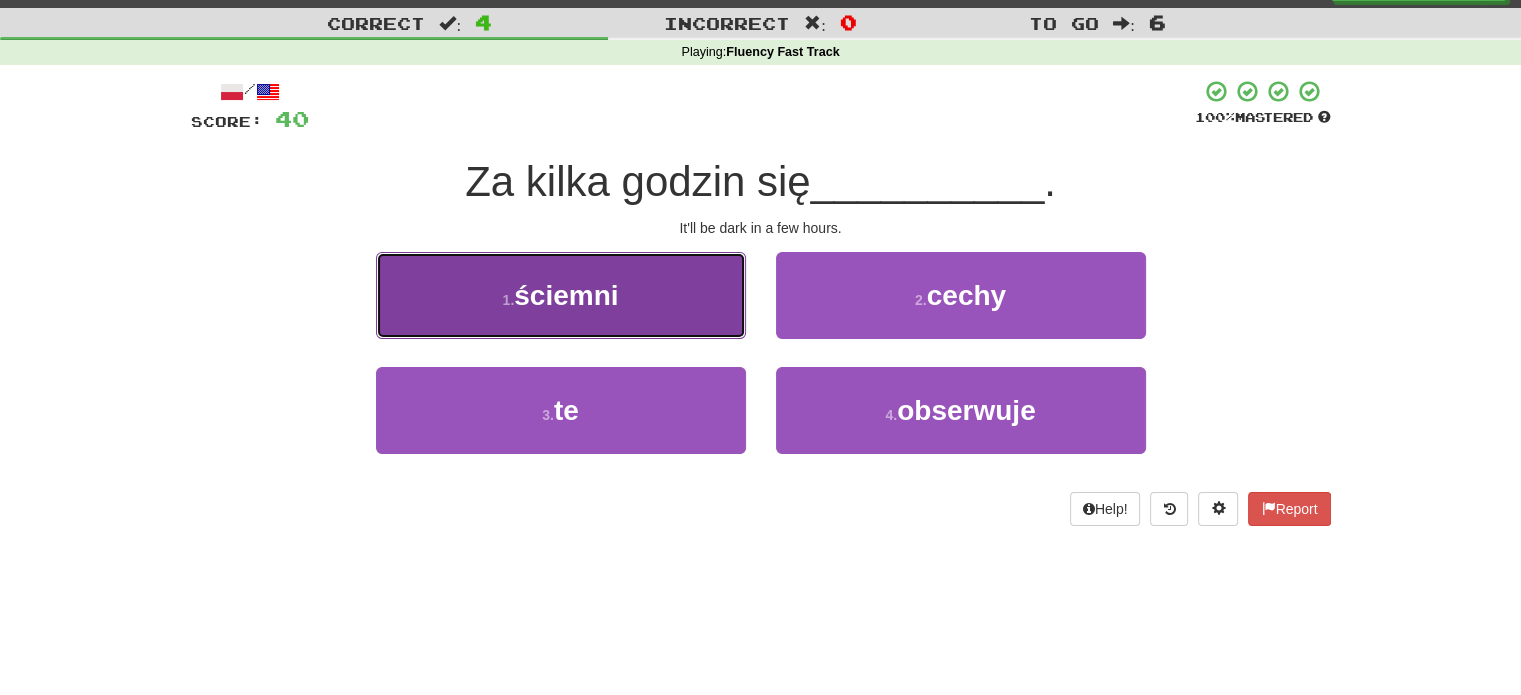 click on "1 .  ściemni" at bounding box center [561, 295] 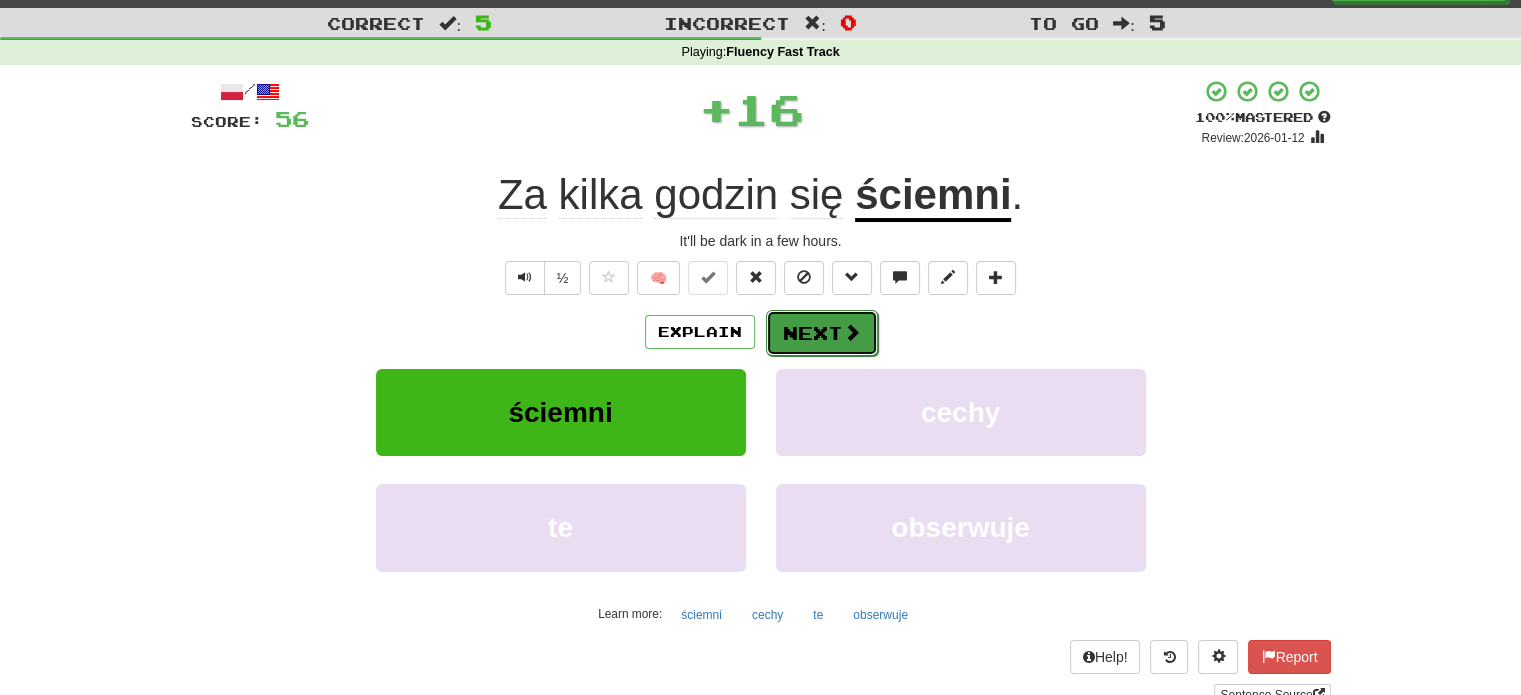 click on "Next" at bounding box center (822, 333) 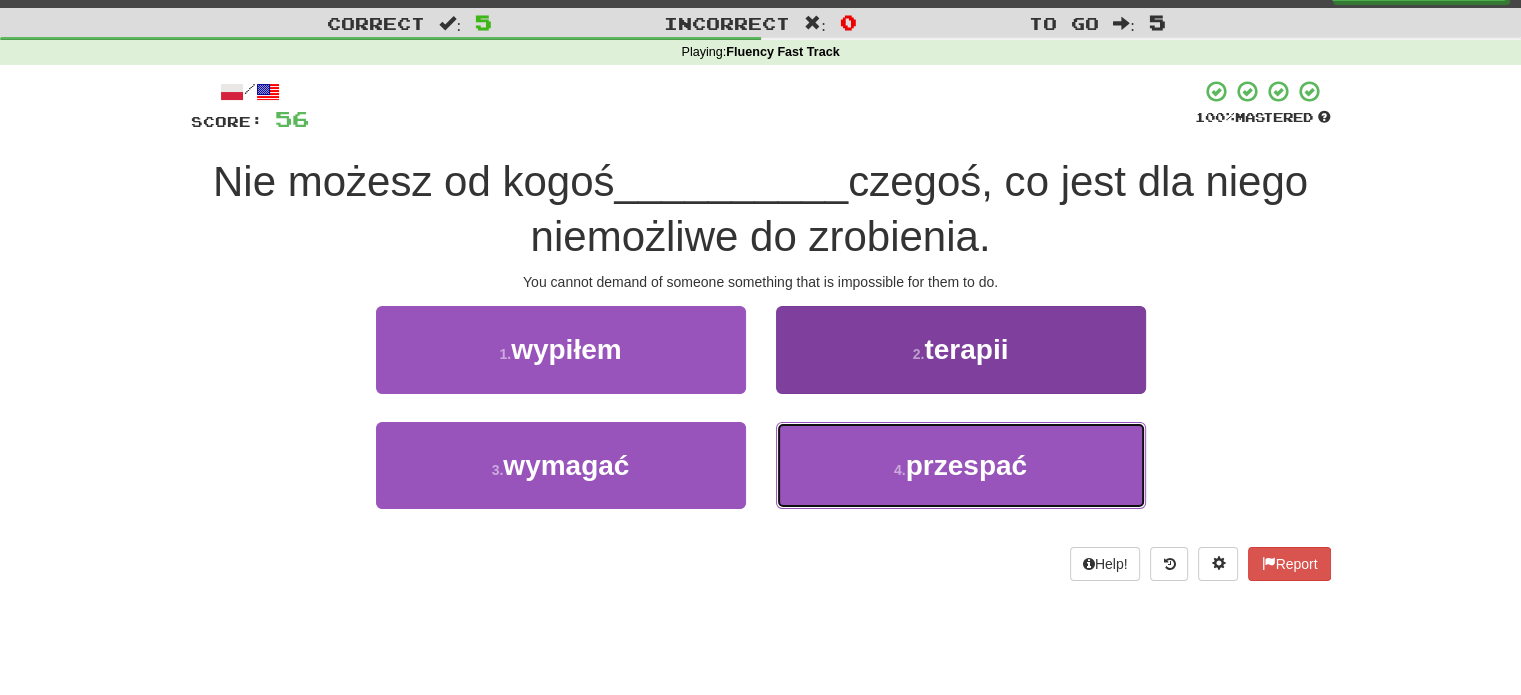 click on "4 .  przespać" at bounding box center (961, 465) 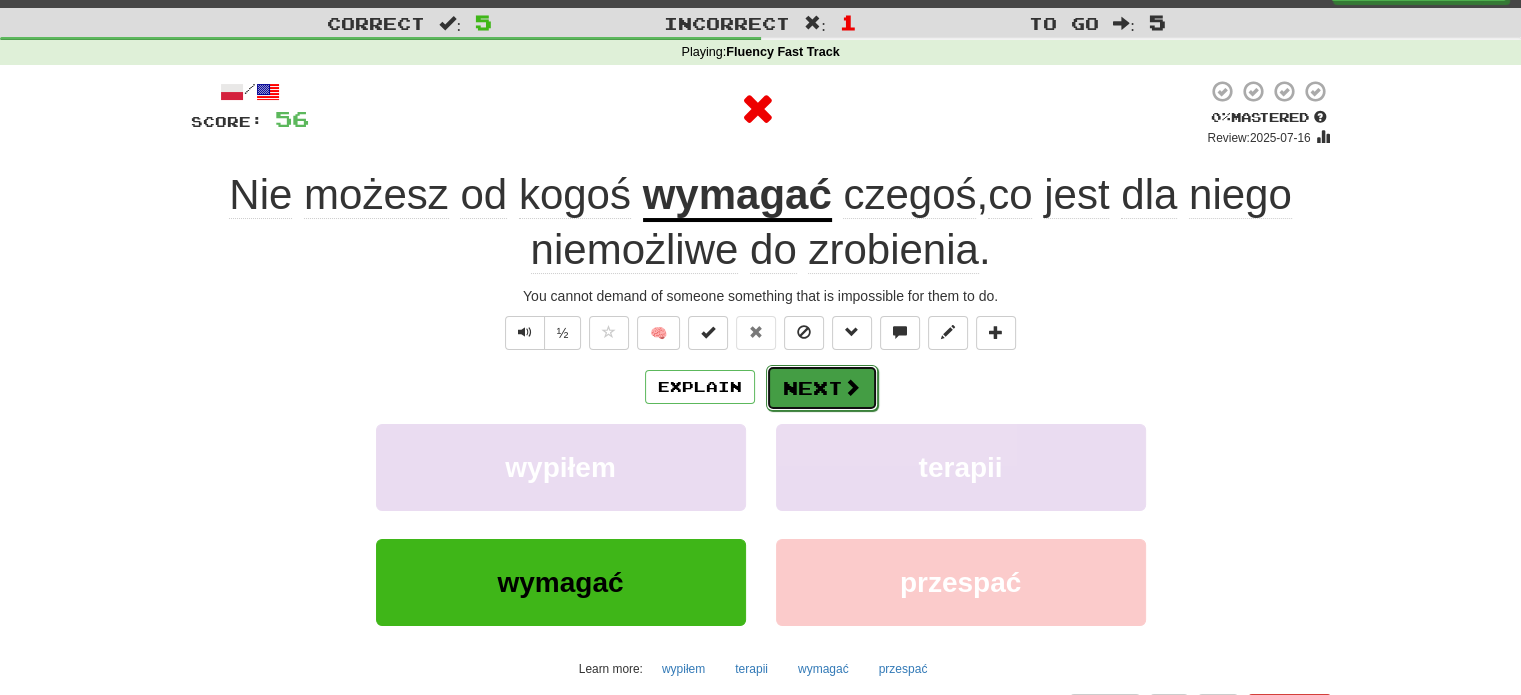 click on "Next" at bounding box center [822, 388] 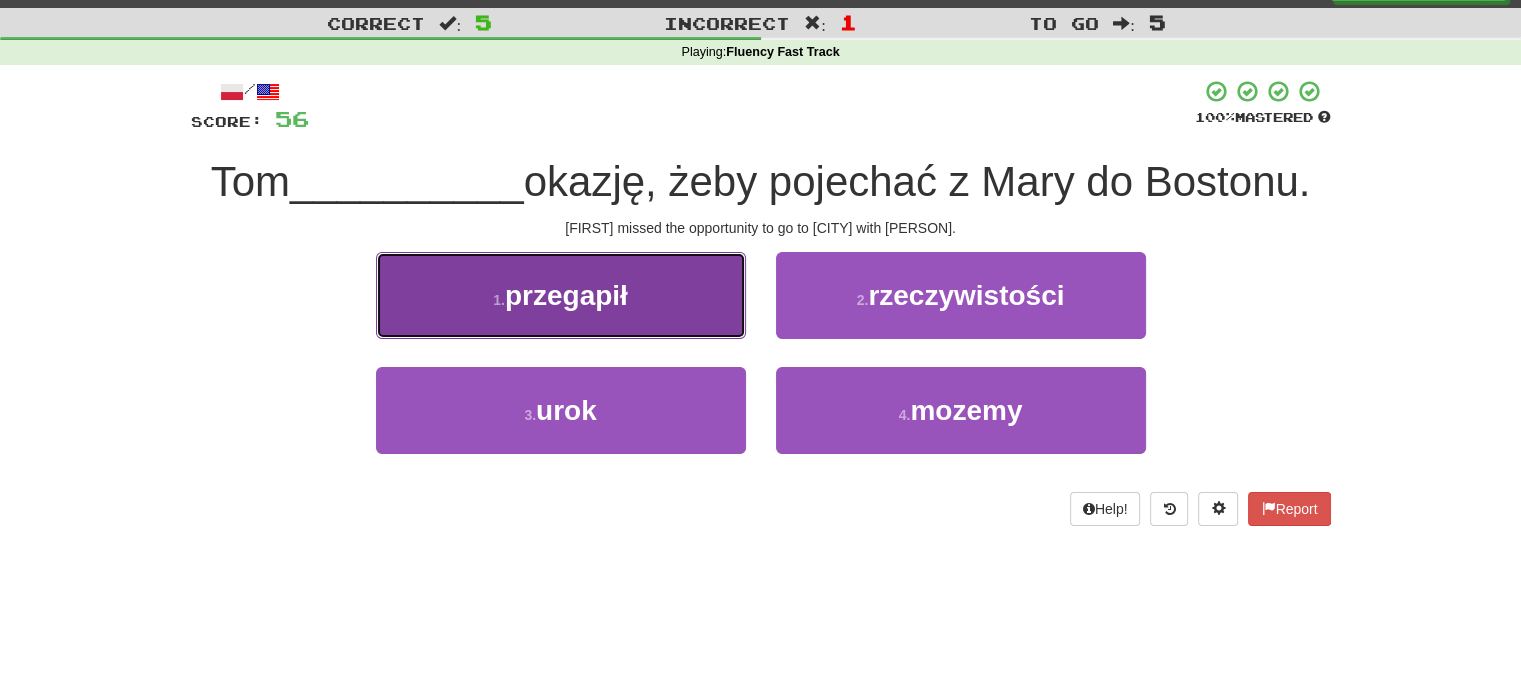 click on "1 .  przegapił" at bounding box center [561, 295] 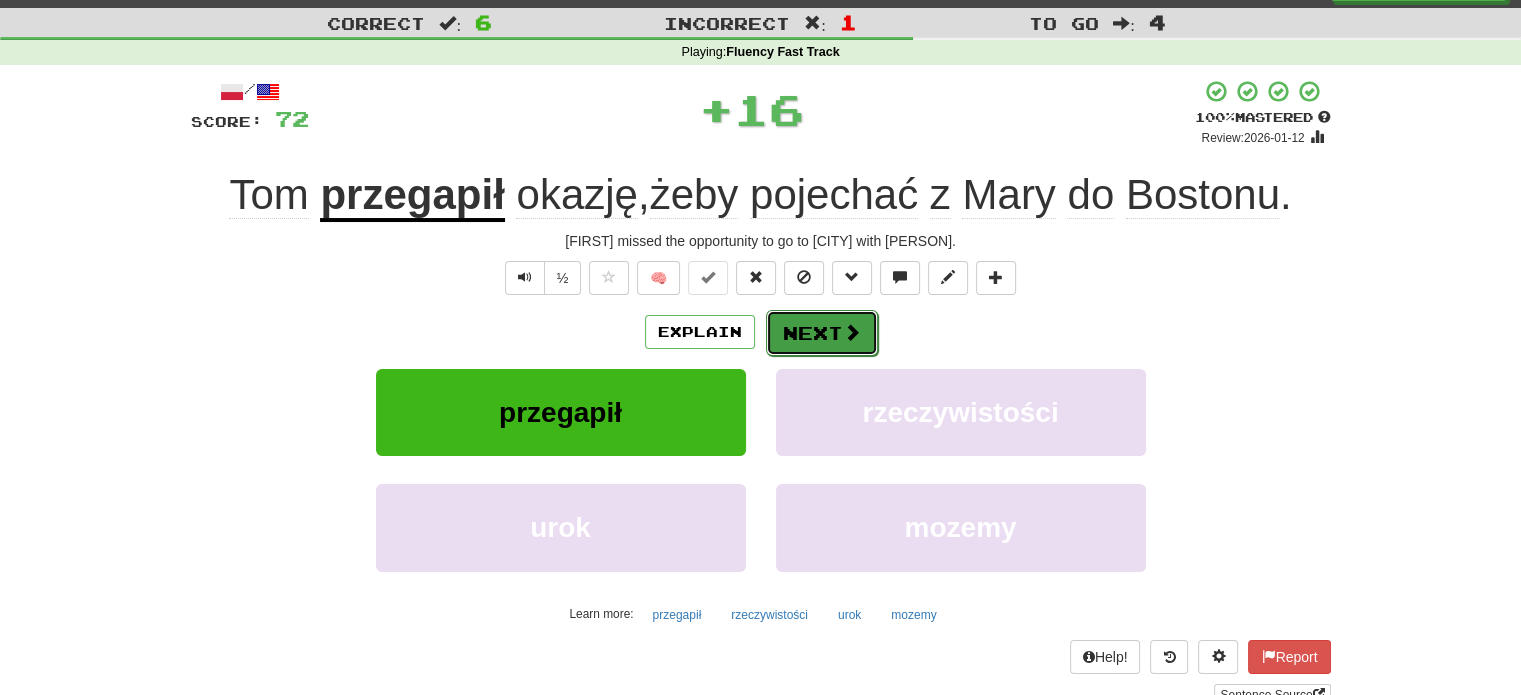click on "Next" at bounding box center [822, 333] 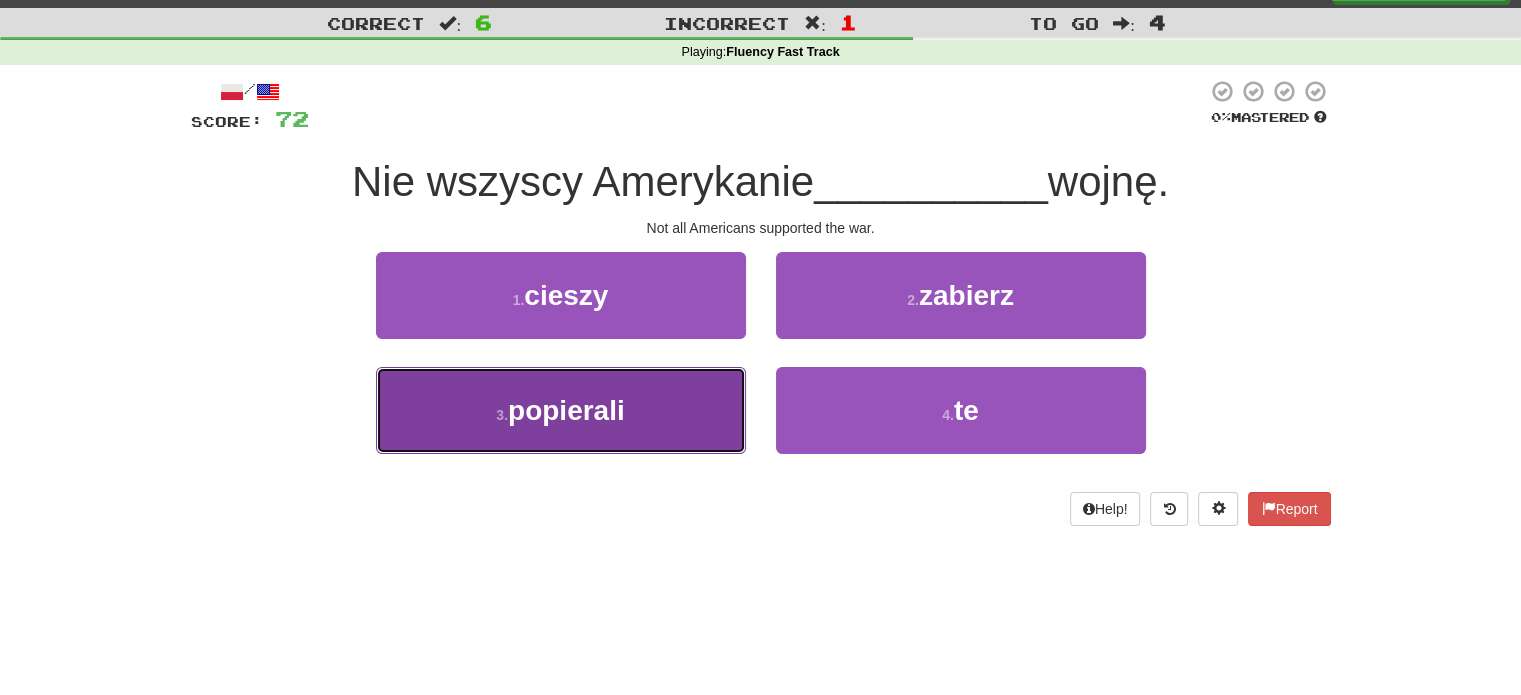 click on "3 .  popierali" at bounding box center [561, 410] 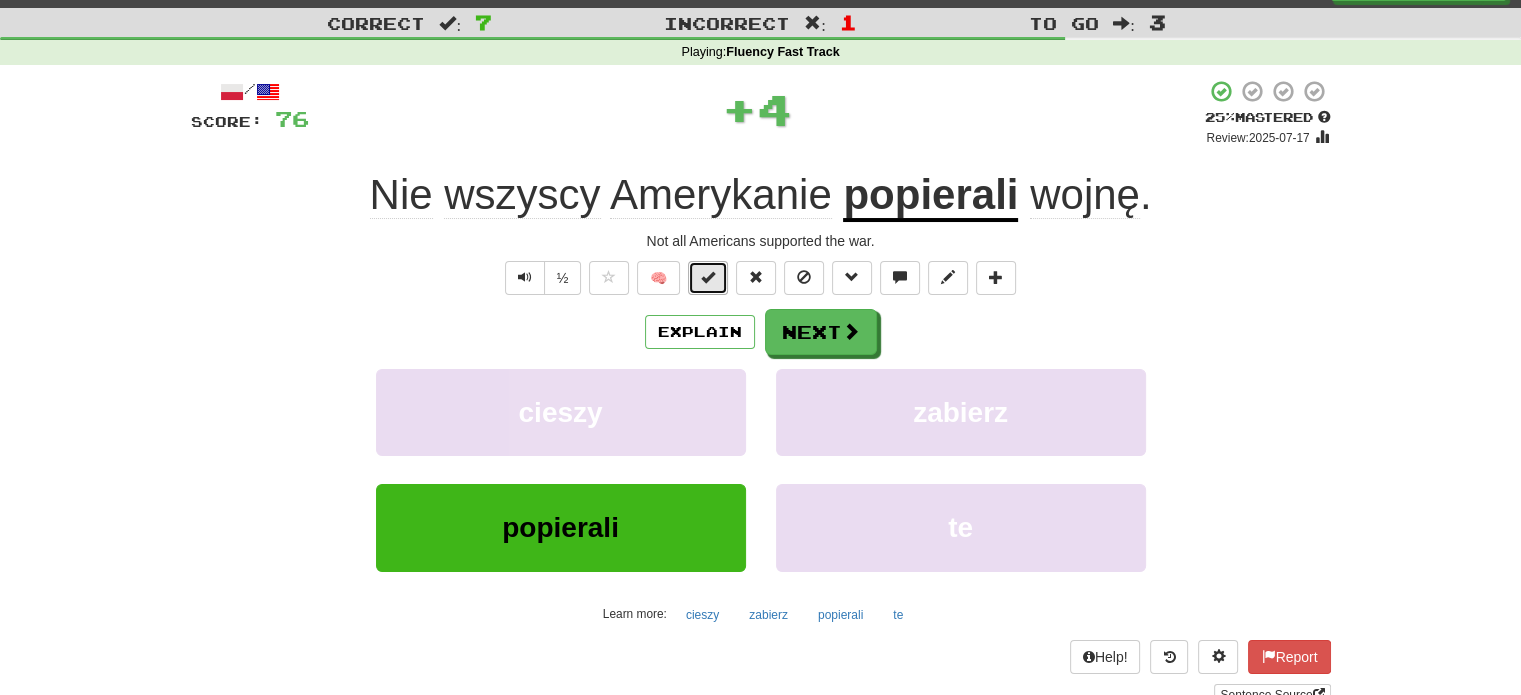 click at bounding box center [708, 277] 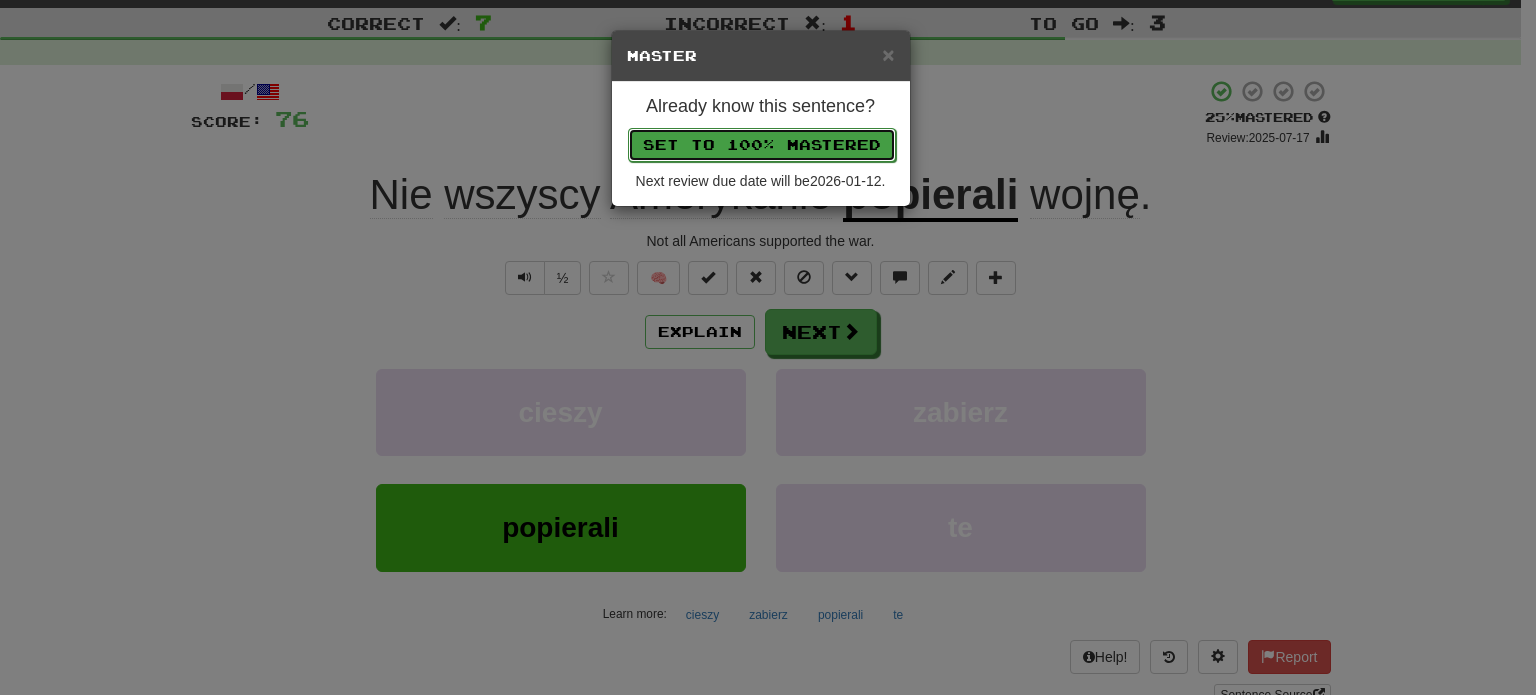 click on "Set to 100% Mastered" at bounding box center [762, 145] 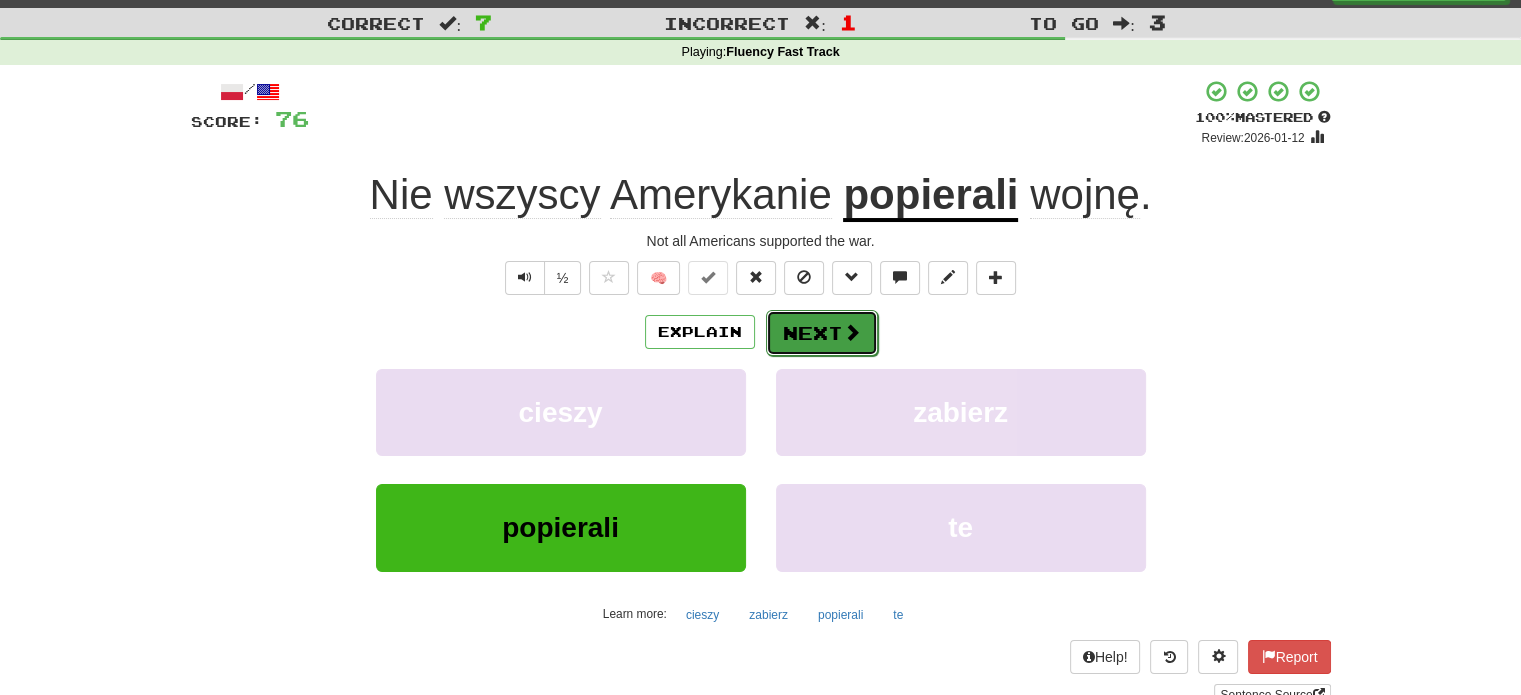 click on "Next" at bounding box center [822, 333] 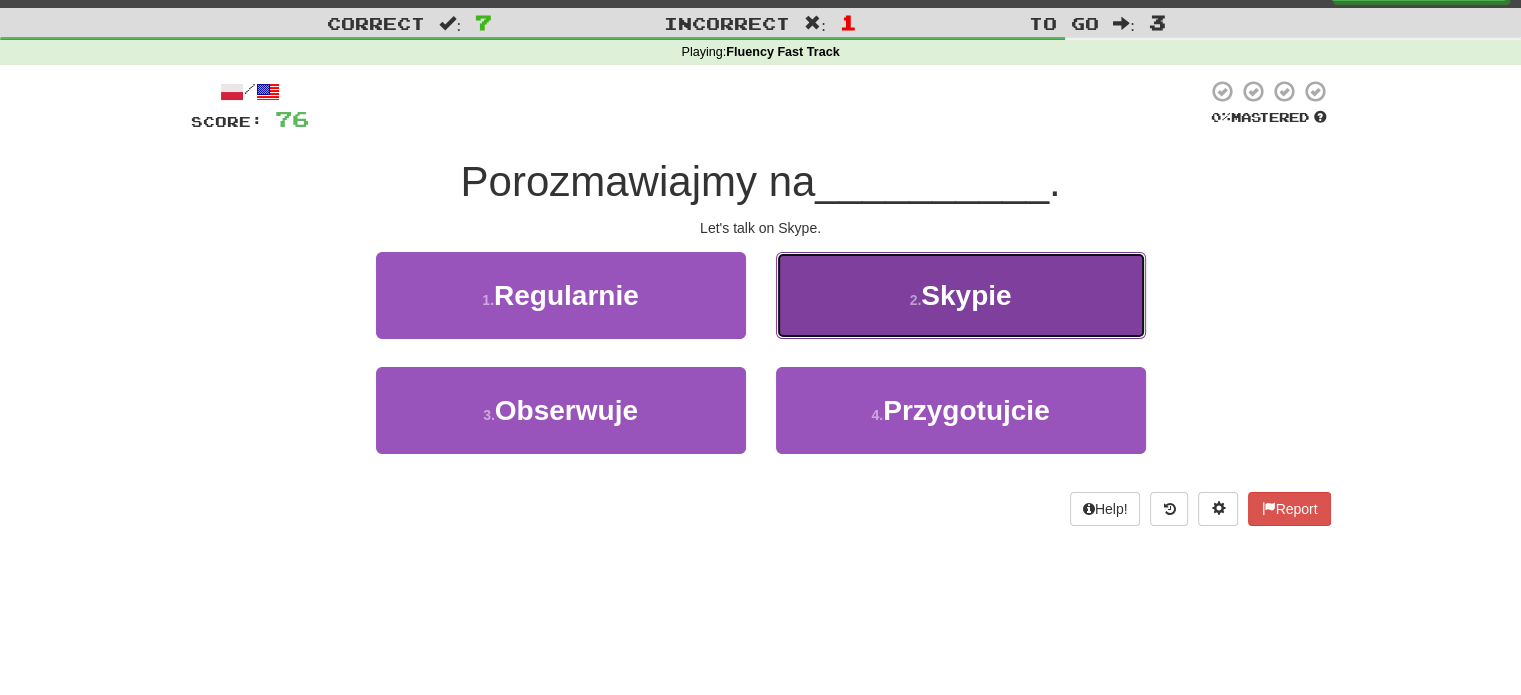 click on "2 .  Skypie" at bounding box center (961, 295) 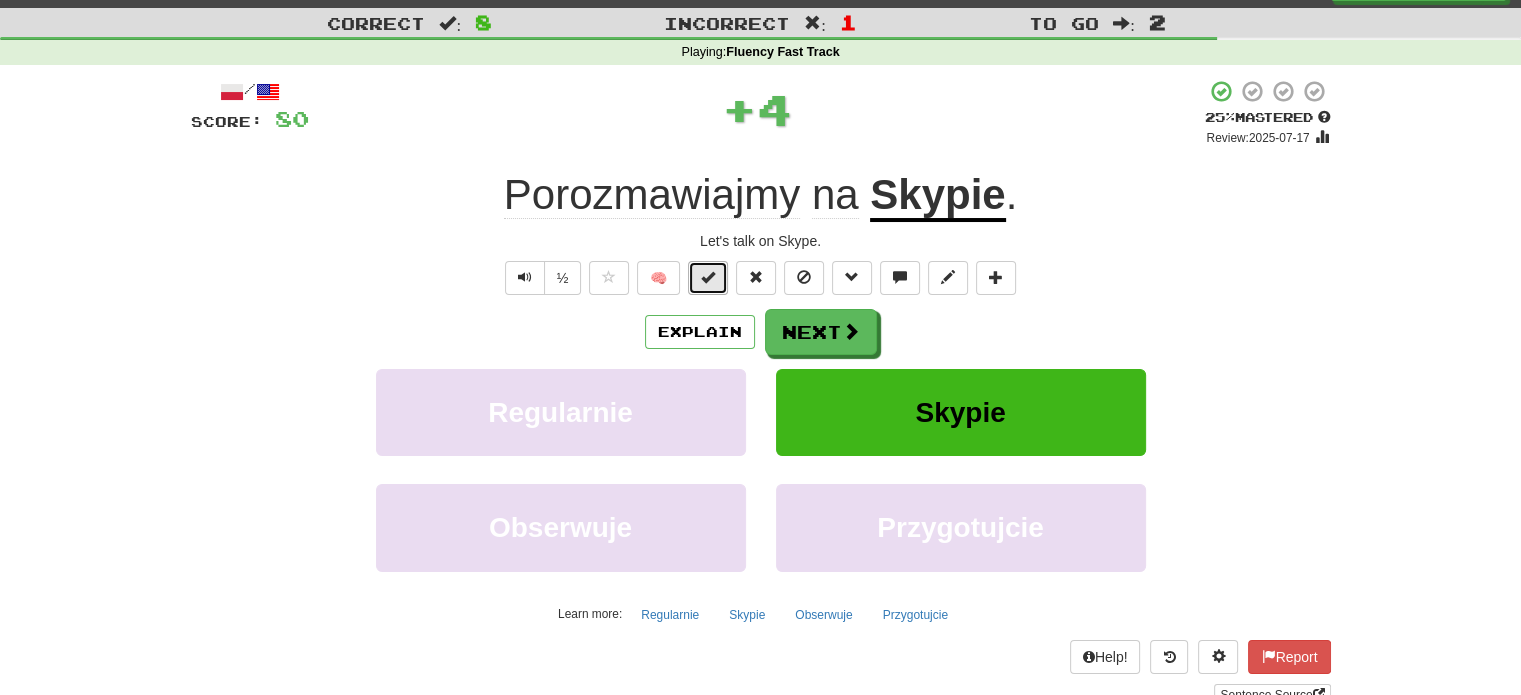 click at bounding box center (708, 277) 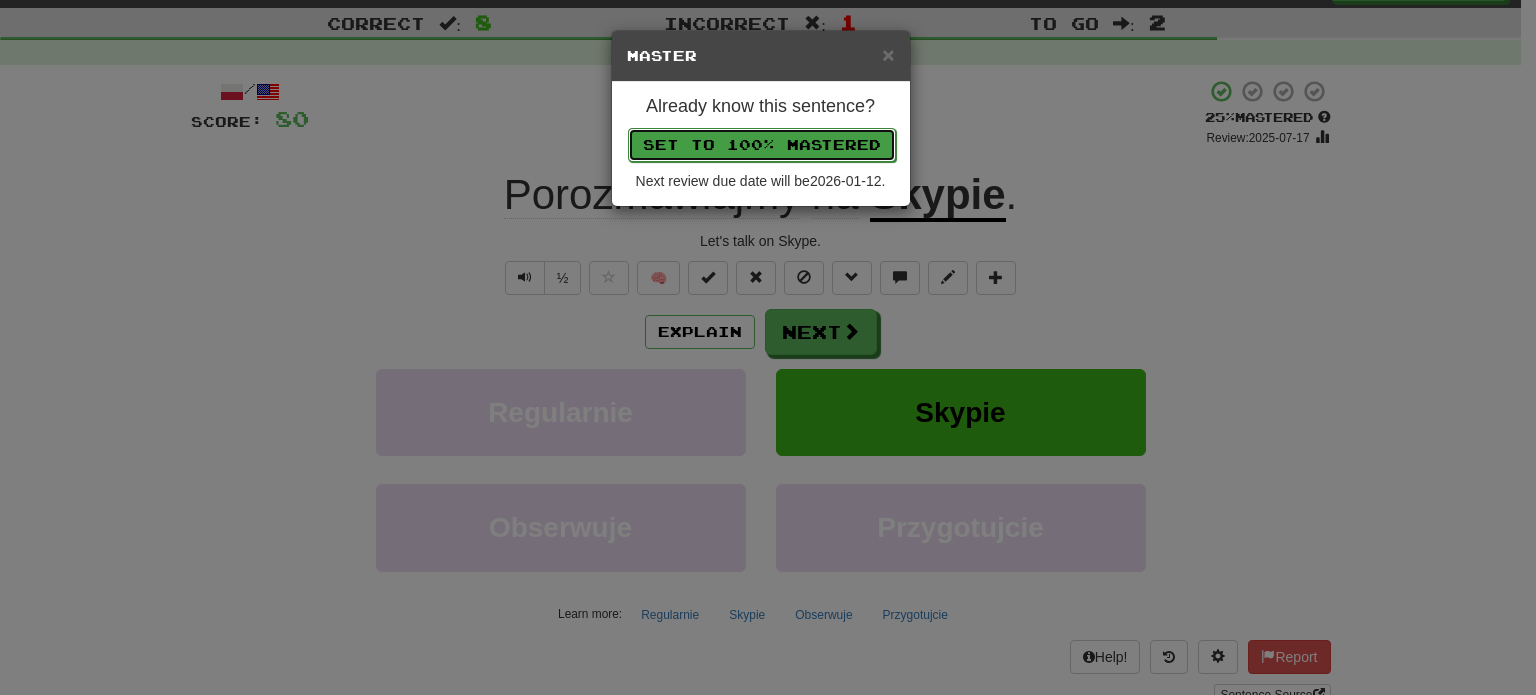 click on "Set to 100% Mastered" at bounding box center (762, 145) 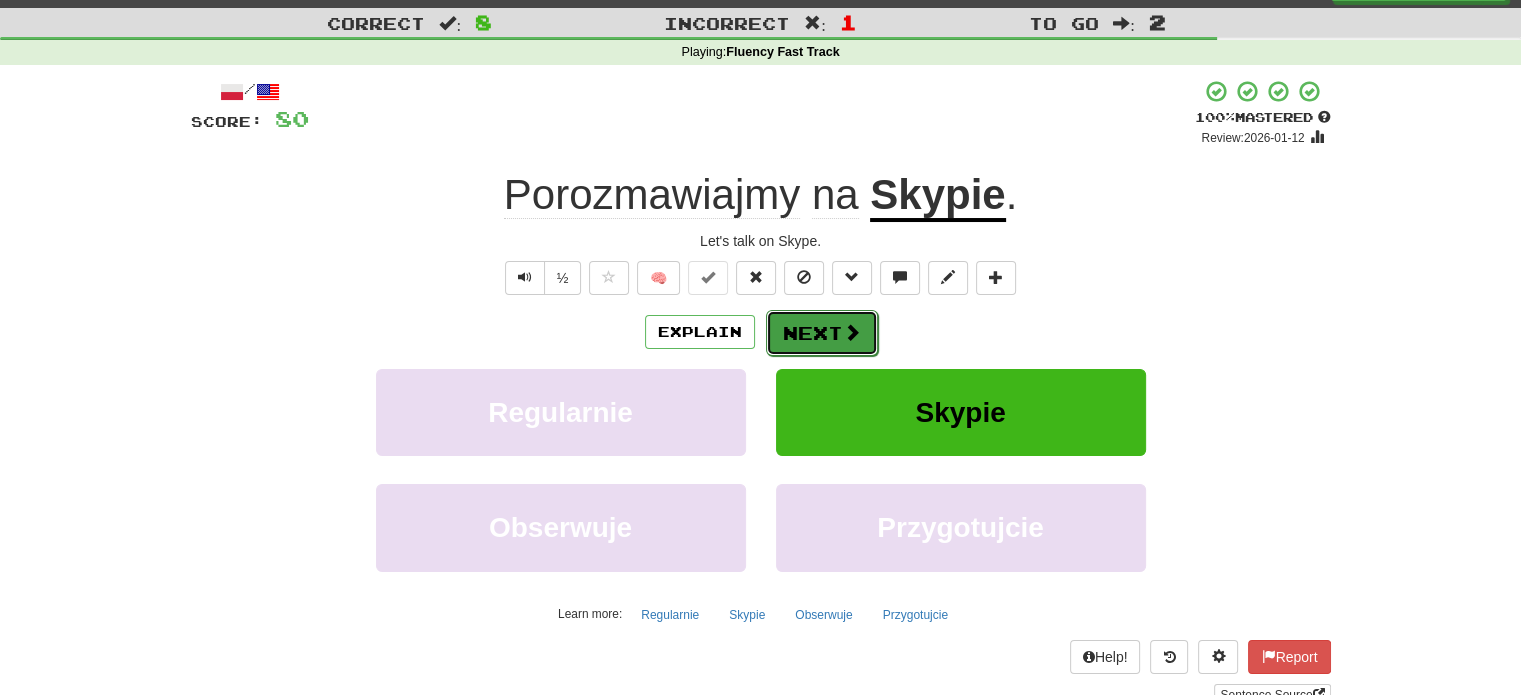 click on "Next" at bounding box center [822, 333] 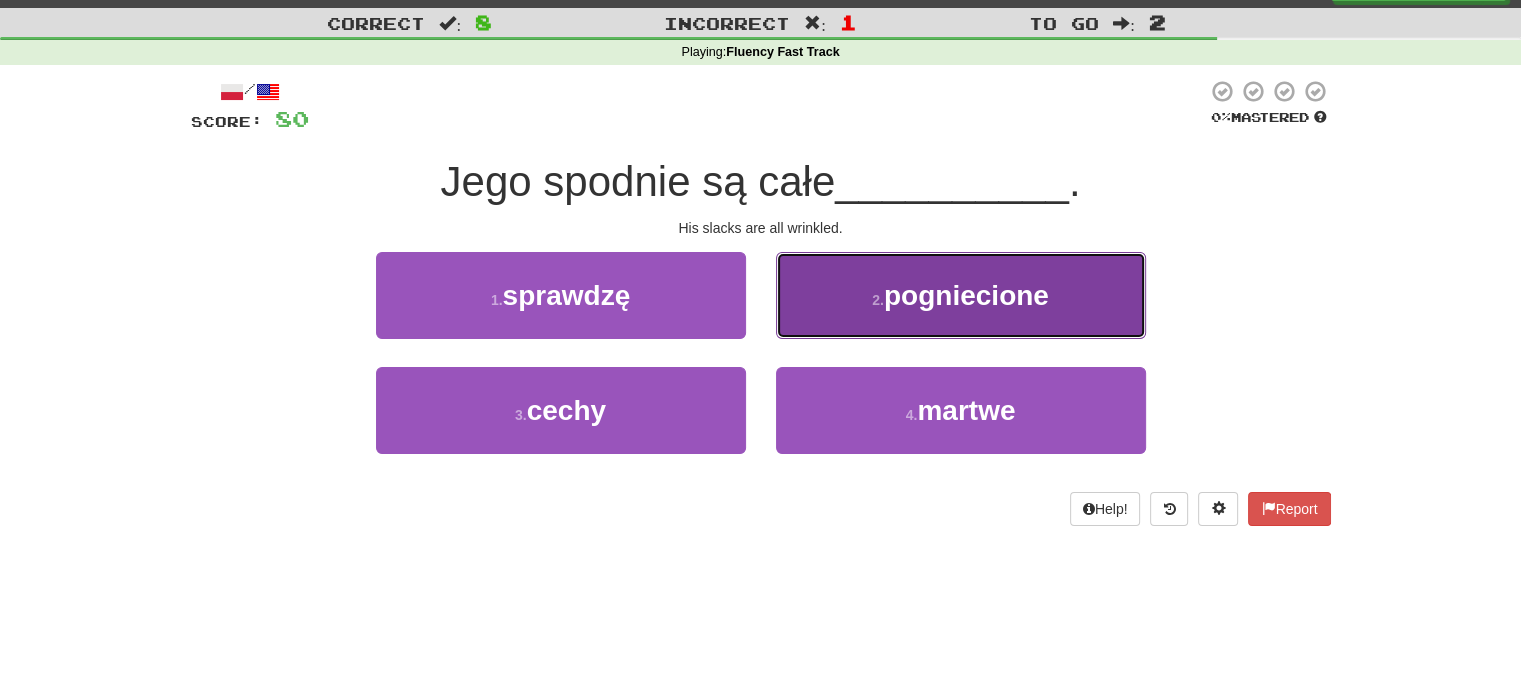 click on "2 .  pogniecione" at bounding box center [961, 295] 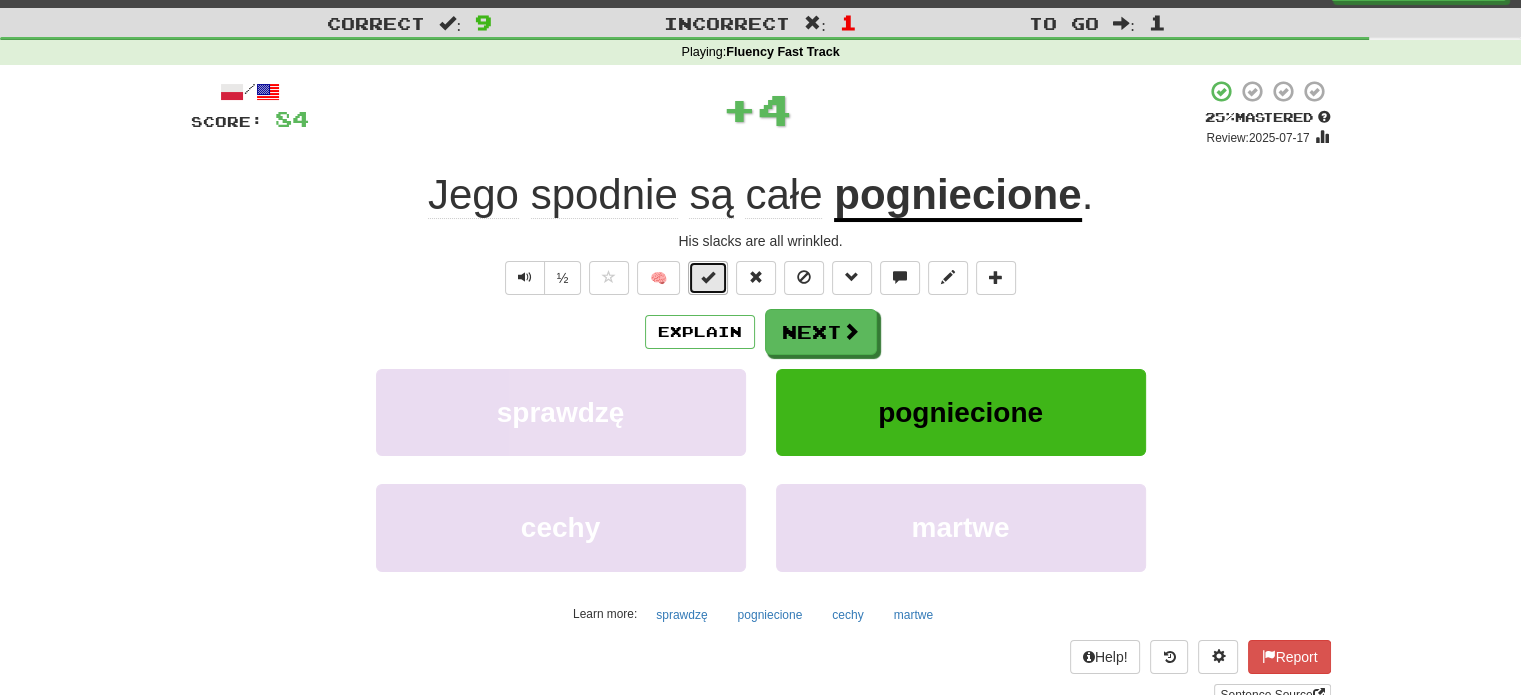 click at bounding box center (708, 278) 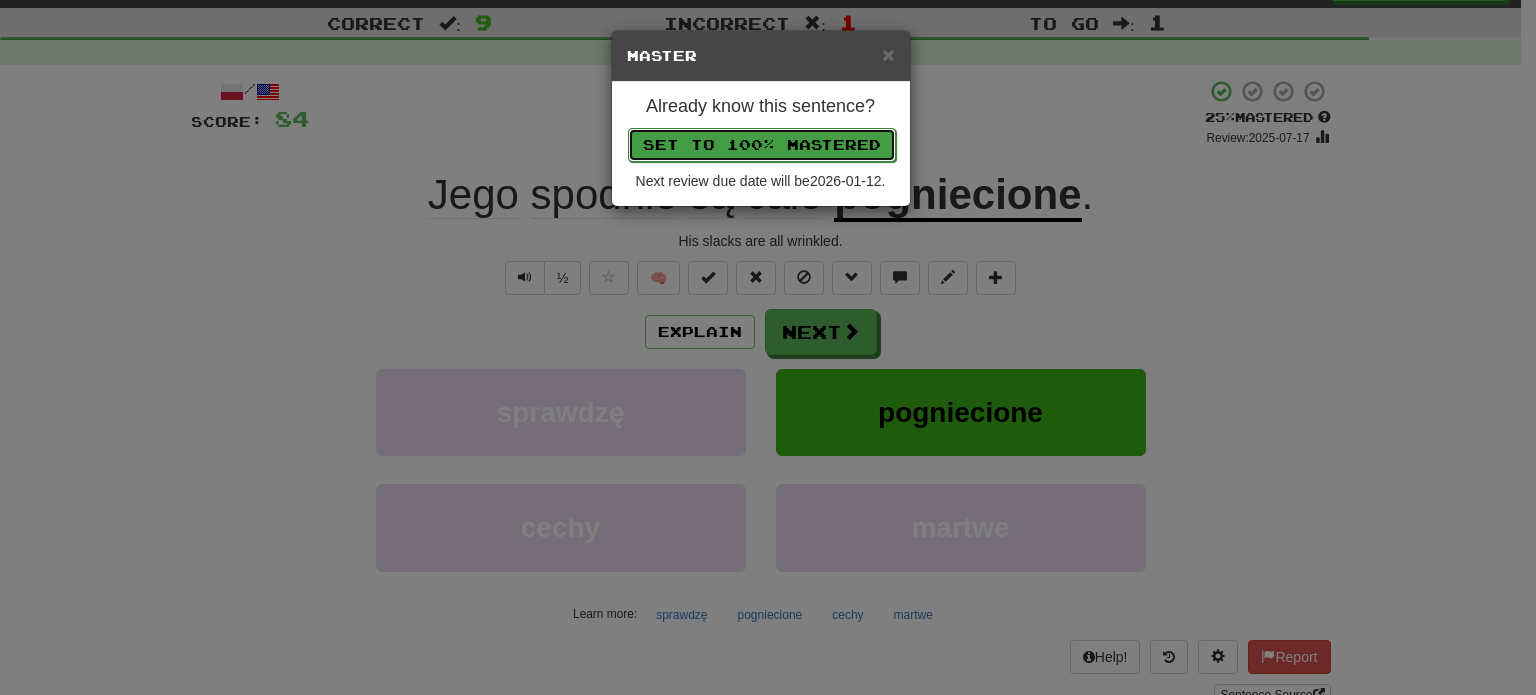 click on "Set to 100% Mastered" at bounding box center (762, 145) 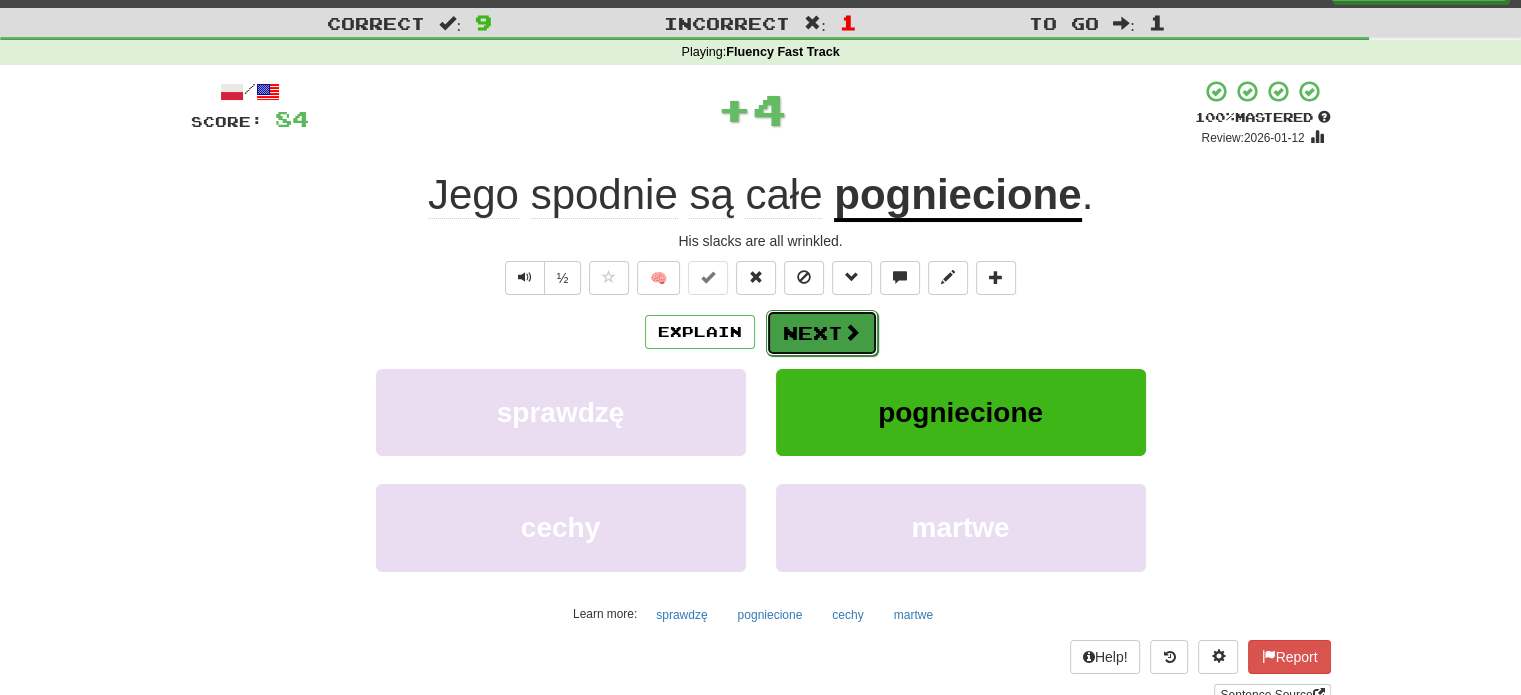 click on "Next" at bounding box center (822, 333) 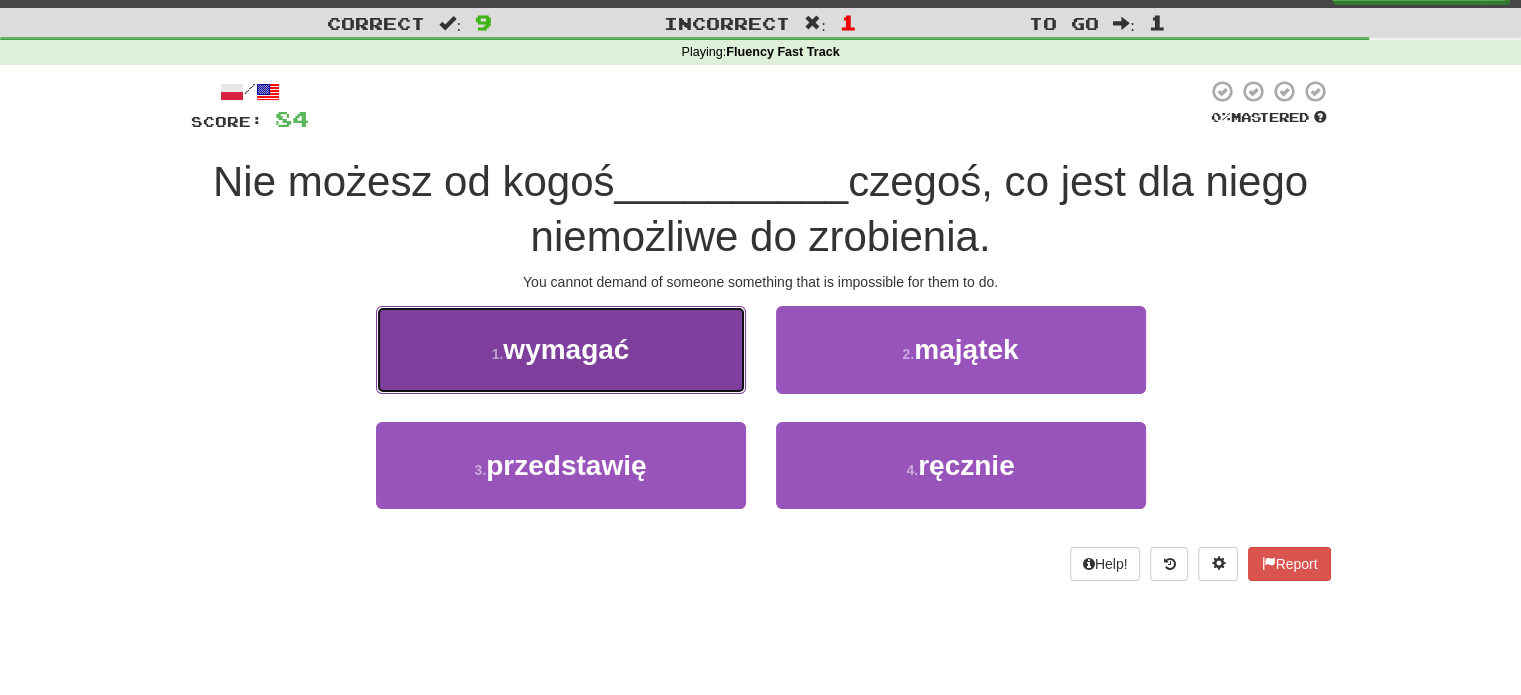click on "1 .  wymagać" at bounding box center (561, 349) 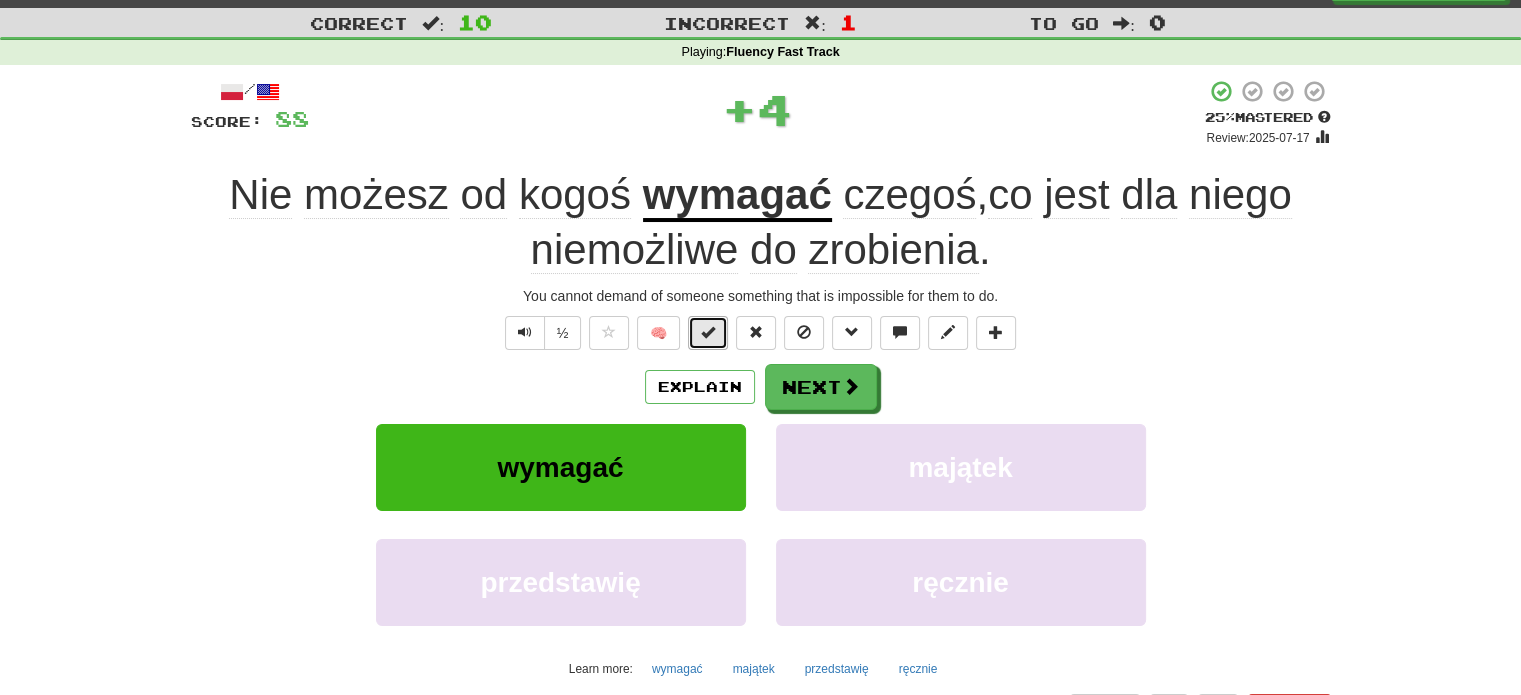 click at bounding box center (708, 333) 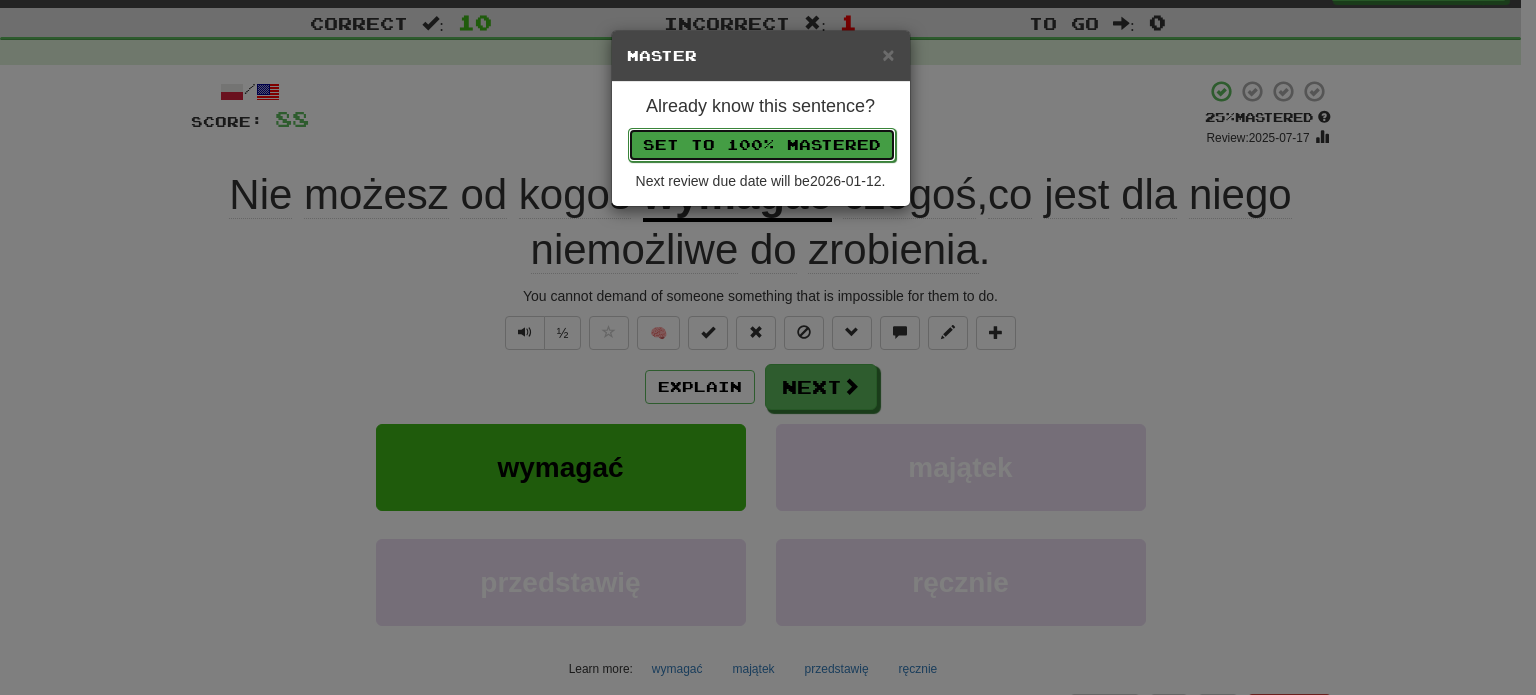 click on "Set to 100% Mastered" at bounding box center (762, 145) 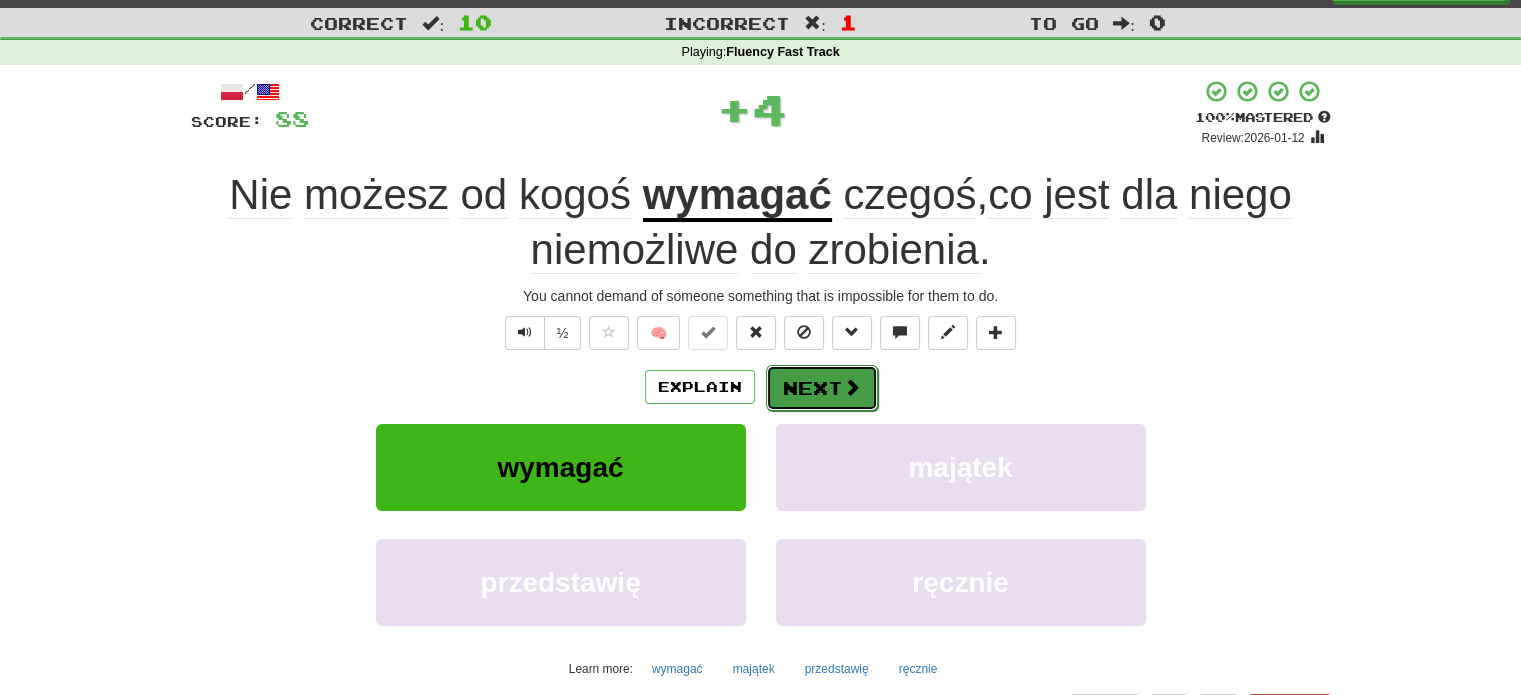 click on "Next" at bounding box center (822, 388) 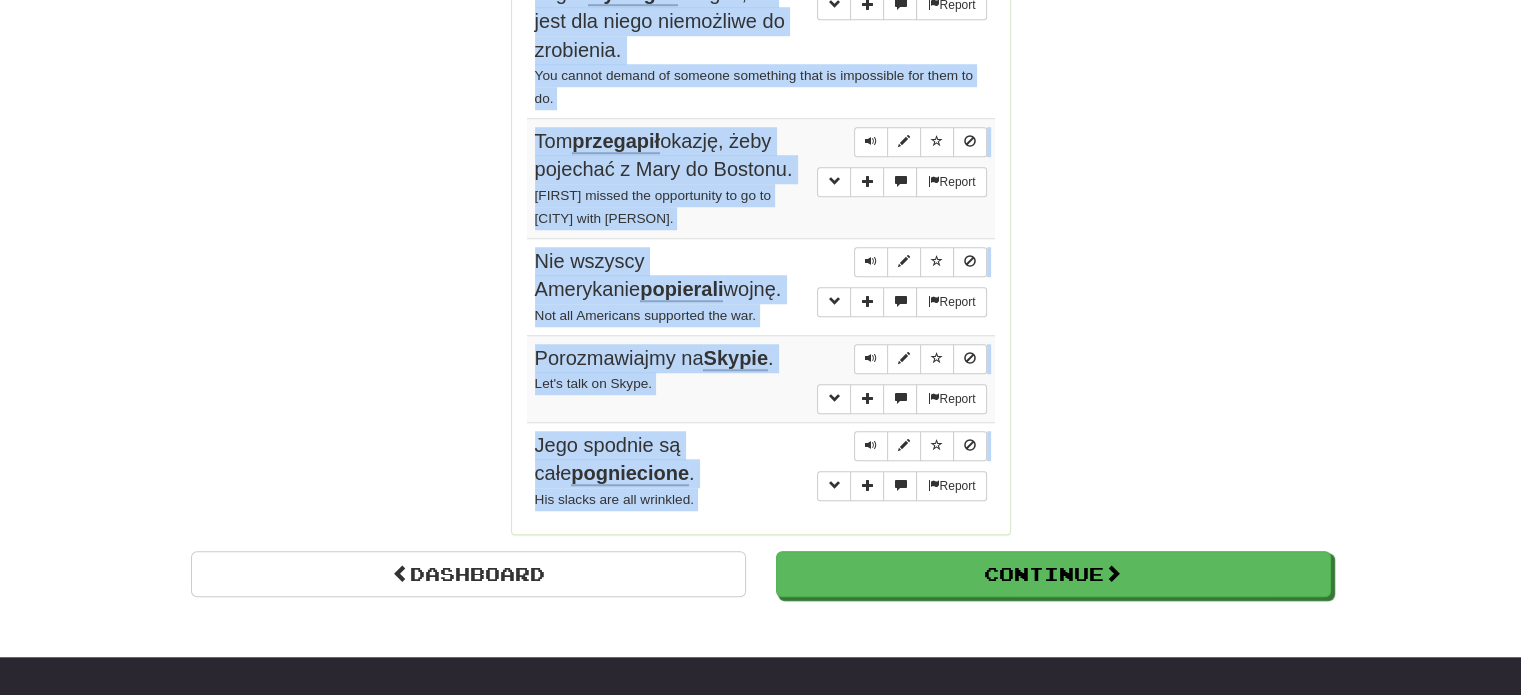 scroll, scrollTop: 1669, scrollLeft: 0, axis: vertical 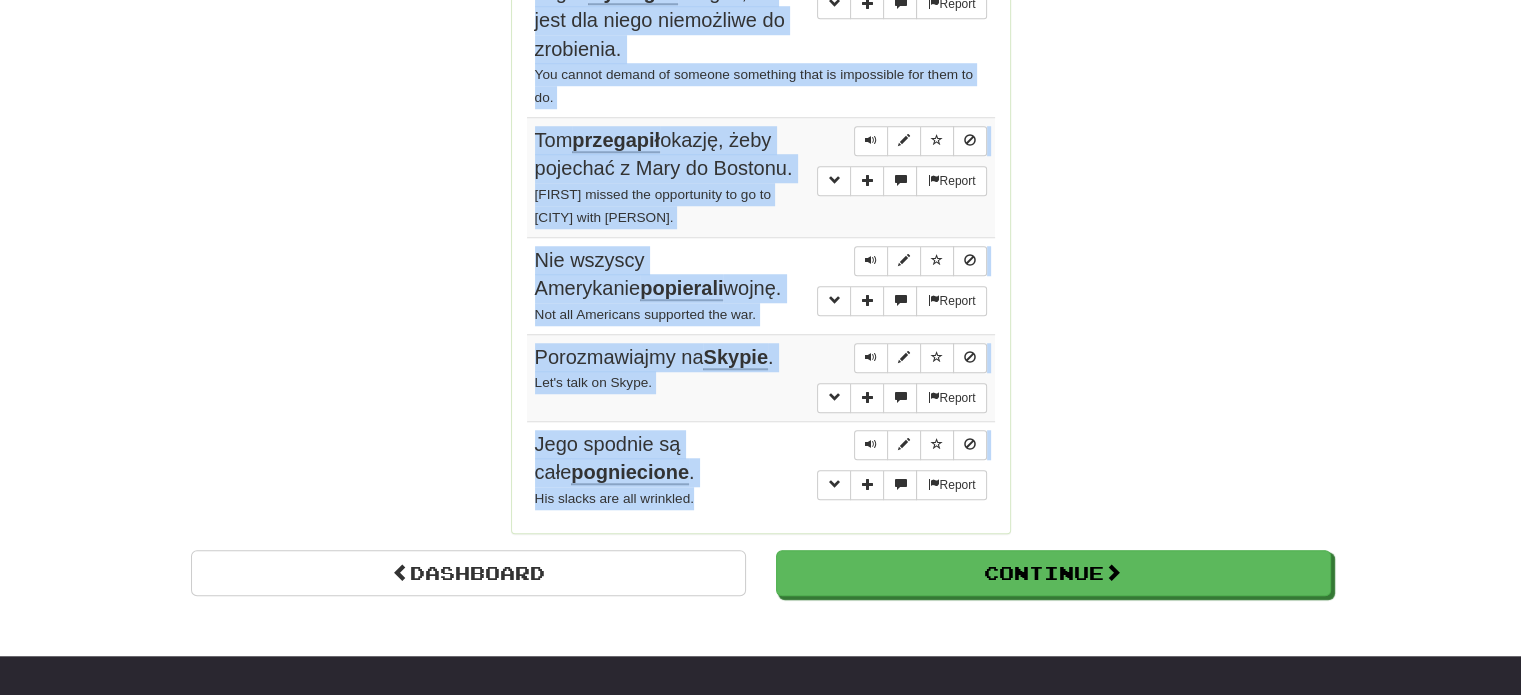 drag, startPoint x: 529, startPoint y: 145, endPoint x: 748, endPoint y: 479, distance: 399.39578 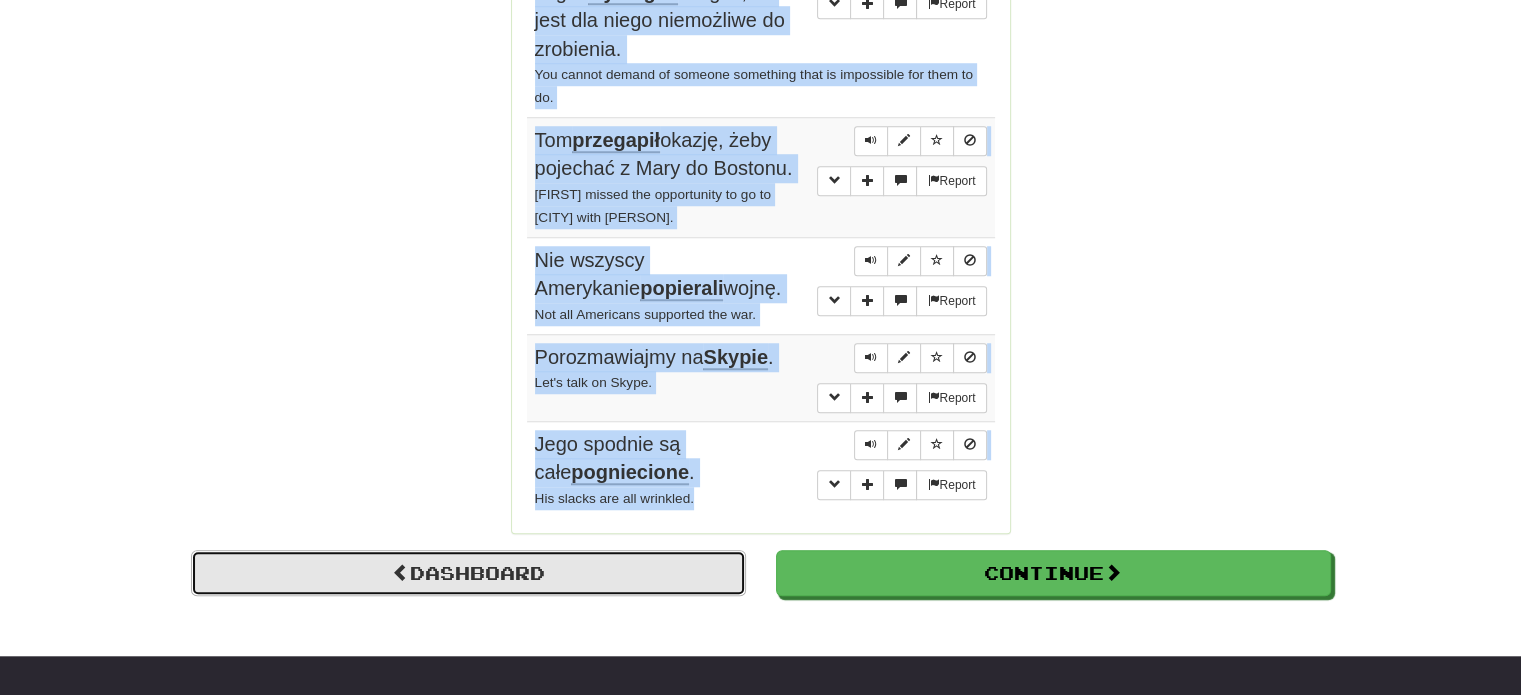 click on "Dashboard" at bounding box center [468, 573] 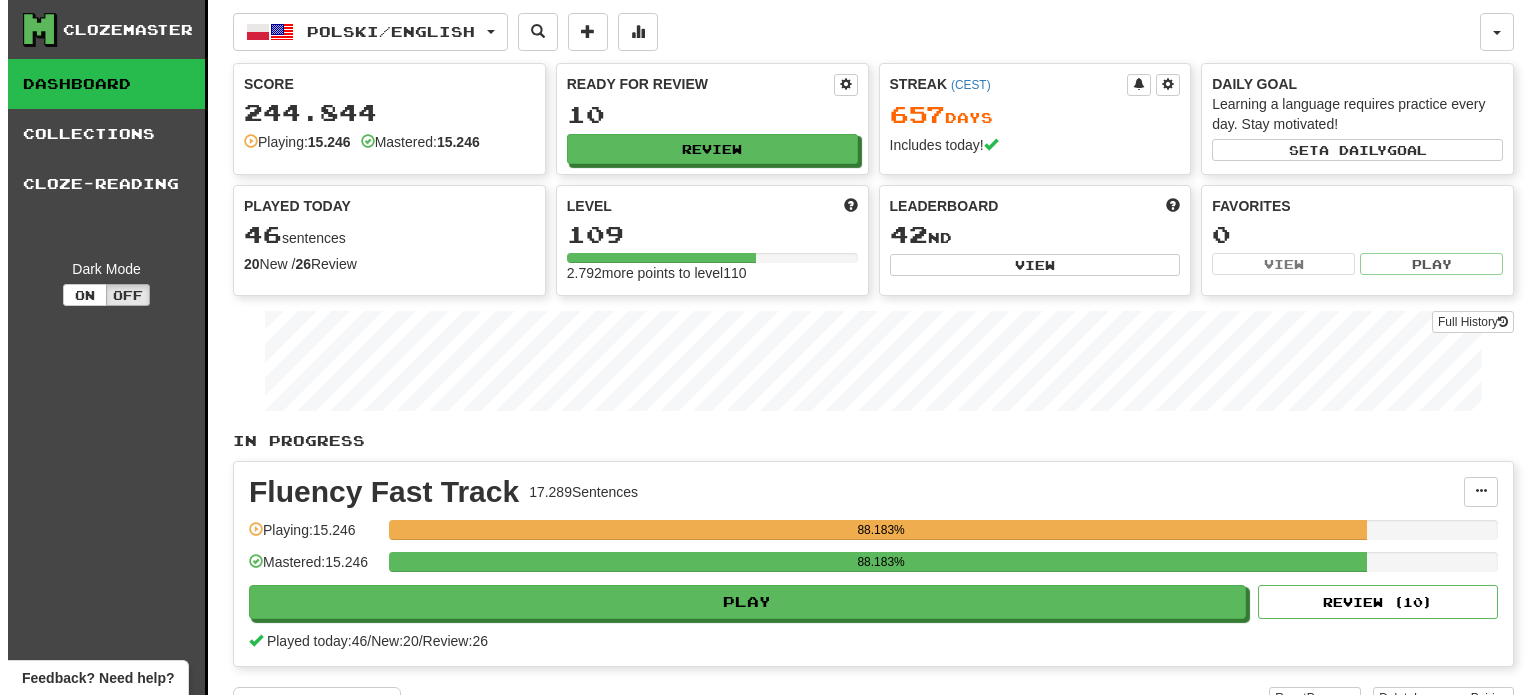 scroll, scrollTop: 0, scrollLeft: 0, axis: both 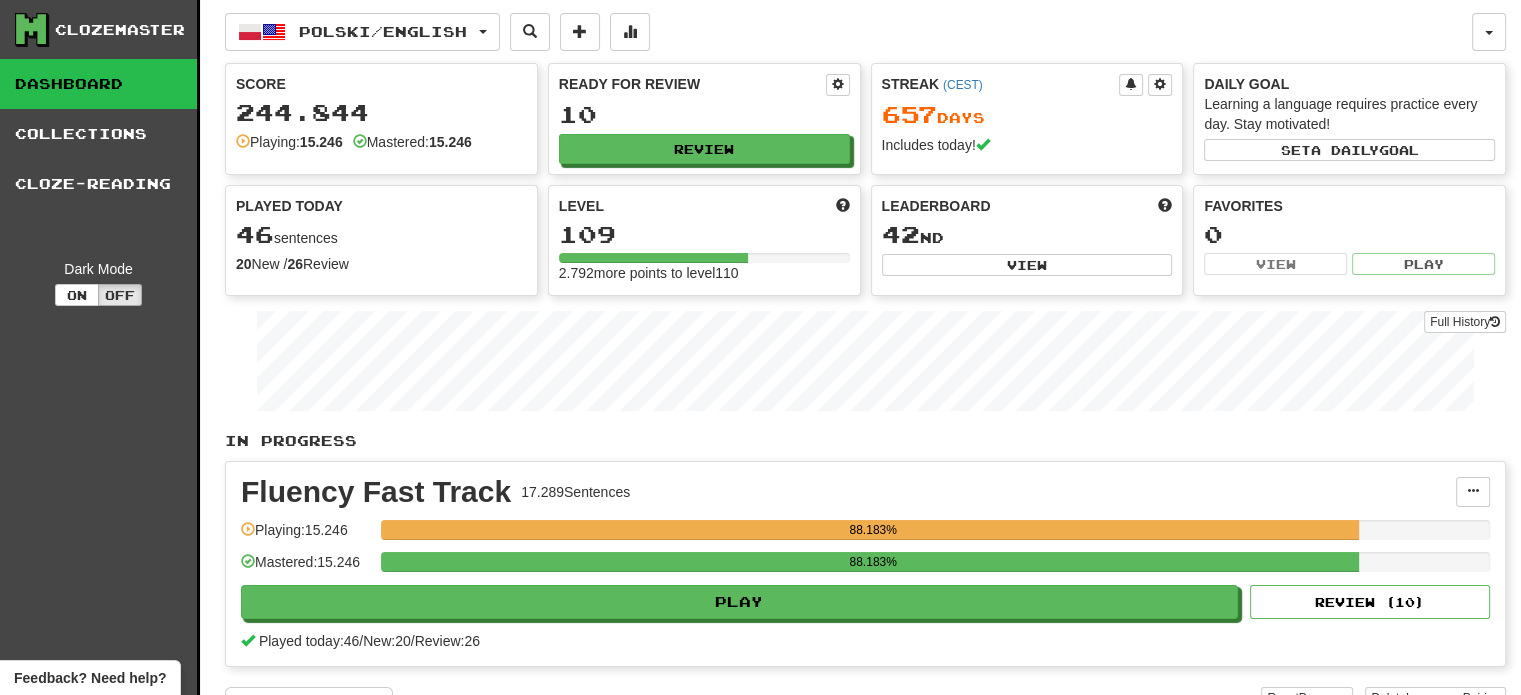 click on "Fluency Fast Track 17.289  Sentences Manage Sentences Unpin from Dashboard  Playing:  15.246 88.183%  Mastered:  15.246 88.183% Play Review ( 10 )   Played today:  46  /  New:  20  /  Review:  26" at bounding box center [865, 564] 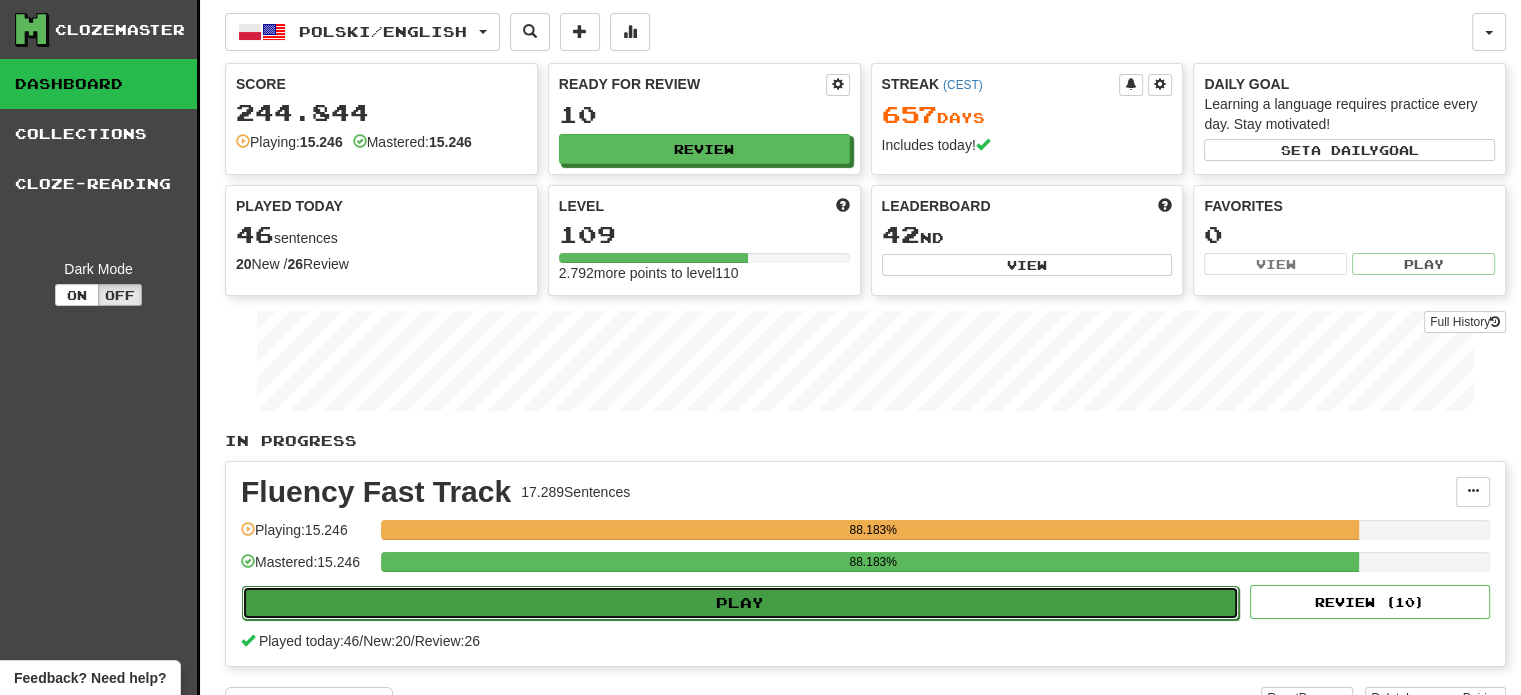 click on "Play" at bounding box center (740, 603) 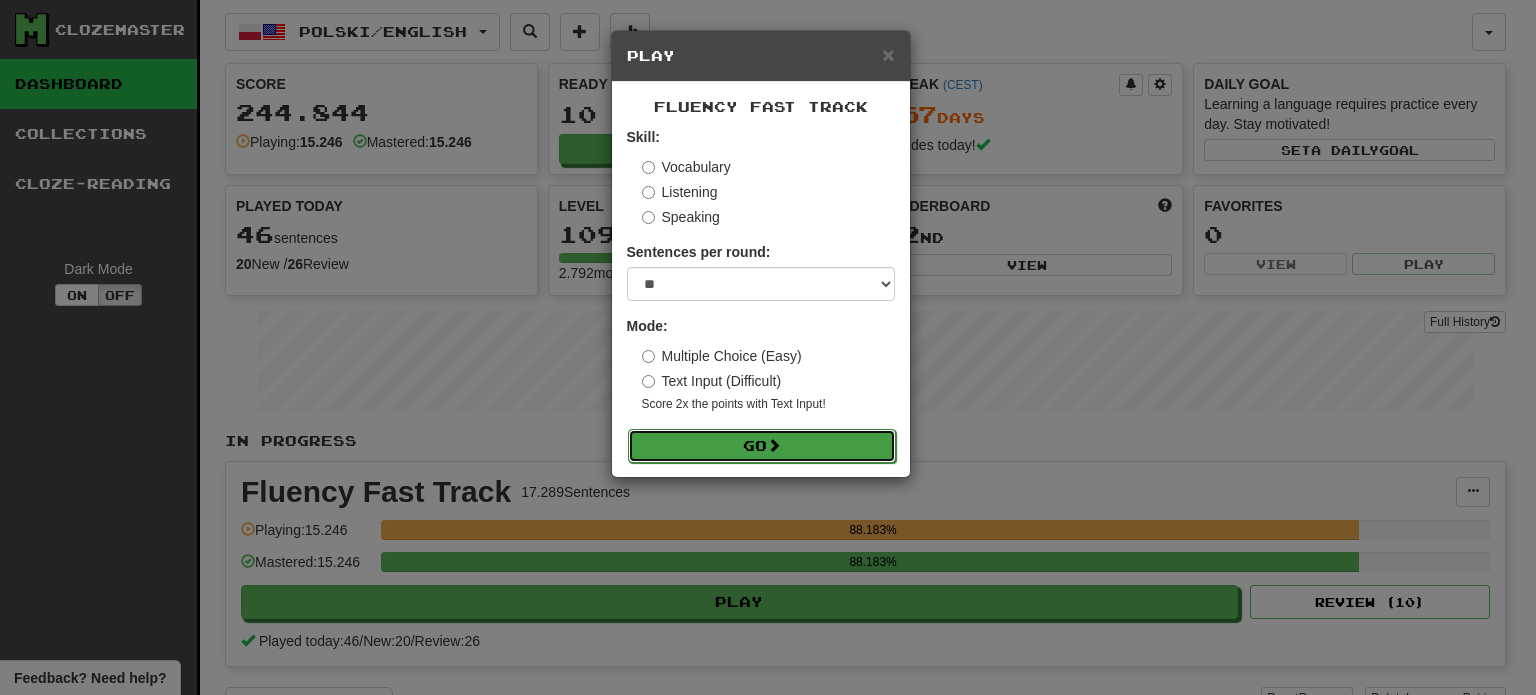 click on "Go" at bounding box center (762, 446) 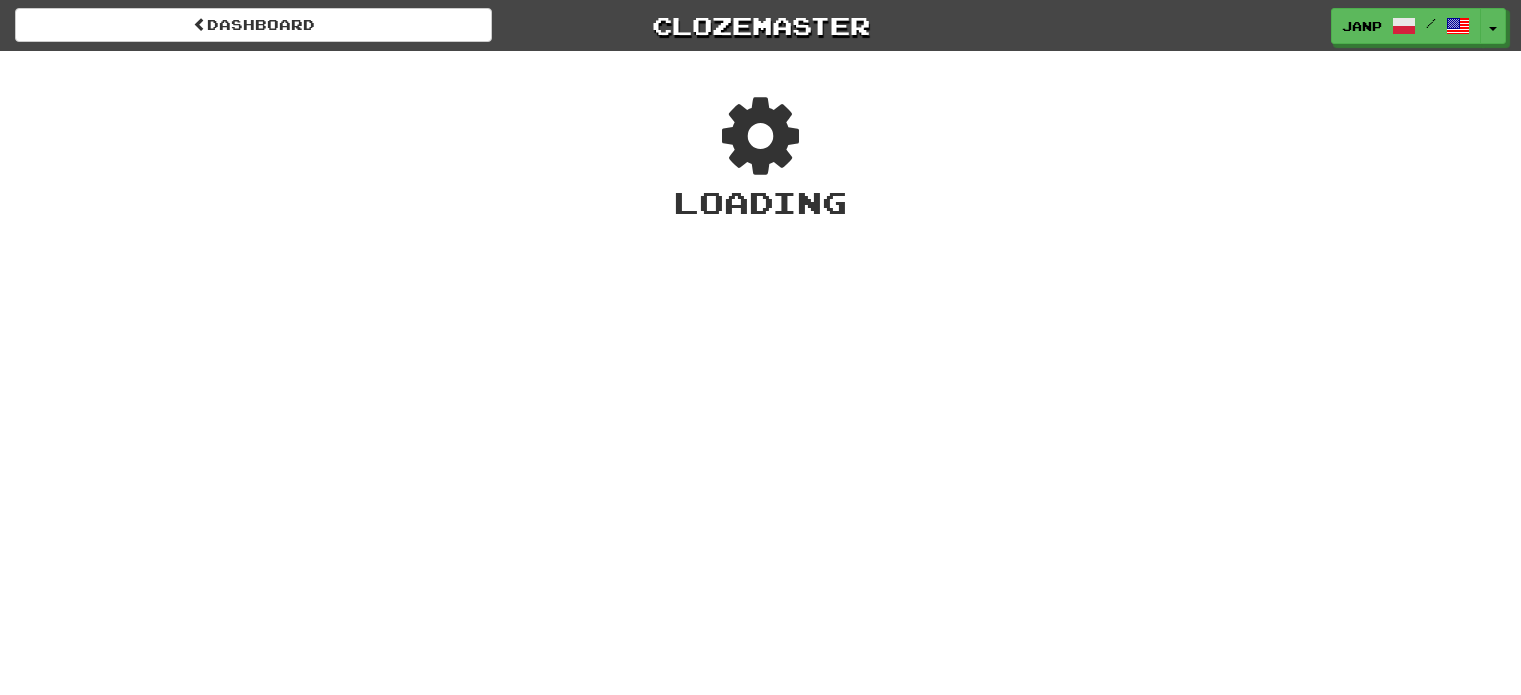scroll, scrollTop: 0, scrollLeft: 0, axis: both 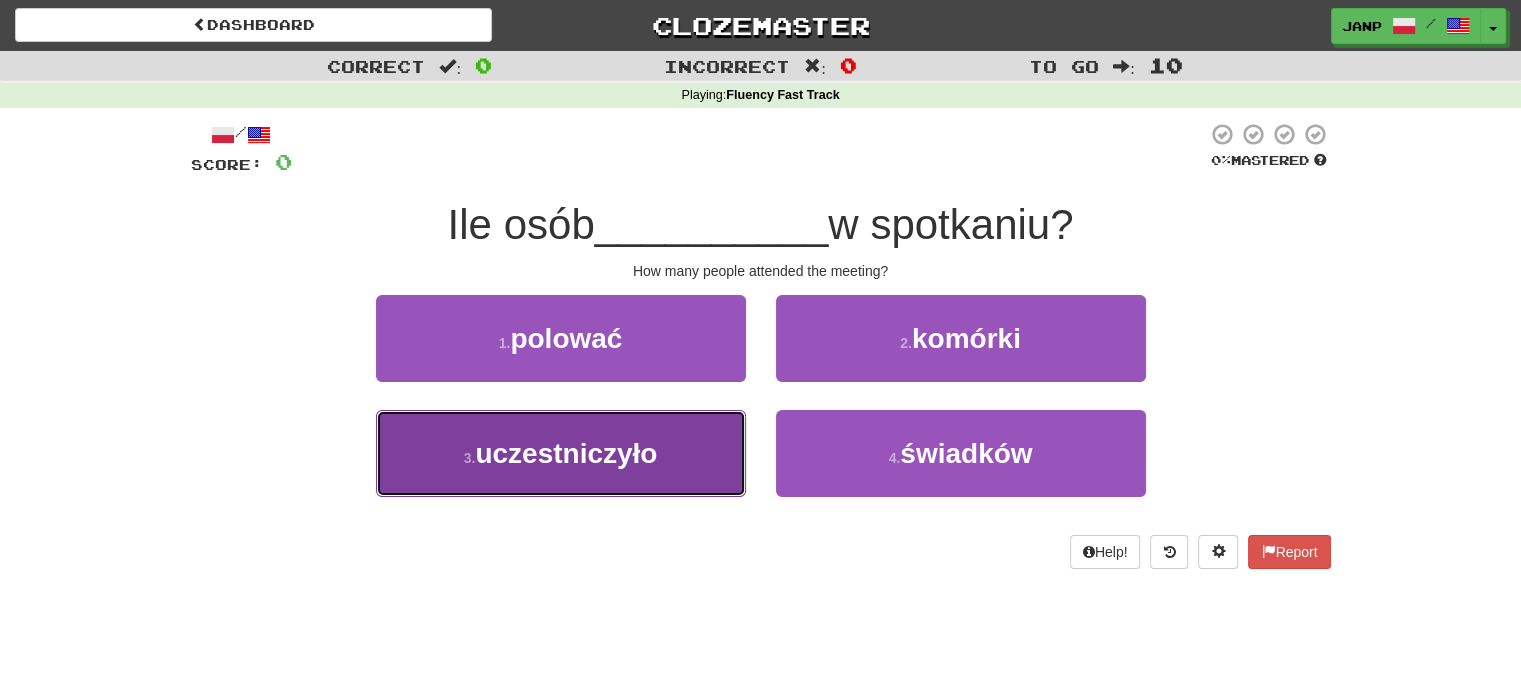 click on "3 .  uczestniczyło" at bounding box center [561, 453] 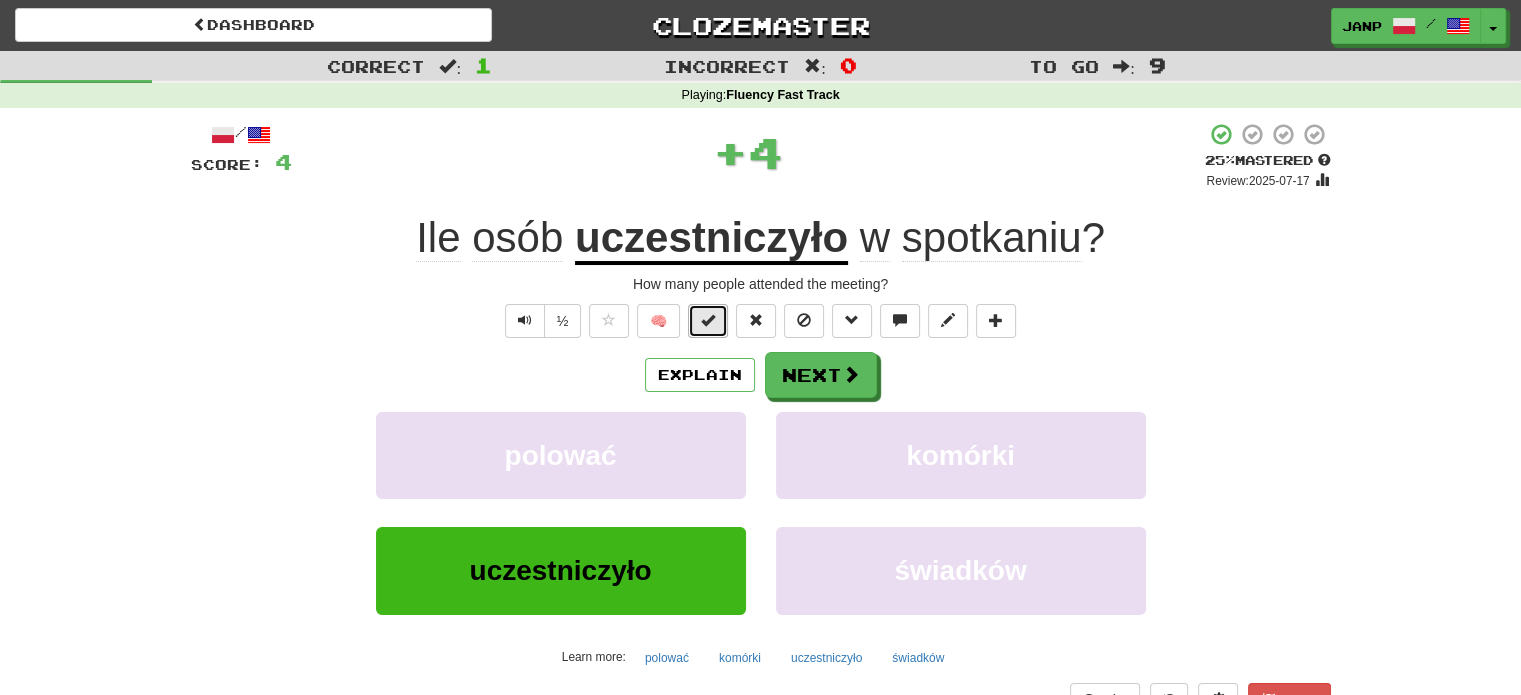 click at bounding box center (708, 320) 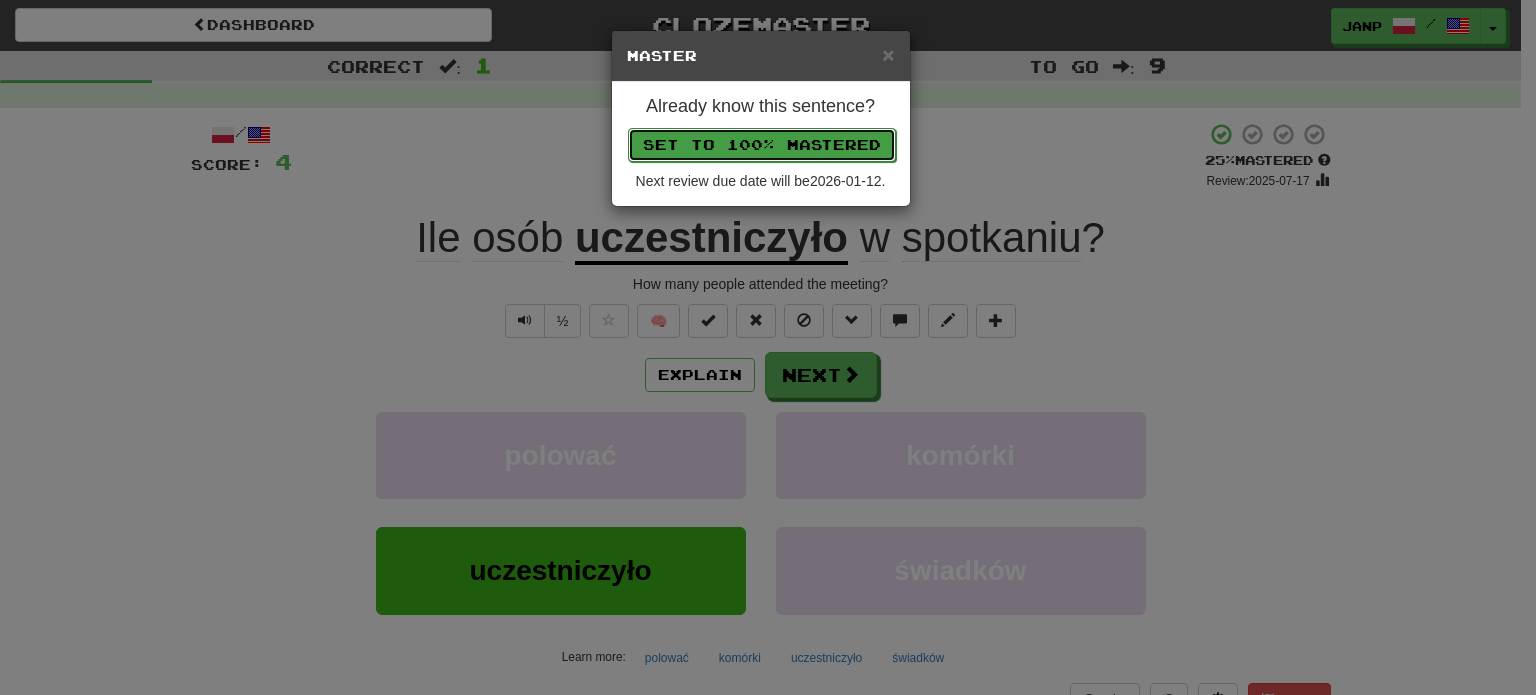 click on "Set to 100% Mastered" at bounding box center [762, 145] 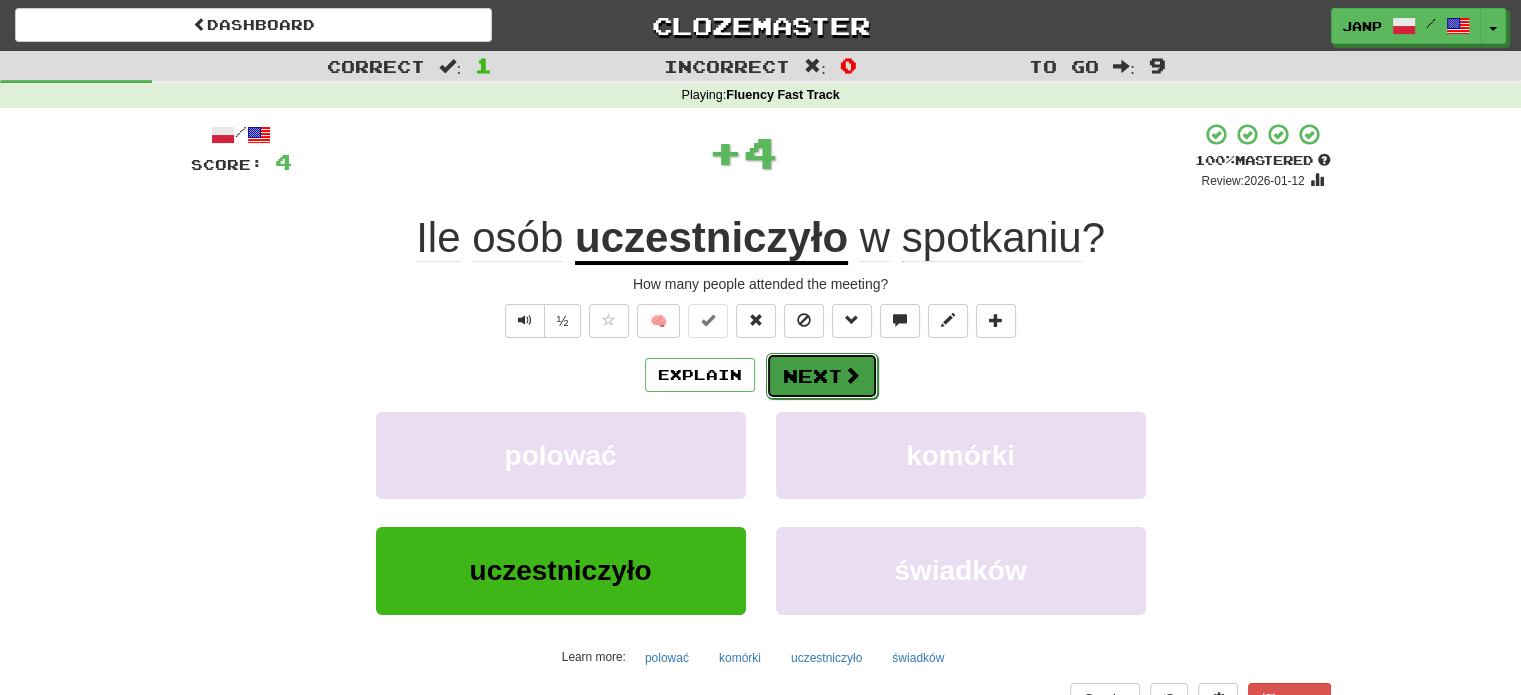 click on "Next" at bounding box center [822, 376] 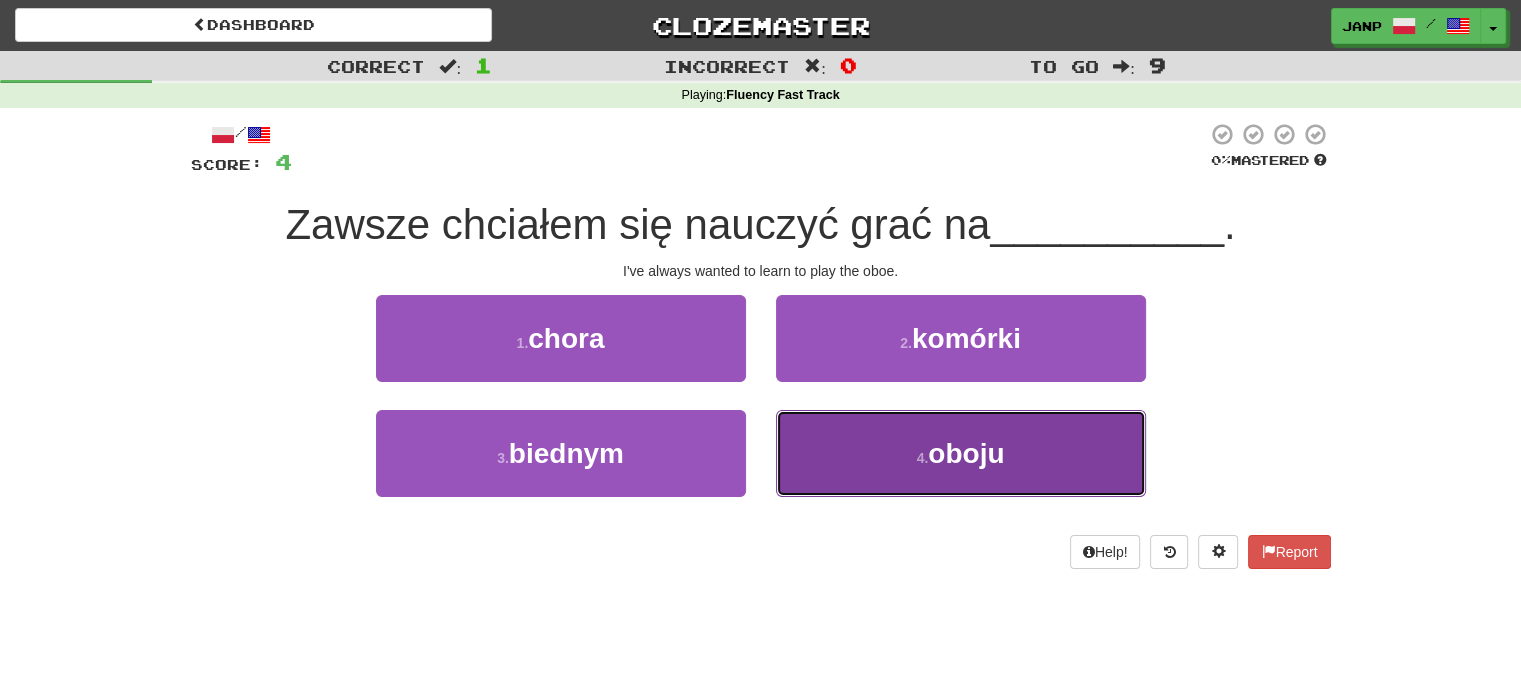 click on "4 .  oboju" at bounding box center [961, 453] 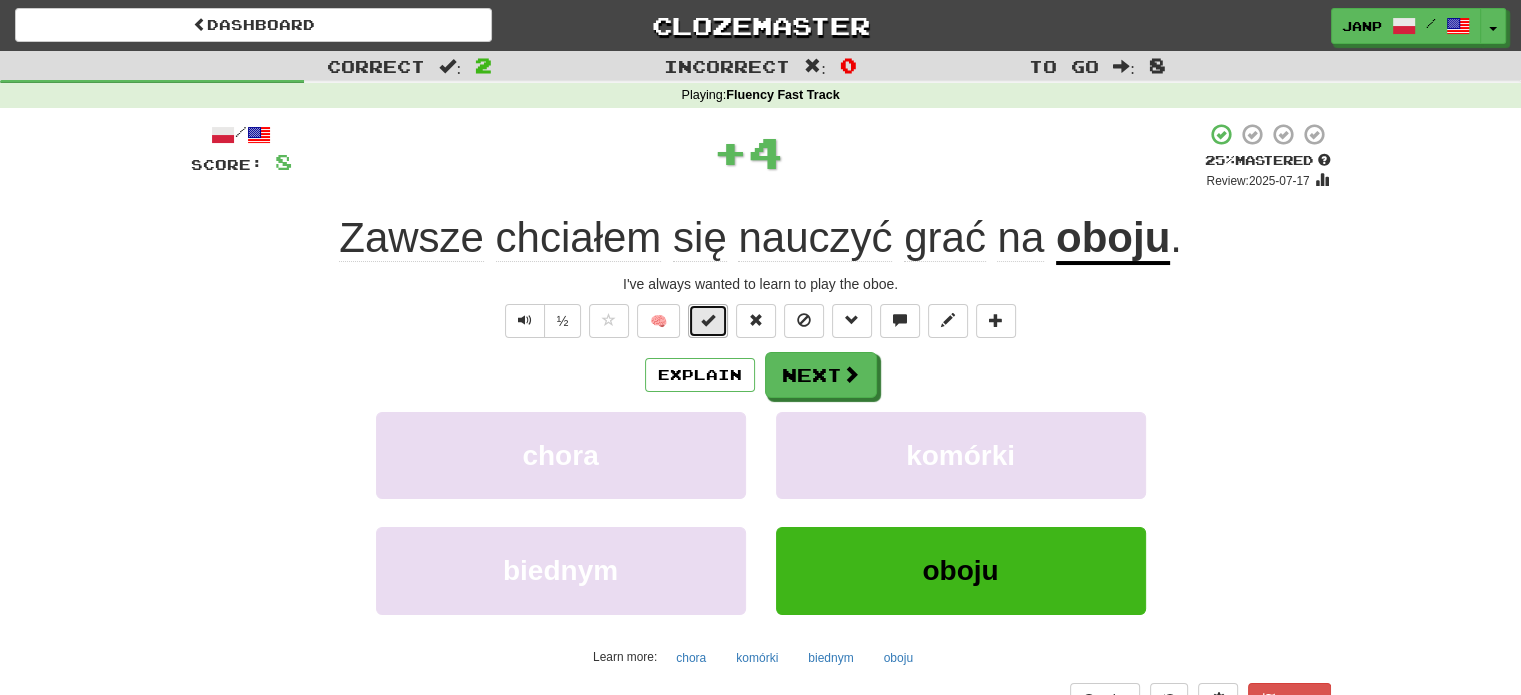 click at bounding box center [708, 320] 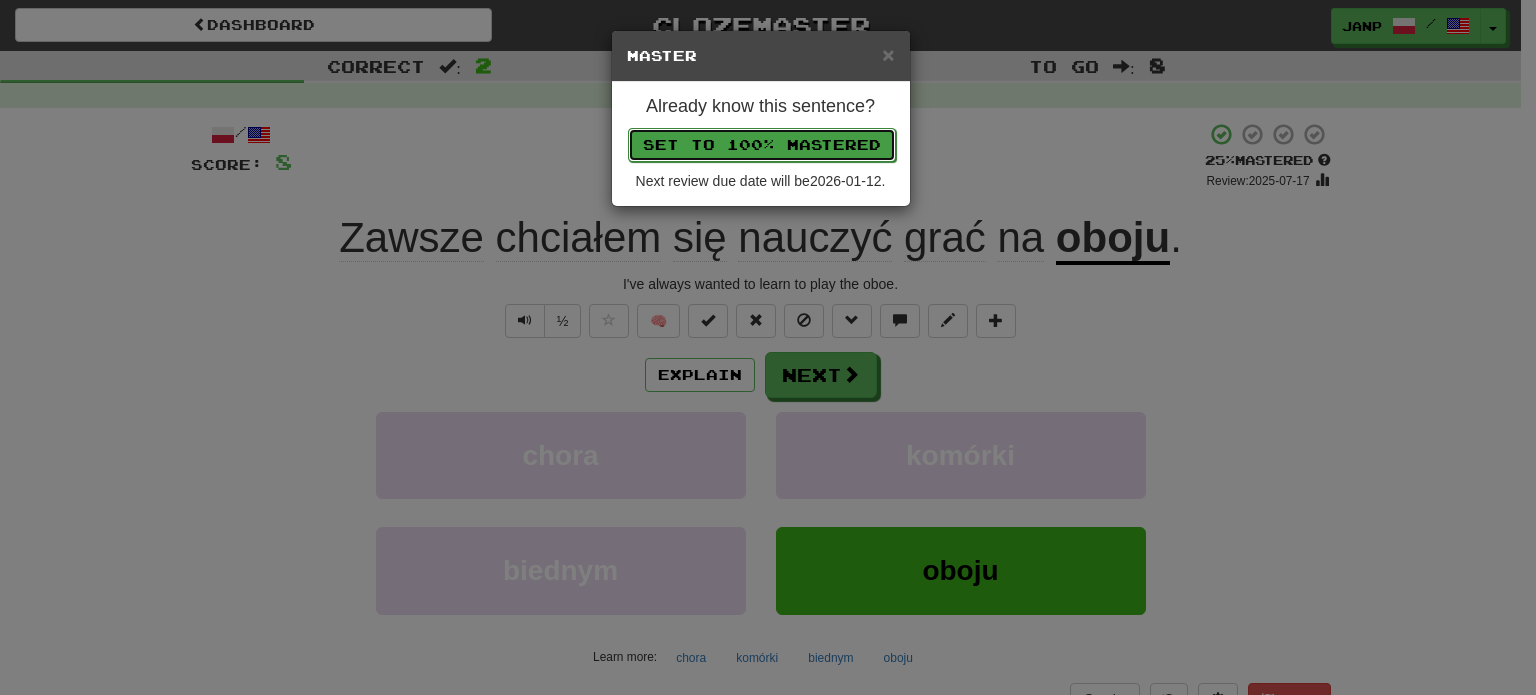 click on "Set to 100% Mastered" at bounding box center (762, 145) 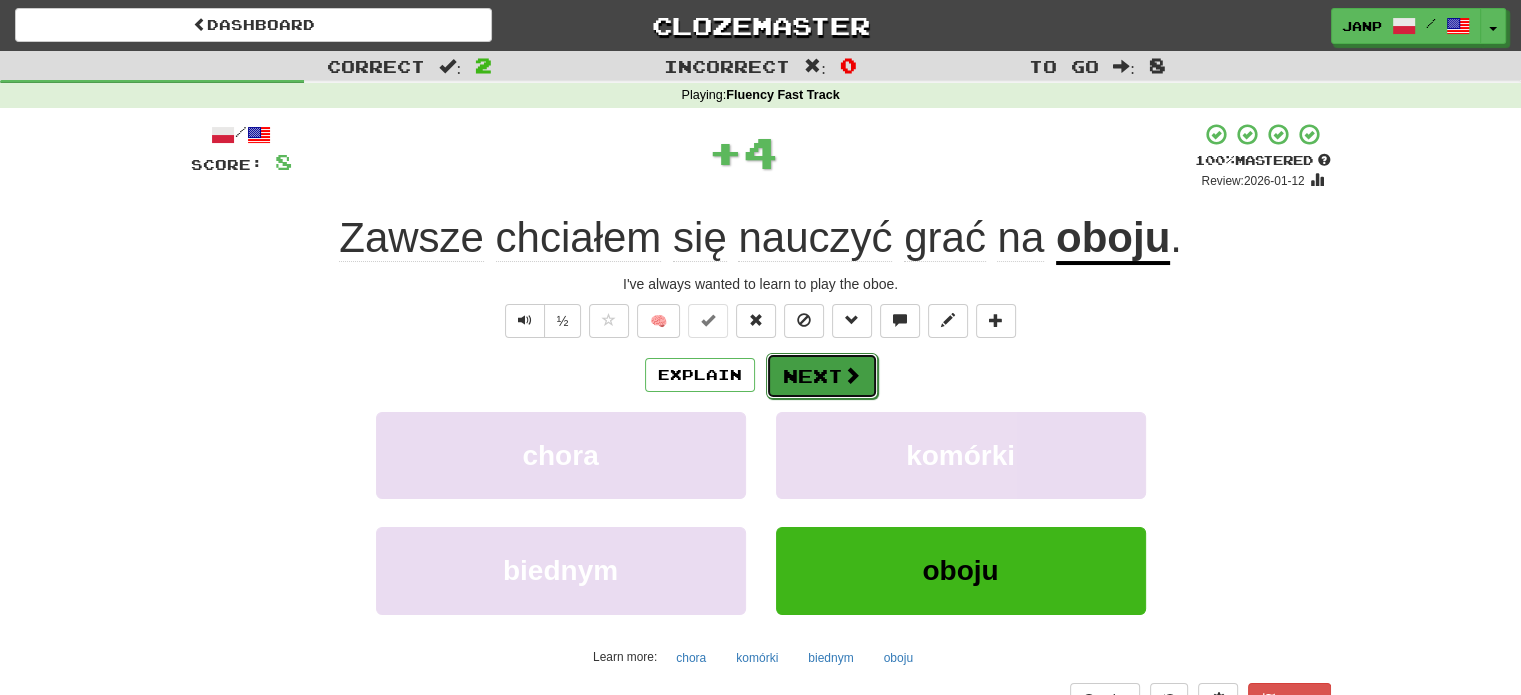 click on "Next" at bounding box center (822, 376) 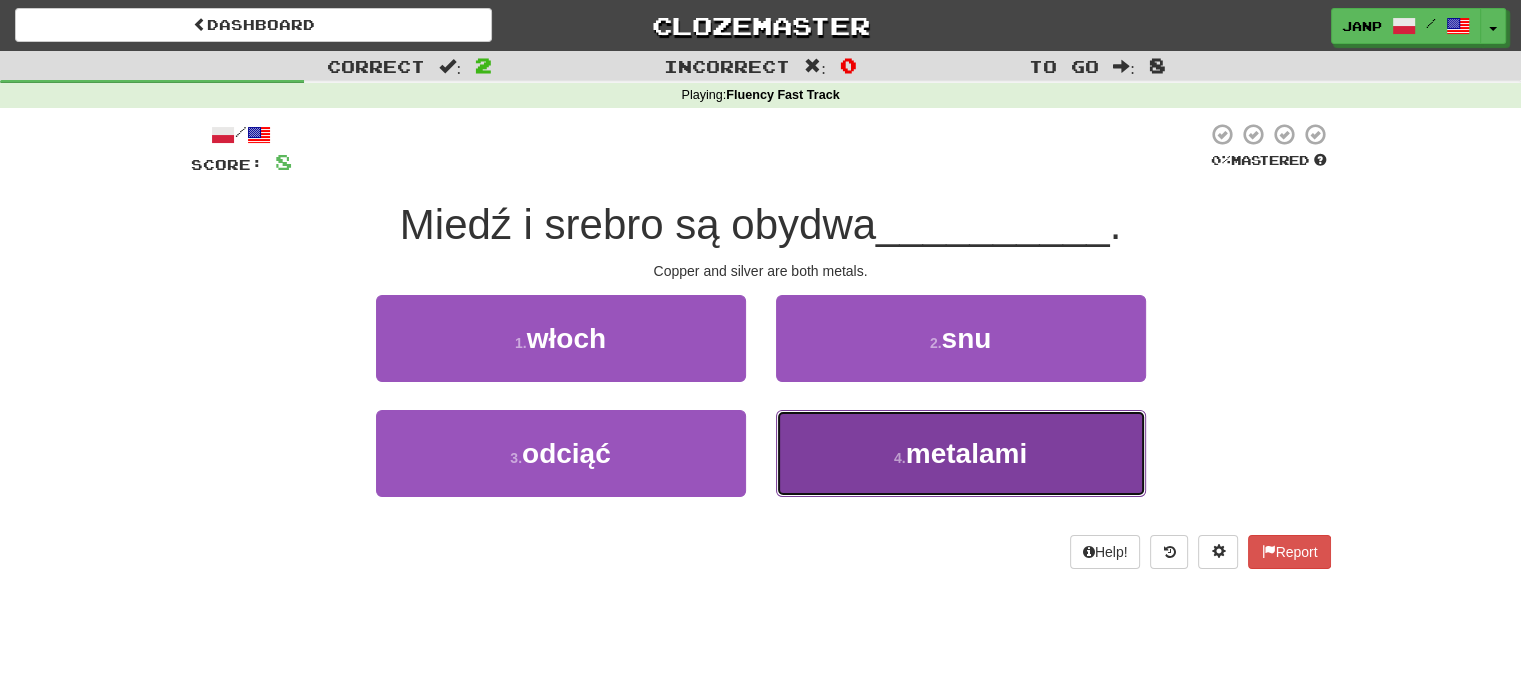 click on "4 .  metalami" at bounding box center (961, 453) 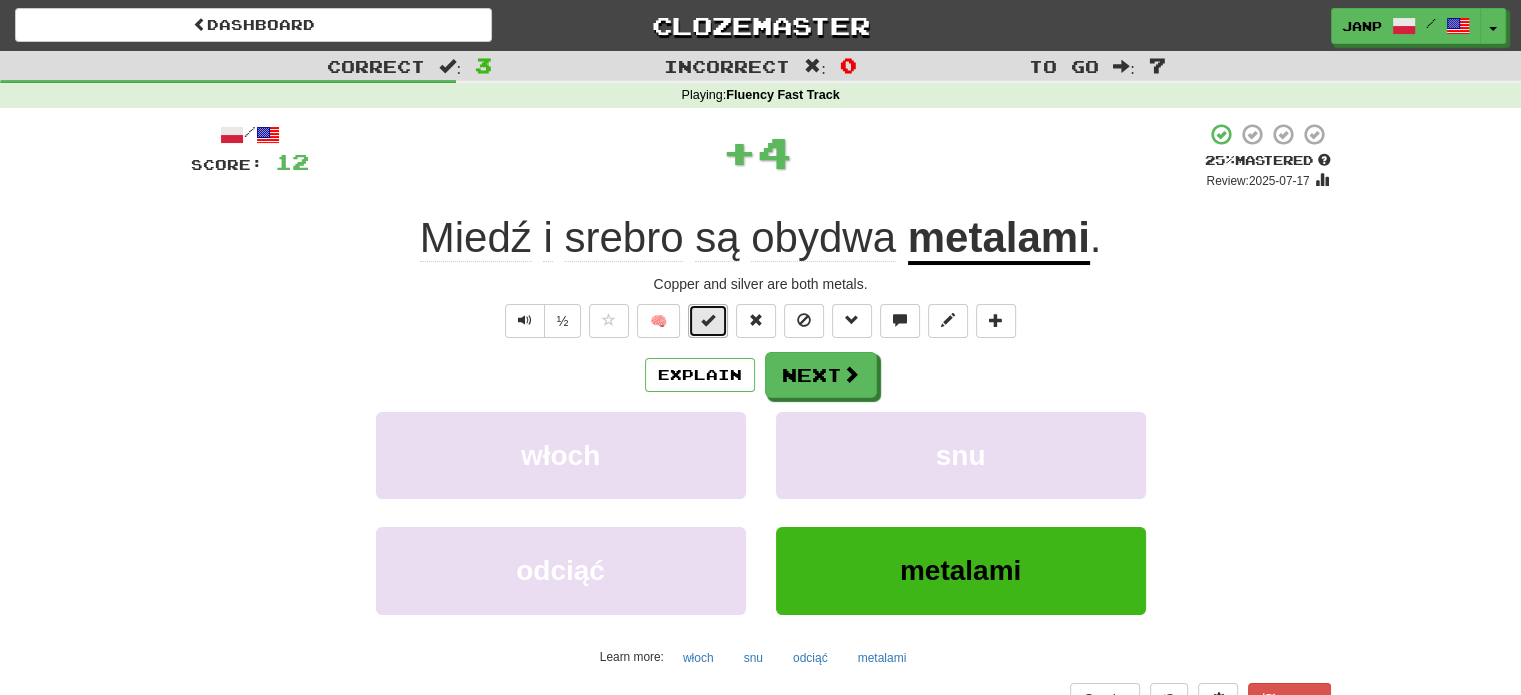 click at bounding box center [708, 321] 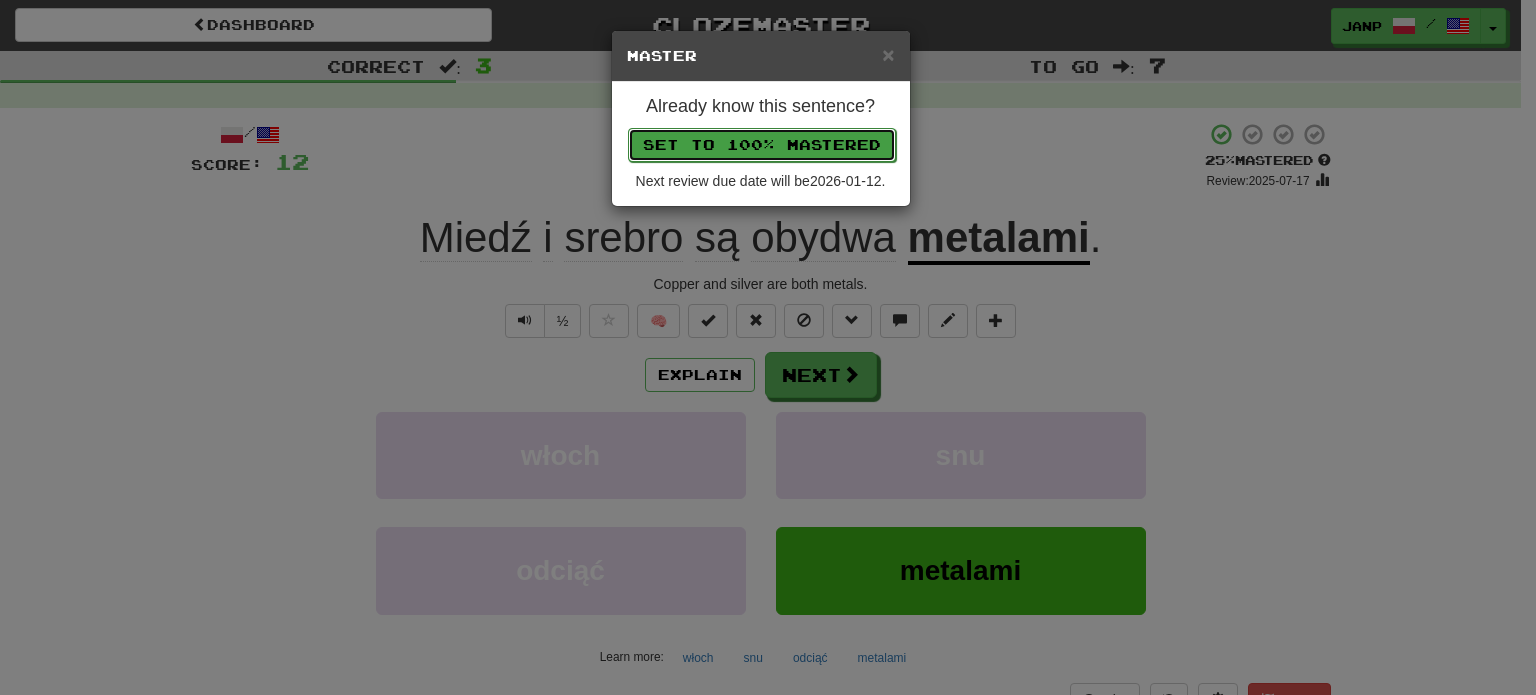 click on "Set to 100% Mastered" at bounding box center [762, 145] 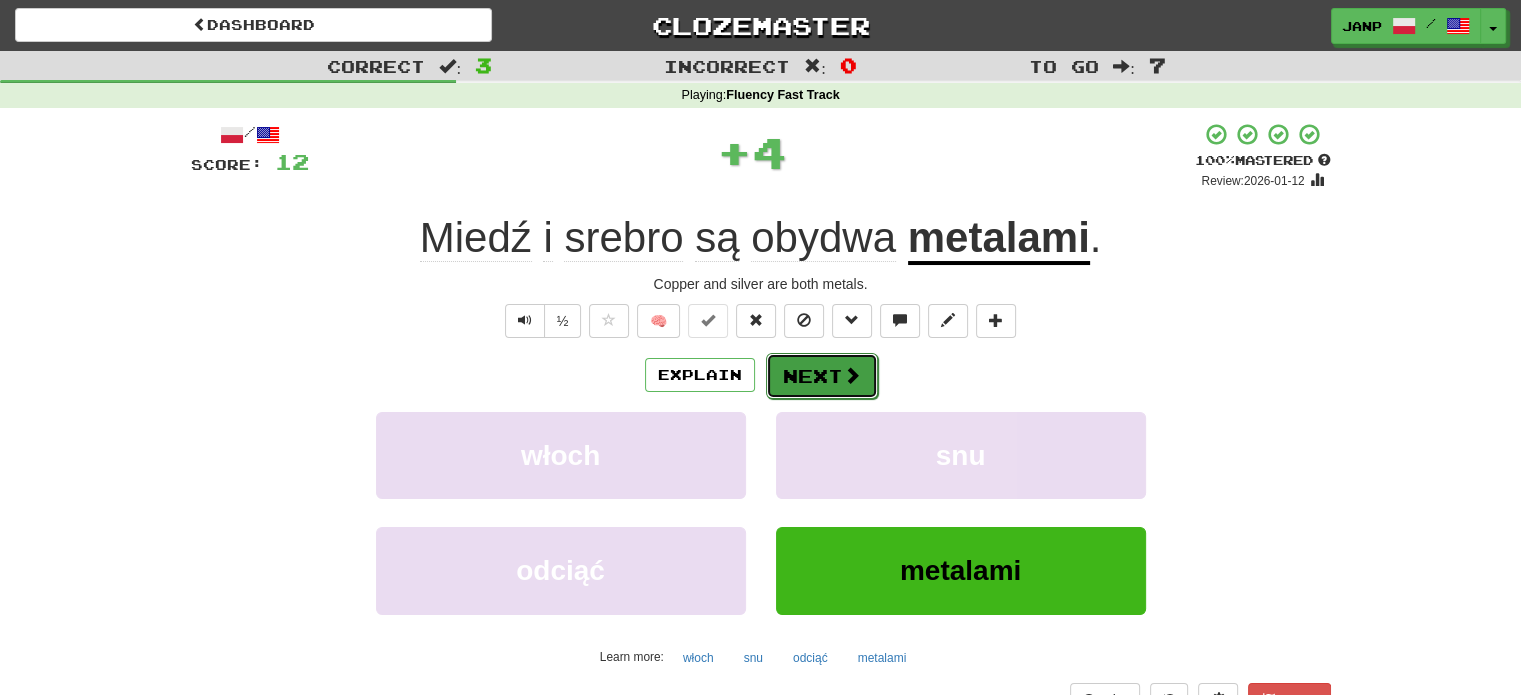 click on "Next" at bounding box center [822, 376] 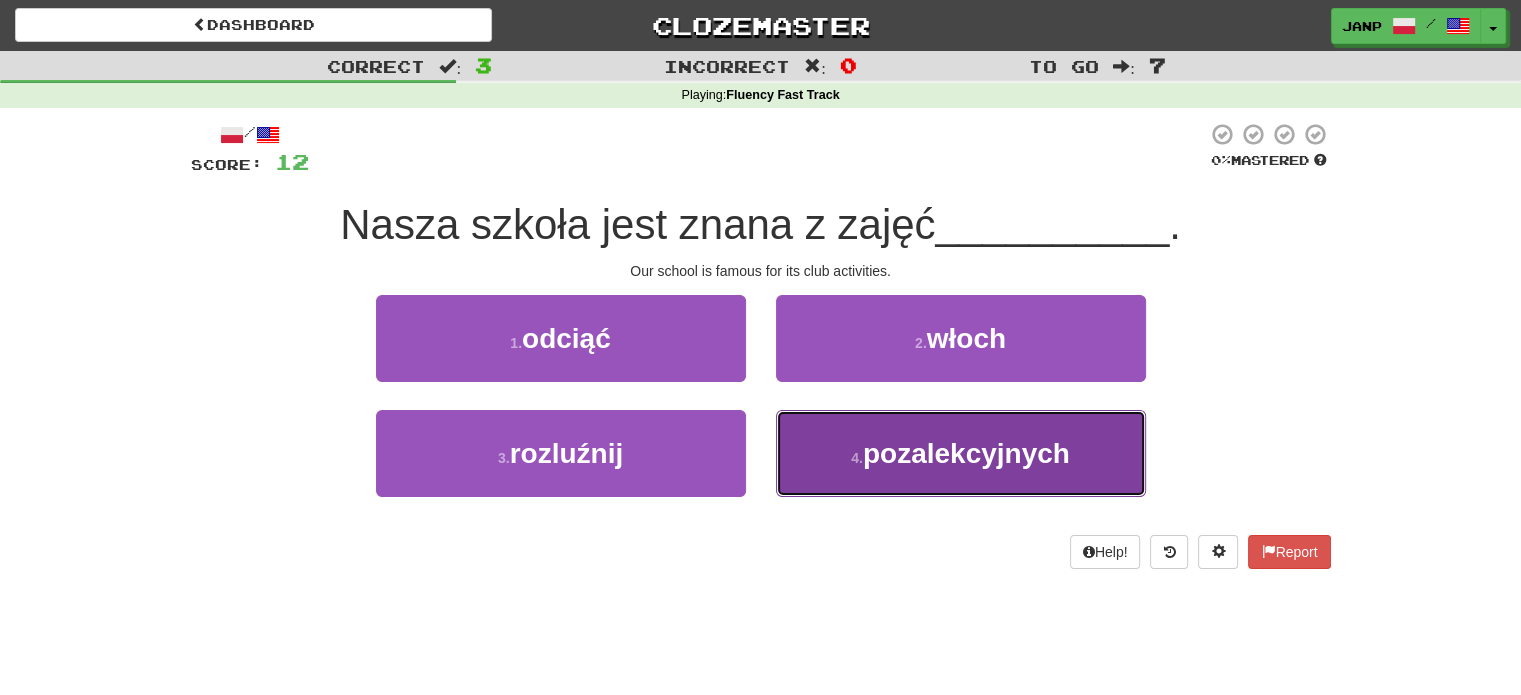 click on "4 .  pozalekcyjnych" at bounding box center [961, 453] 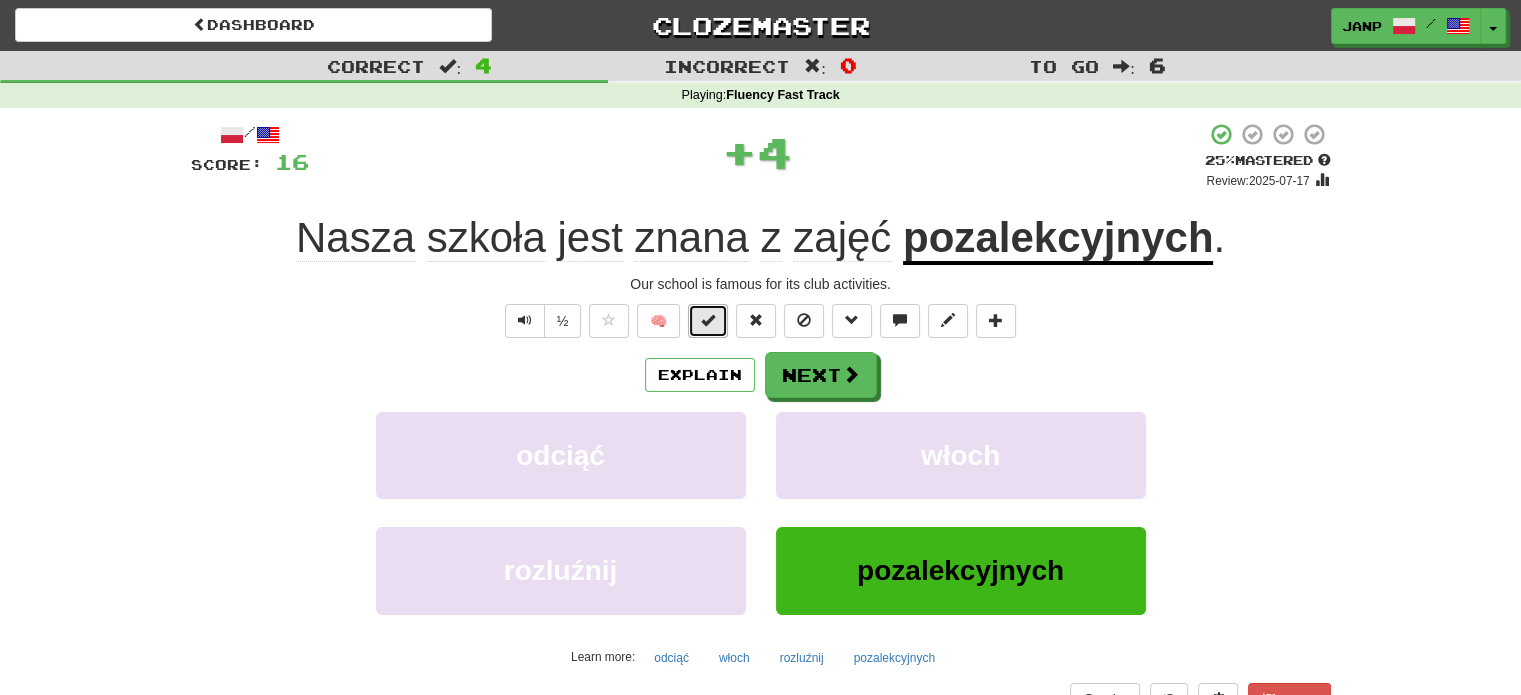 click at bounding box center [708, 321] 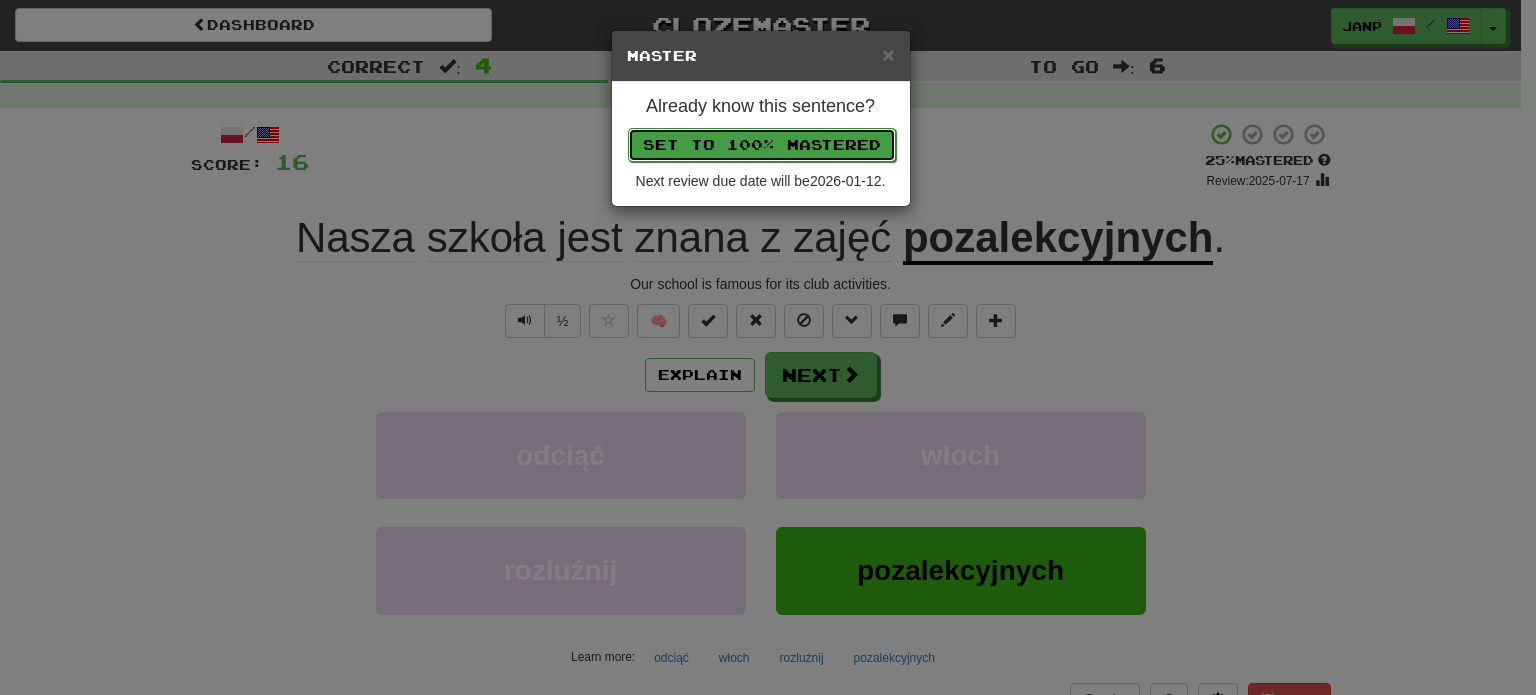 click on "Set to 100% Mastered" at bounding box center [762, 145] 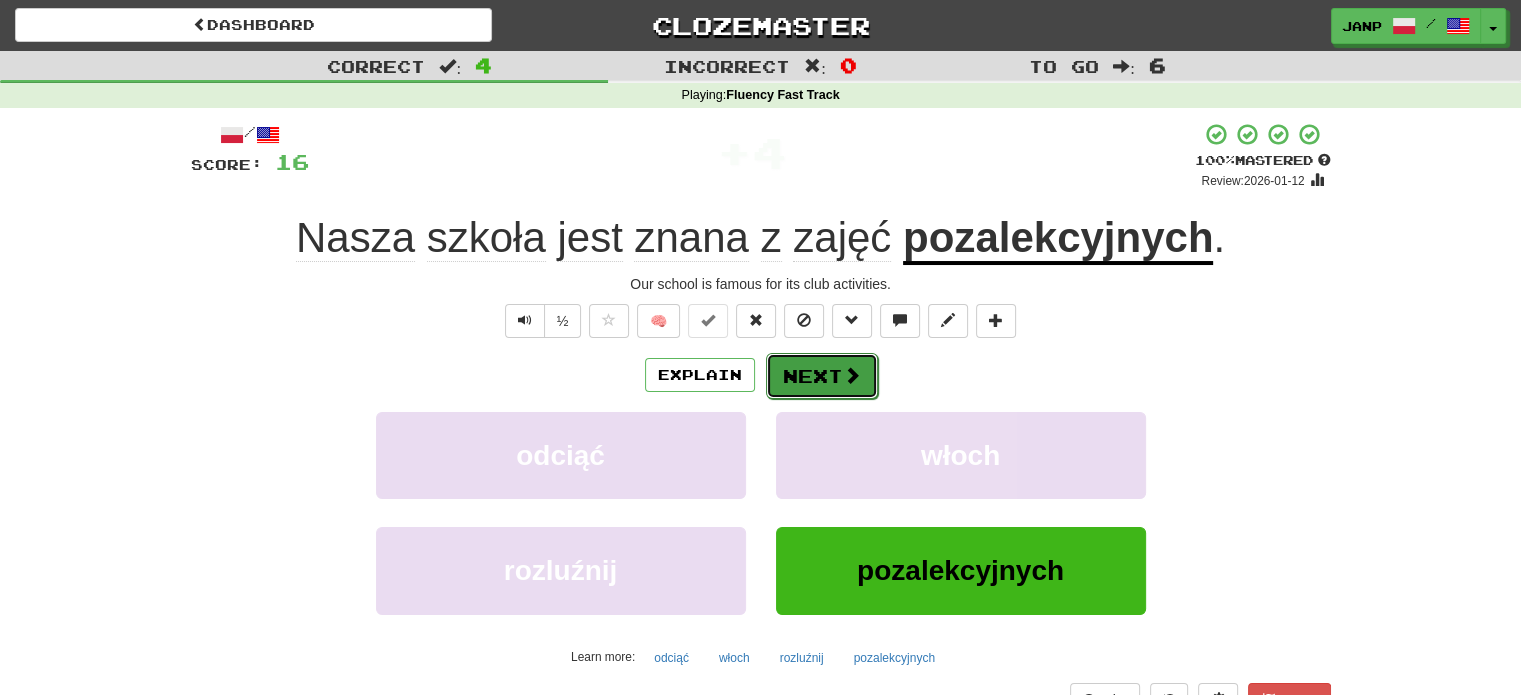 click on "Next" at bounding box center (822, 376) 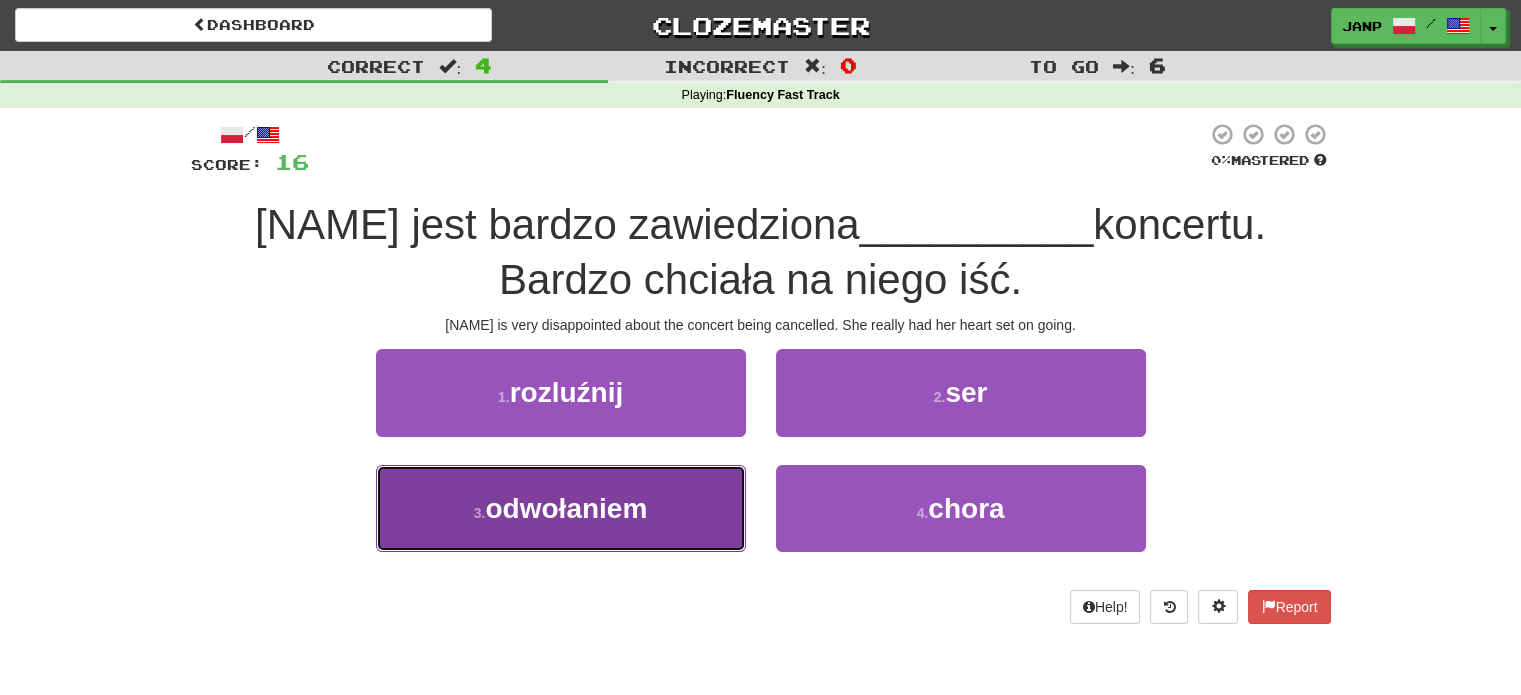 click on "3 .  odwołaniem" at bounding box center [561, 508] 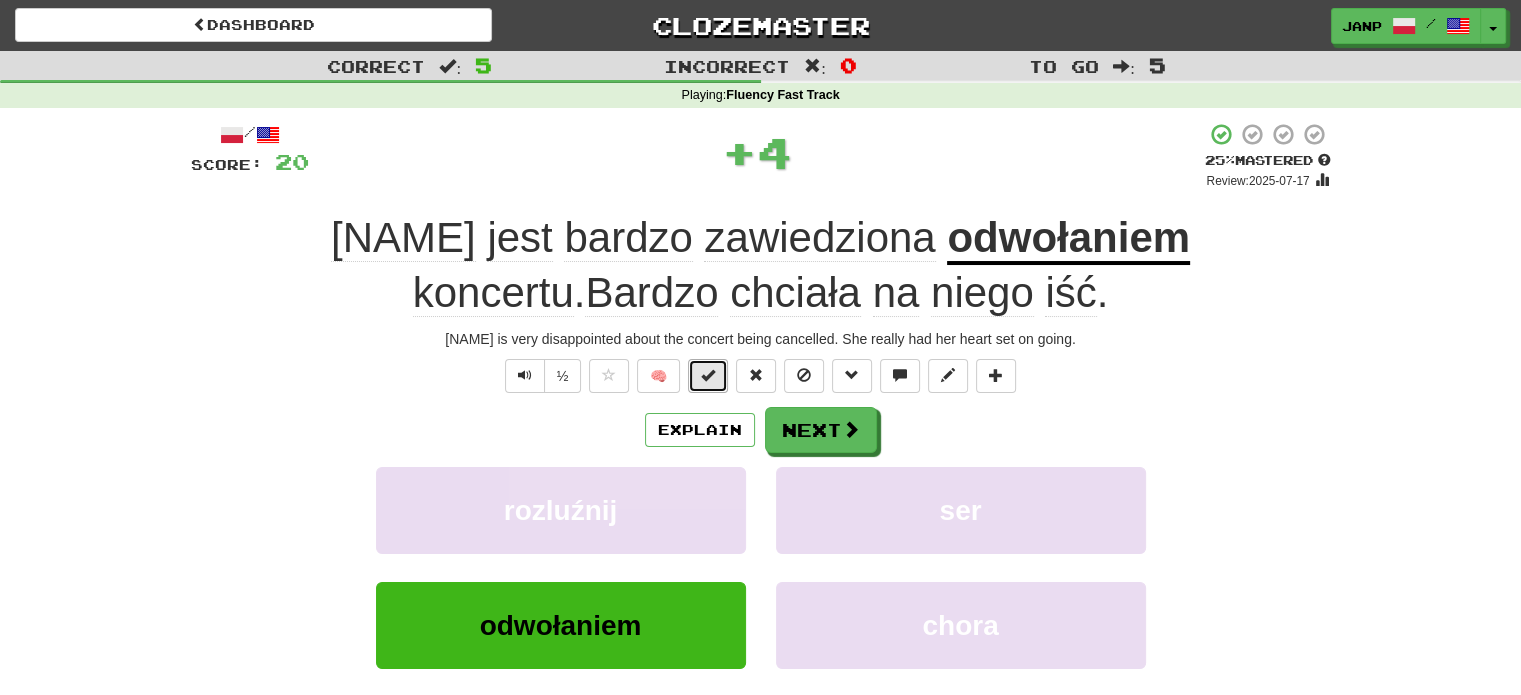 click at bounding box center [708, 375] 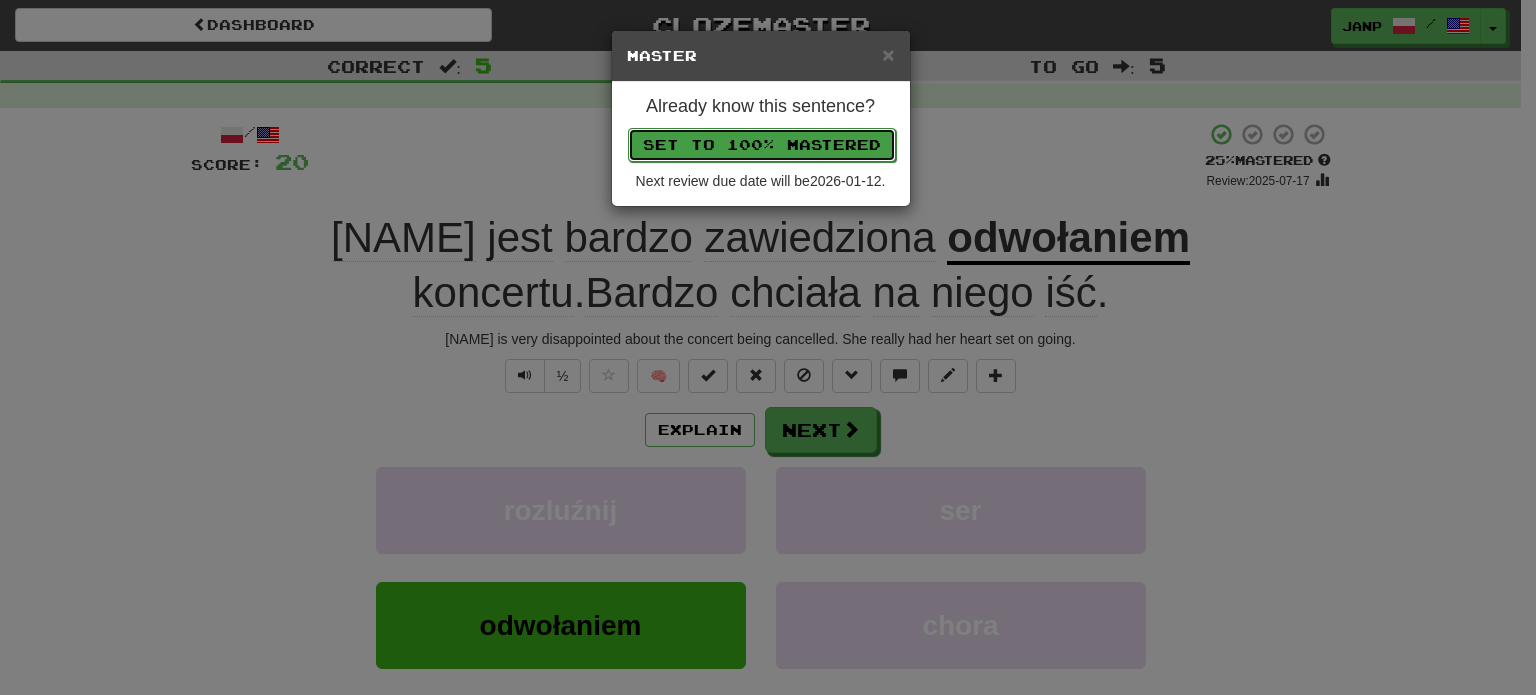 click on "Set to 100% Mastered" at bounding box center (762, 145) 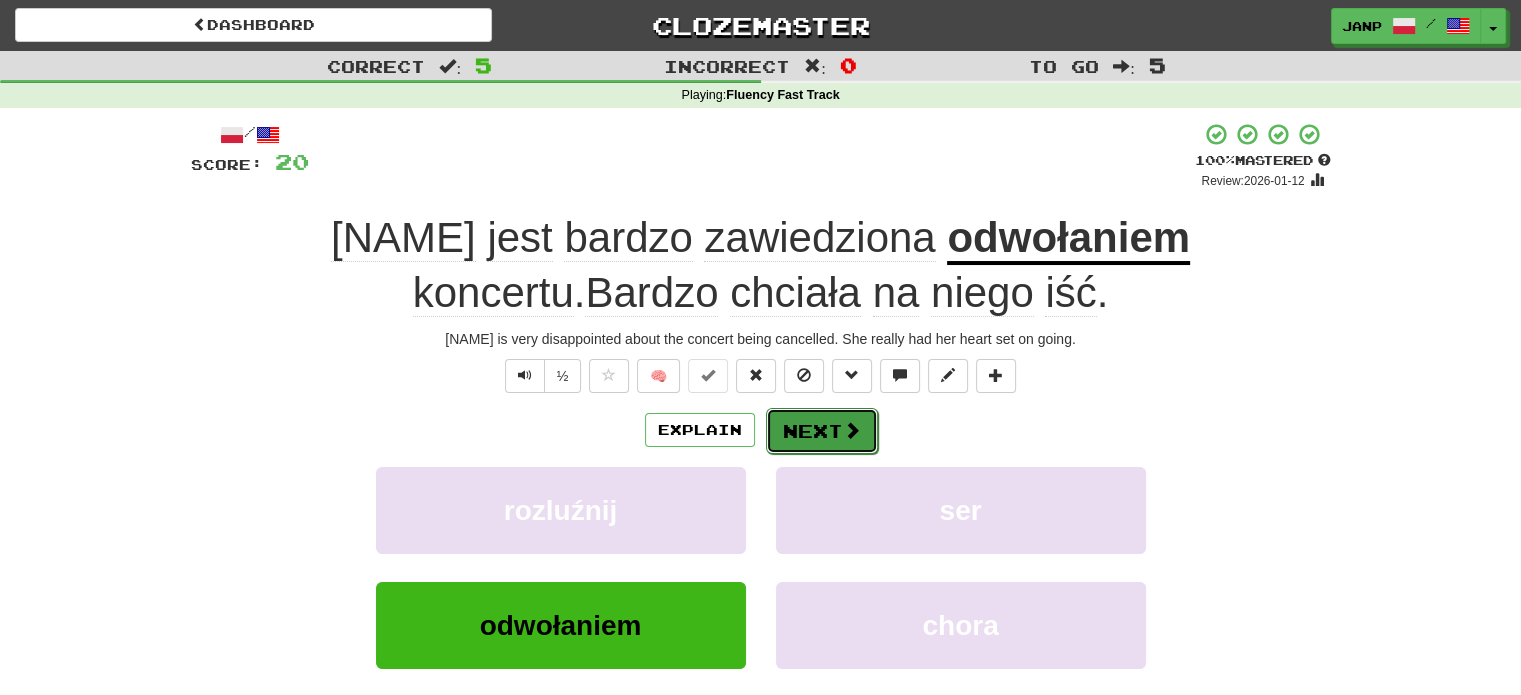 click on "Next" at bounding box center [822, 431] 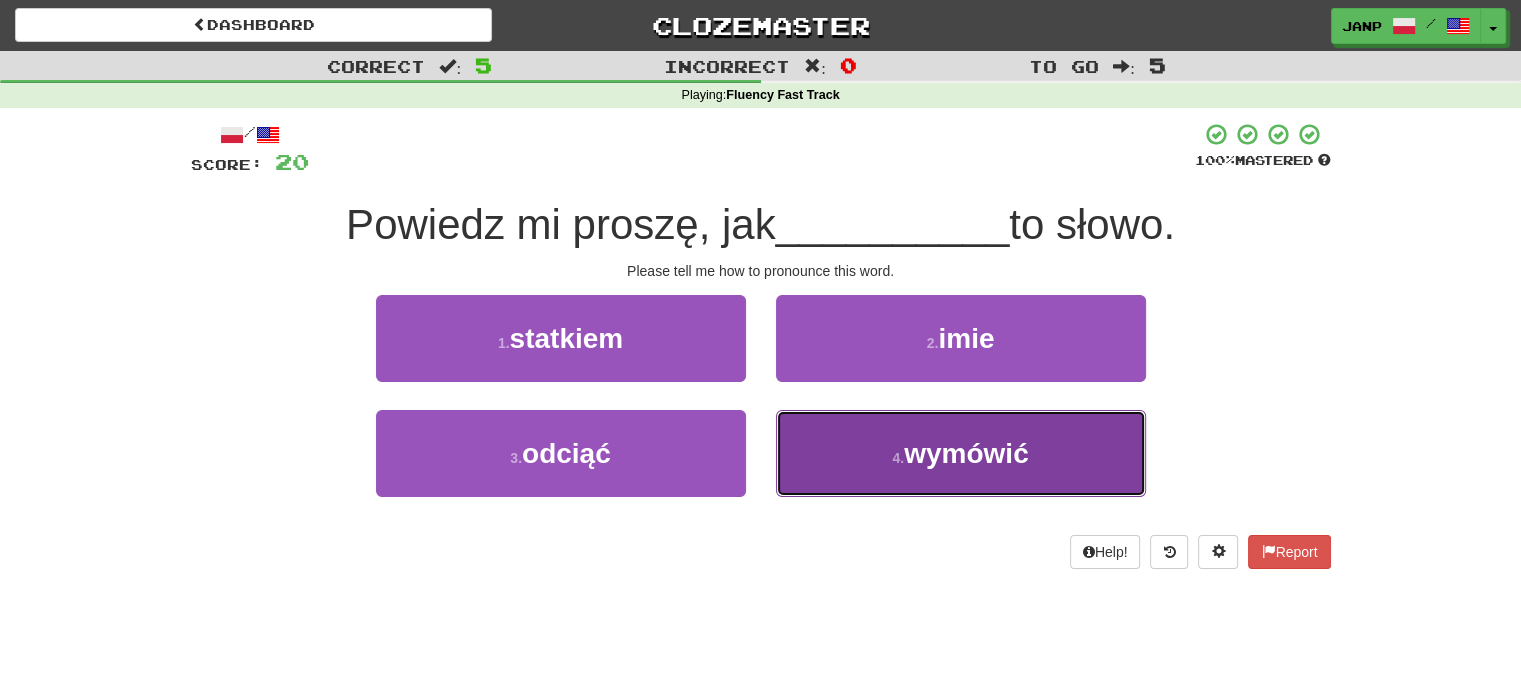 click on "4 .  wymówić" at bounding box center (961, 453) 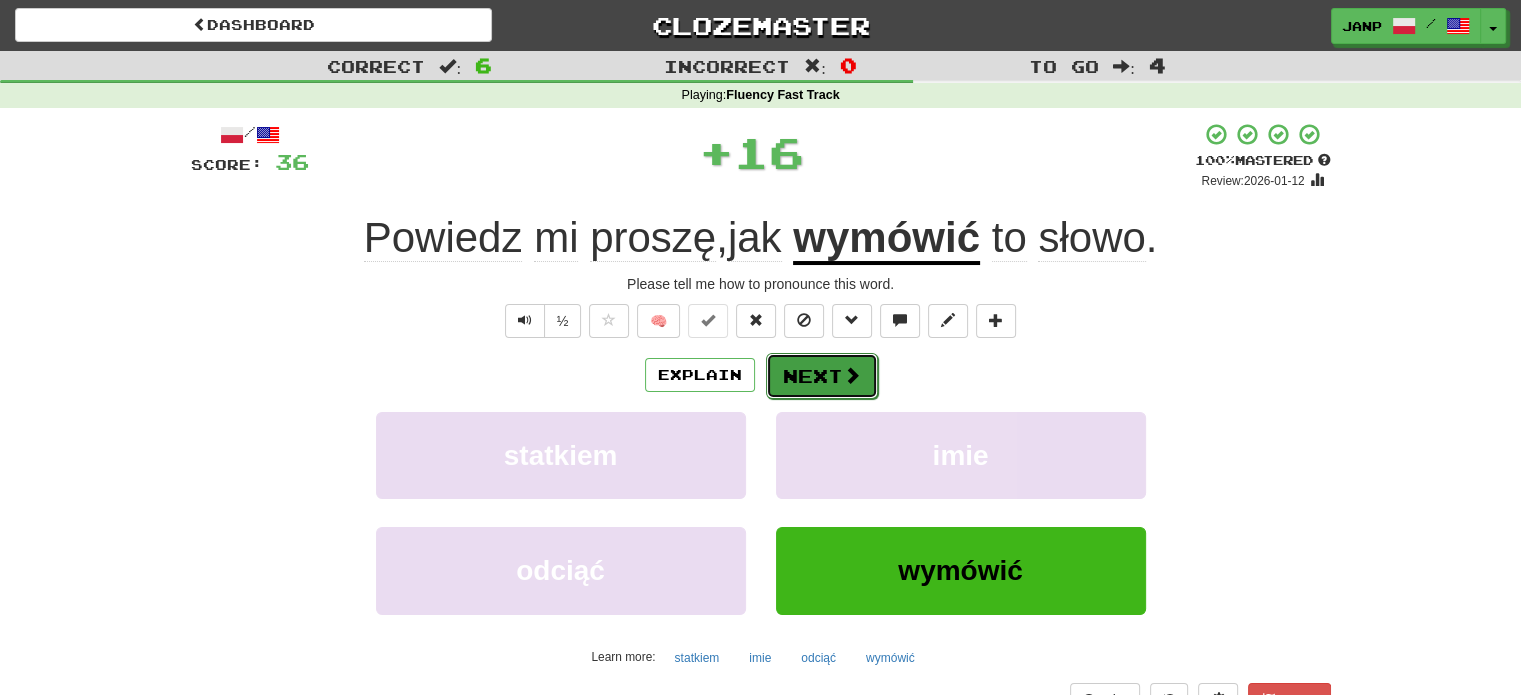 click on "Next" at bounding box center (822, 376) 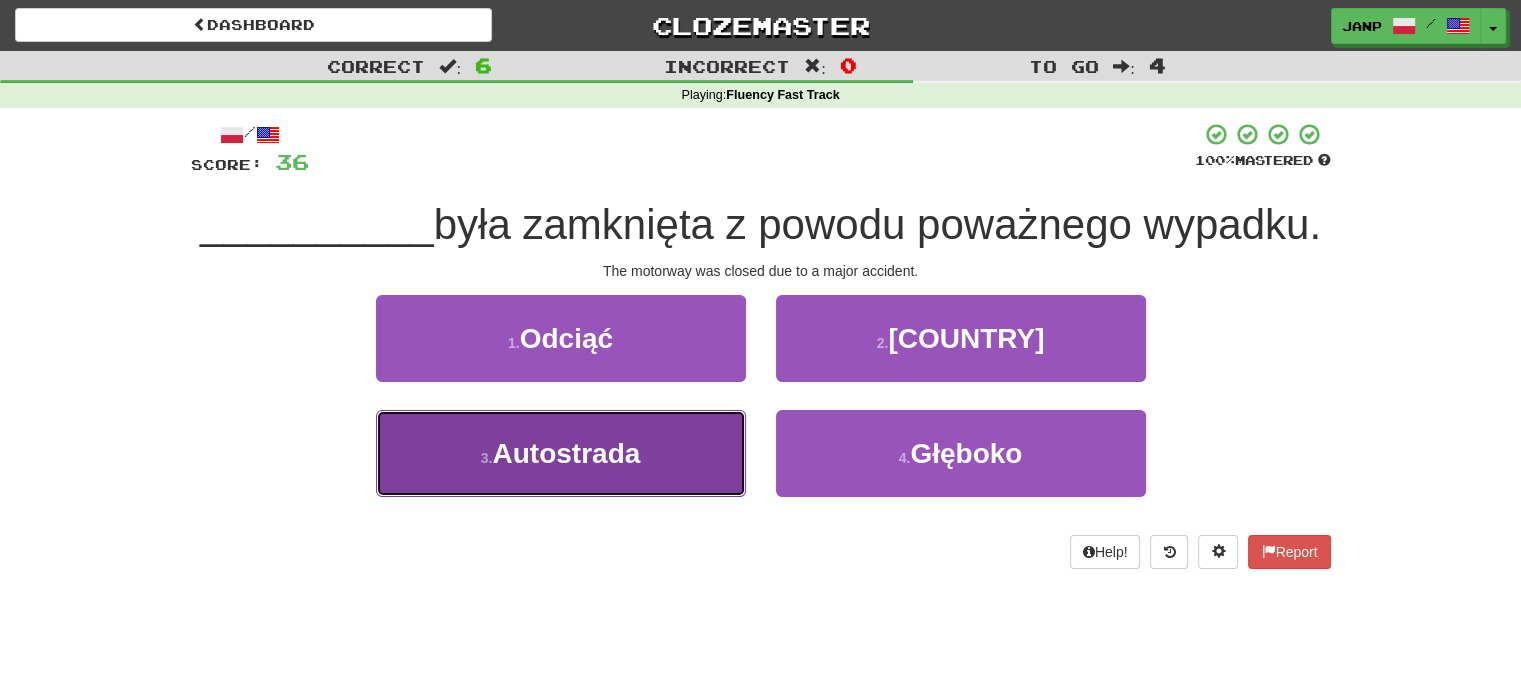 click on "3 .  Autostrada" at bounding box center (561, 453) 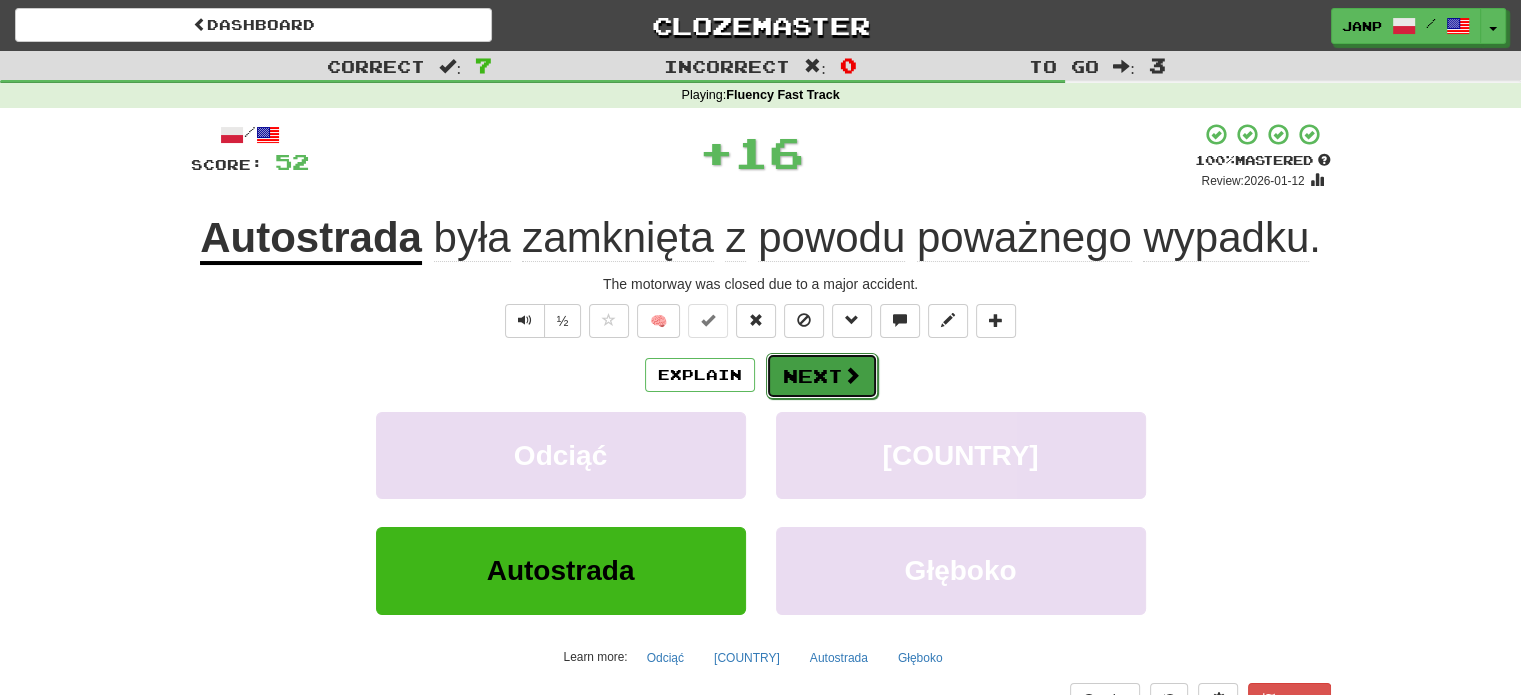 click on "Next" at bounding box center (822, 376) 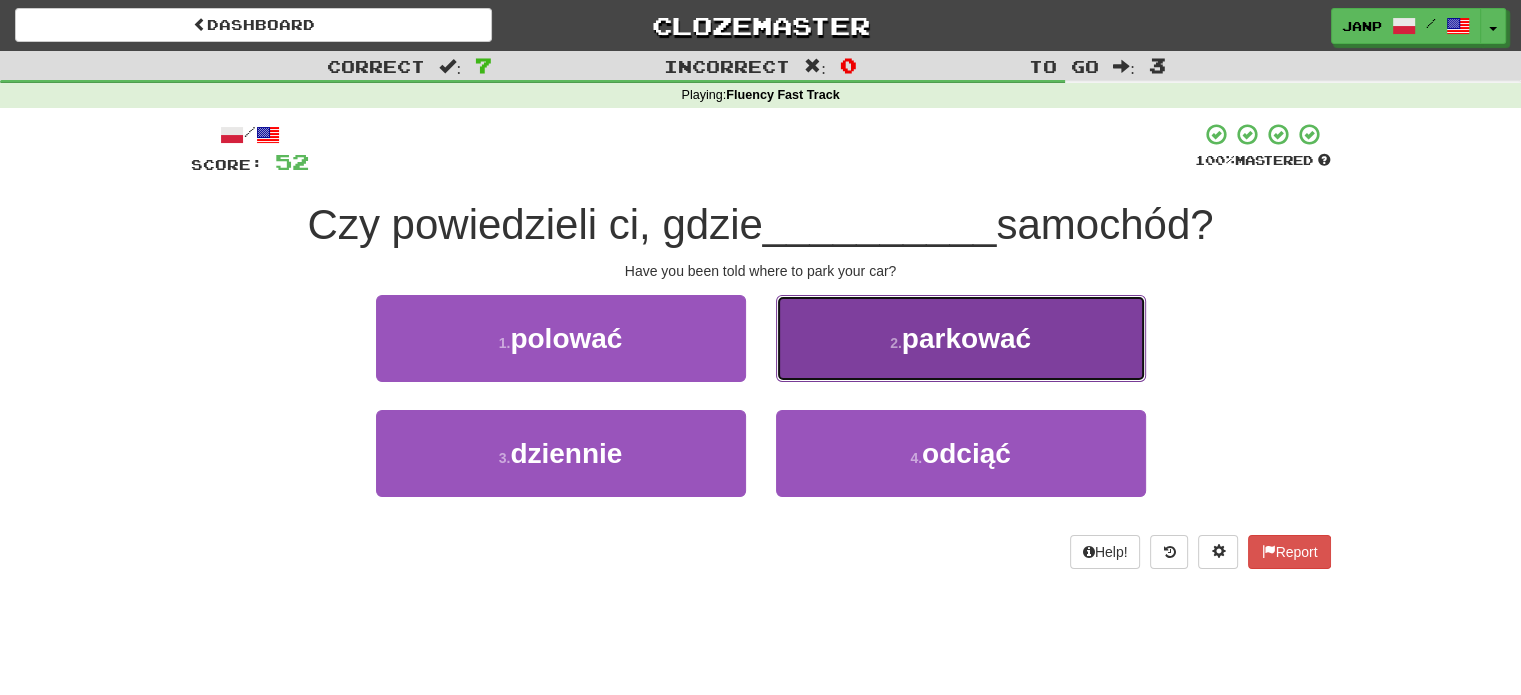click on "2 .  parkować" at bounding box center (961, 338) 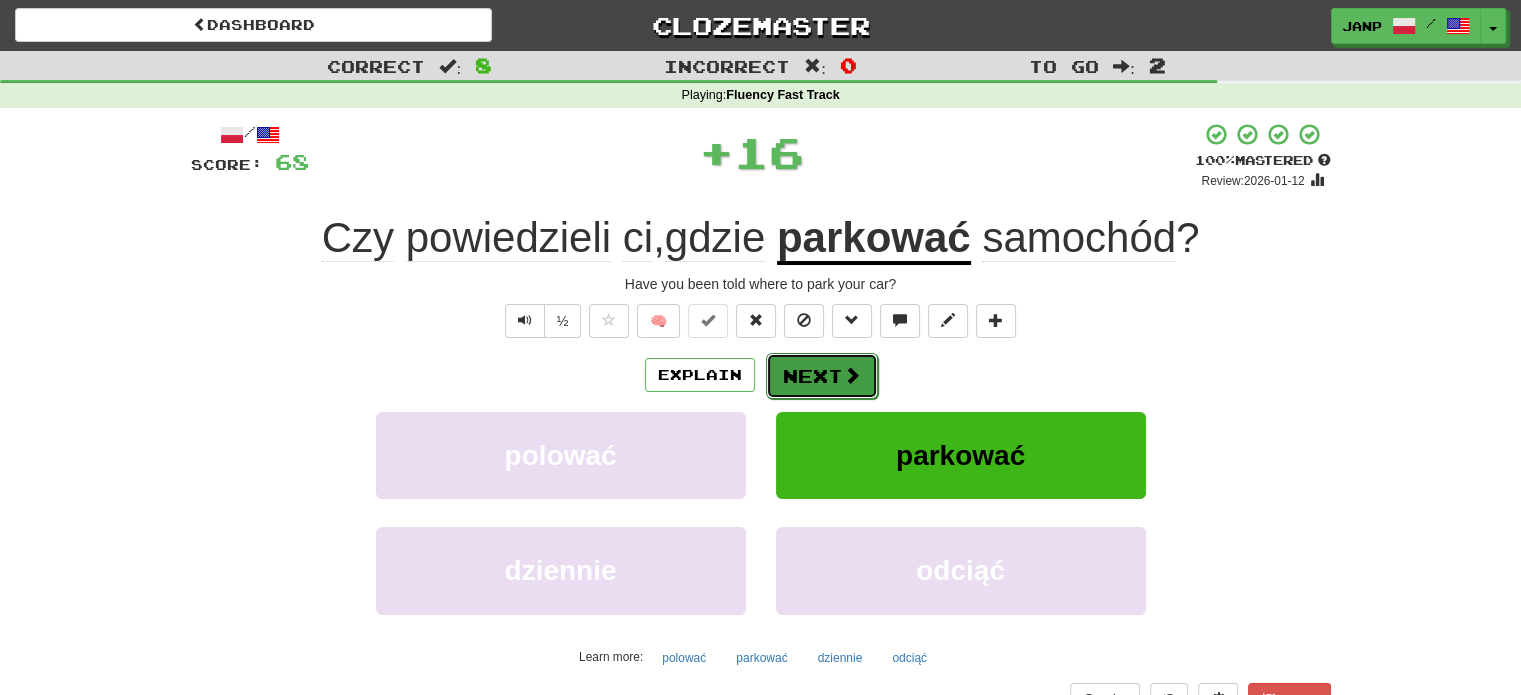 click on "Next" at bounding box center (822, 376) 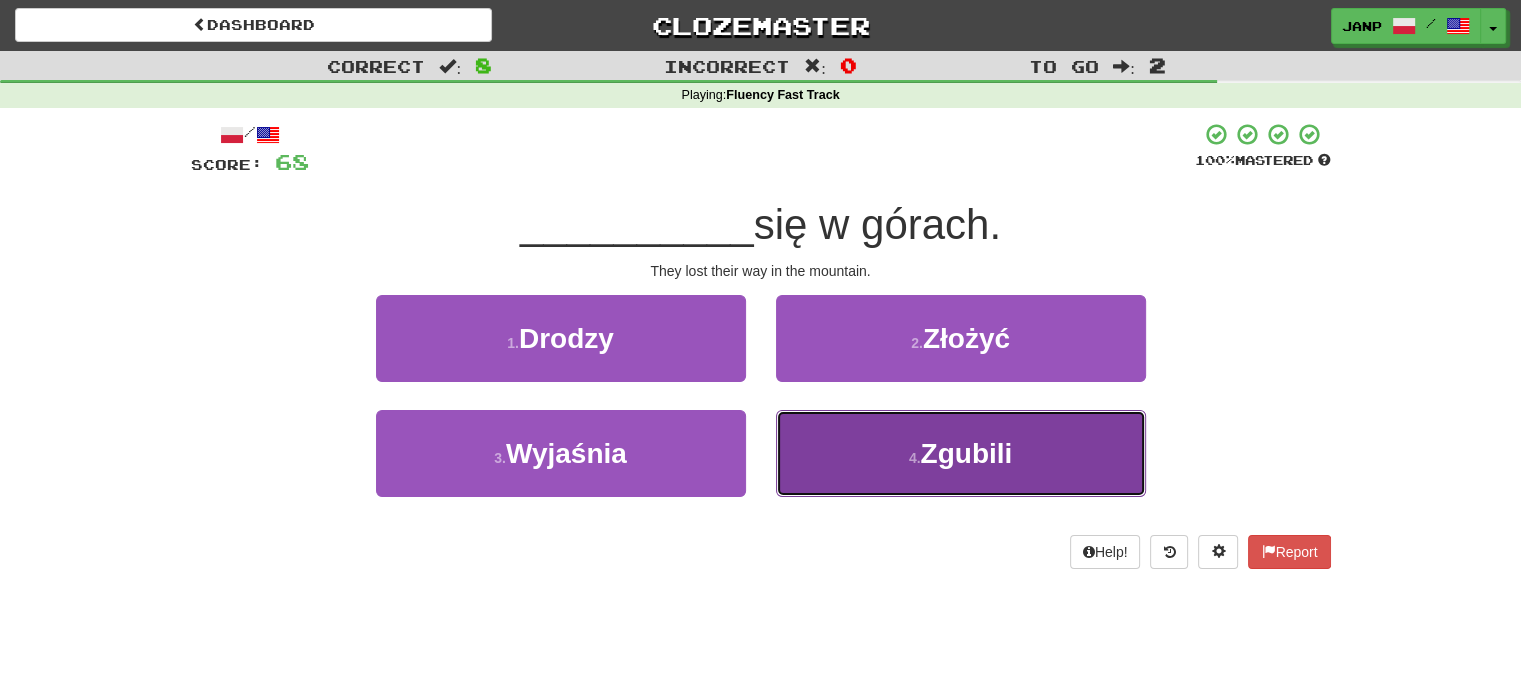 click on "4 .  Zgubili" at bounding box center (961, 453) 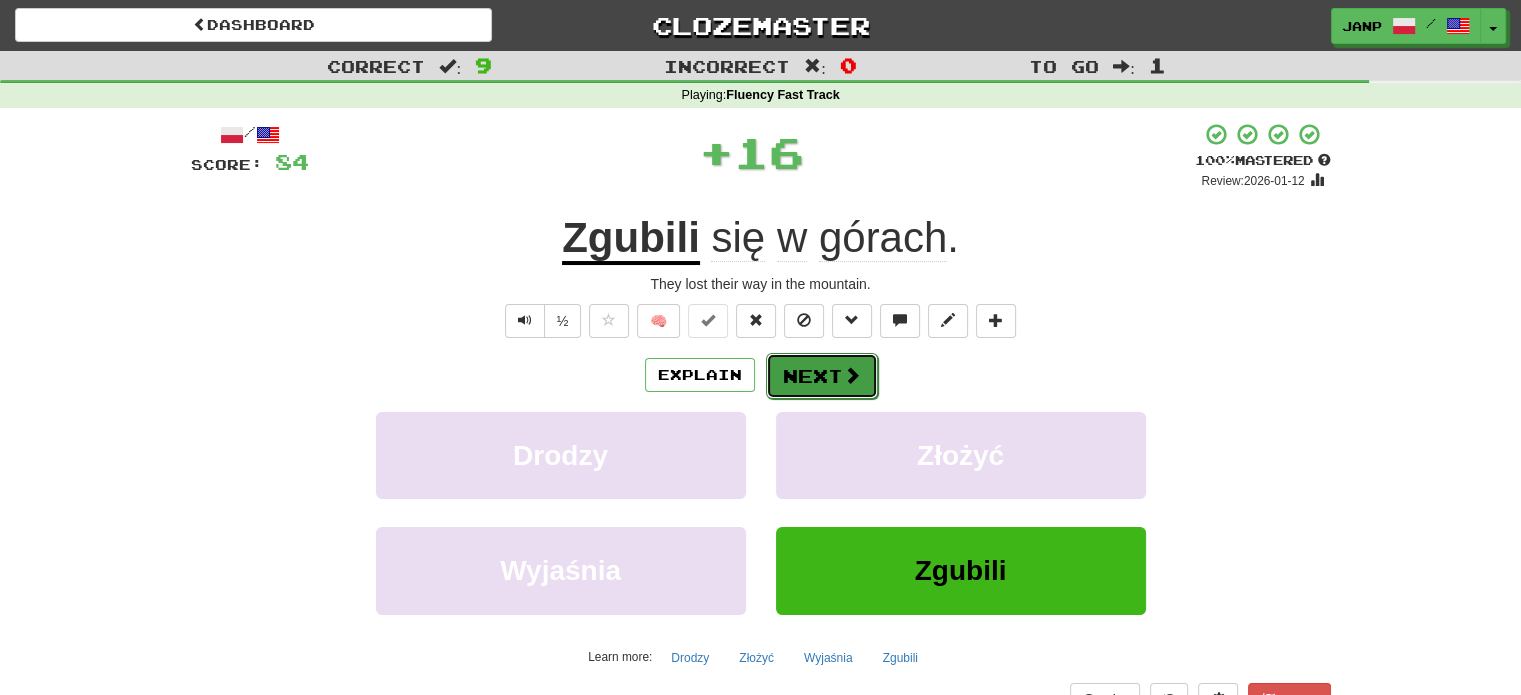 click on "Next" at bounding box center [822, 376] 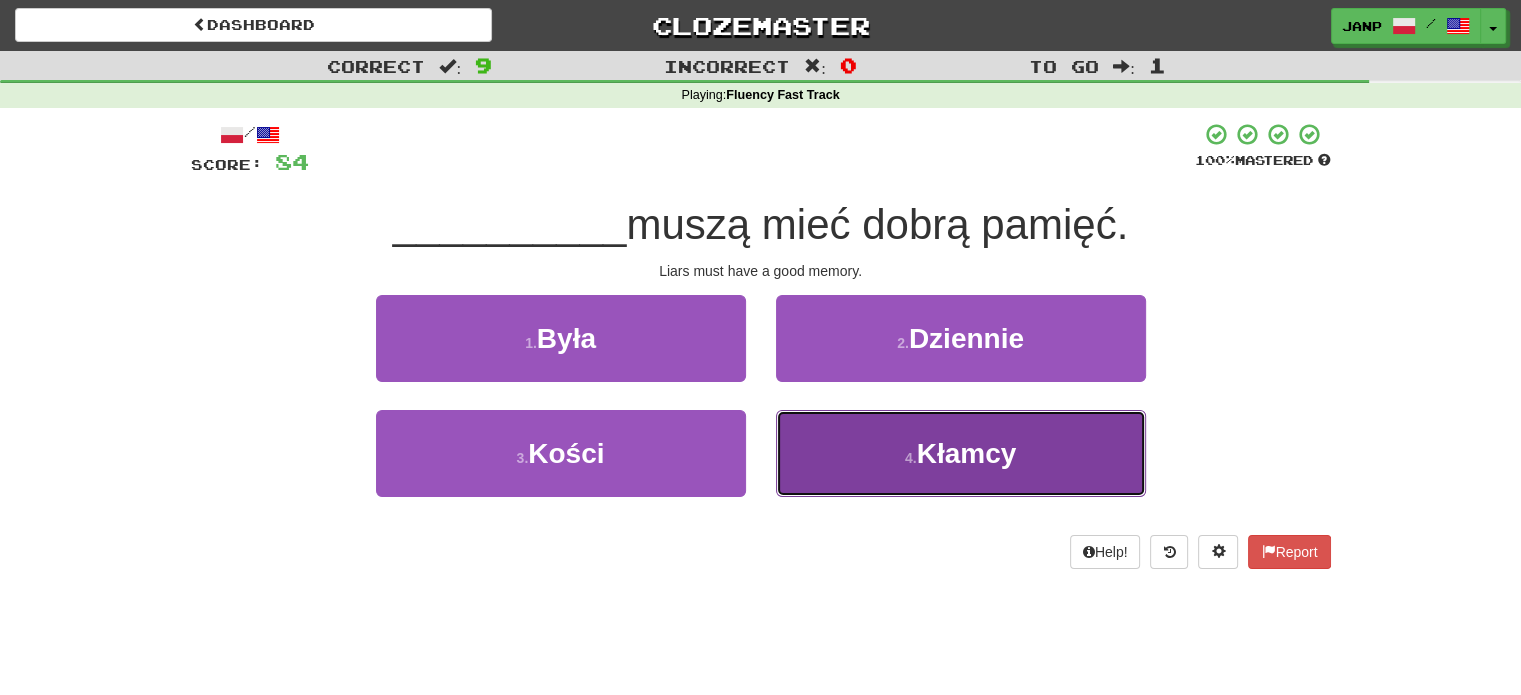 click on "4 .  Kłamcy" at bounding box center [961, 453] 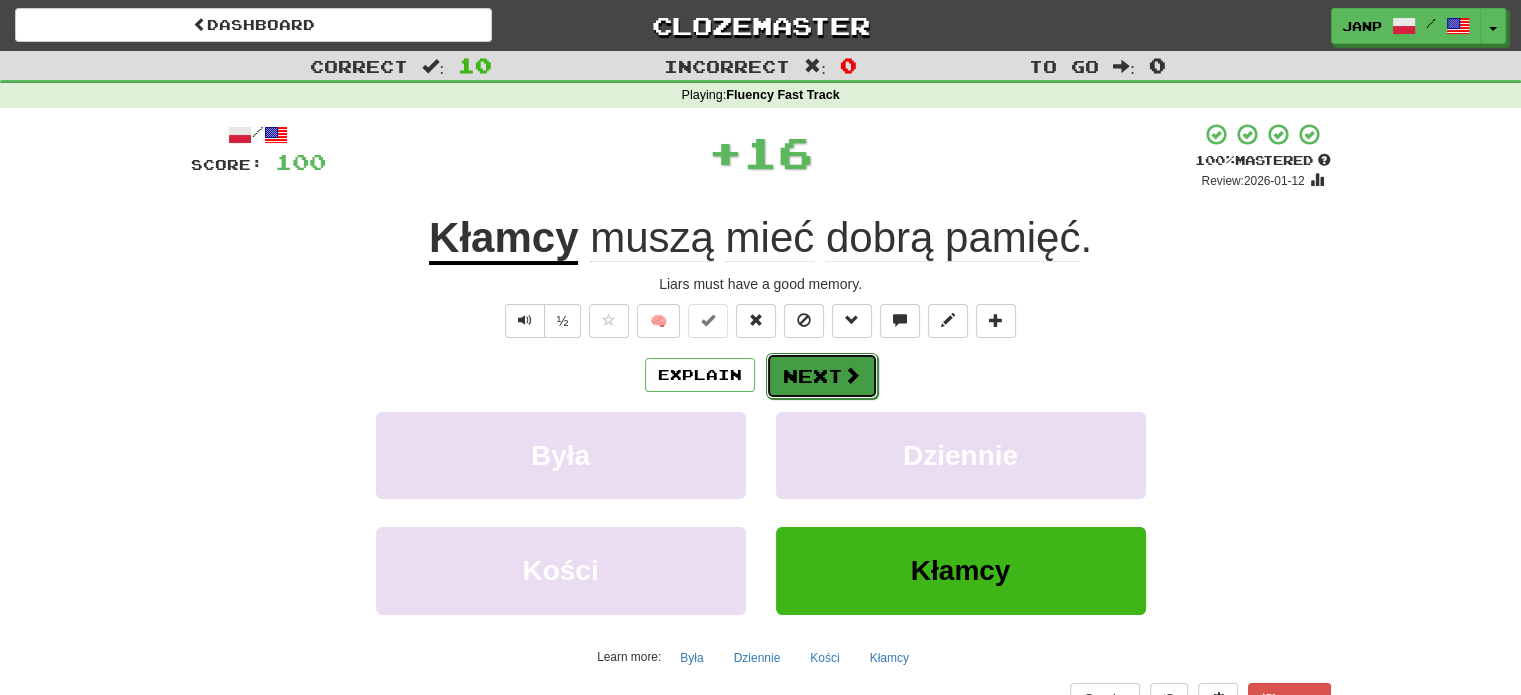 click on "Next" at bounding box center [822, 376] 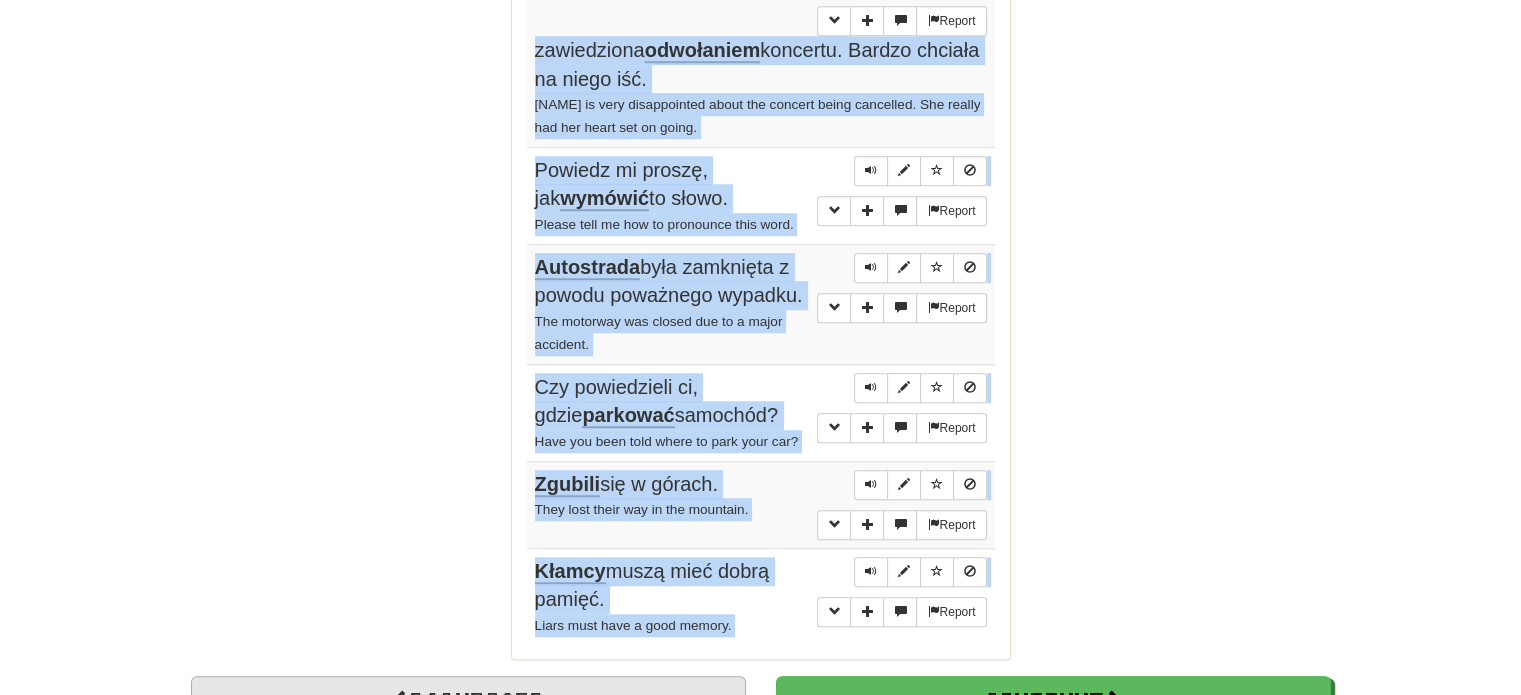 scroll, scrollTop: 1527, scrollLeft: 0, axis: vertical 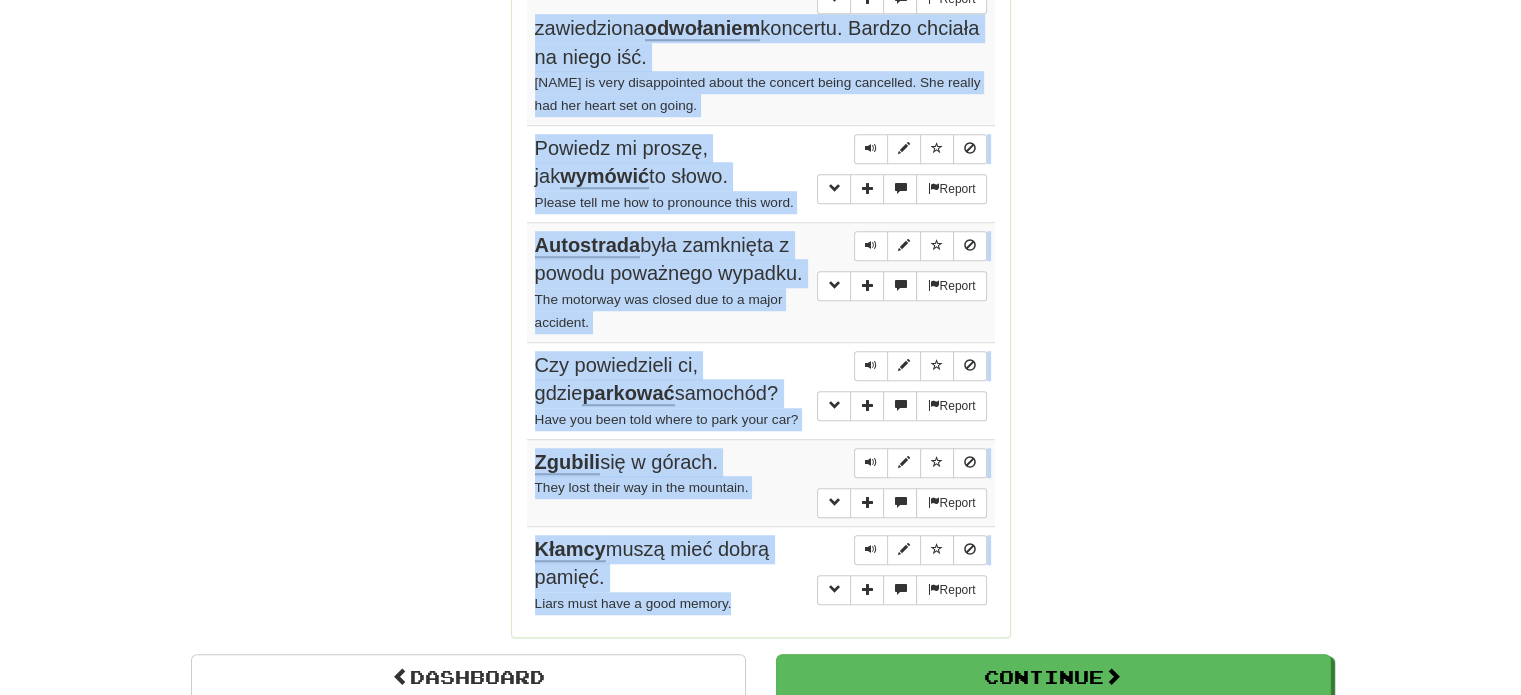 drag, startPoint x: 520, startPoint y: 187, endPoint x: 757, endPoint y: 576, distance: 455.5107 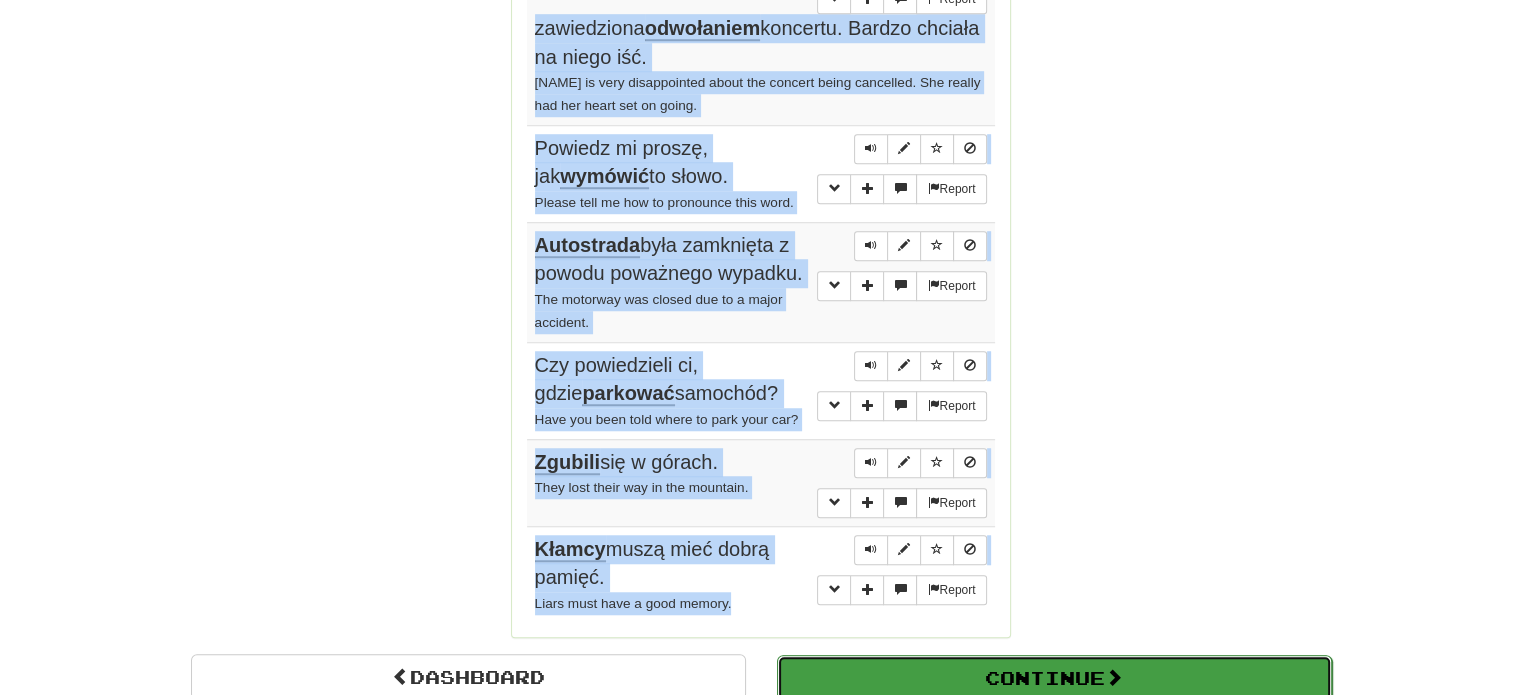 click on "Continue" at bounding box center (1054, 678) 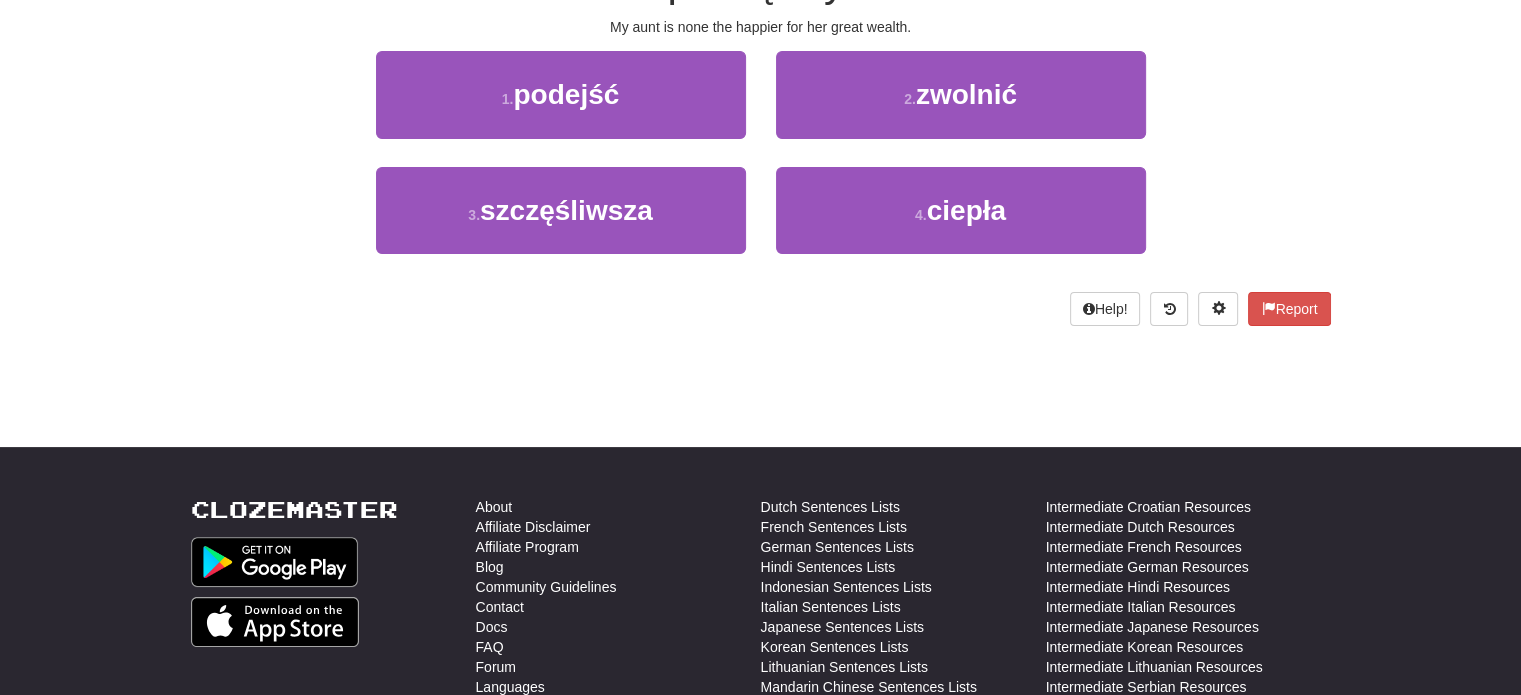 scroll, scrollTop: 111, scrollLeft: 0, axis: vertical 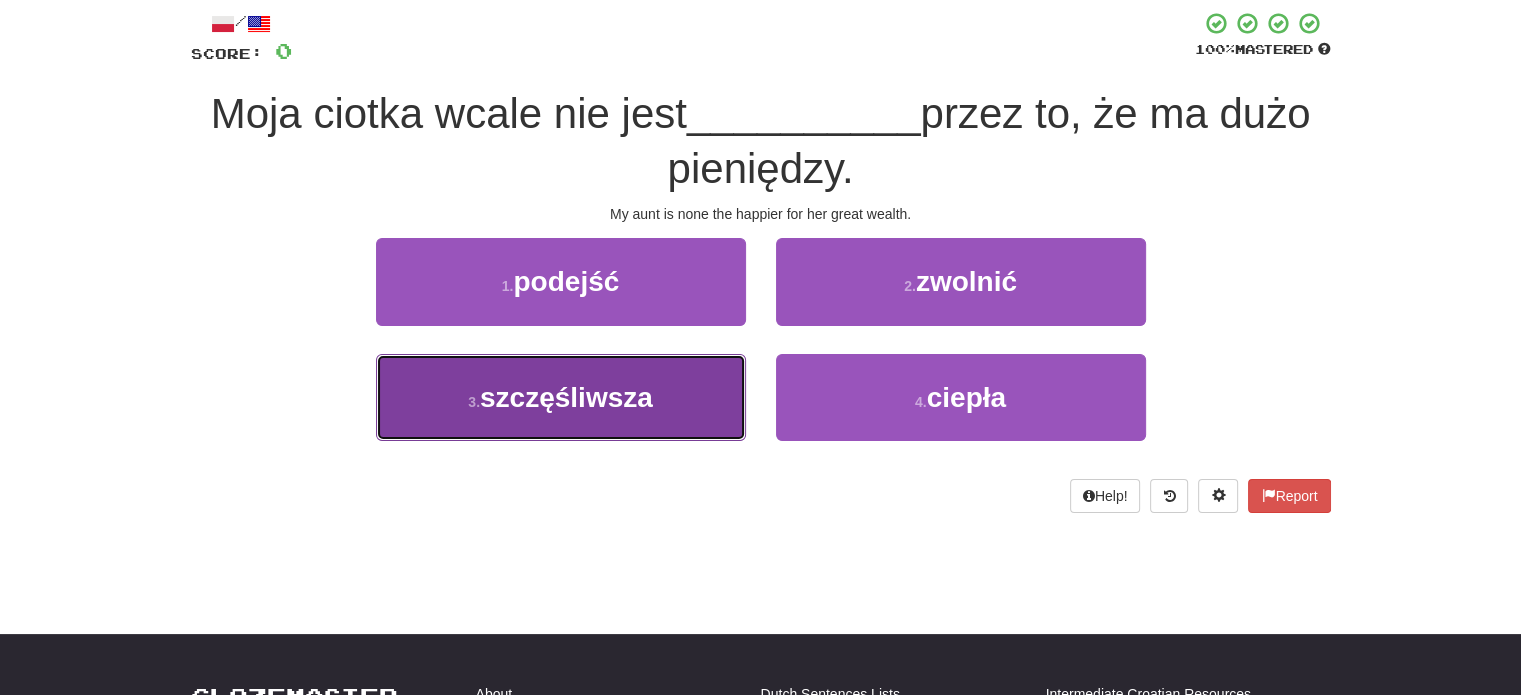click on "3 .  szczęśliwsza" at bounding box center (561, 397) 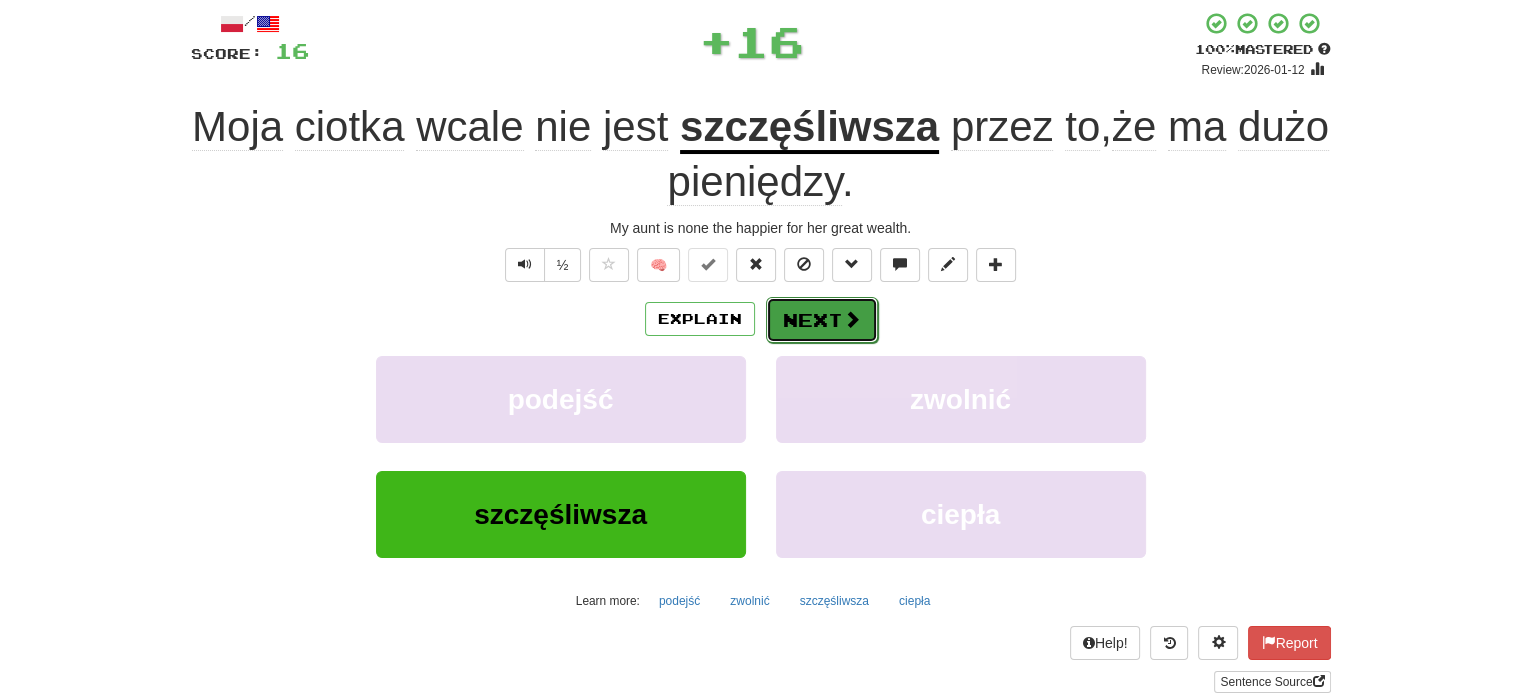 click on "Next" at bounding box center [822, 320] 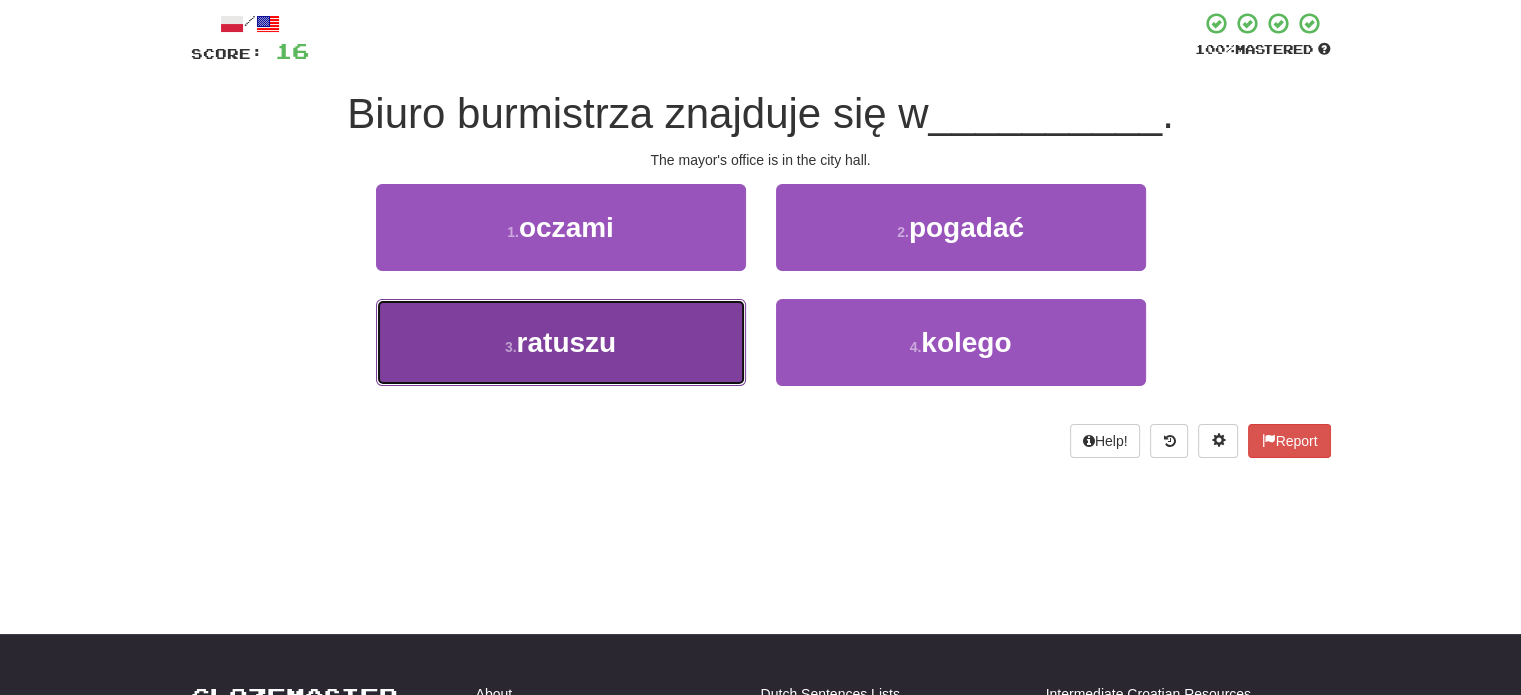 click on "3 .  ratuszu" at bounding box center [561, 342] 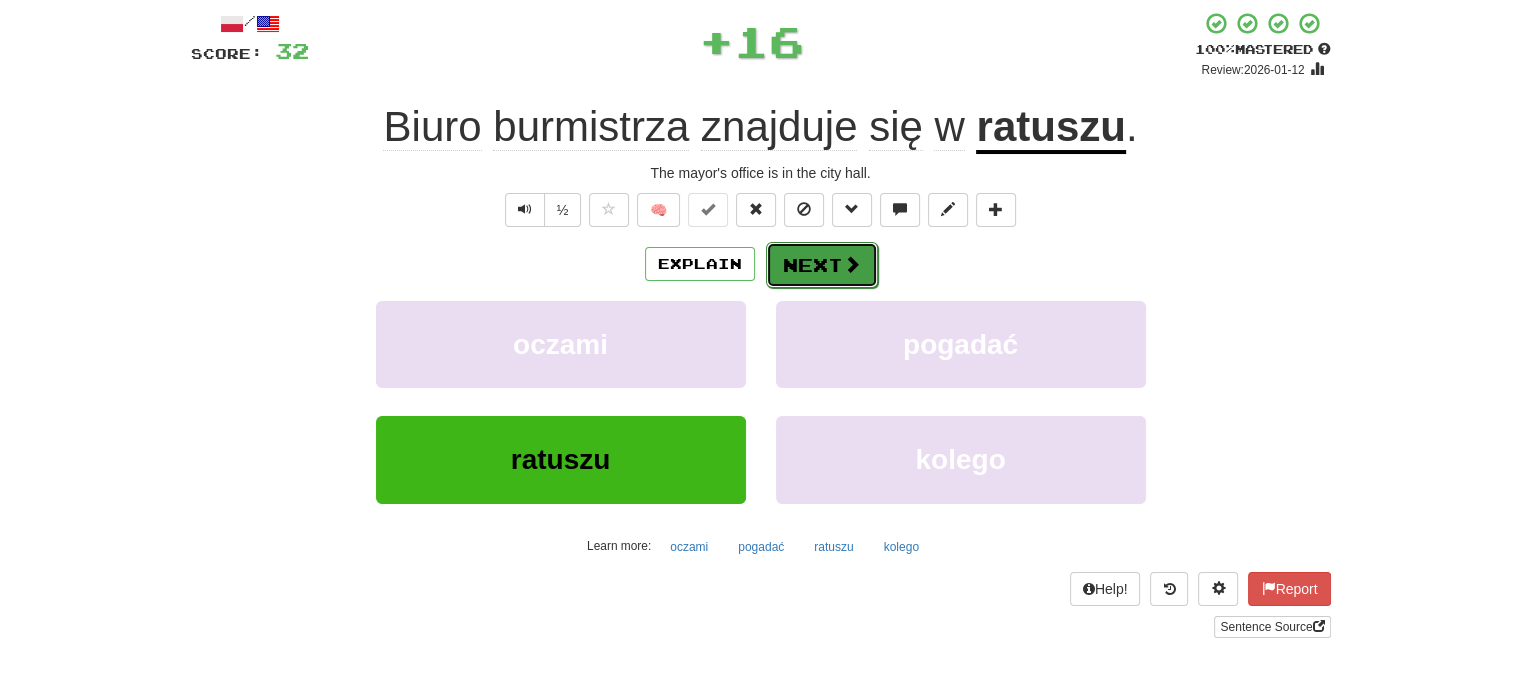 click on "Next" at bounding box center [822, 265] 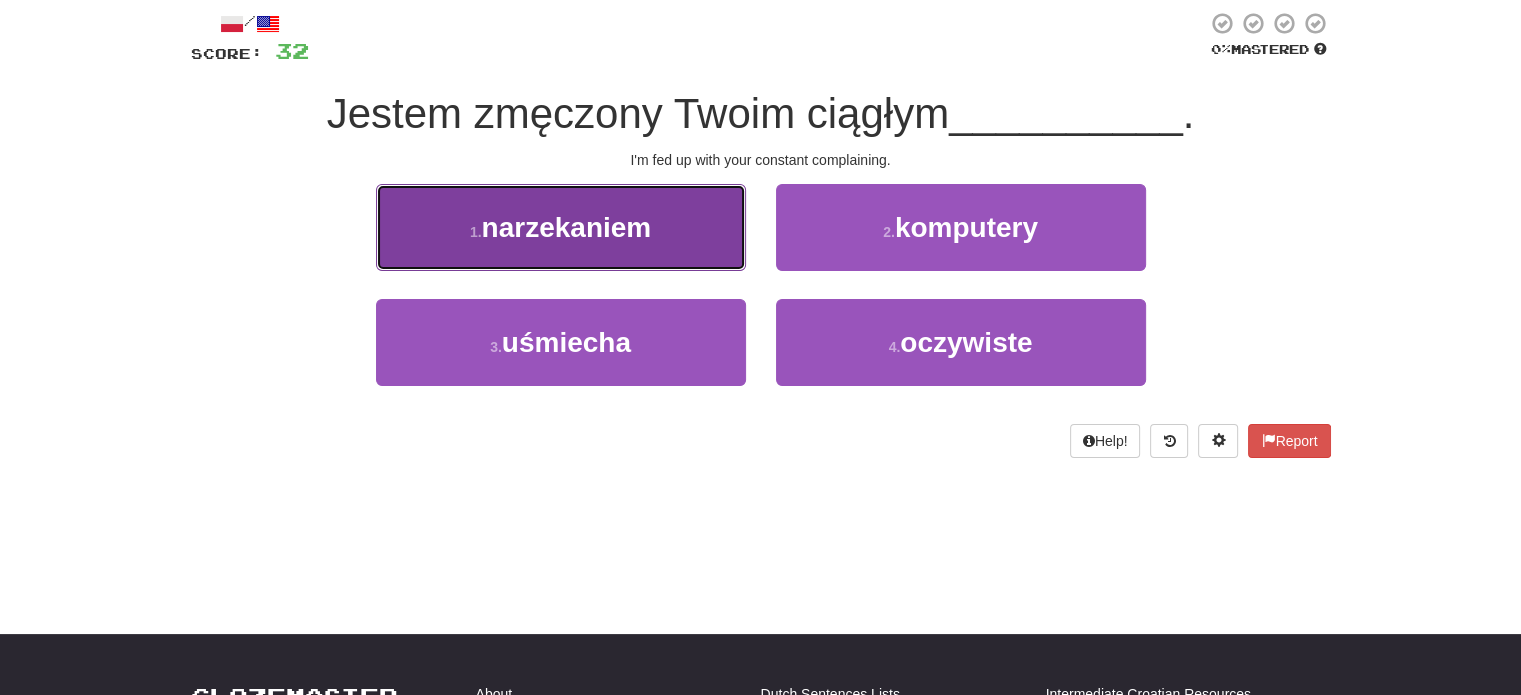 click on "1 .  narzekaniem" at bounding box center [561, 227] 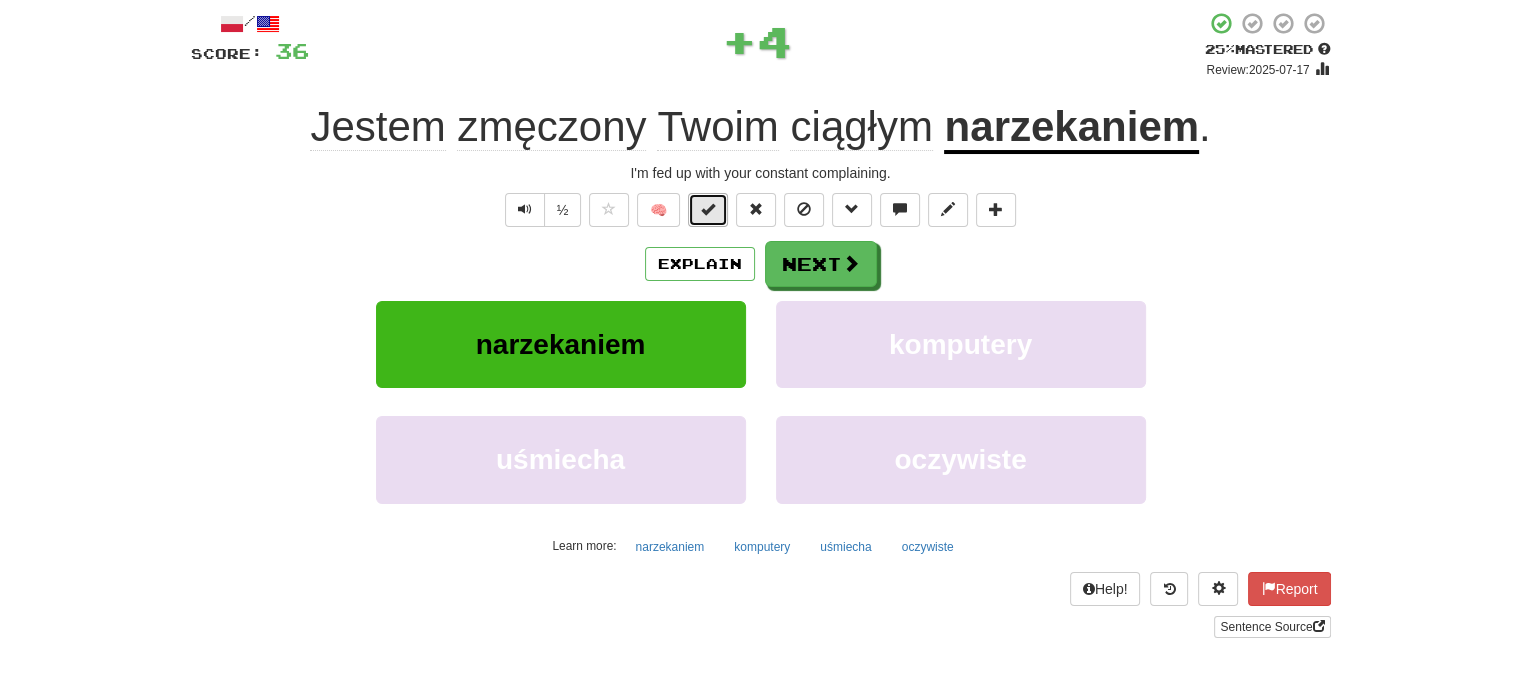 click at bounding box center (708, 209) 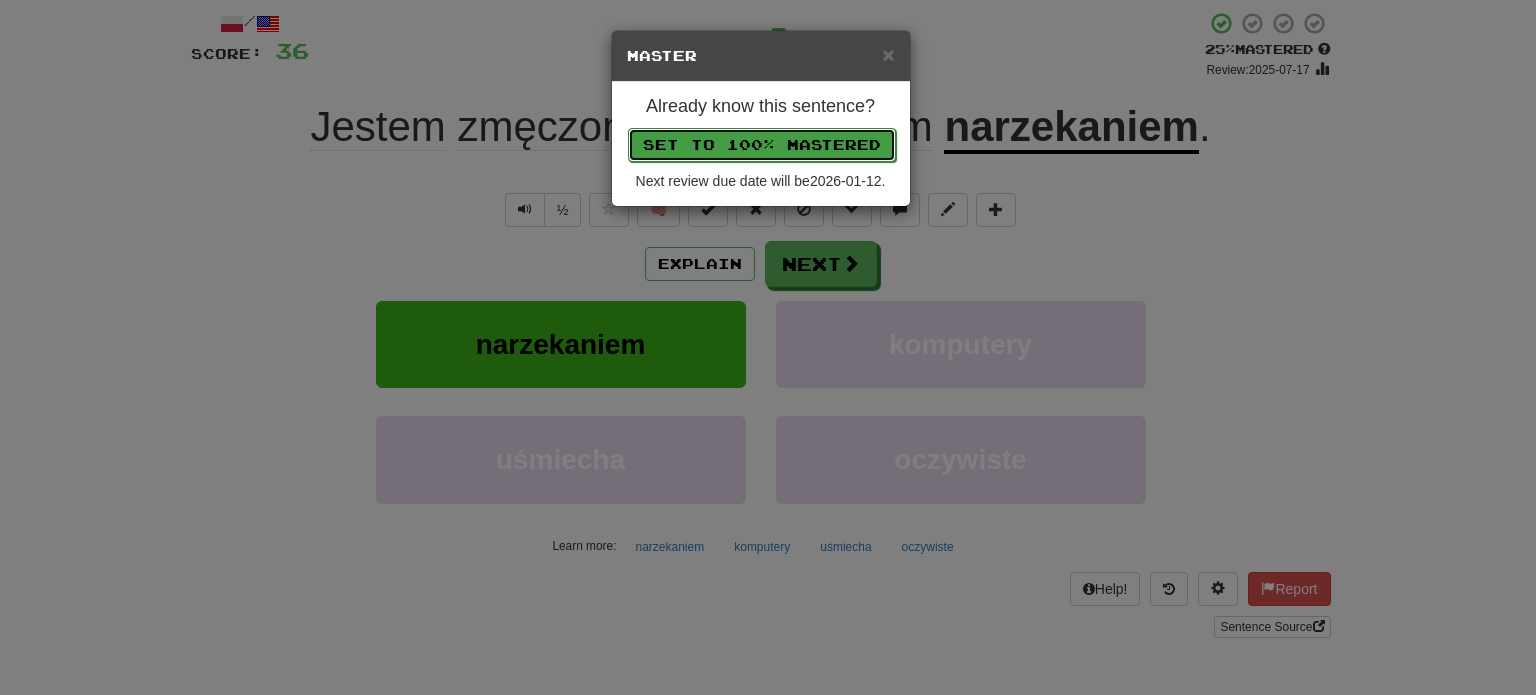 click on "Set to 100% Mastered" at bounding box center [762, 145] 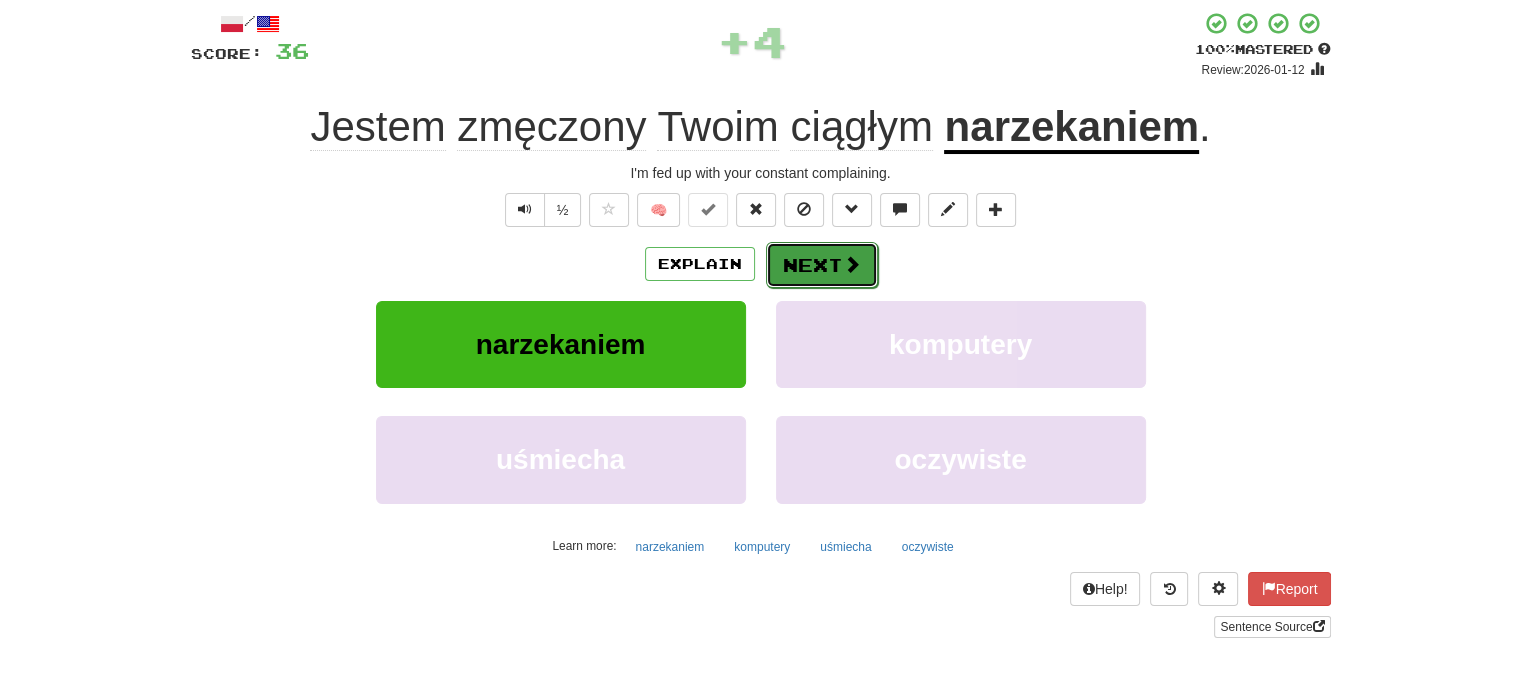 click on "Next" at bounding box center [822, 265] 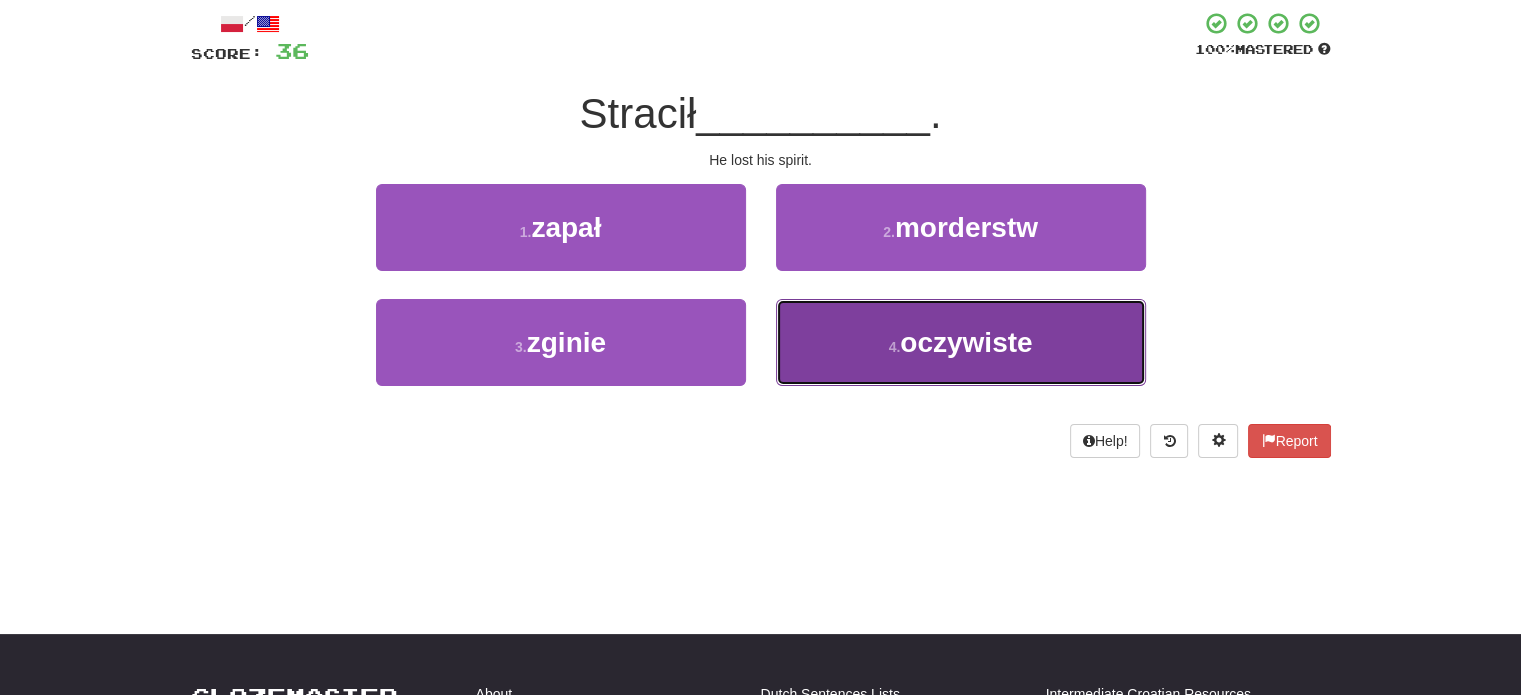click on "4 .  oczywiste" at bounding box center (961, 342) 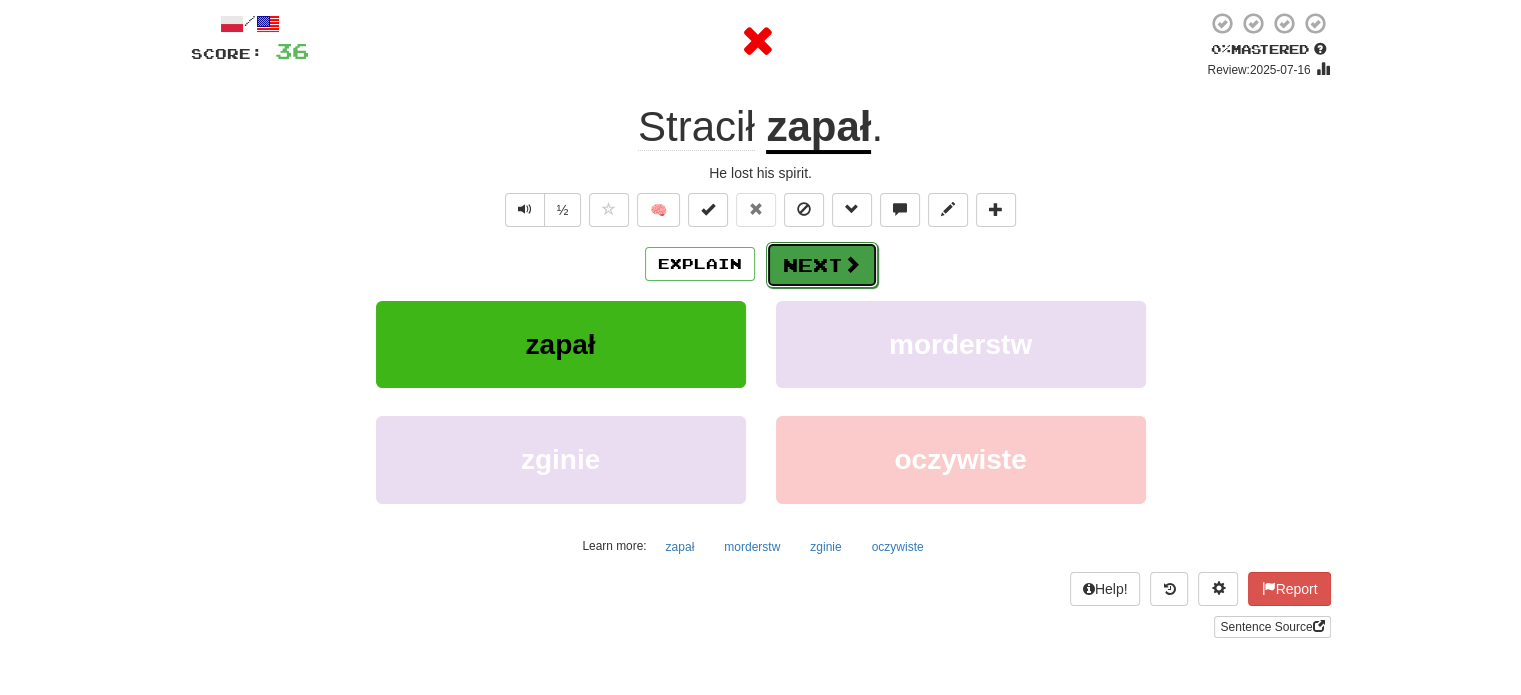 click on "Next" at bounding box center [822, 265] 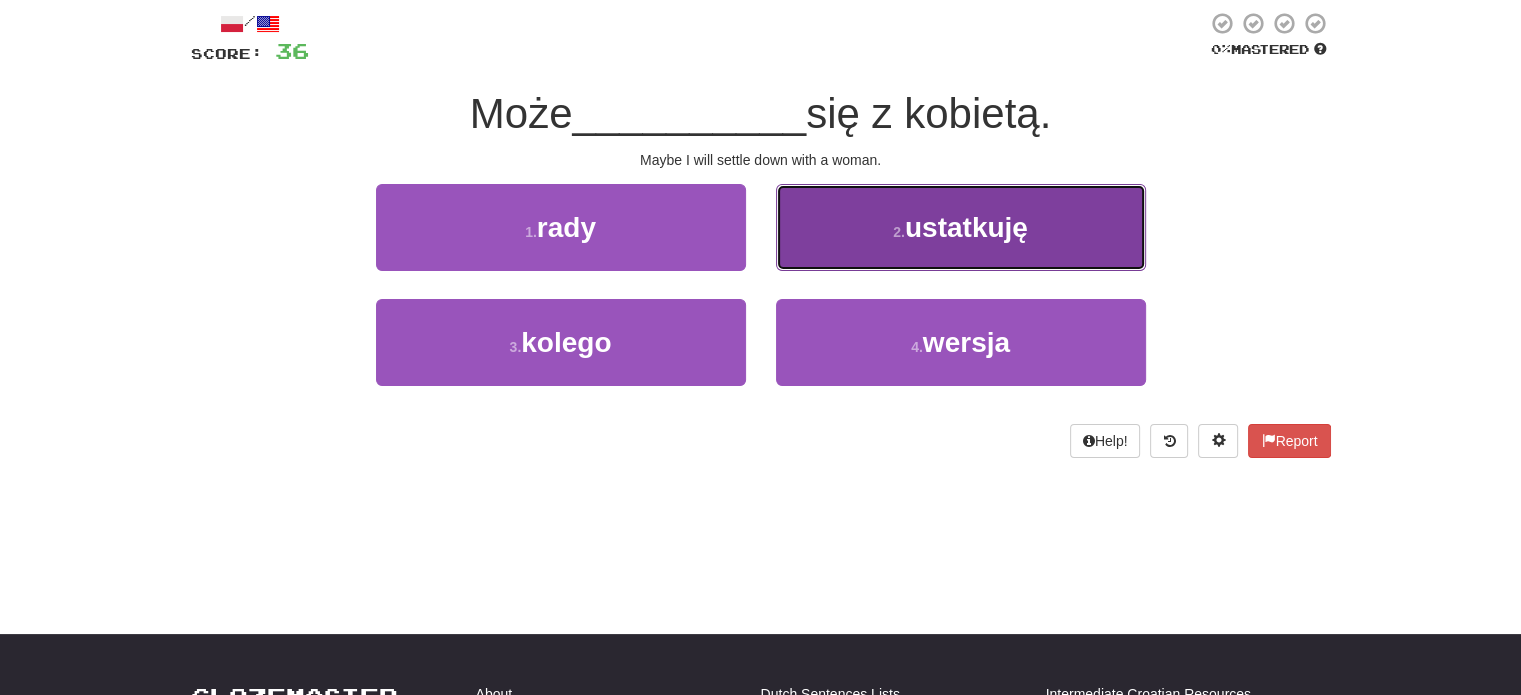 click on "2 .  ustatkuję" at bounding box center [961, 227] 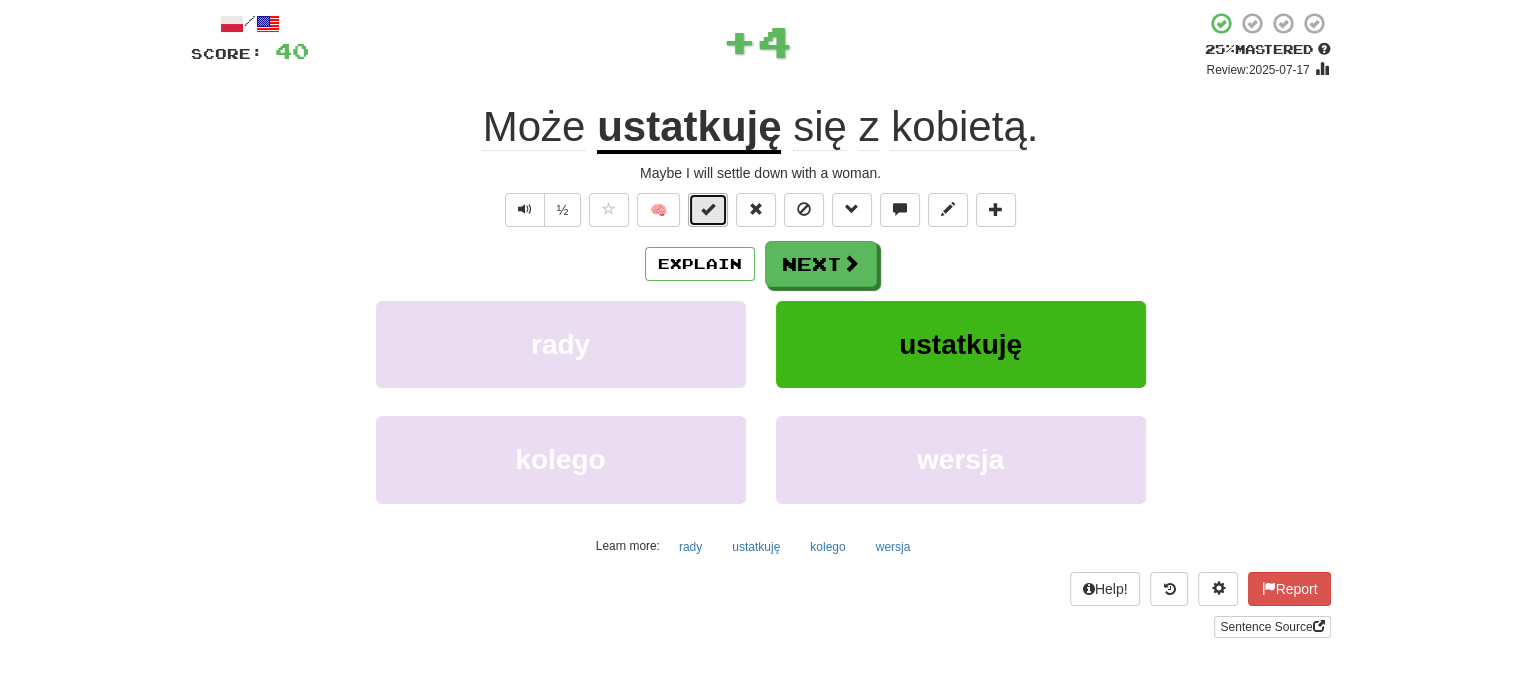 click at bounding box center [708, 210] 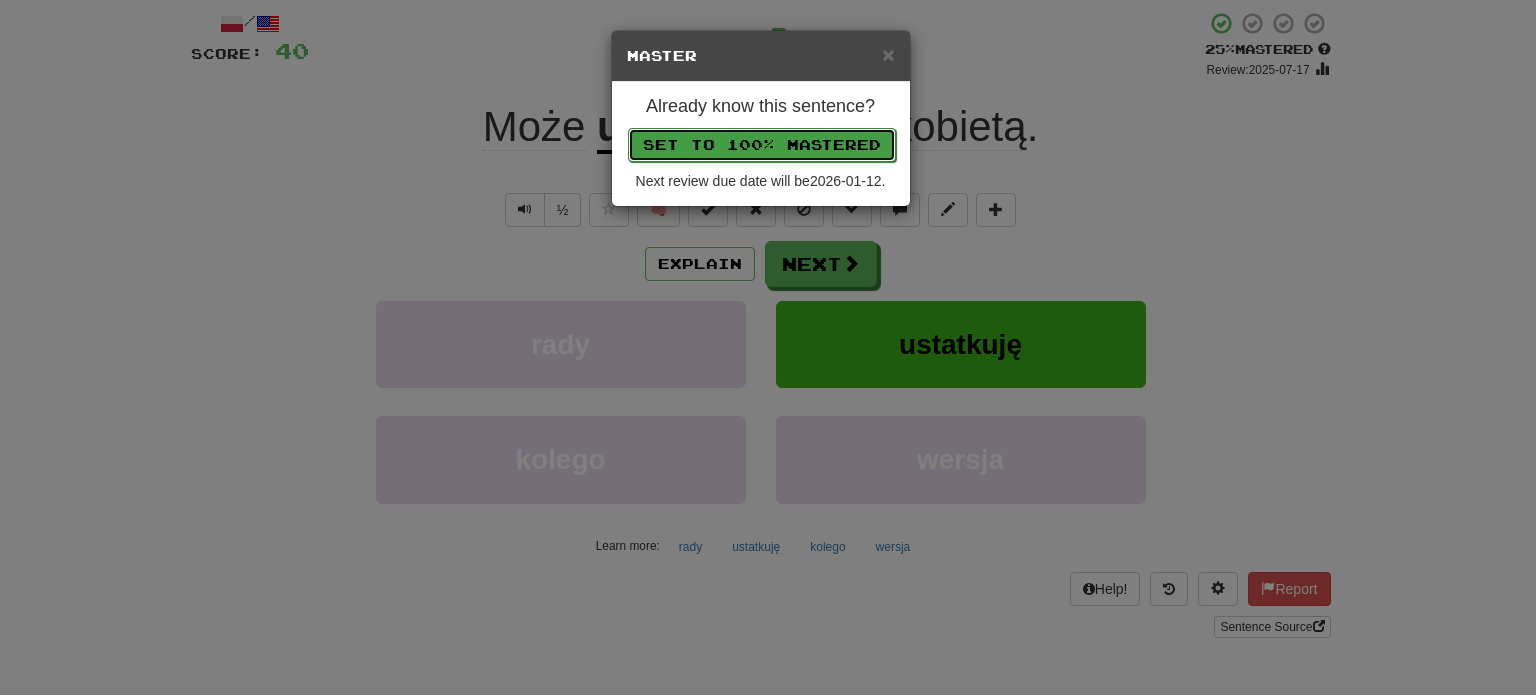 click on "Set to 100% Mastered" at bounding box center (762, 145) 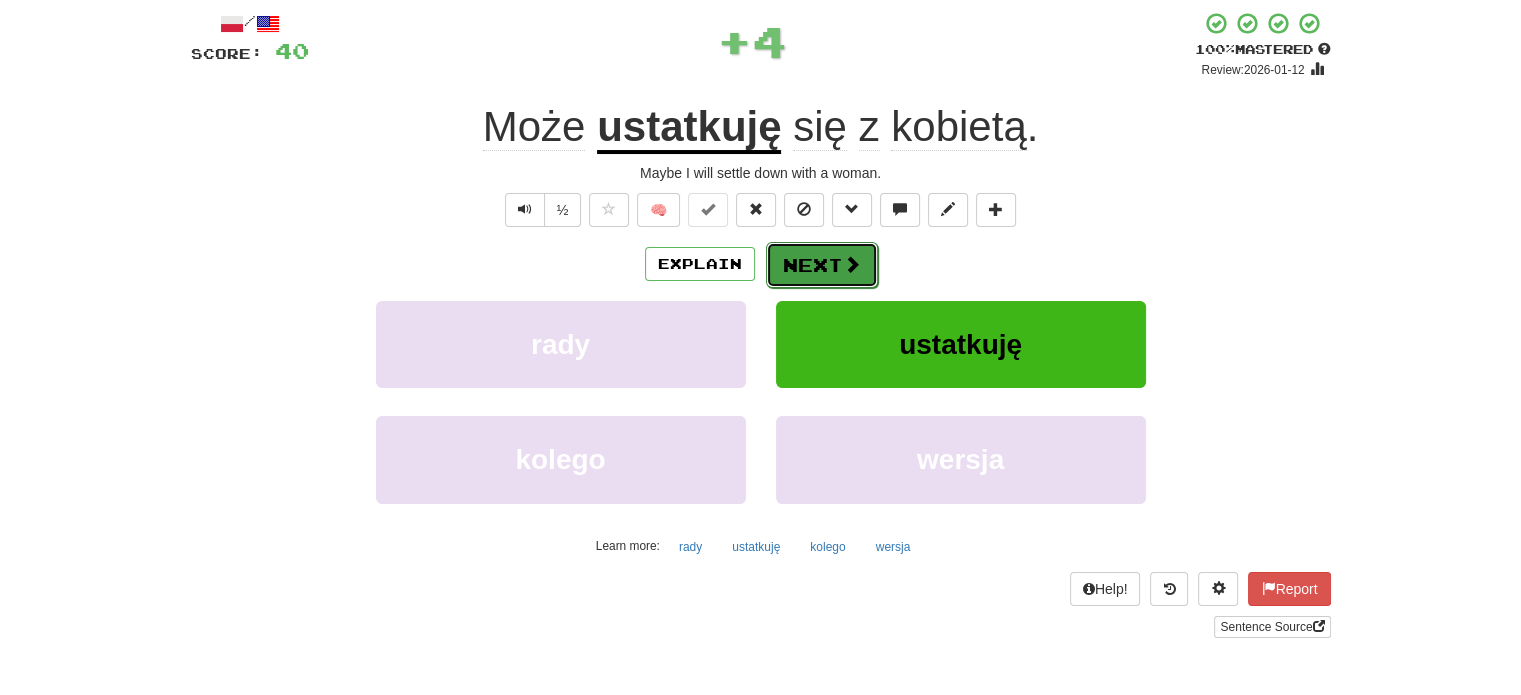 click on "Next" at bounding box center (822, 265) 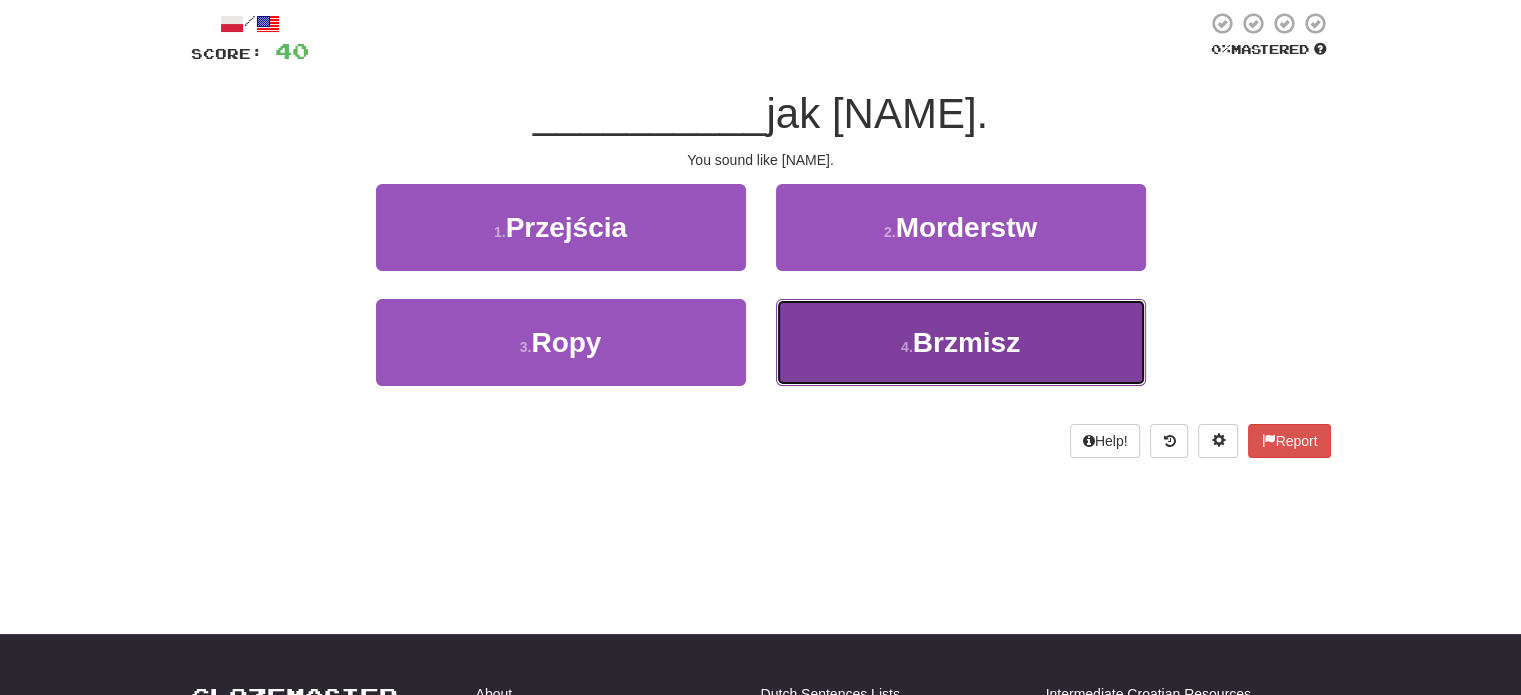 click on "4 .  Brzmisz" at bounding box center (961, 342) 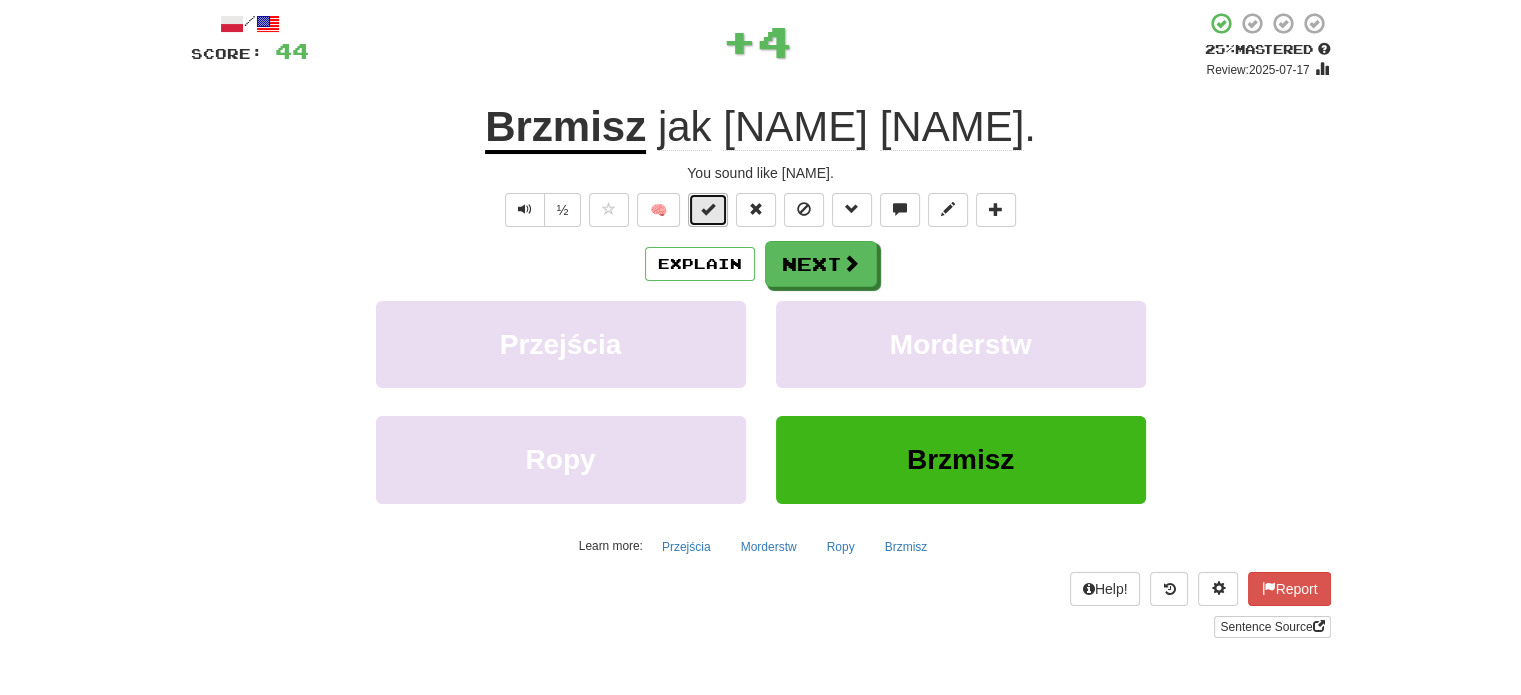 click at bounding box center (708, 209) 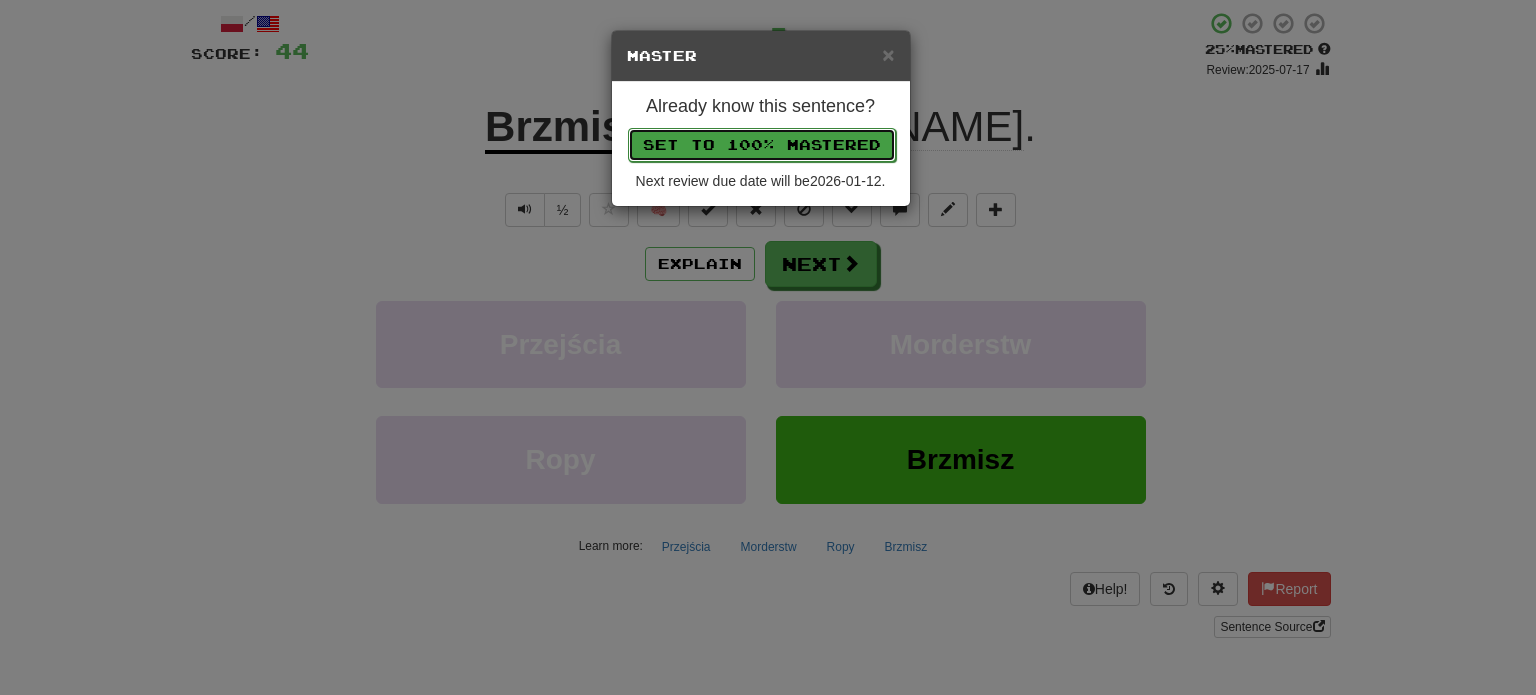 click on "Set to 100% Mastered" at bounding box center [762, 145] 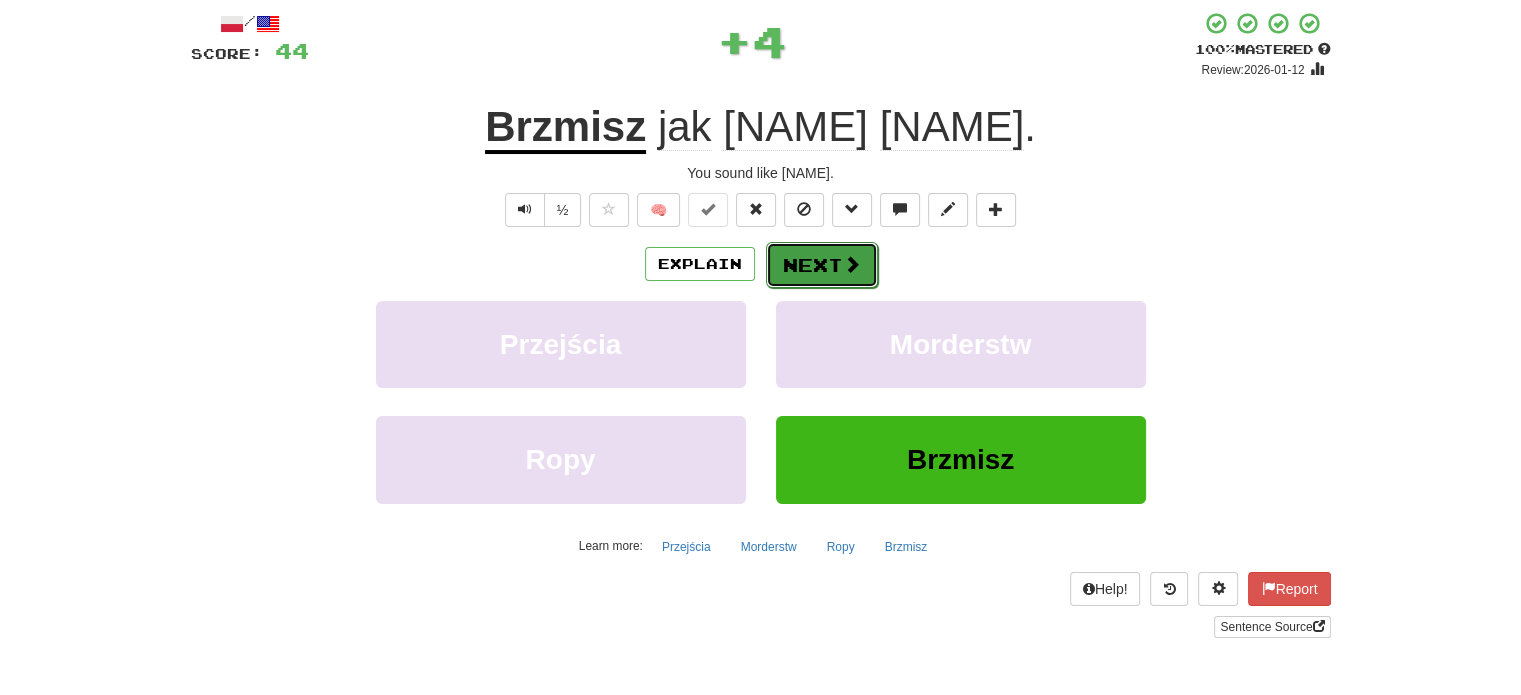 click on "Next" at bounding box center (822, 265) 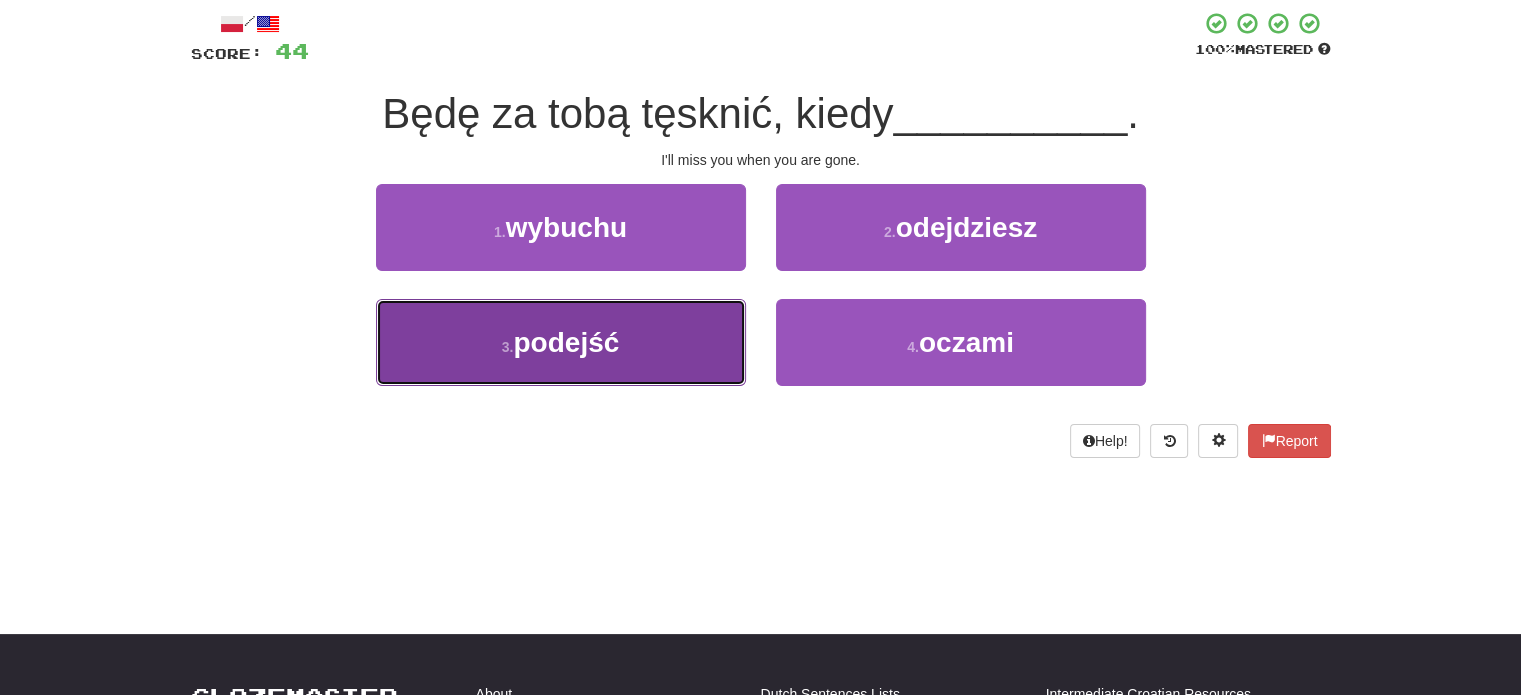 click on "3 .  podejść" at bounding box center [561, 342] 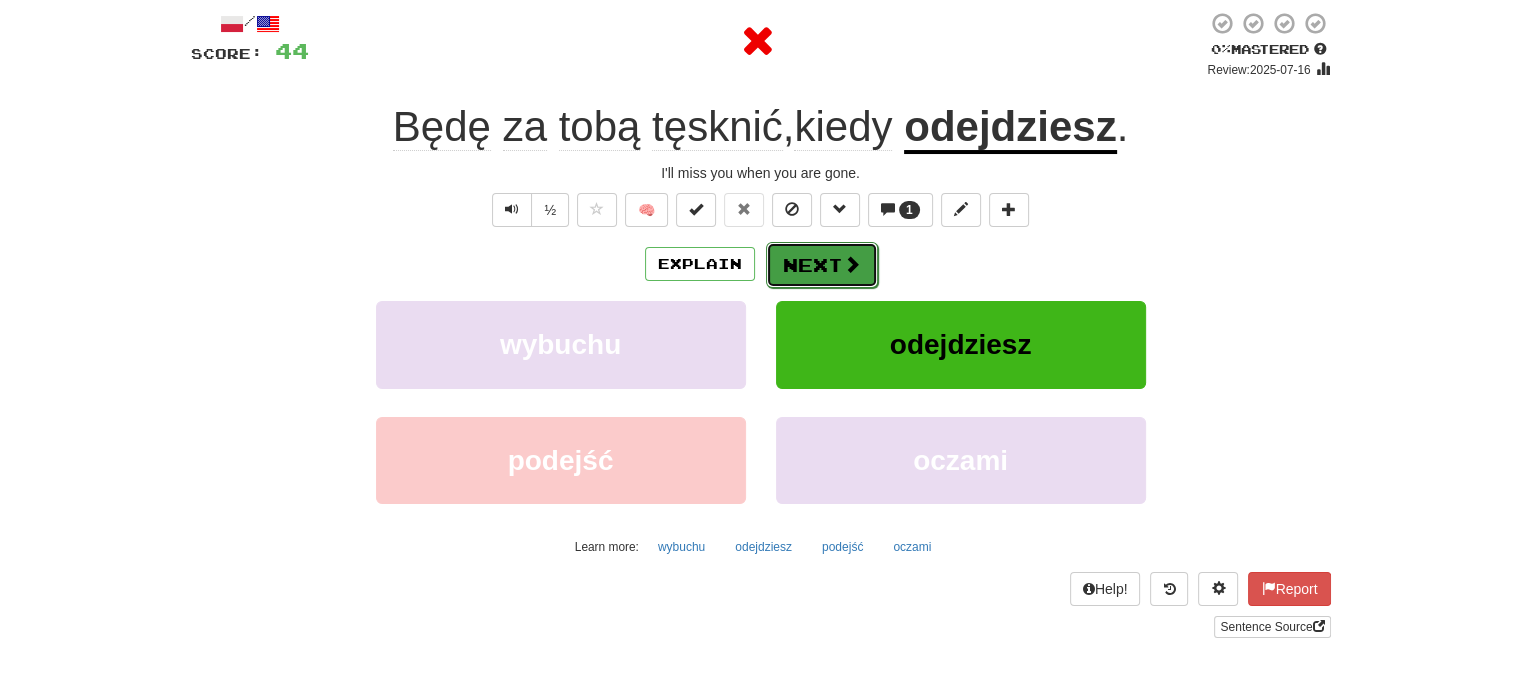 click on "Next" at bounding box center (822, 265) 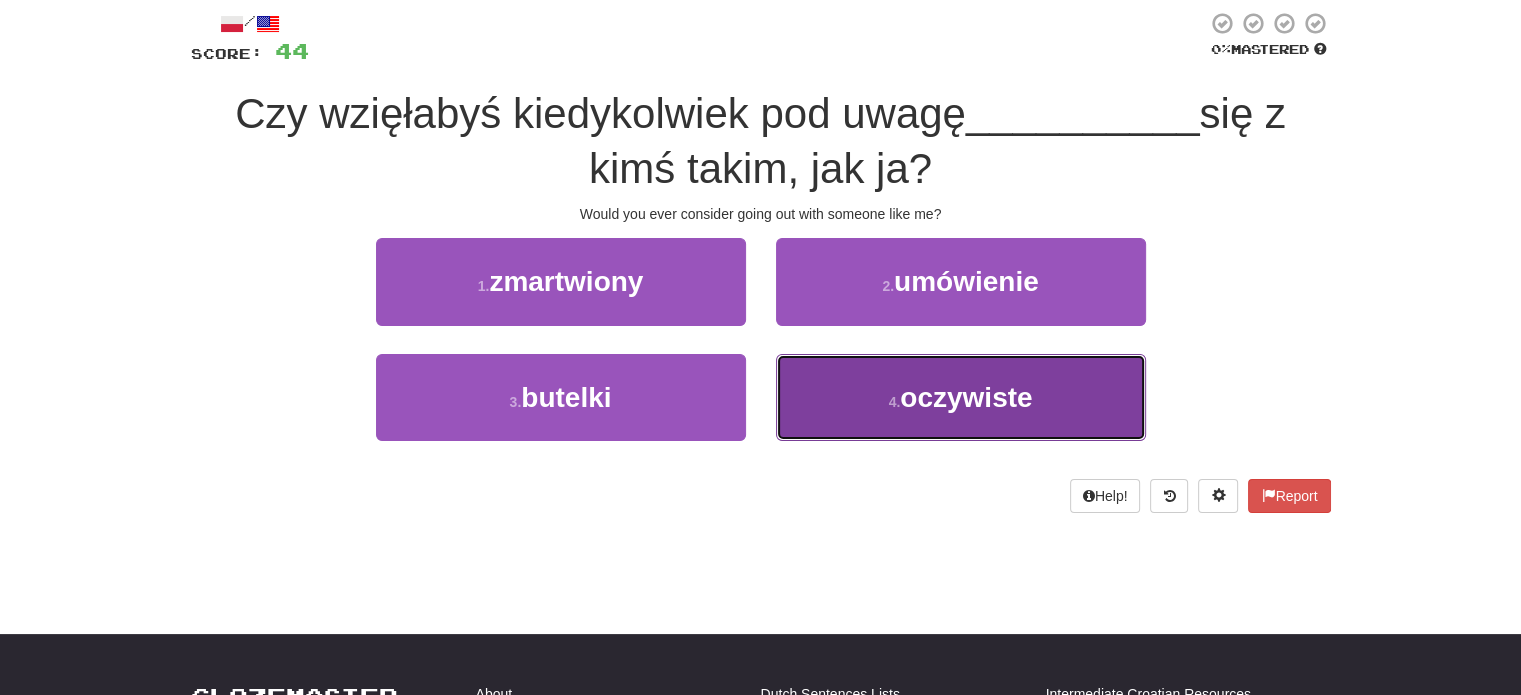 click on "4 .  oczywiste" at bounding box center (961, 397) 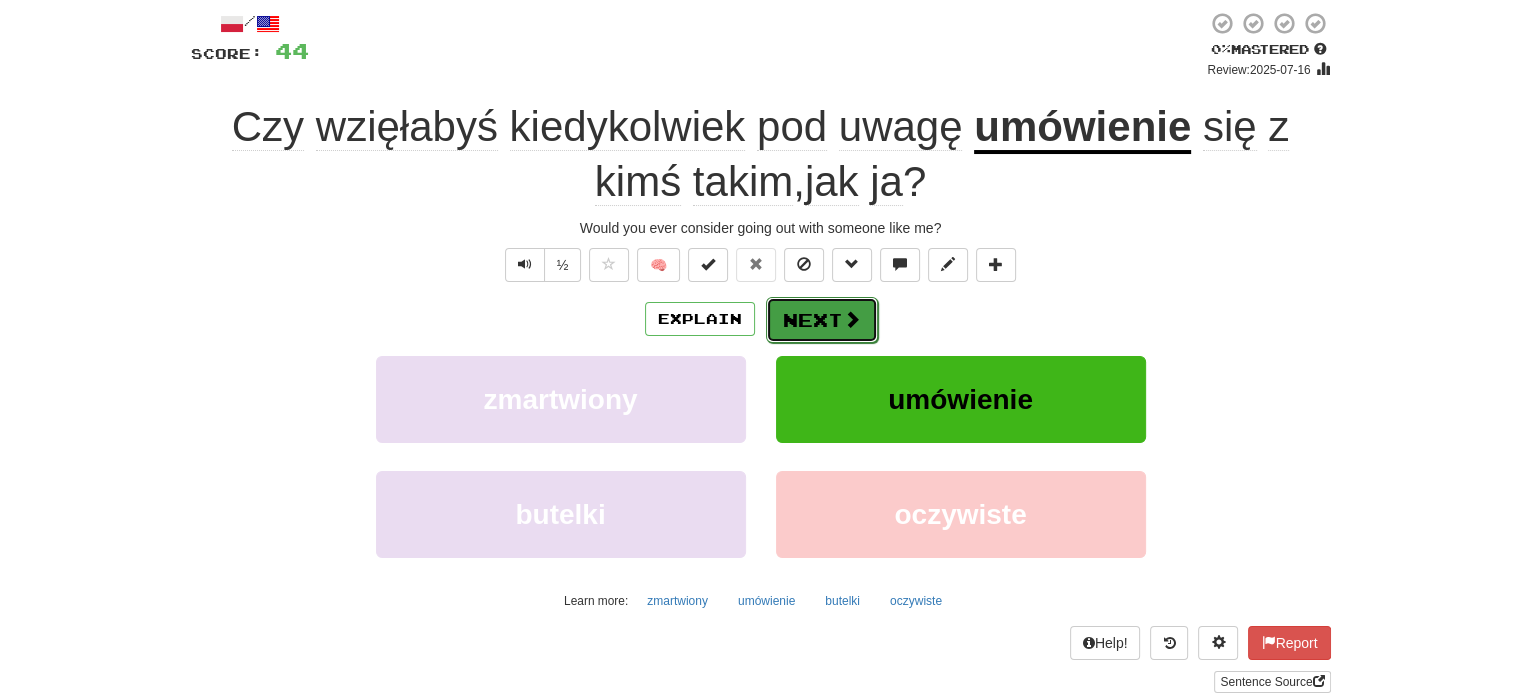 click on "Next" at bounding box center (822, 320) 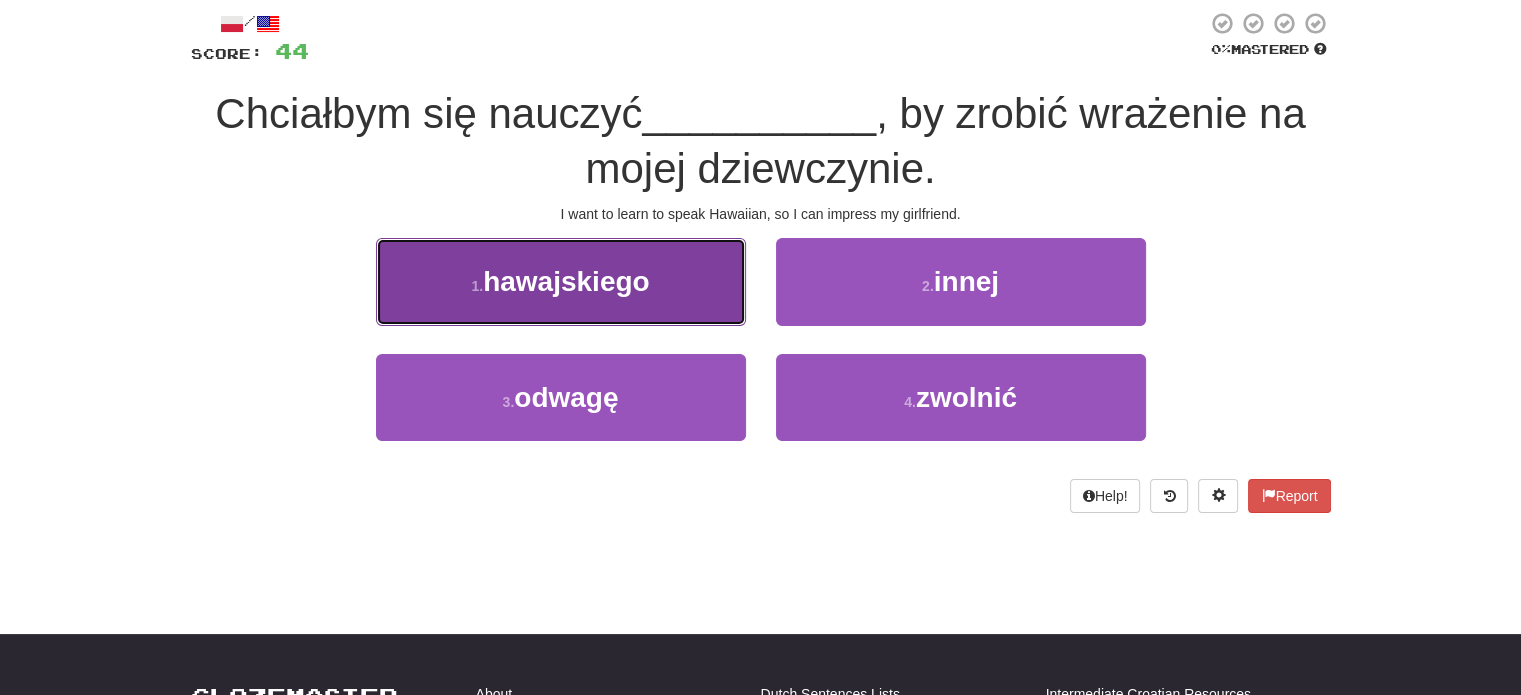 click on "1 .  hawajskiego" at bounding box center (561, 281) 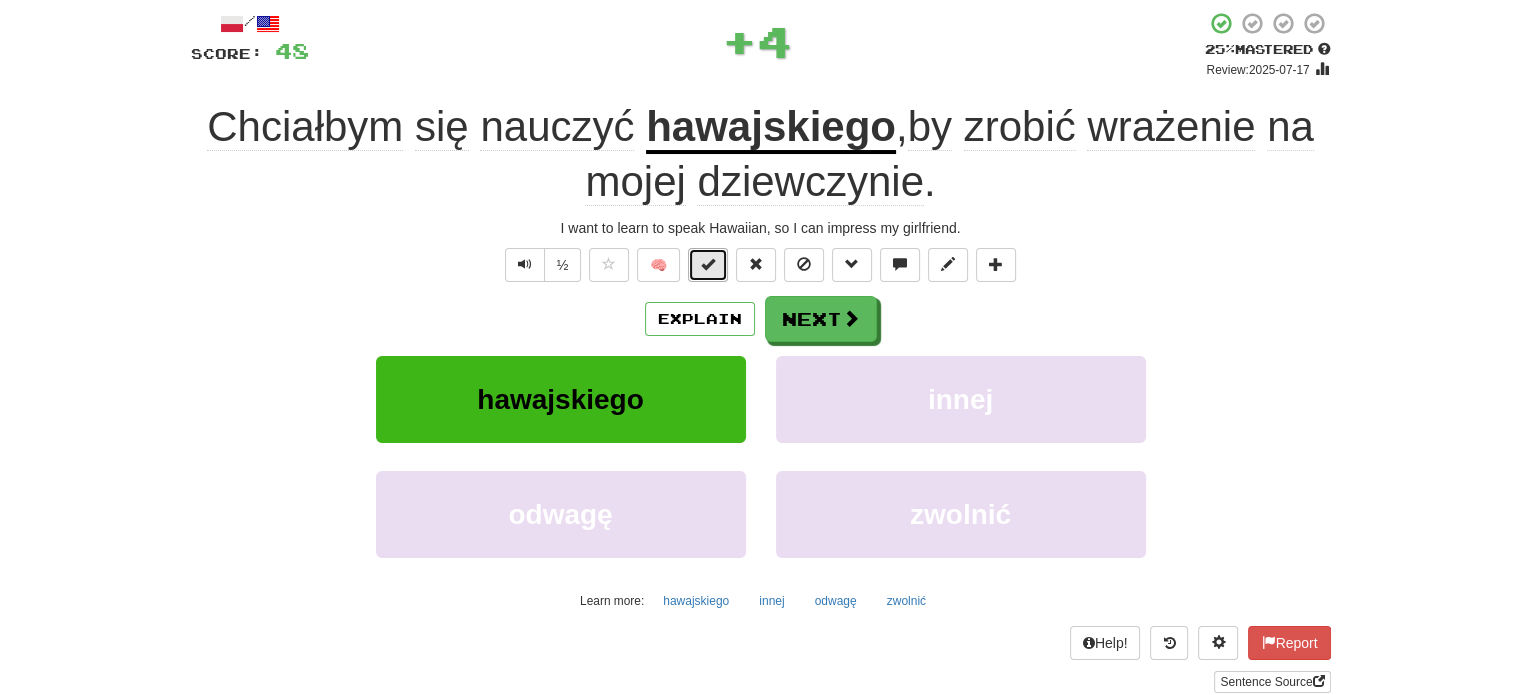 click at bounding box center [708, 264] 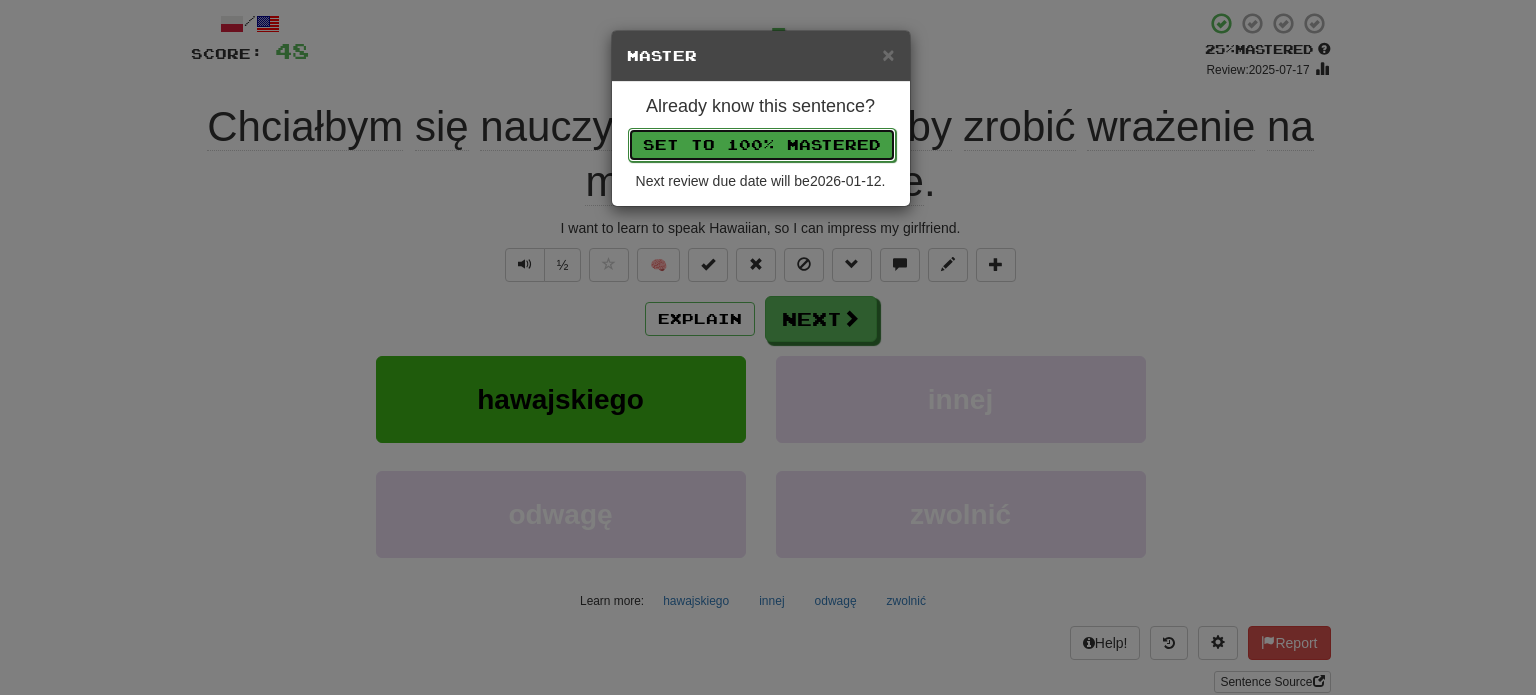 click on "Set to 100% Mastered" at bounding box center (762, 145) 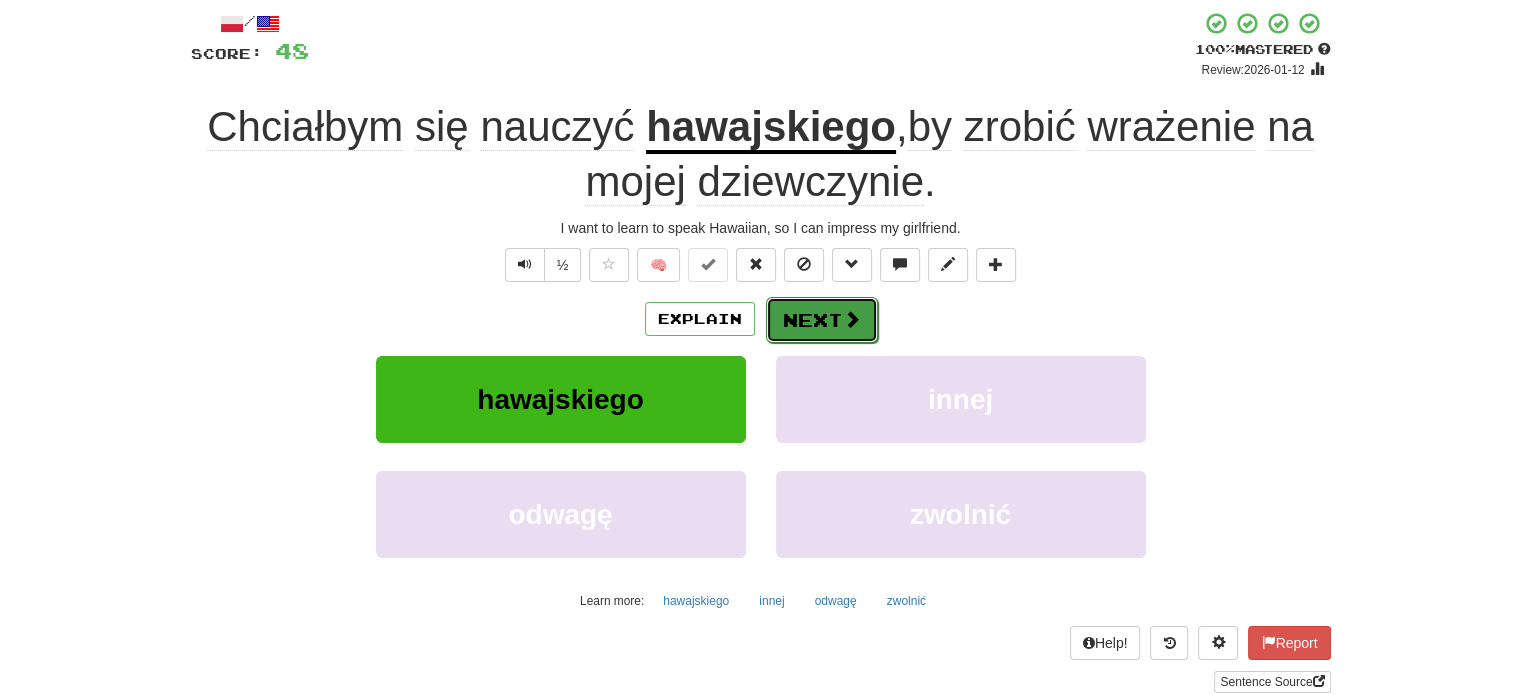 click on "Next" at bounding box center [822, 320] 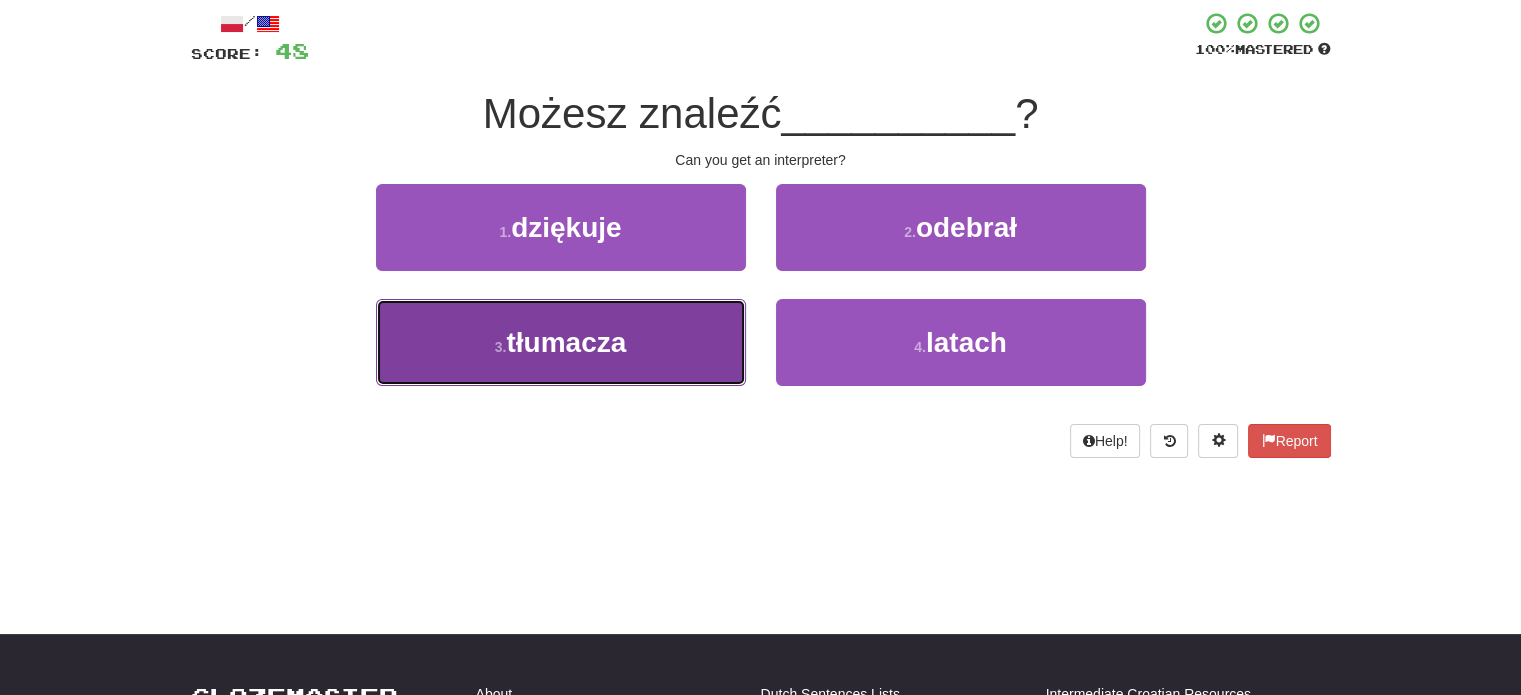 click on "3 .  tłumacza" at bounding box center (561, 342) 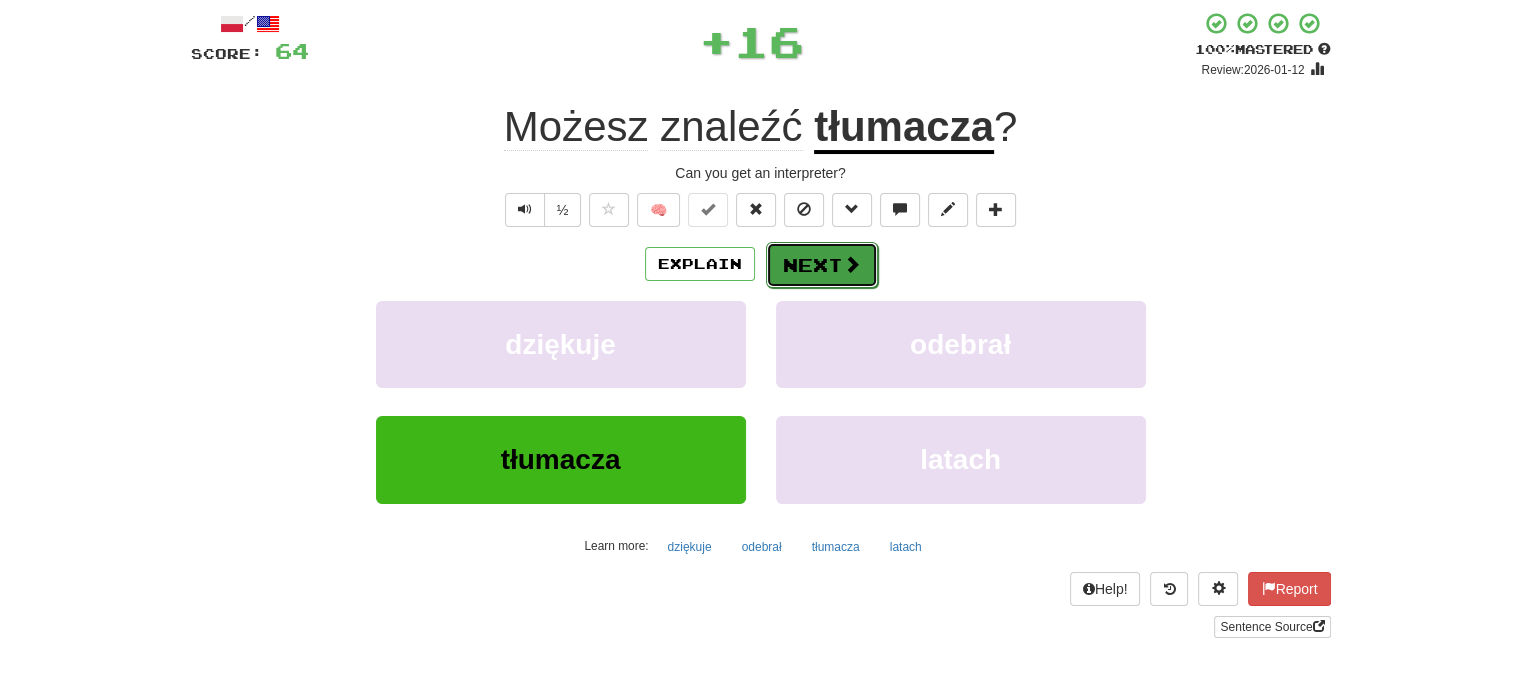 click on "Next" at bounding box center [822, 265] 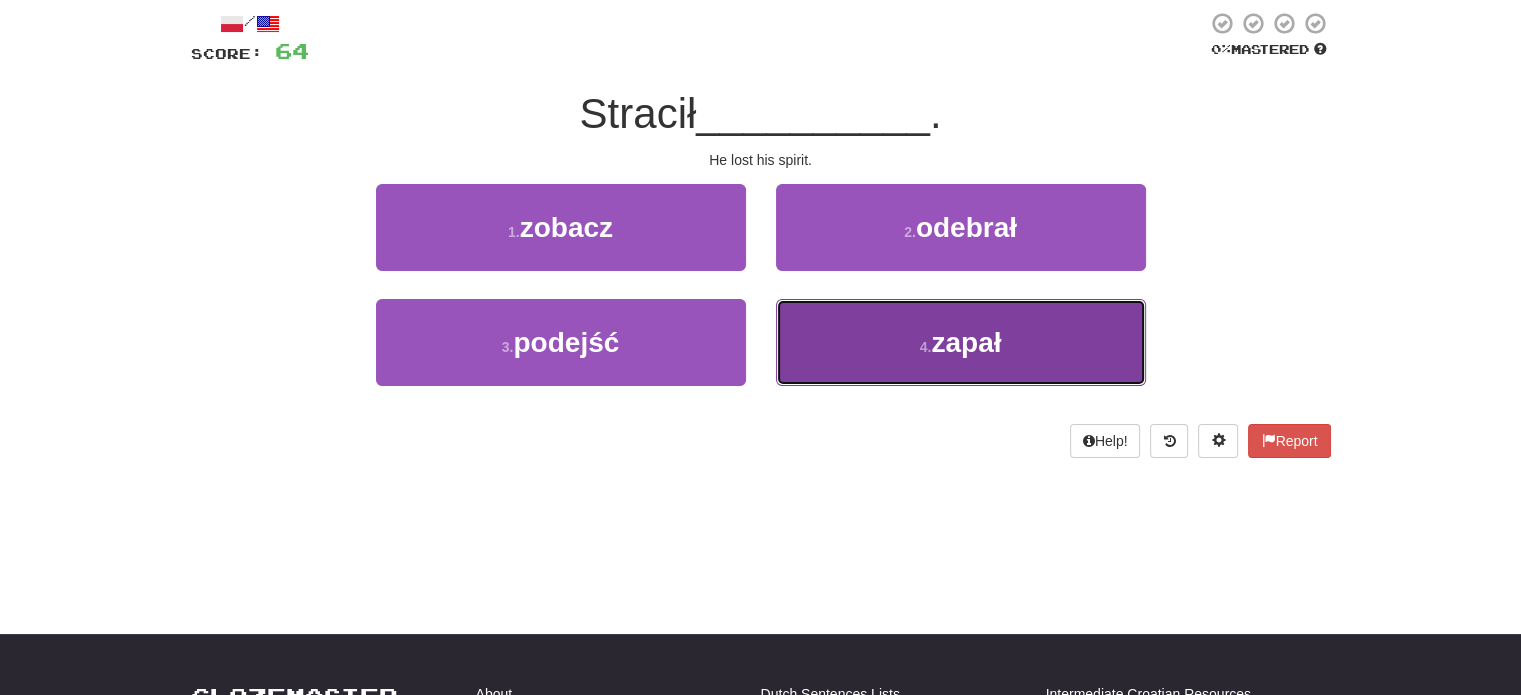 click on "4 .  zapał" at bounding box center (961, 342) 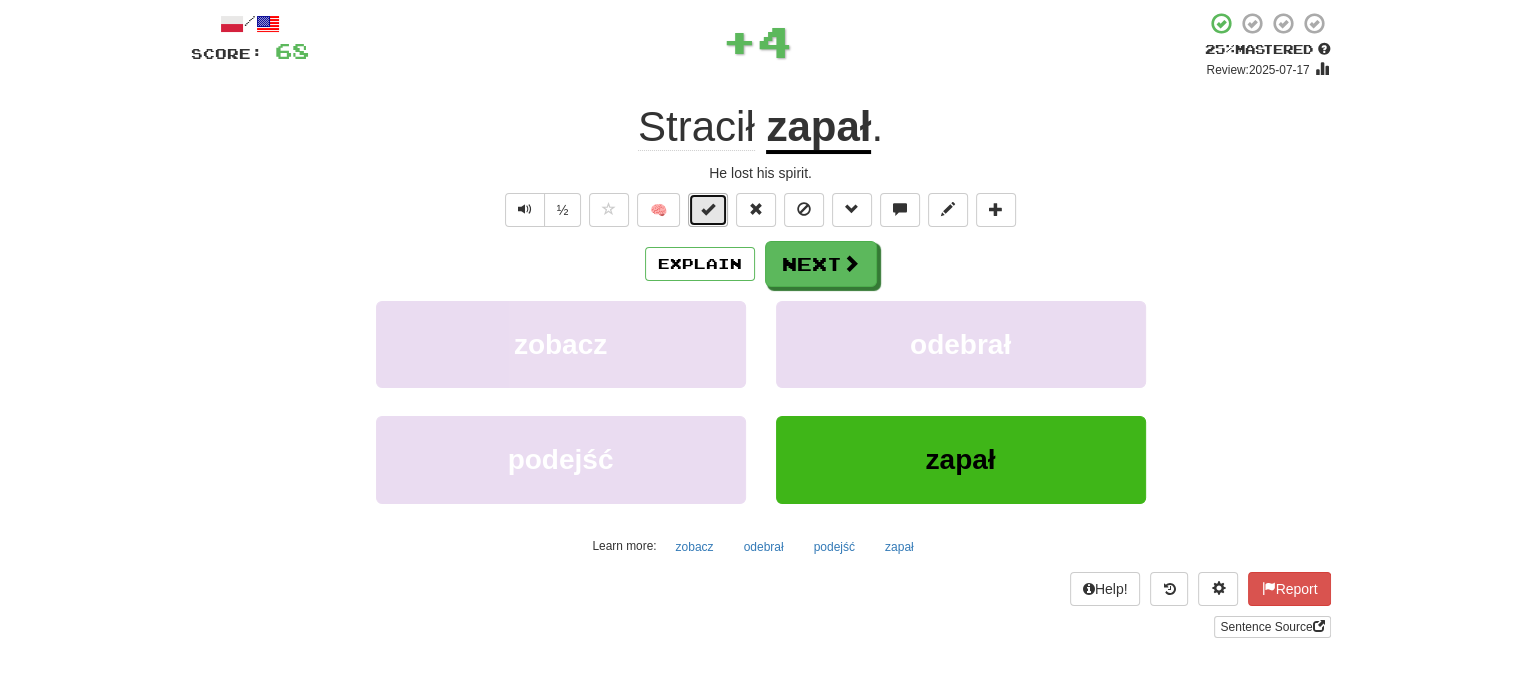click at bounding box center (708, 209) 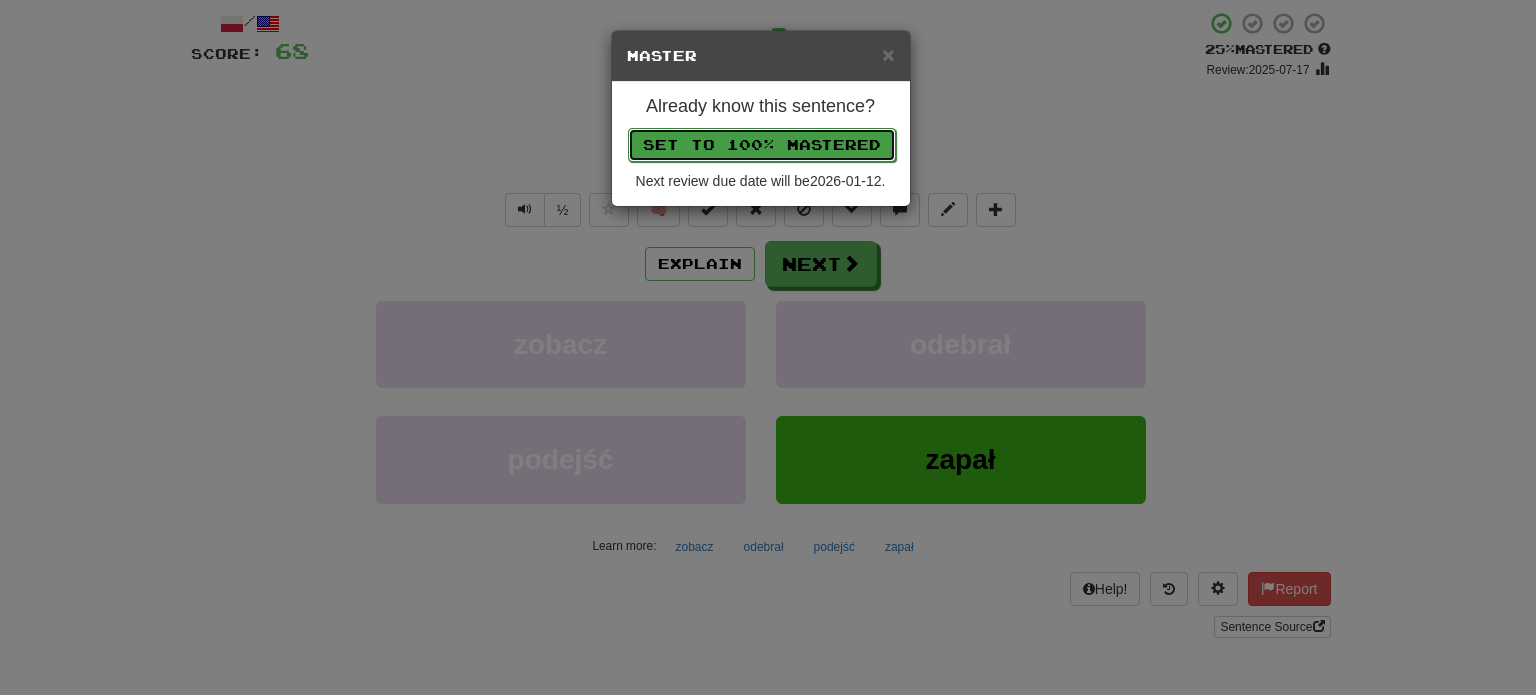 click on "Set to 100% Mastered" at bounding box center [762, 145] 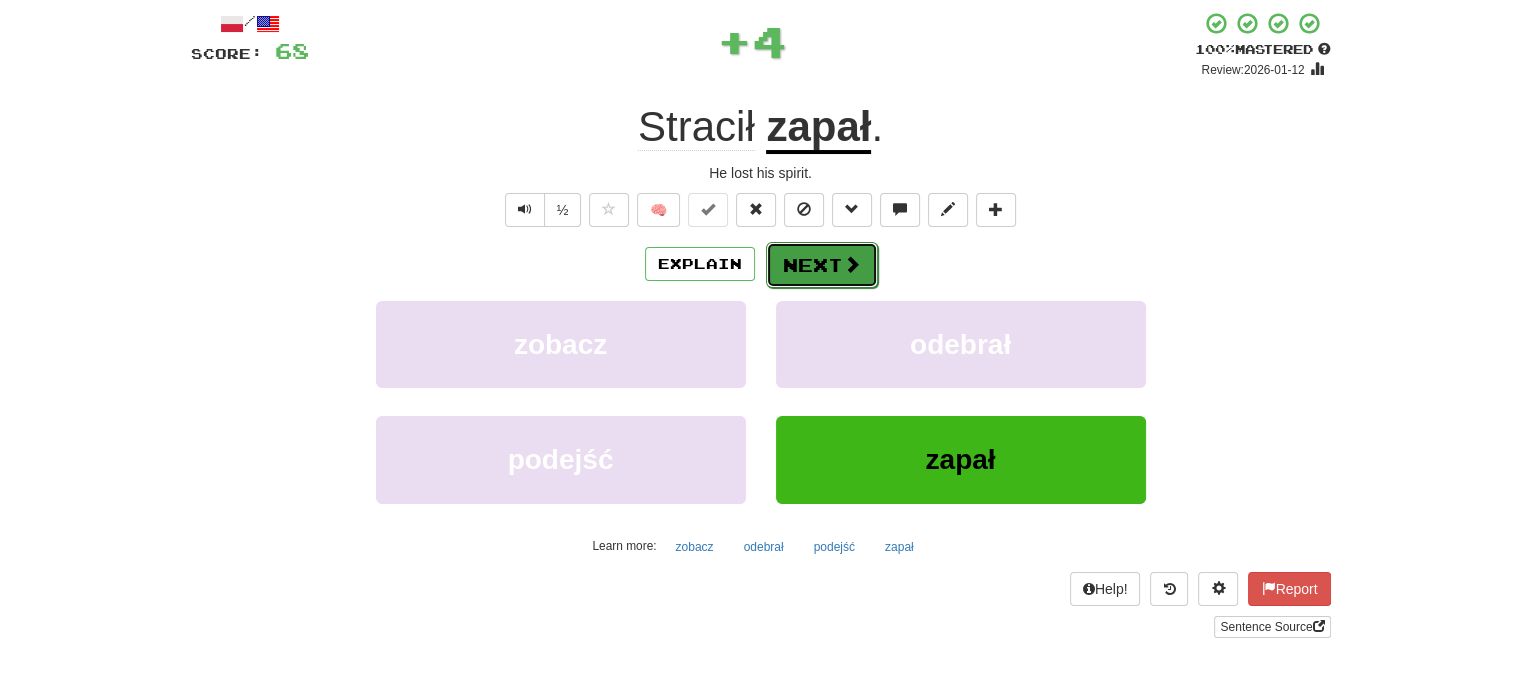 click on "Next" at bounding box center [822, 265] 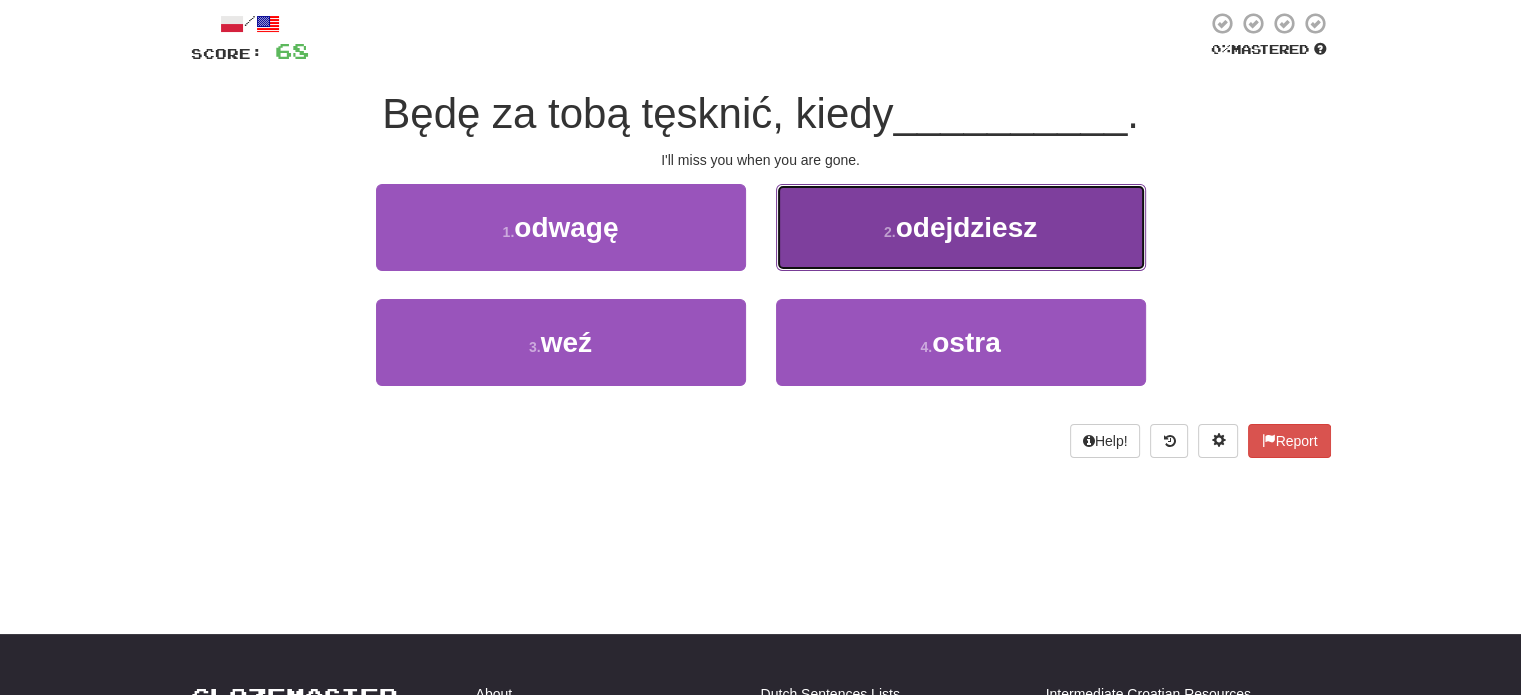 click on "2 .  odejdziesz" at bounding box center (961, 227) 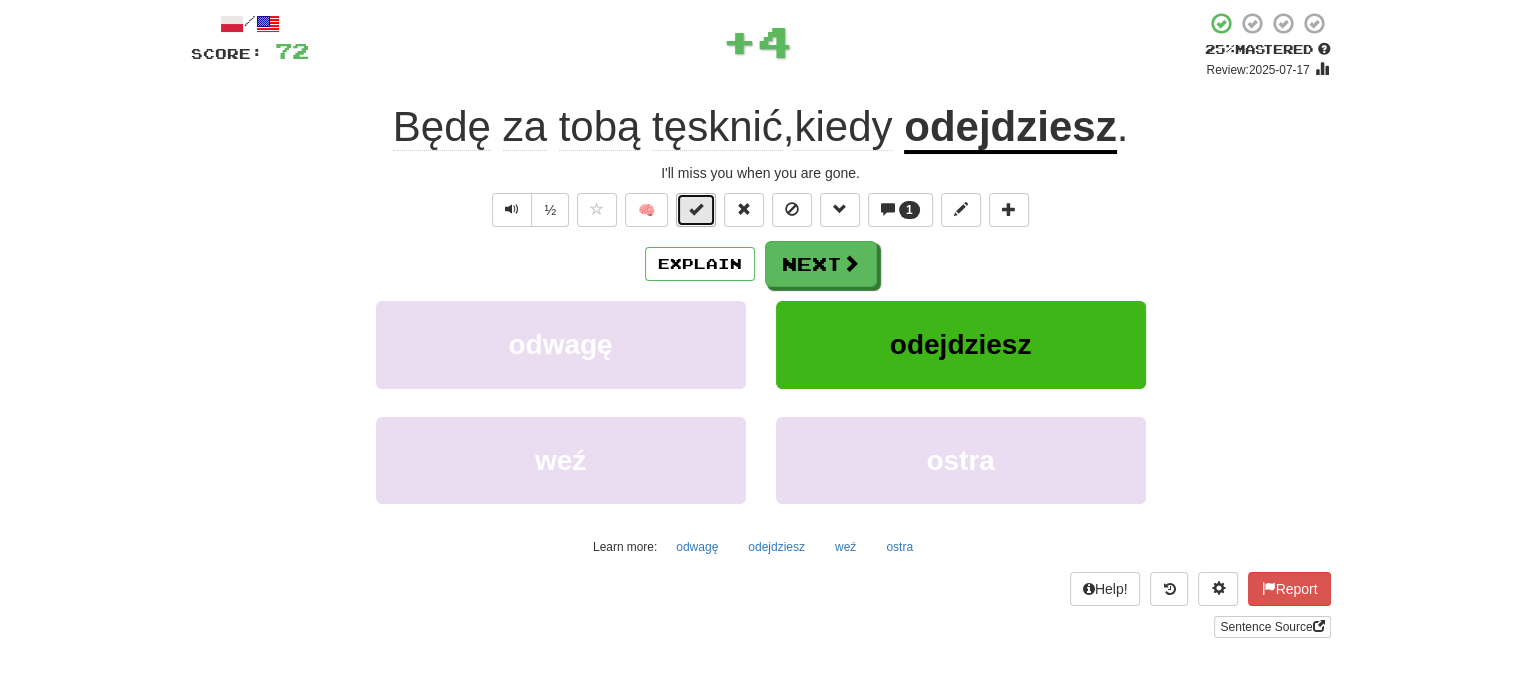 click at bounding box center [696, 209] 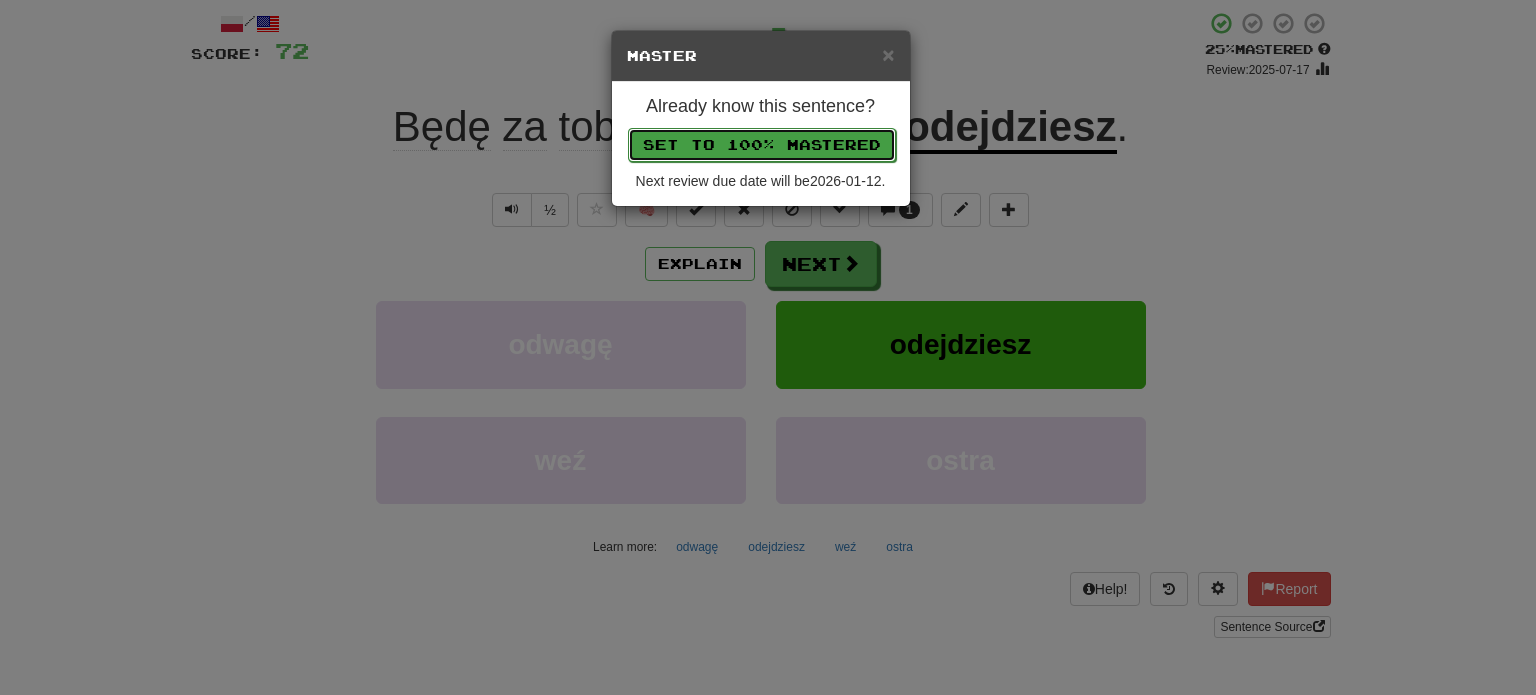 click on "Set to 100% Mastered" at bounding box center (762, 145) 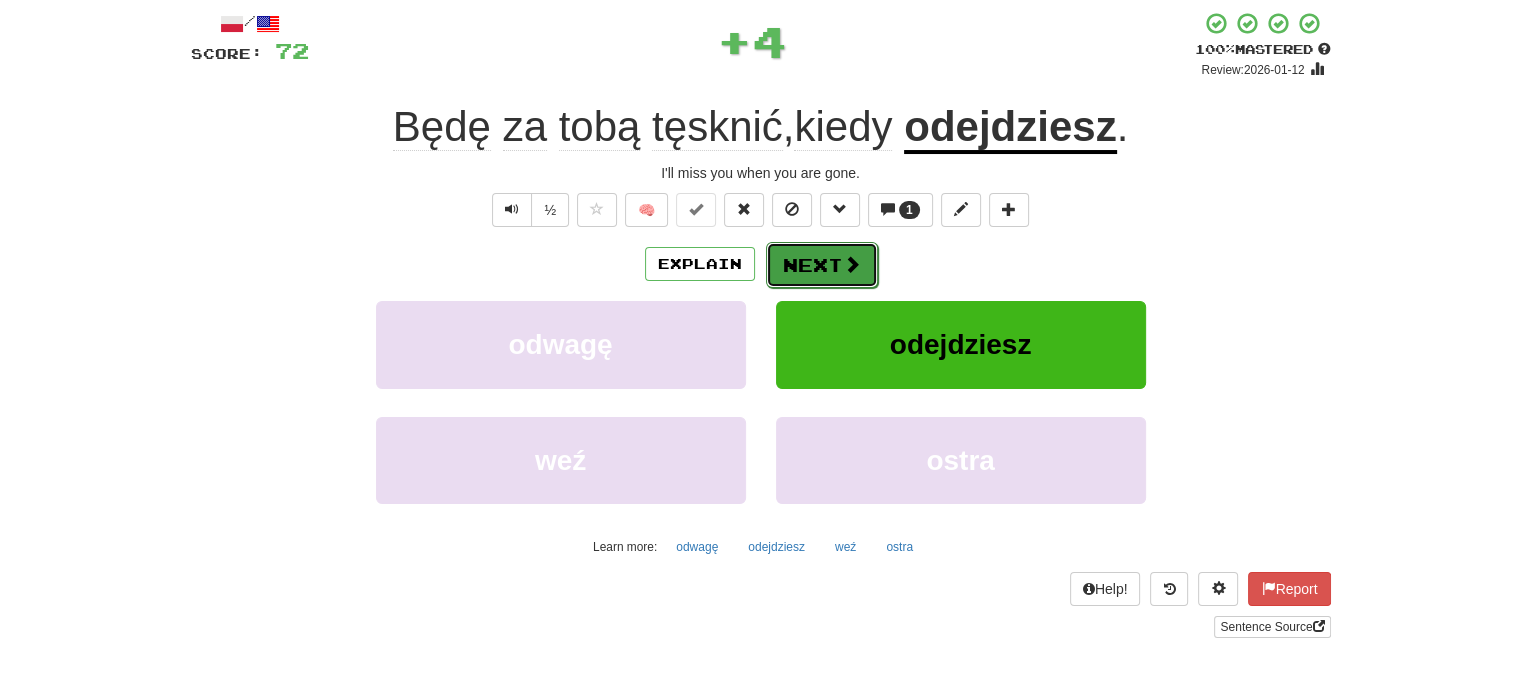 click on "Next" at bounding box center (822, 265) 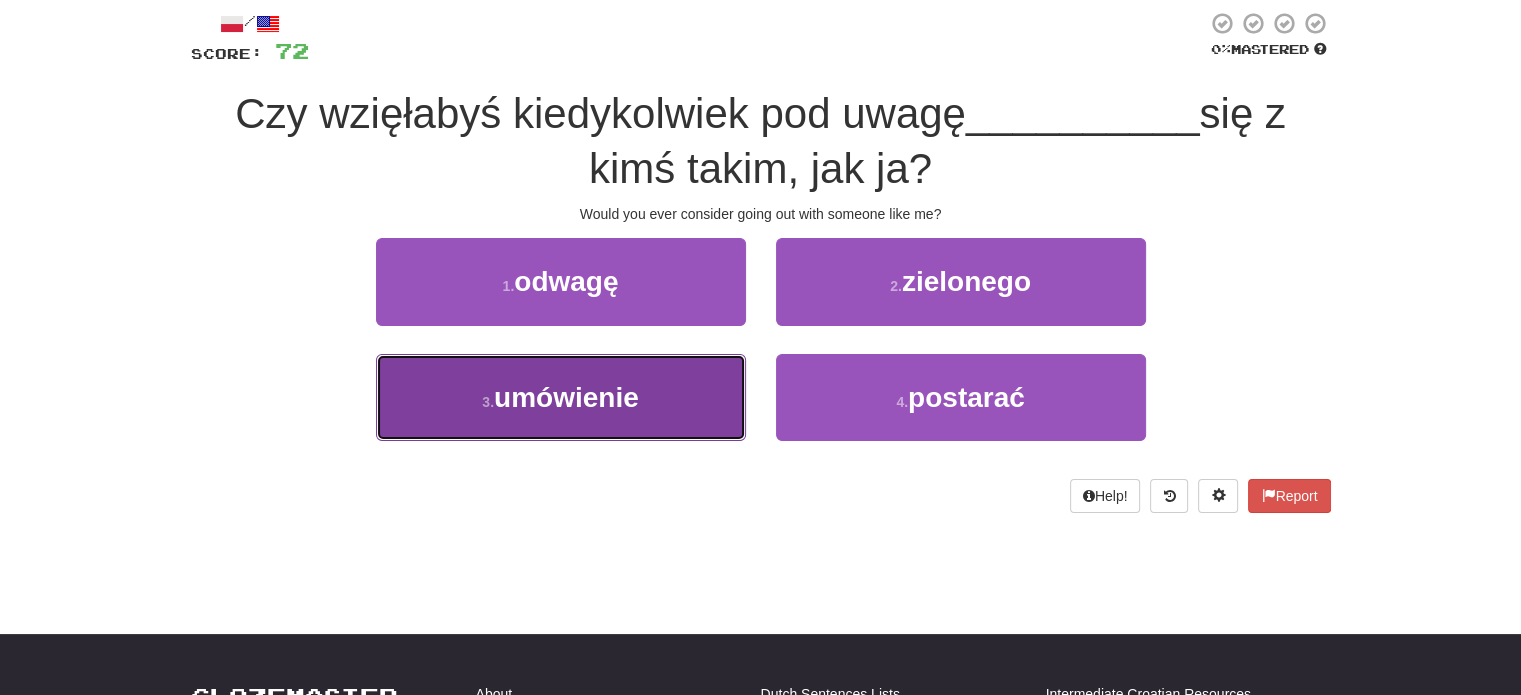 click on "3 .  umówienie" at bounding box center (561, 397) 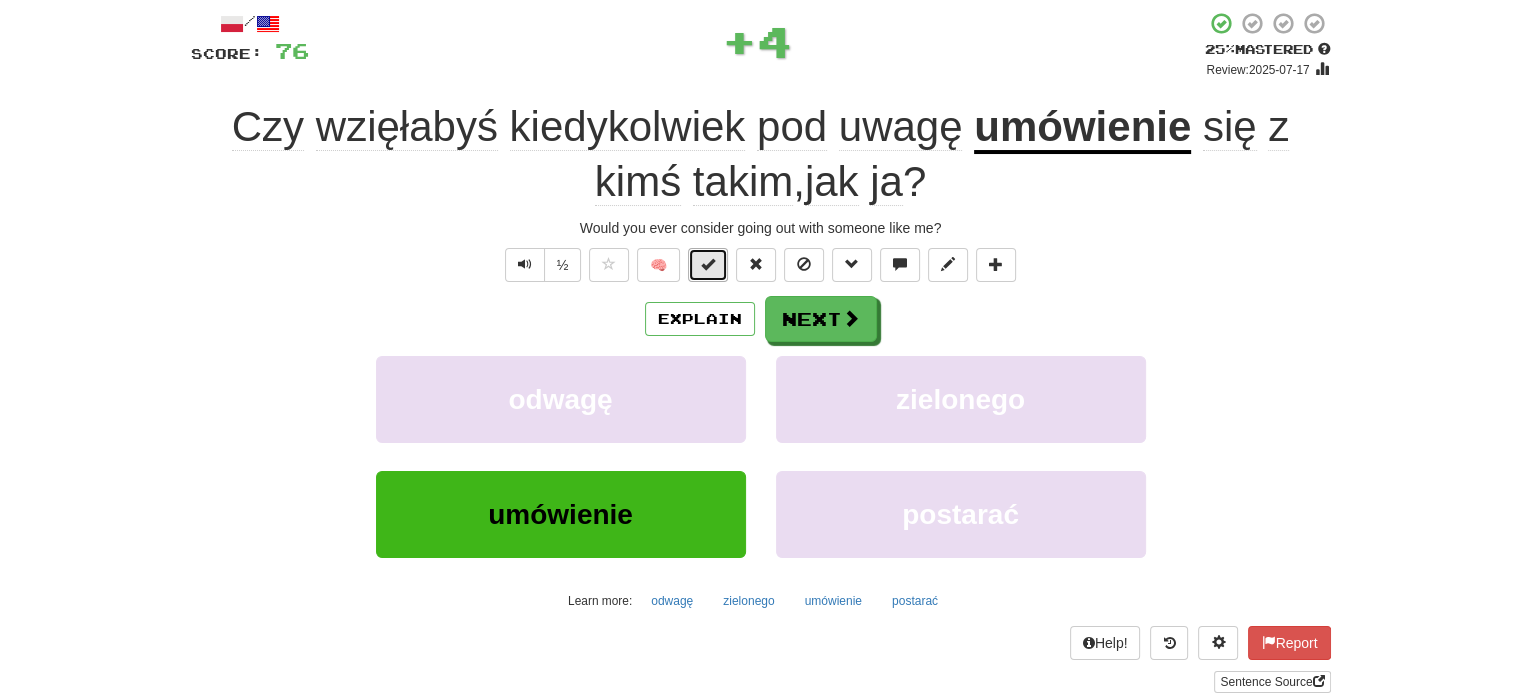 click at bounding box center [708, 264] 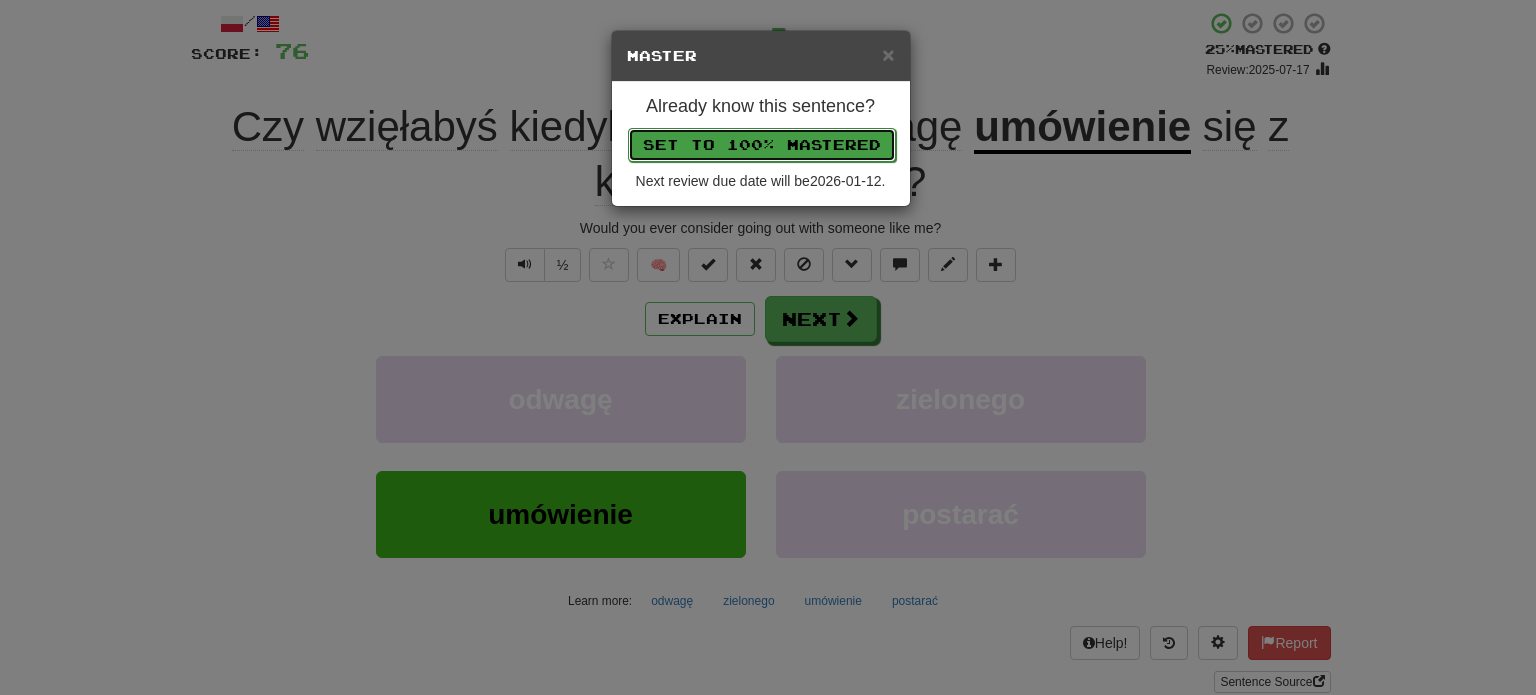 click on "Set to 100% Mastered" at bounding box center [762, 145] 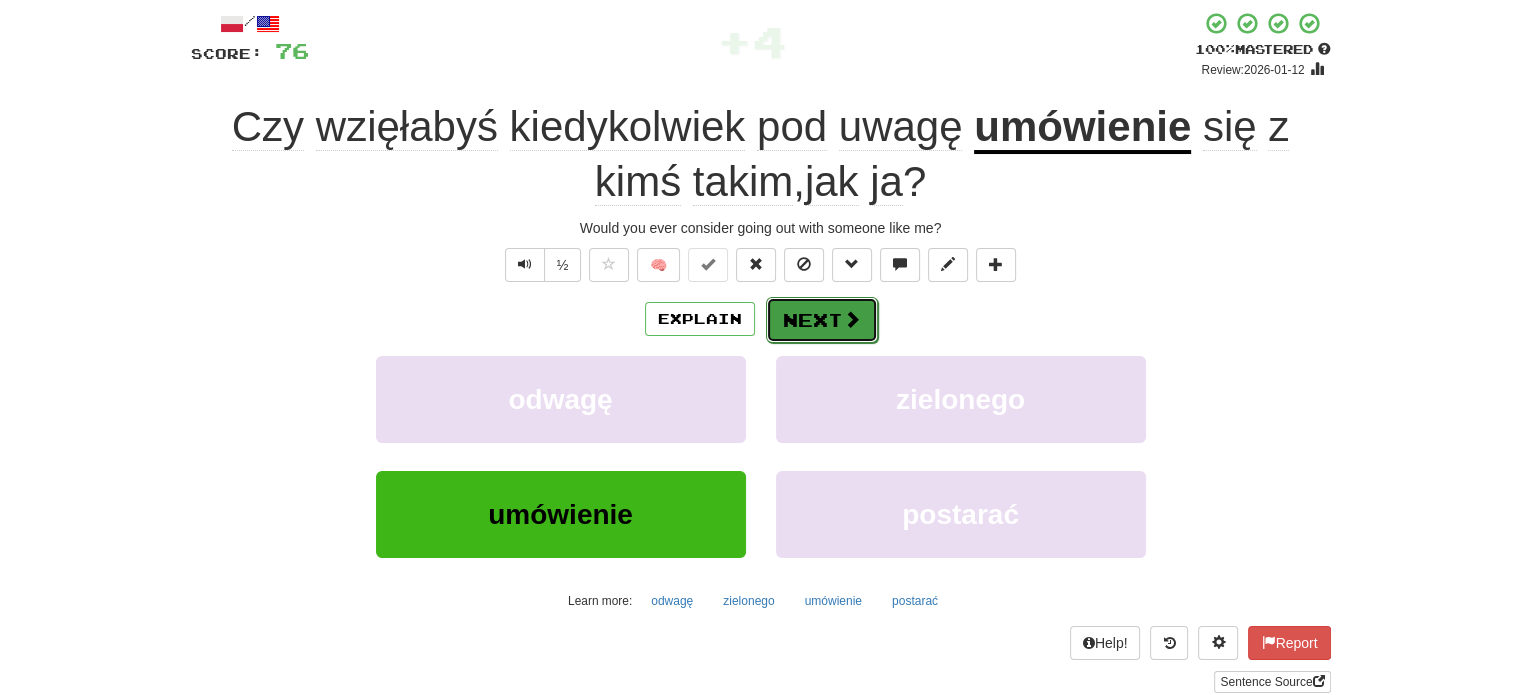 click on "Next" at bounding box center [822, 320] 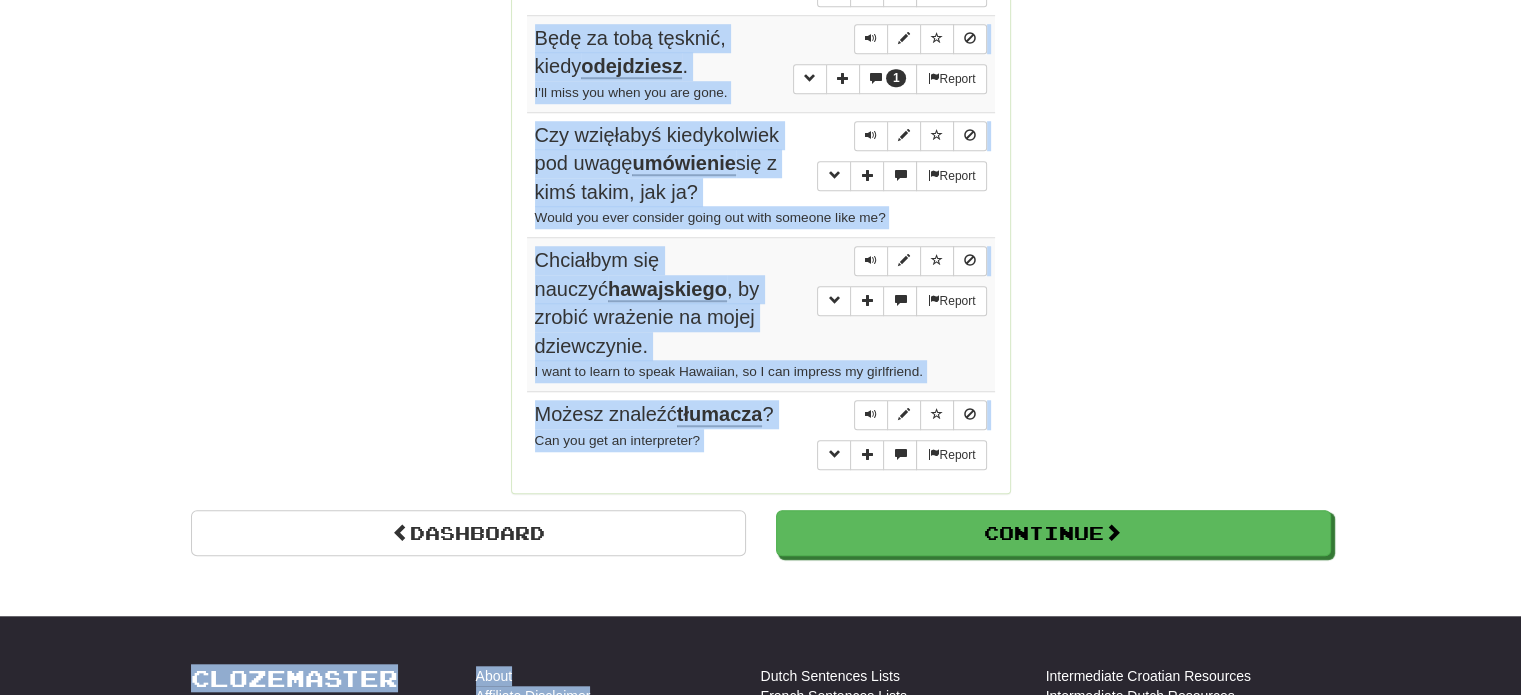 scroll, scrollTop: 1644, scrollLeft: 0, axis: vertical 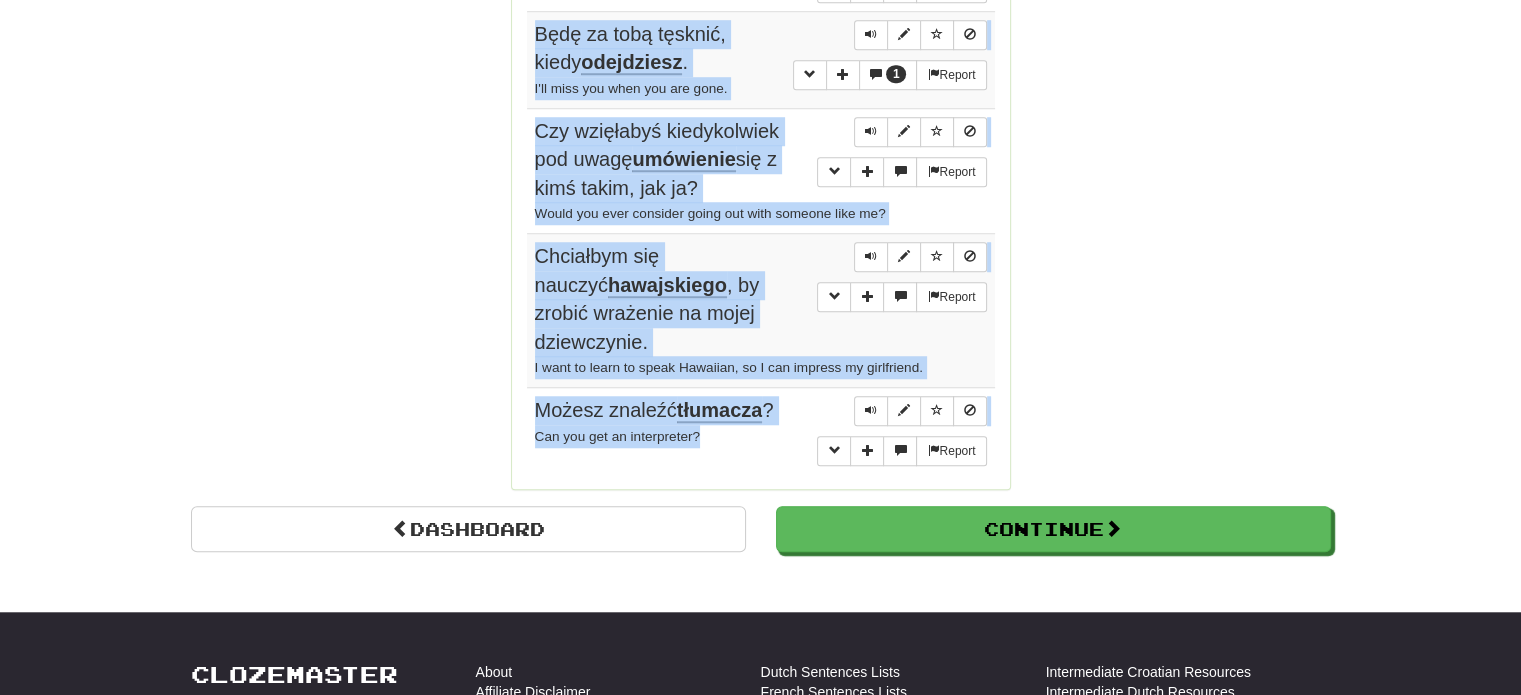 drag, startPoint x: 540, startPoint y: 183, endPoint x: 777, endPoint y: 449, distance: 356.26535 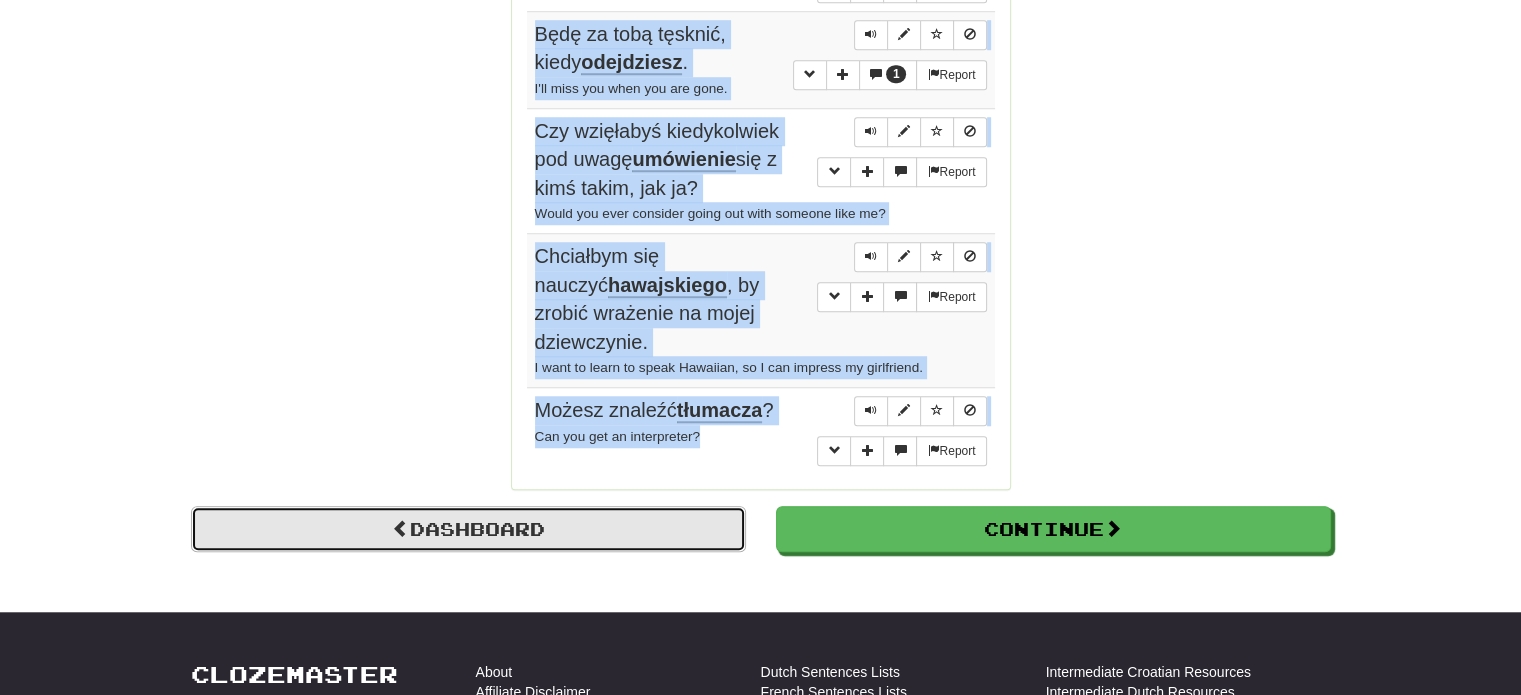 click on "Dashboard" at bounding box center [468, 529] 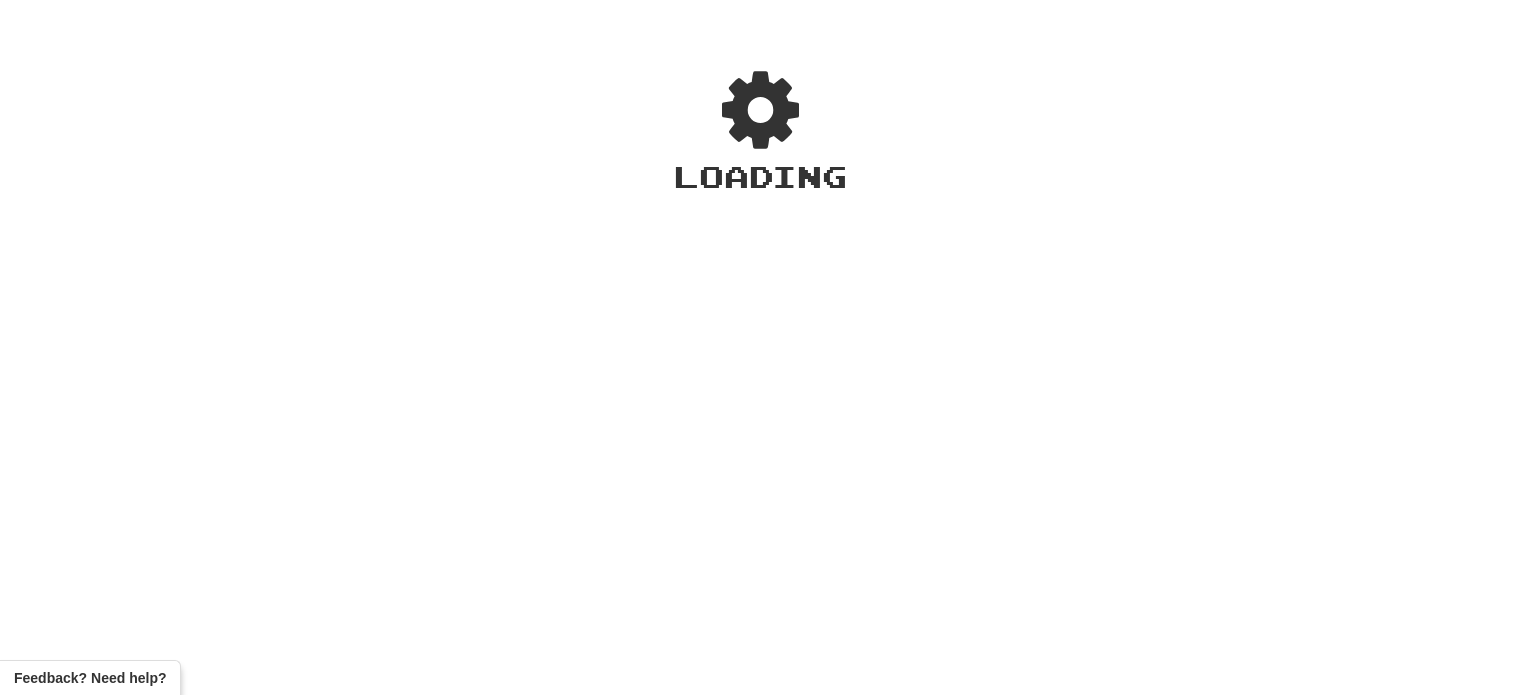 scroll, scrollTop: 0, scrollLeft: 0, axis: both 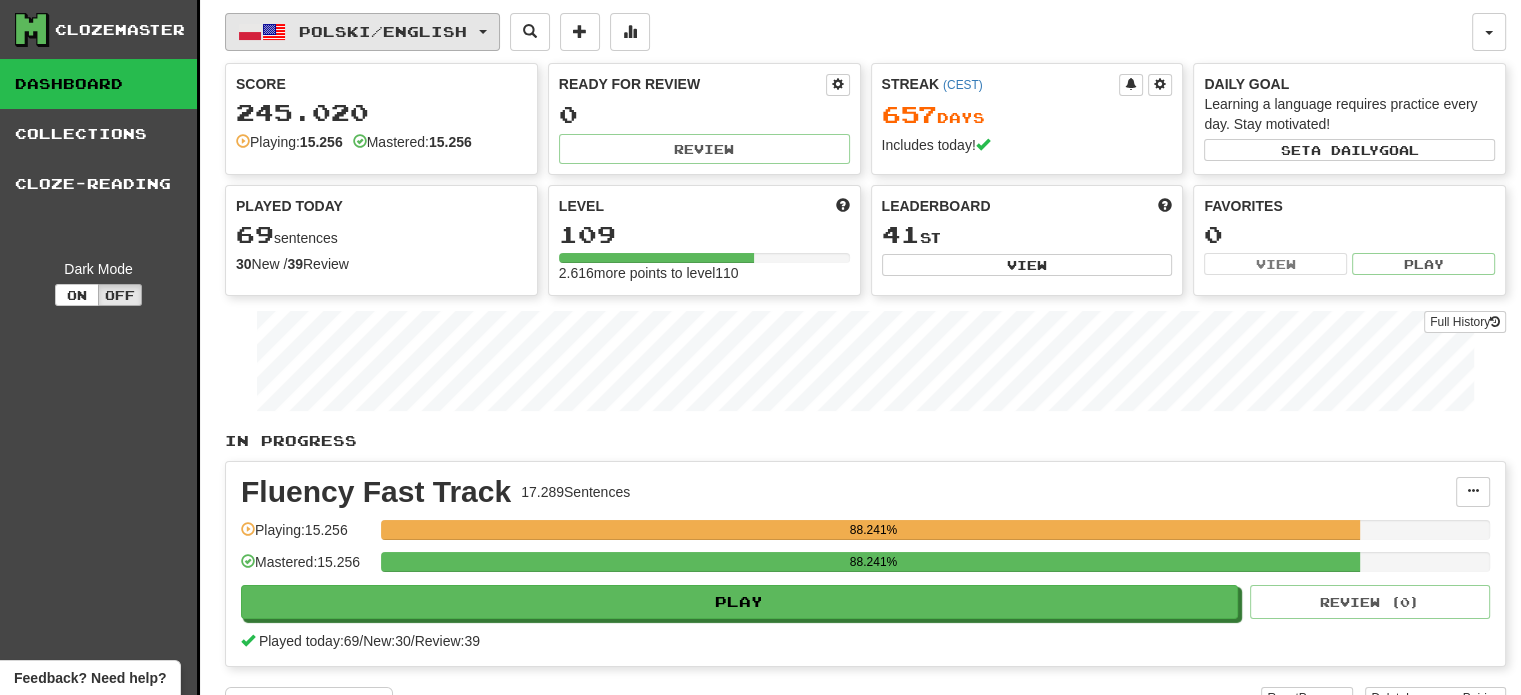 click on "Polski  /  English" at bounding box center [383, 31] 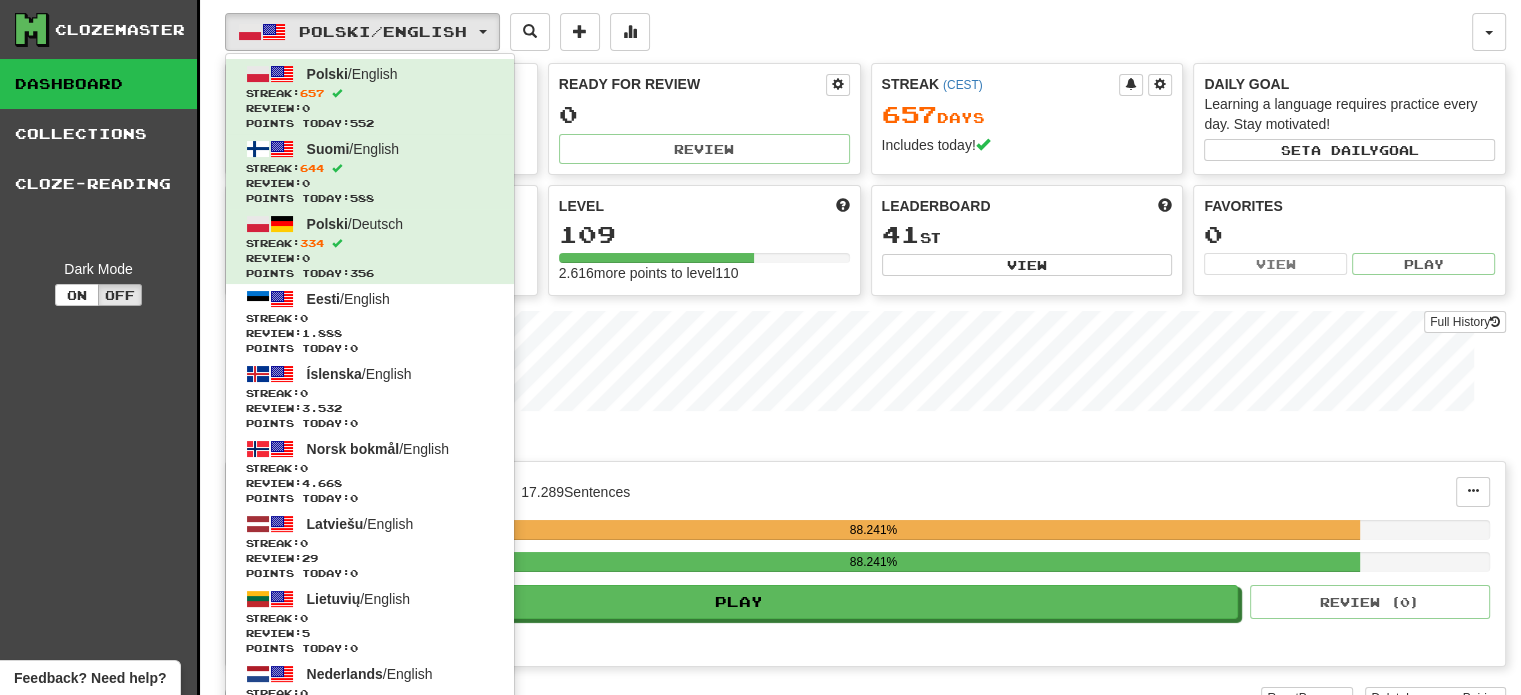 click on "Polski  /  English Polski  /  English Streak:  657   Review:  0 Points today:  552 Suomi  /  English Streak:  644   Review:  0 Points today:  588 Polski  /  Deutsch Streak:  334   Review:  0 Points today:  356 Eesti  /  English Streak:  0   Review:  1.888 Points today:  0 Íslenska  /  English Streak:  0   Review:  3.532 Points today:  0 Norsk bokmål  /  English Streak:  0   Review:  4.668 Points today:  0 Latviešu  /  English Streak:  0   Review:  29 Points today:  0 Lietuvių  /  English Streak:  0   Review:  5 Points today:  0 Nederlands  /  English Streak:  0   Review:  19 Points today:  0 Dansk  /  English Streak:  0   Review:  10 Points today:  0 Italiano  /  English Streak:  0   Review:  10 Points today:  0 Português  /  English Streak:  0   Review:  10 Points today:  0 Svenska  /  English Streak:  0   Review:  10 Points today:  0 Українська  /  English Streak:  0   Review:  10 Points today:  0 Slovenščina  /  English Streak:  0   Review:  0 Points today:  0  Language Pairing" at bounding box center (848, 32) 